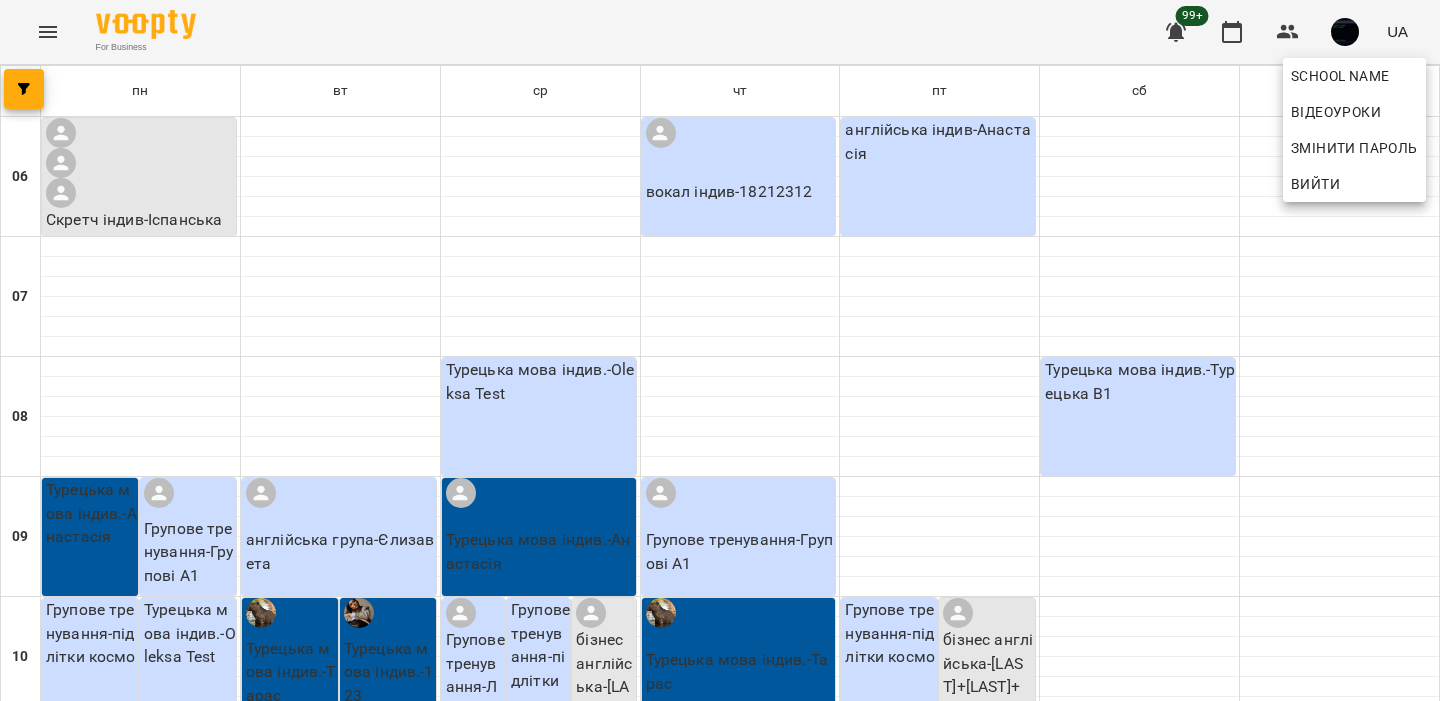 scroll, scrollTop: 0, scrollLeft: 0, axis: both 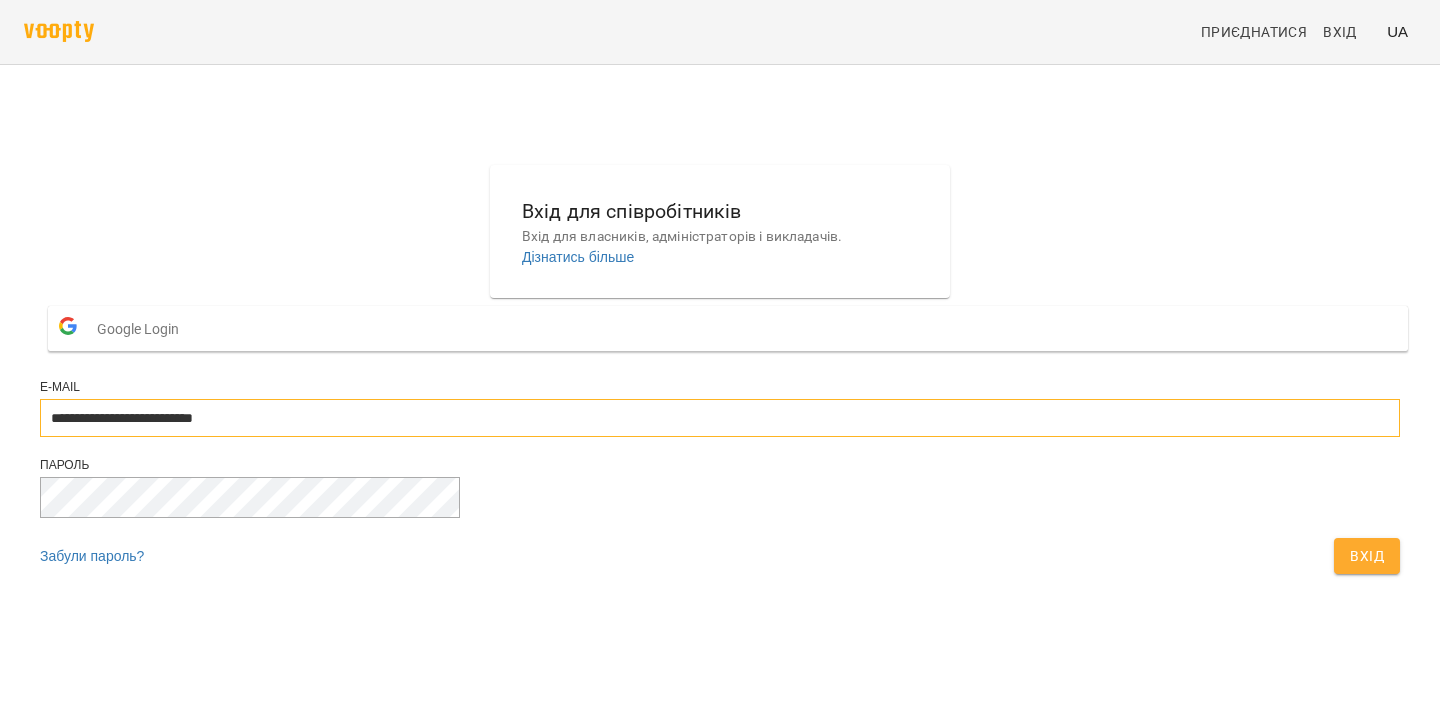 click on "**********" at bounding box center [720, 418] 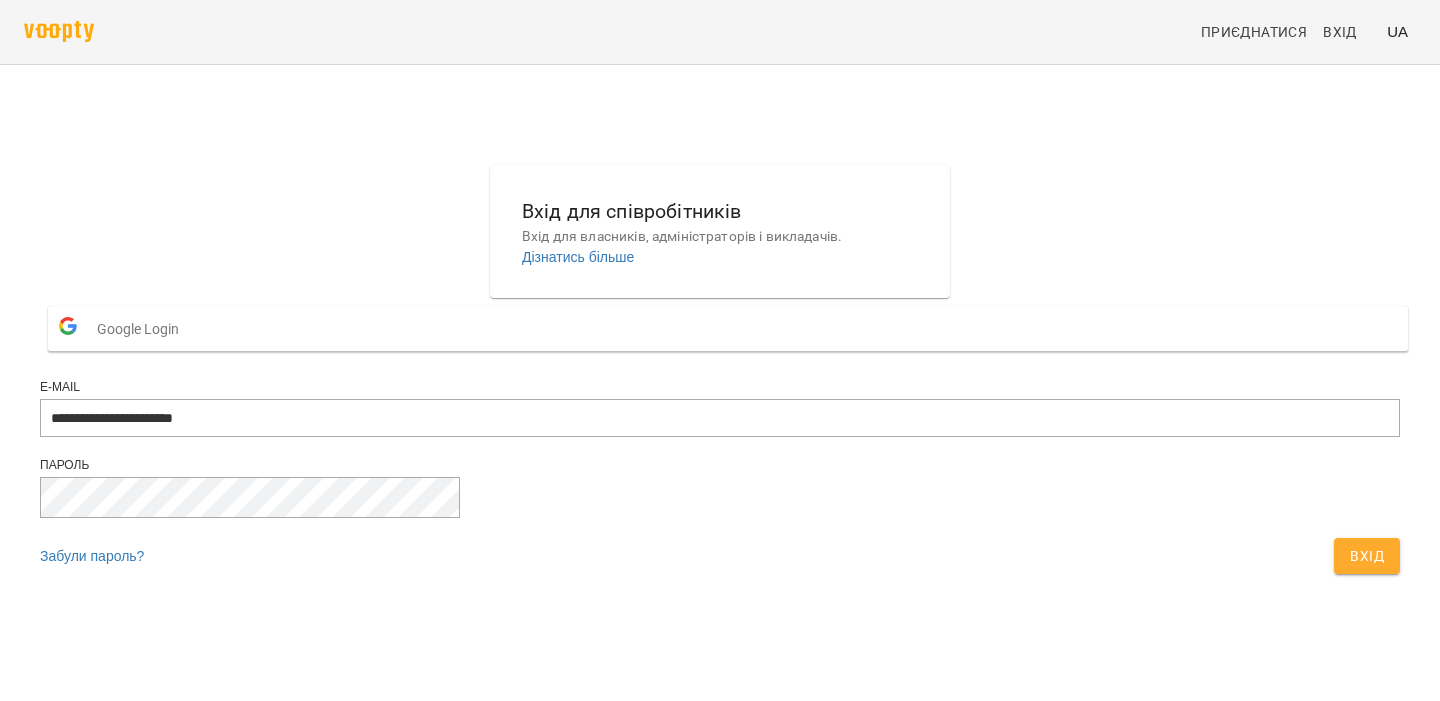 click on "Вхід" at bounding box center [1367, 556] 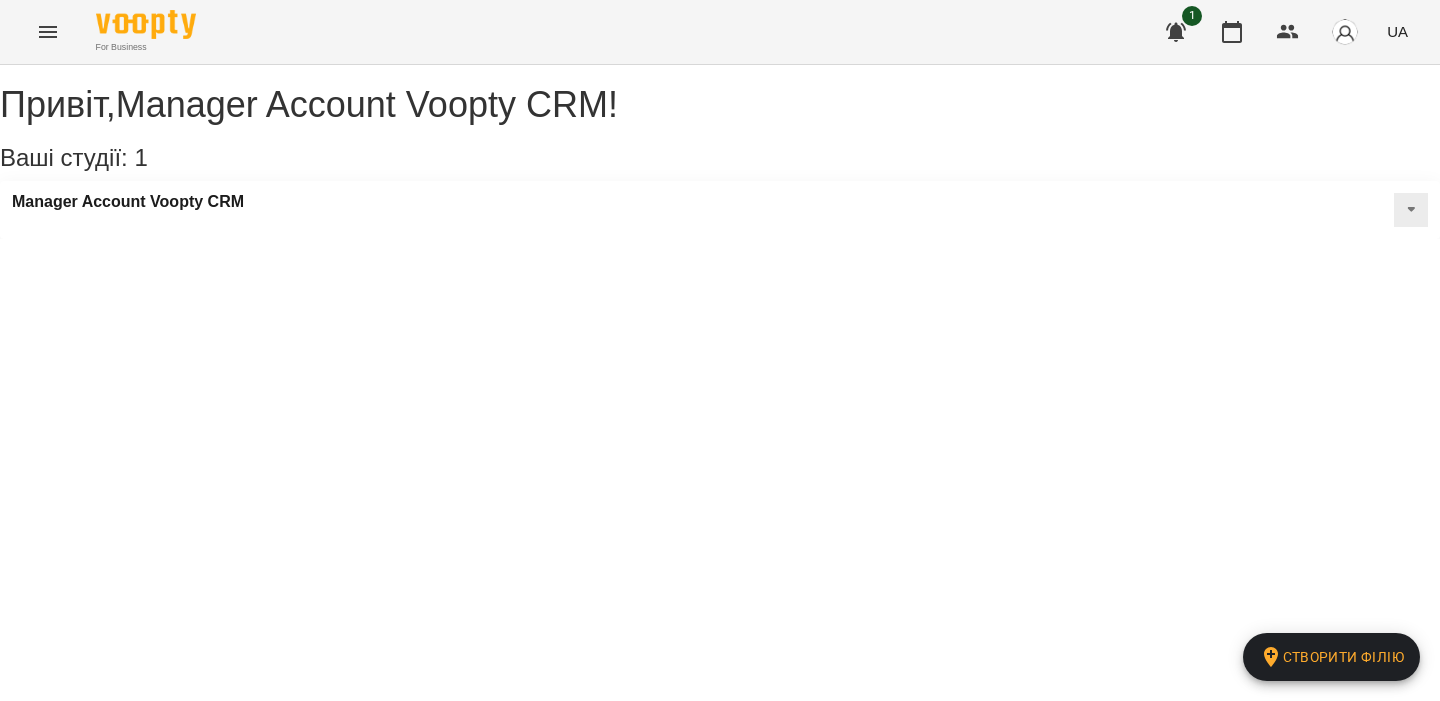 scroll, scrollTop: 0, scrollLeft: 0, axis: both 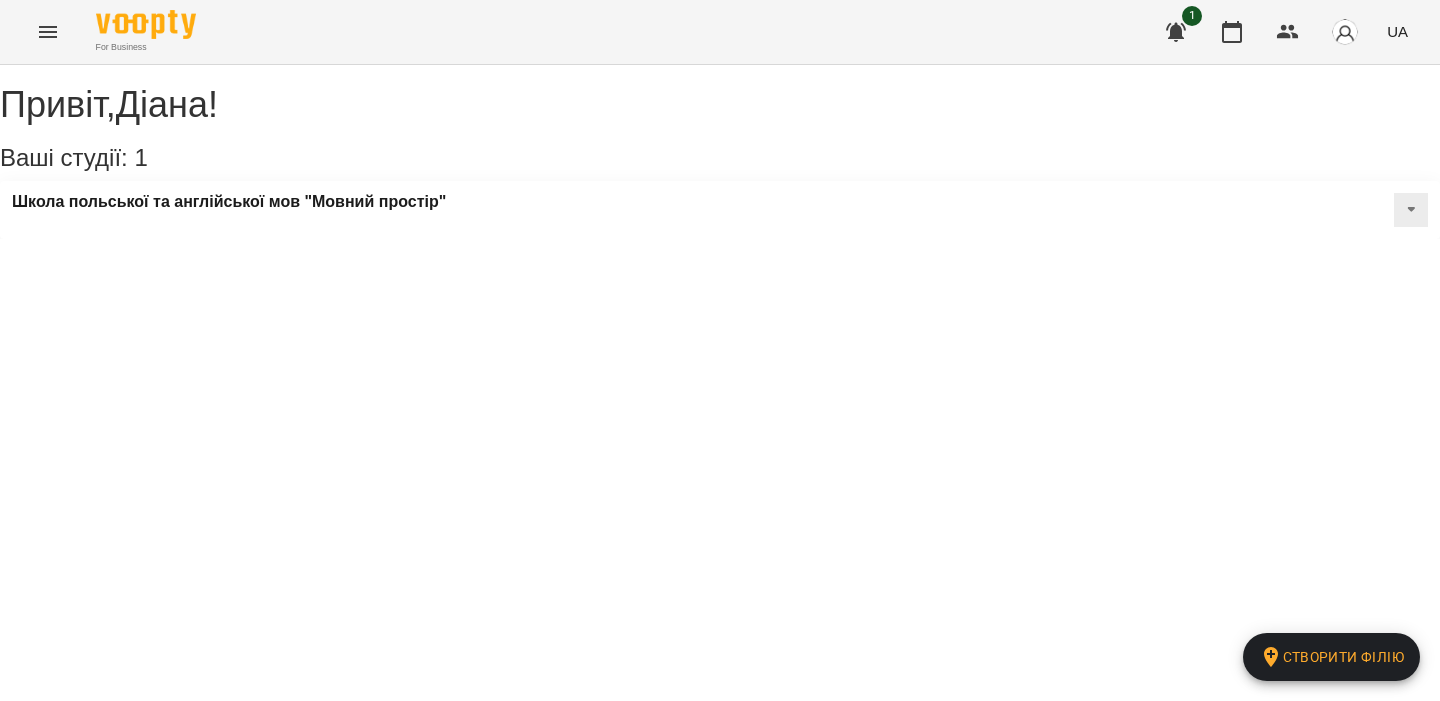 click 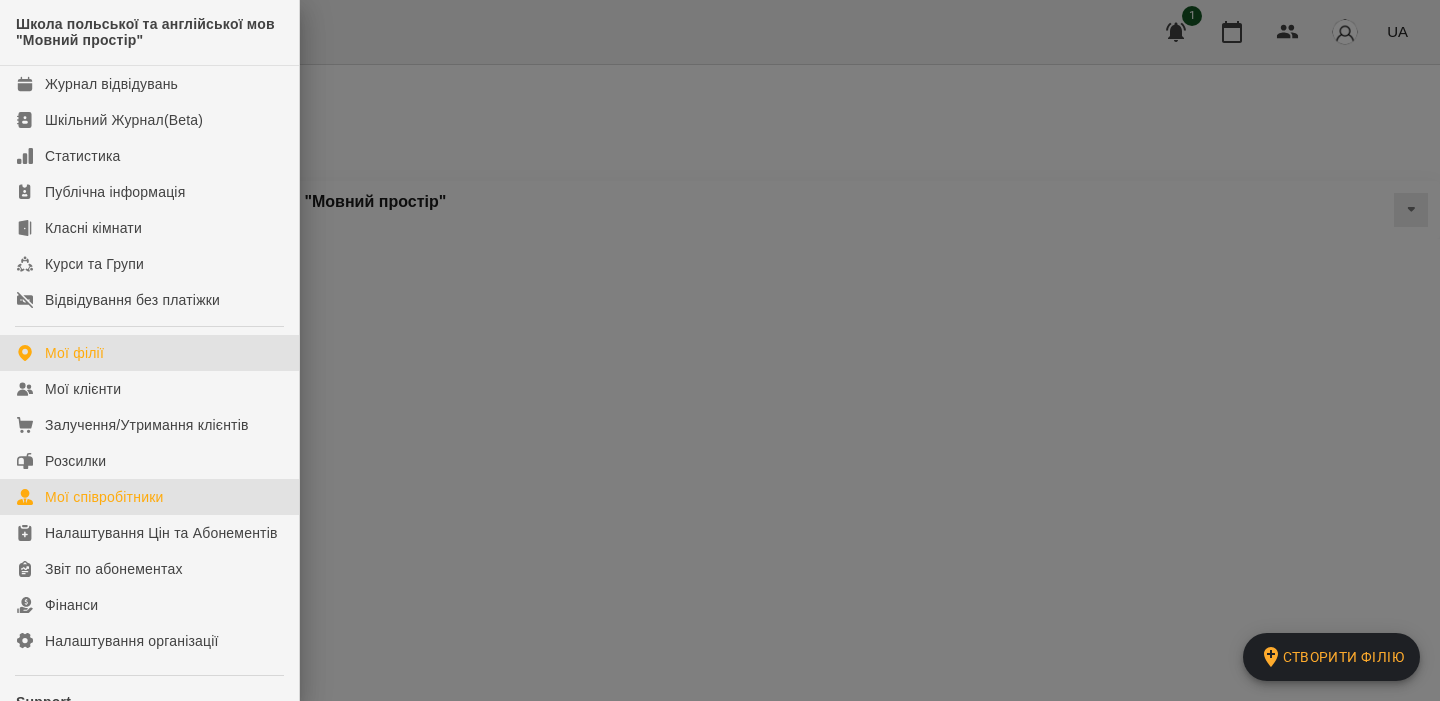 click on "Мої співробітники" at bounding box center (104, 497) 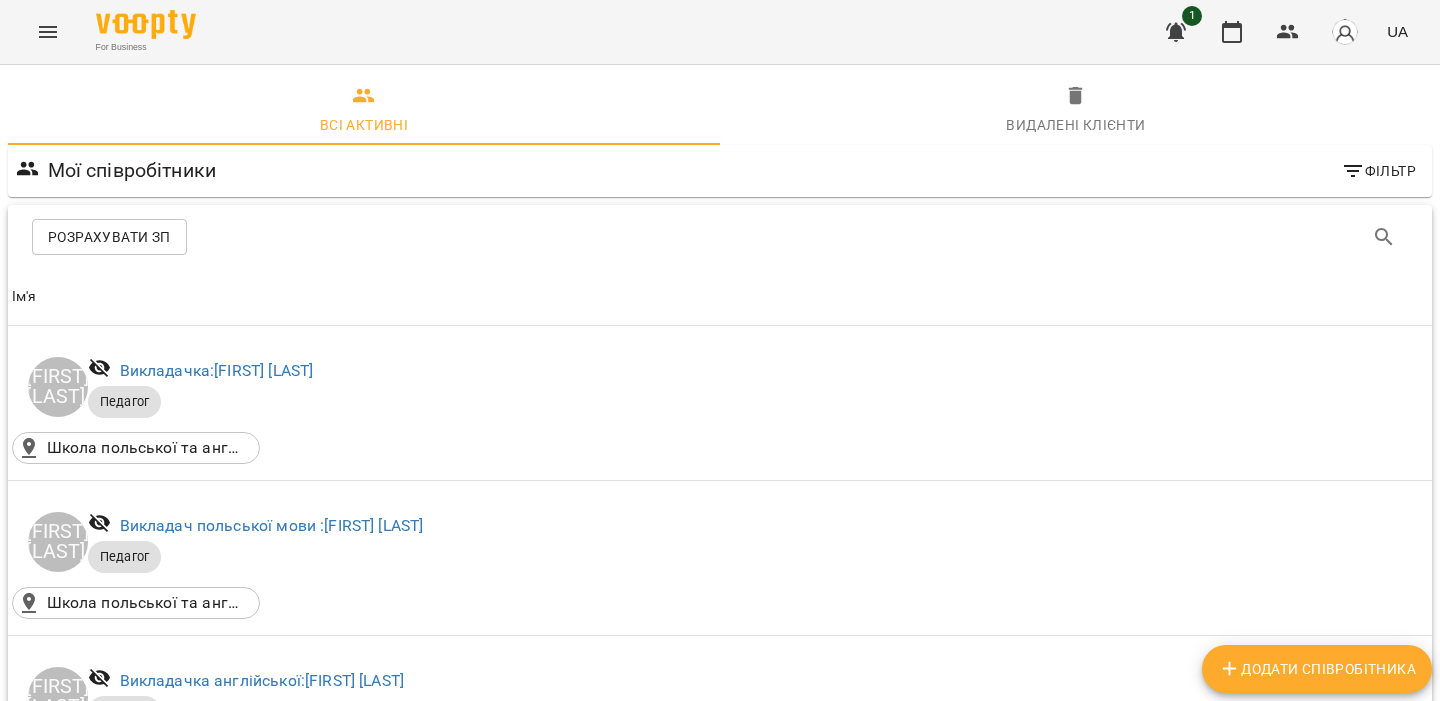 click on "Розрахувати ЗП" at bounding box center [109, 237] 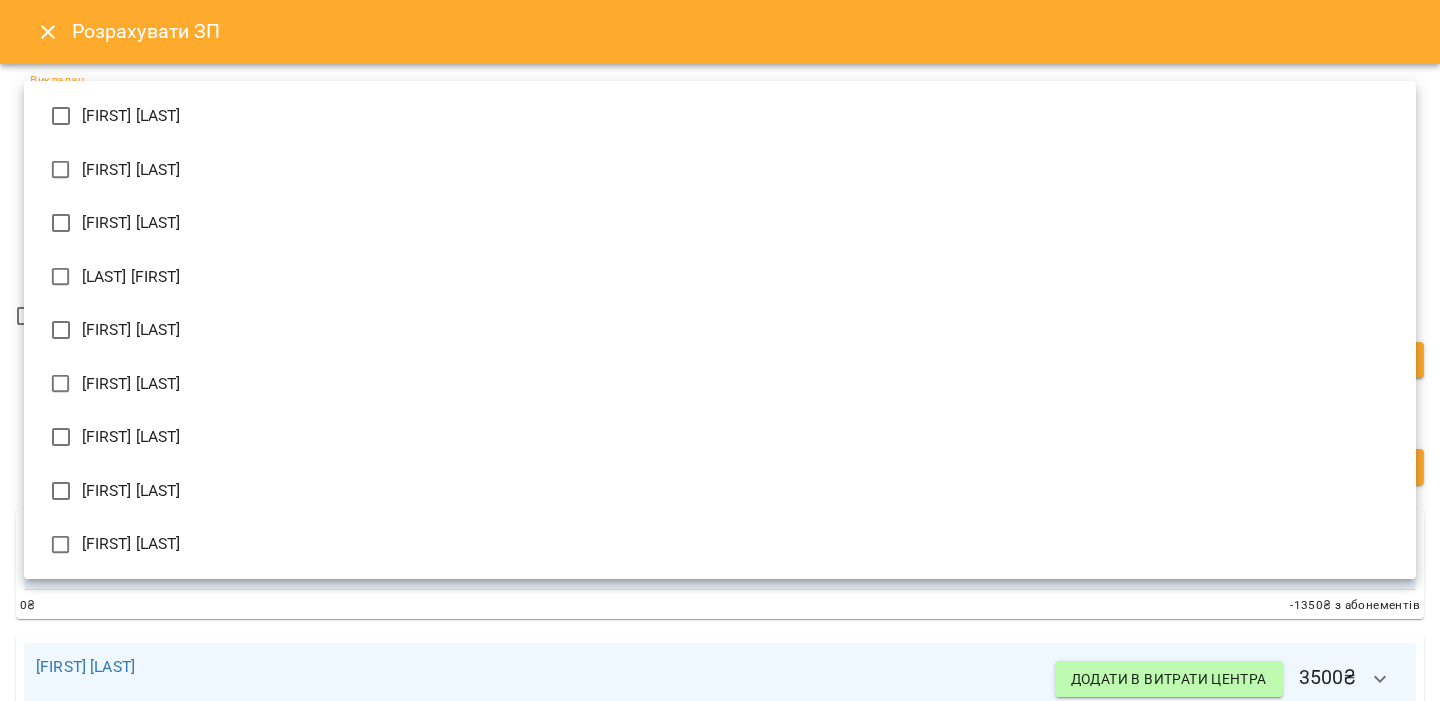 click on "For Business 1 UA Всі активні Видалені клієнти Мої співробітники Фільтр Розрахувати ЗП Розрахувати ЗП Ім'я Ім'я Анастасія Муравльова Викладачка:  Анастасія Муравльова Педагог Школа польської та англійської мов "Мовний простір" Ім'я Ангеліна Трачук Викладач польської мови :  Ангеліна Трачук Педагог Школа польської та англійської мов "Мовний простір" Ім'я Анжеліка Казюк  Викладачка англійської:  Анжеліка Казюк  Педагог Школа польської та англійської мов "Мовний простір" Ім'я Кабатрут Аліна менеджер :  Кабатрут Аліна Адмін Ім'я З" at bounding box center [720, 927] 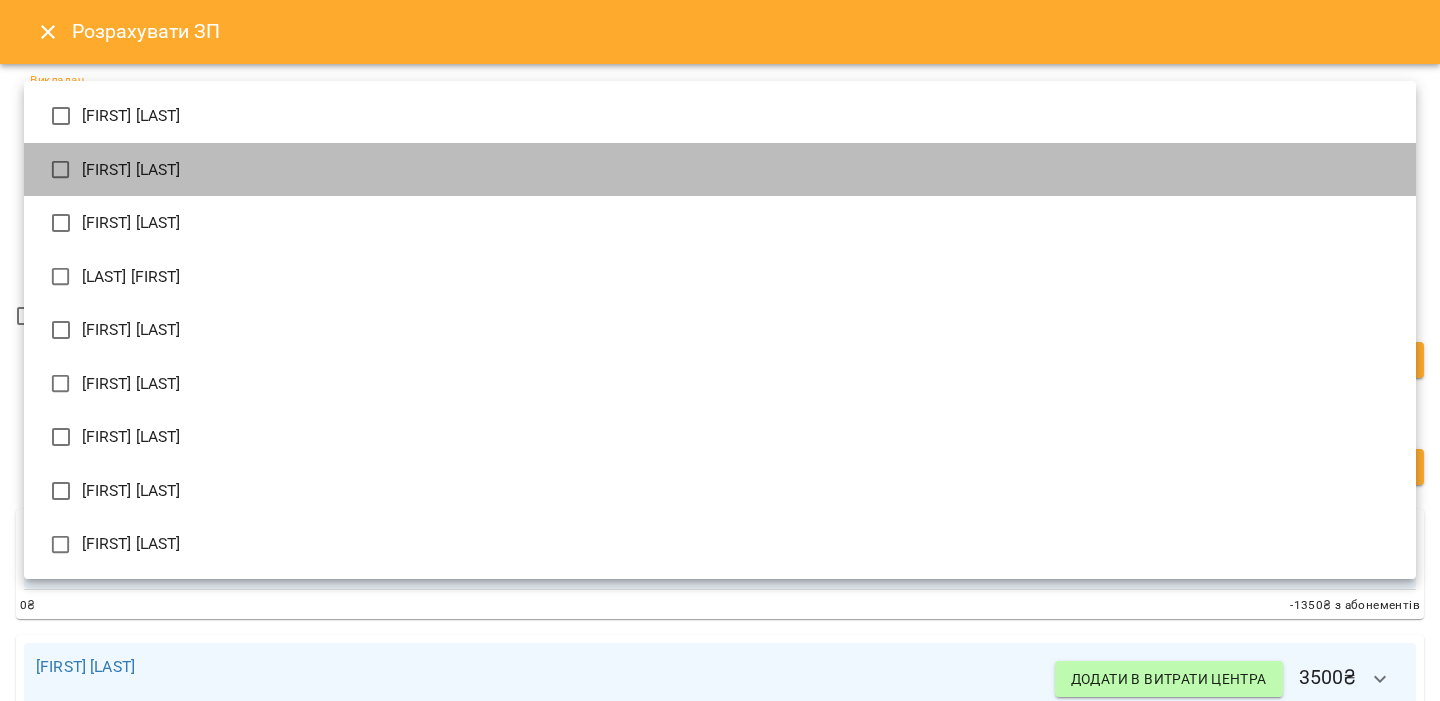 click on "Ангеліна Трачук" at bounding box center [131, 170] 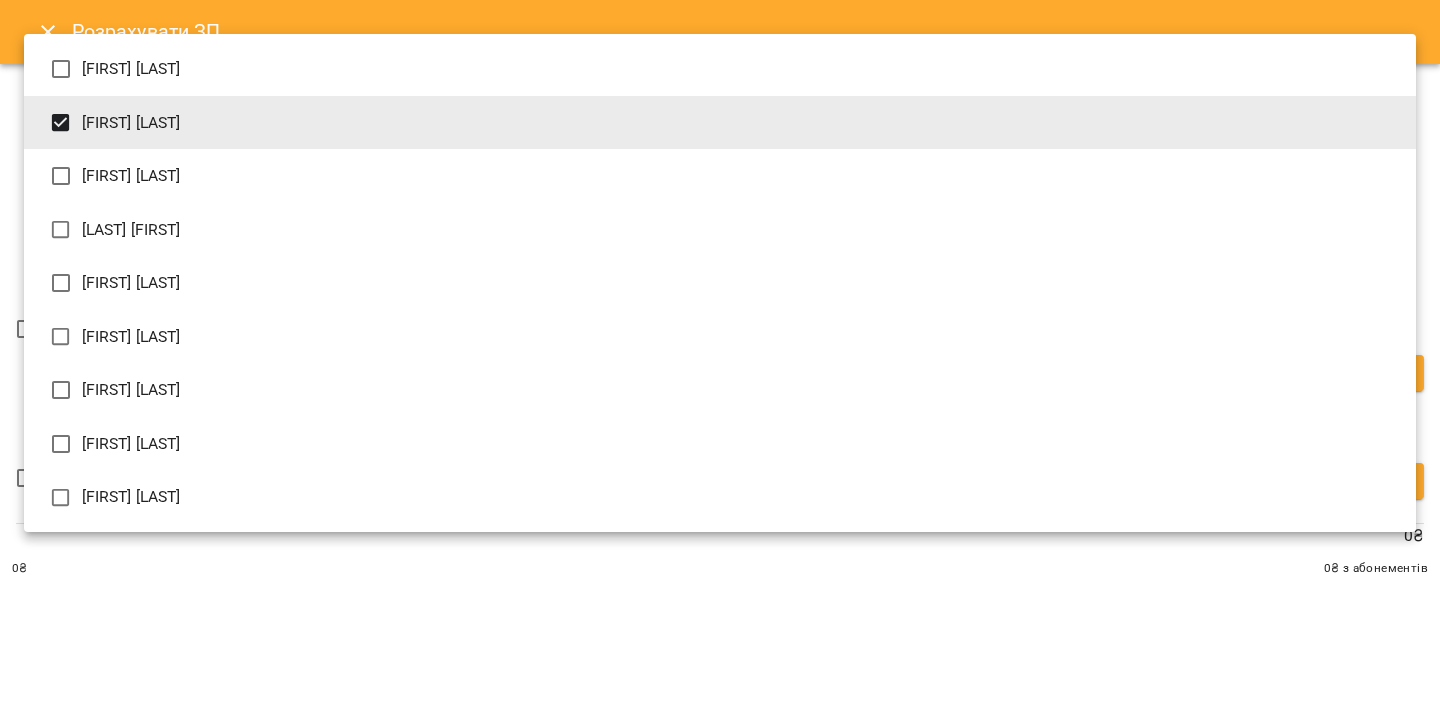 click at bounding box center [720, 350] 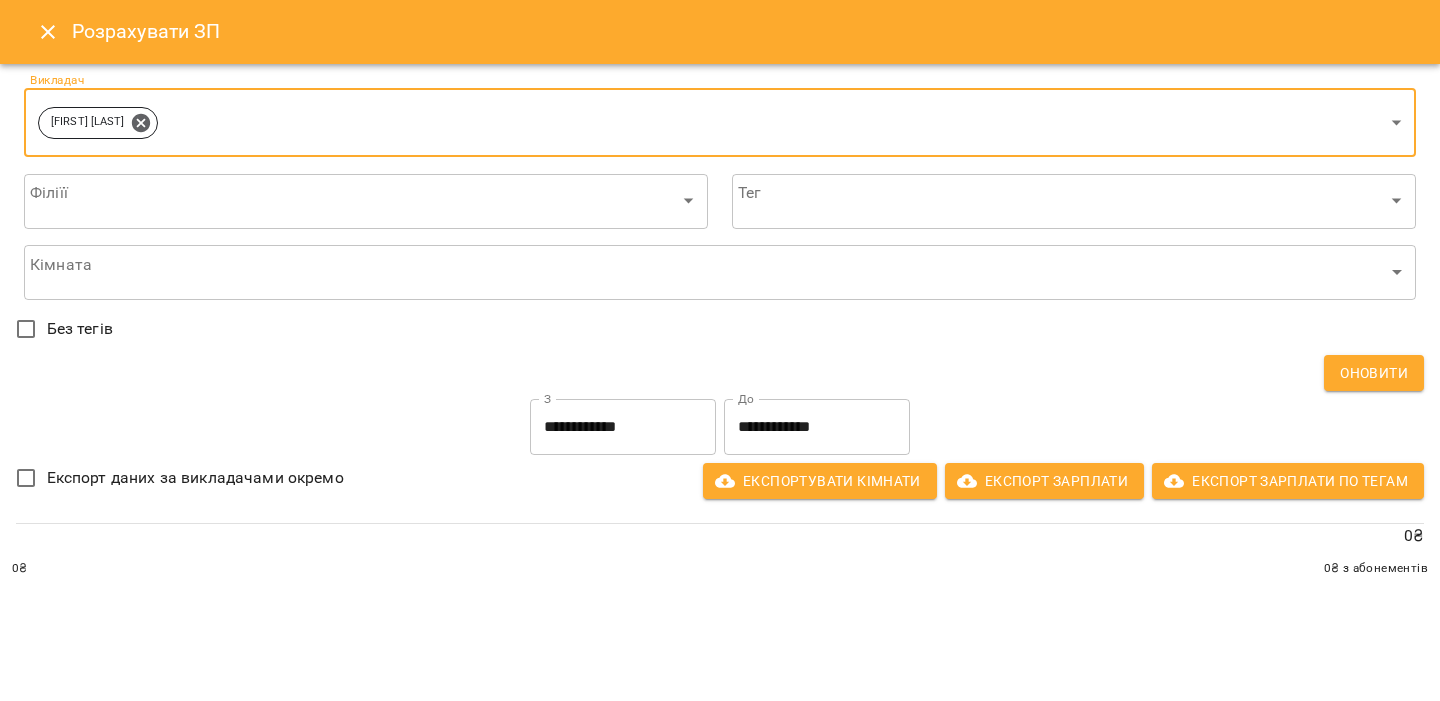 click on "Оновити" at bounding box center (1374, 373) 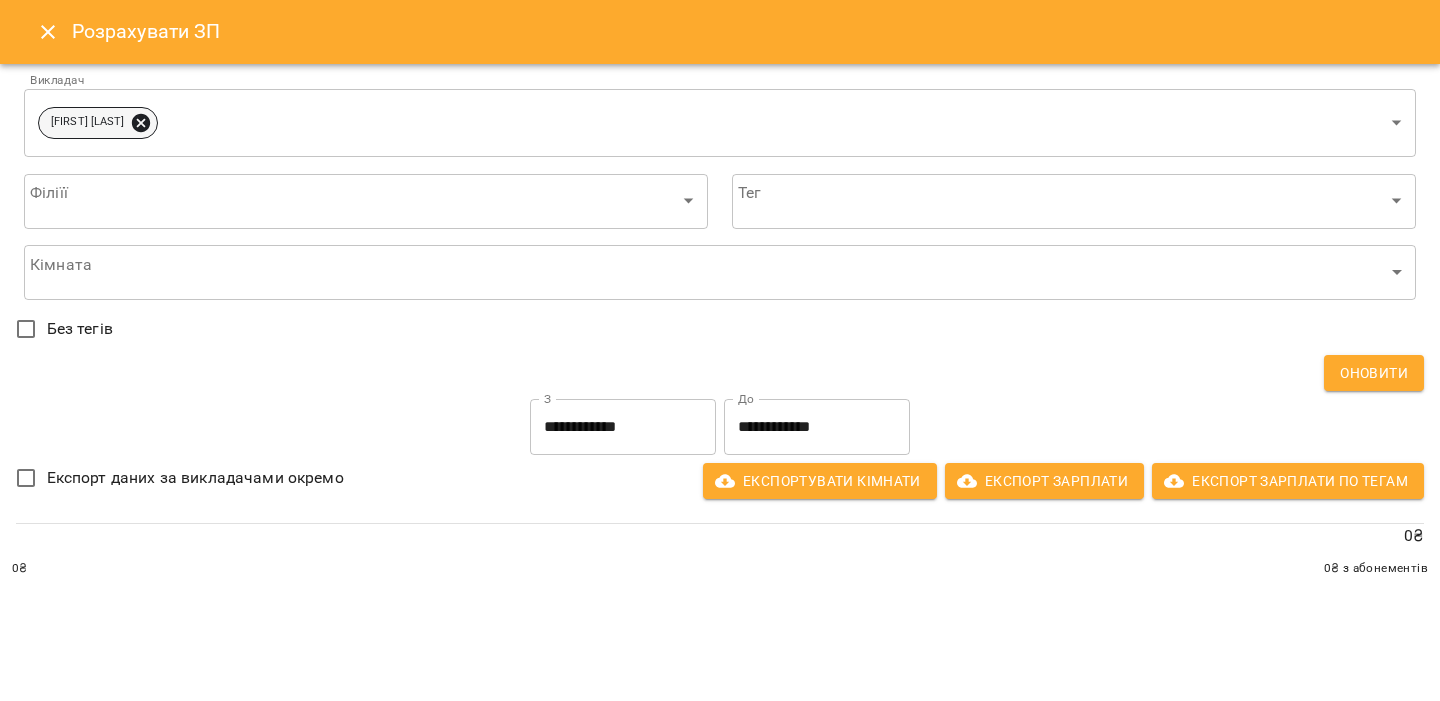 click 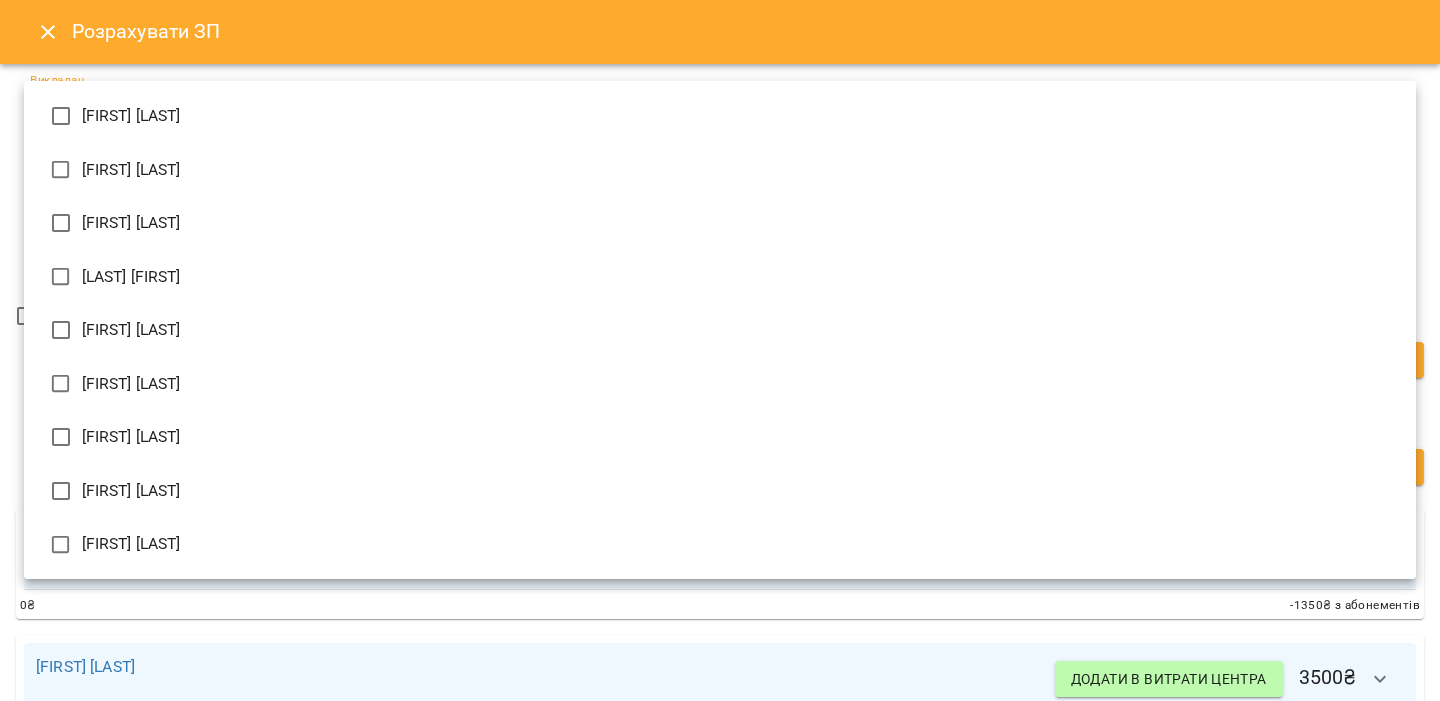 click on "For Business 1 UA Всі активні Видалені клієнти Мої співробітники Фільтр Розрахувати ЗП Розрахувати ЗП Ім'я Ім'я Анастасія Муравльова Викладачка:  Анастасія Муравльова Педагог Школа польської та англійської мов "Мовний простір" Ім'я Ангеліна Трачук Викладач польської мови :  Ангеліна Трачук Педагог Школа польської та англійської мов "Мовний простір" Ім'я Анжеліка Казюк  Викладачка англійської:  Анжеліка Казюк  Педагог Школа польської та англійської мов "Мовний простір" Ім'я Кабатрут Аліна менеджер :  Кабатрут Аліна Адмін Ім'я З" at bounding box center [720, 927] 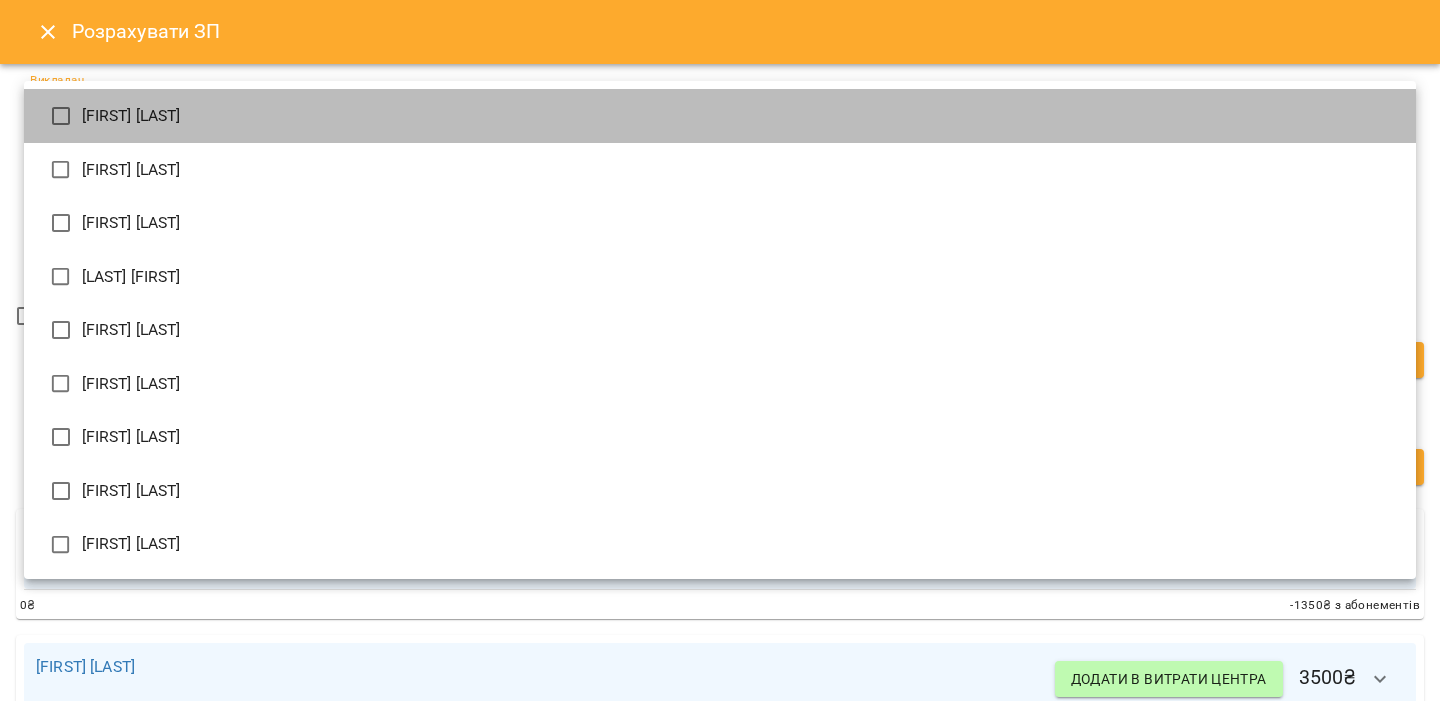 click on "Анастасія Муравльова" at bounding box center [131, 116] 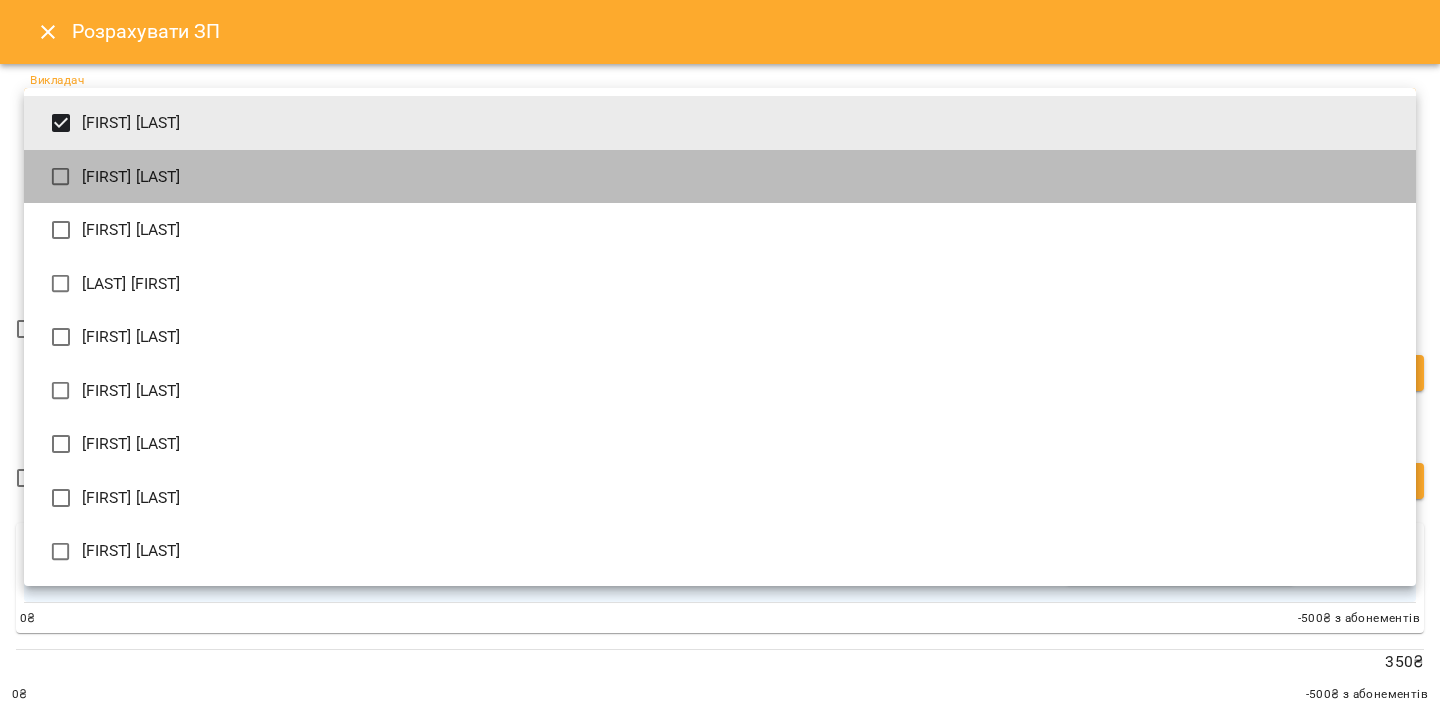 click on "Ангеліна Трачук" at bounding box center [720, 177] 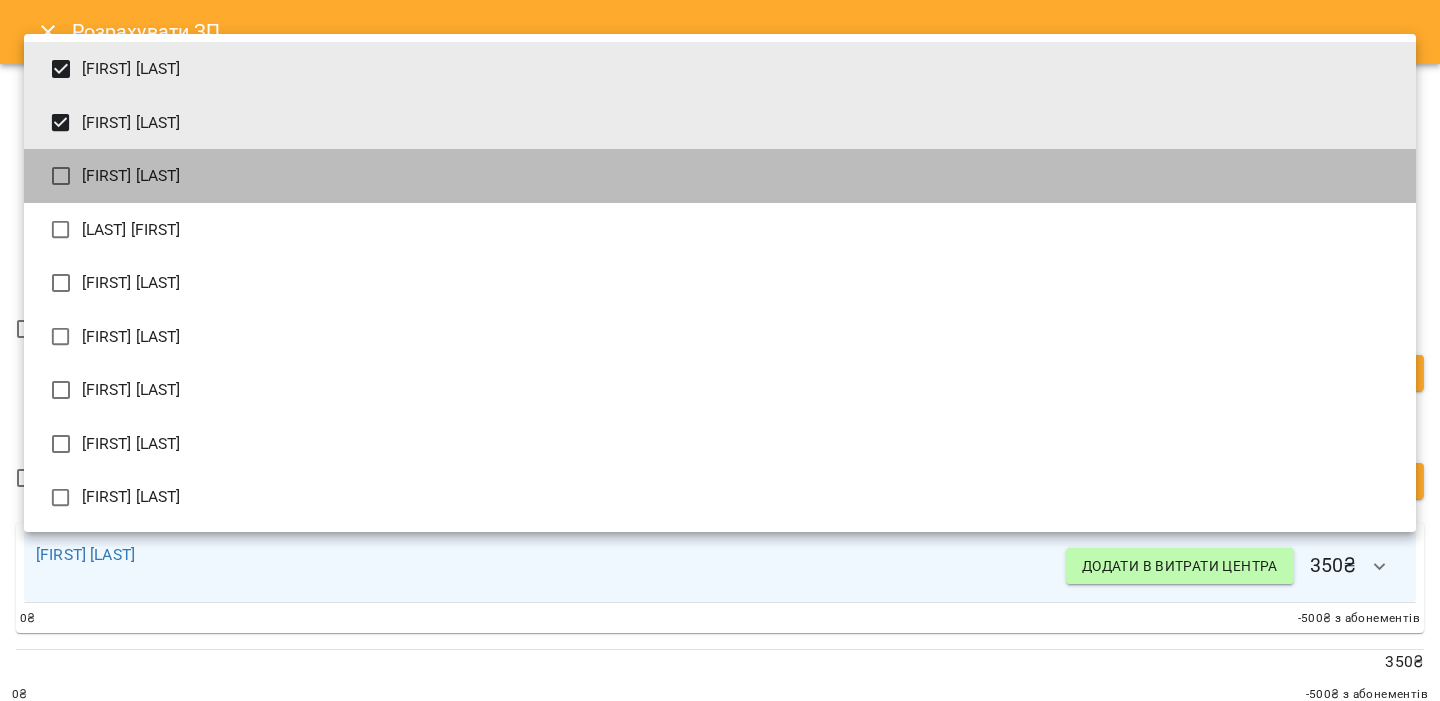 click on "Анжеліка Казюк" at bounding box center (131, 176) 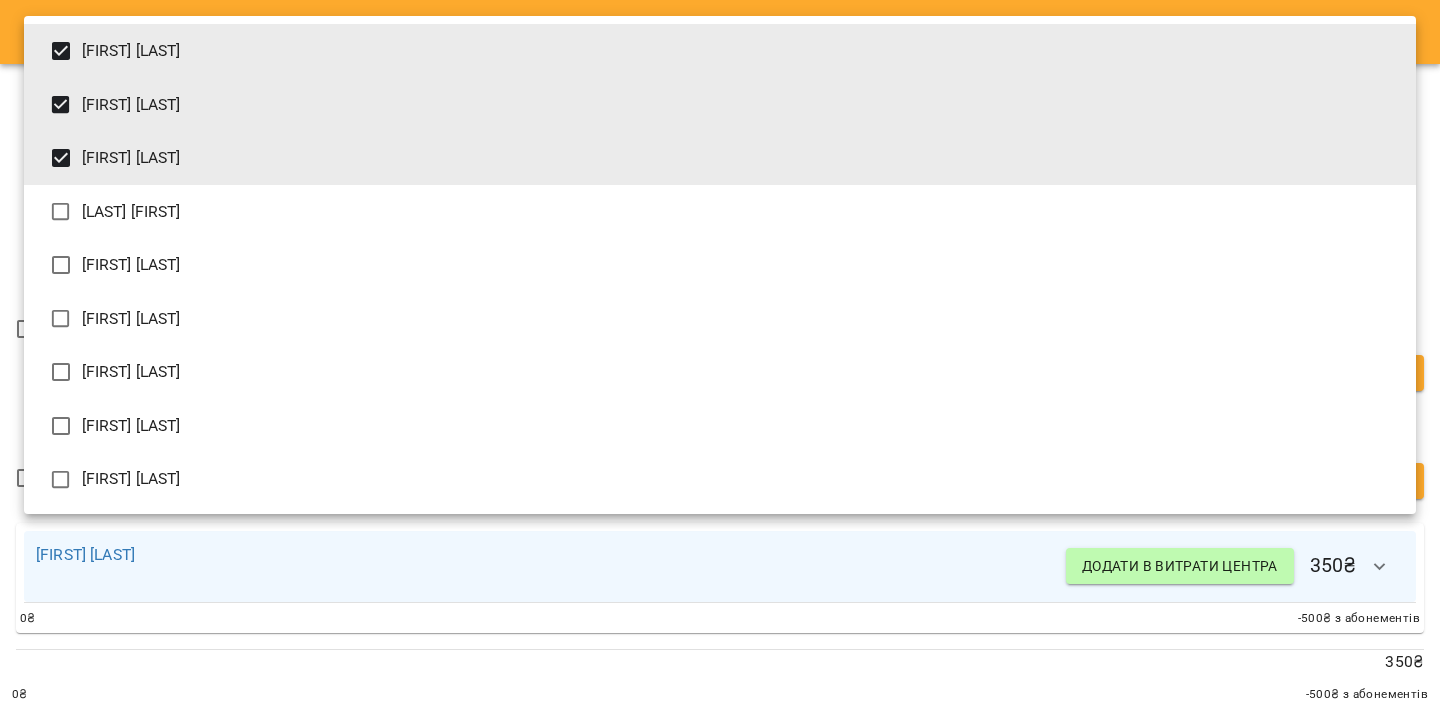 click on "Кабатрут Аліна" at bounding box center (131, 212) 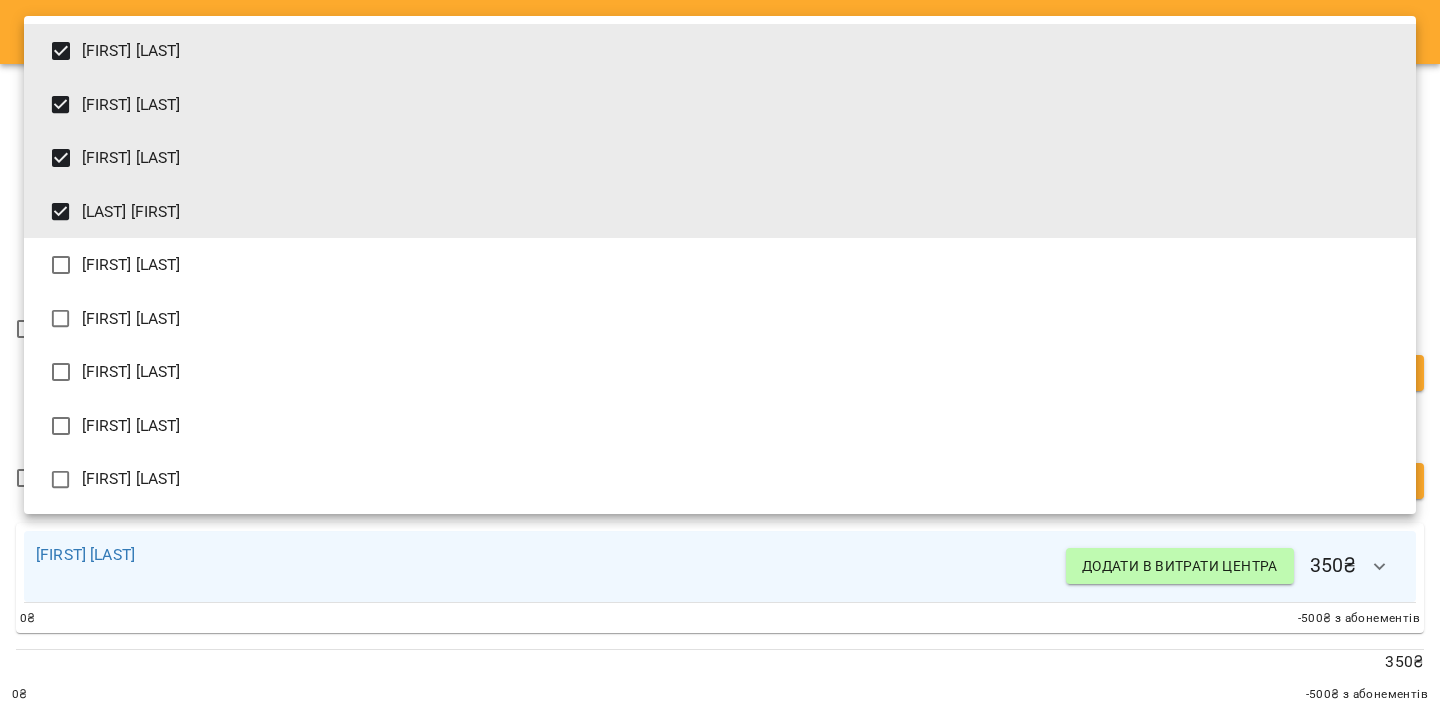 click at bounding box center (720, 350) 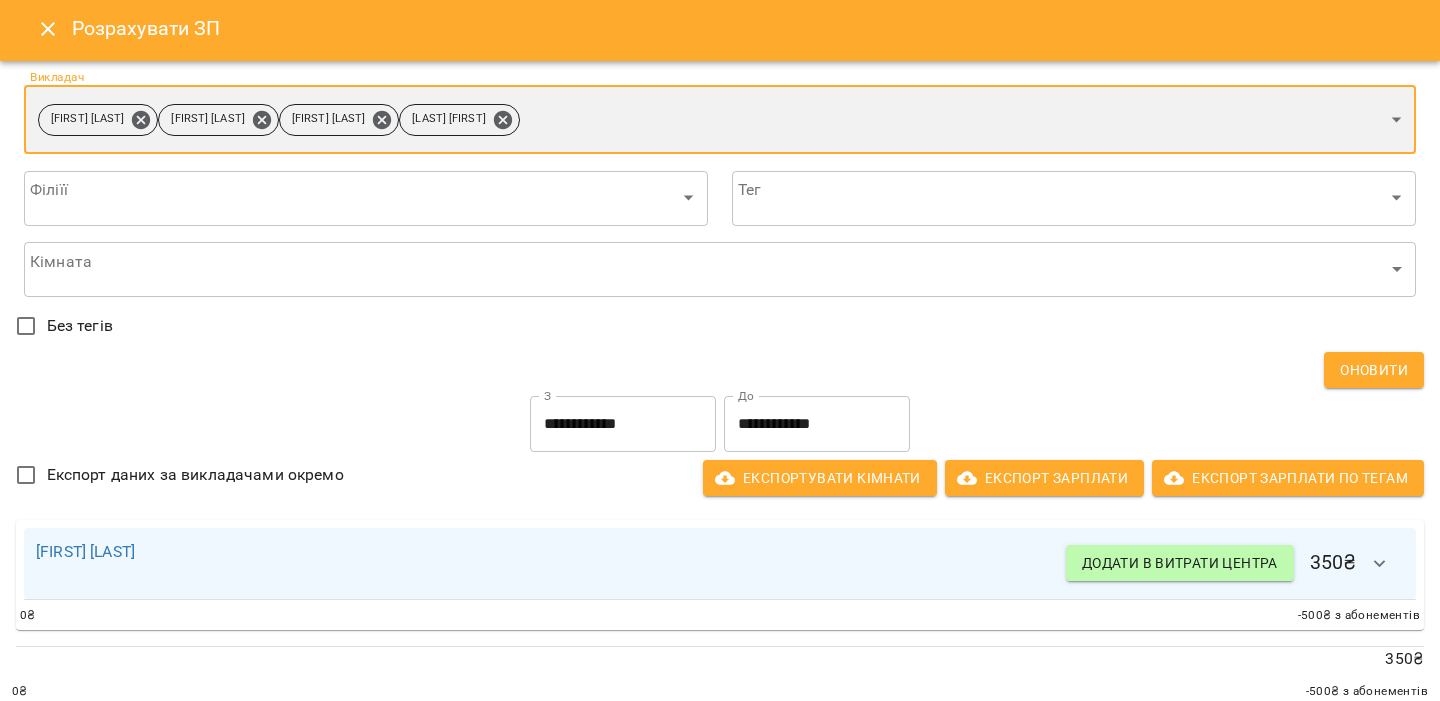scroll, scrollTop: 0, scrollLeft: 0, axis: both 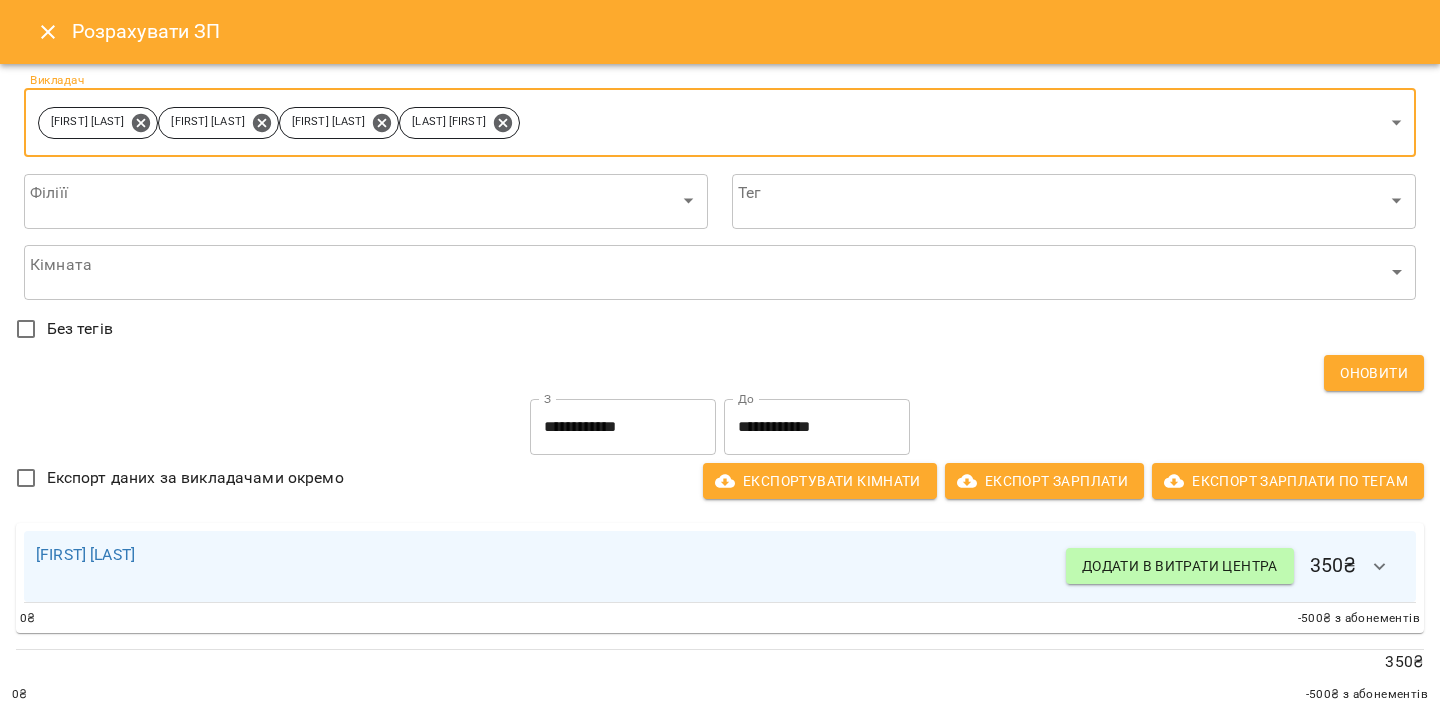 click on "Оновити" at bounding box center [1374, 373] 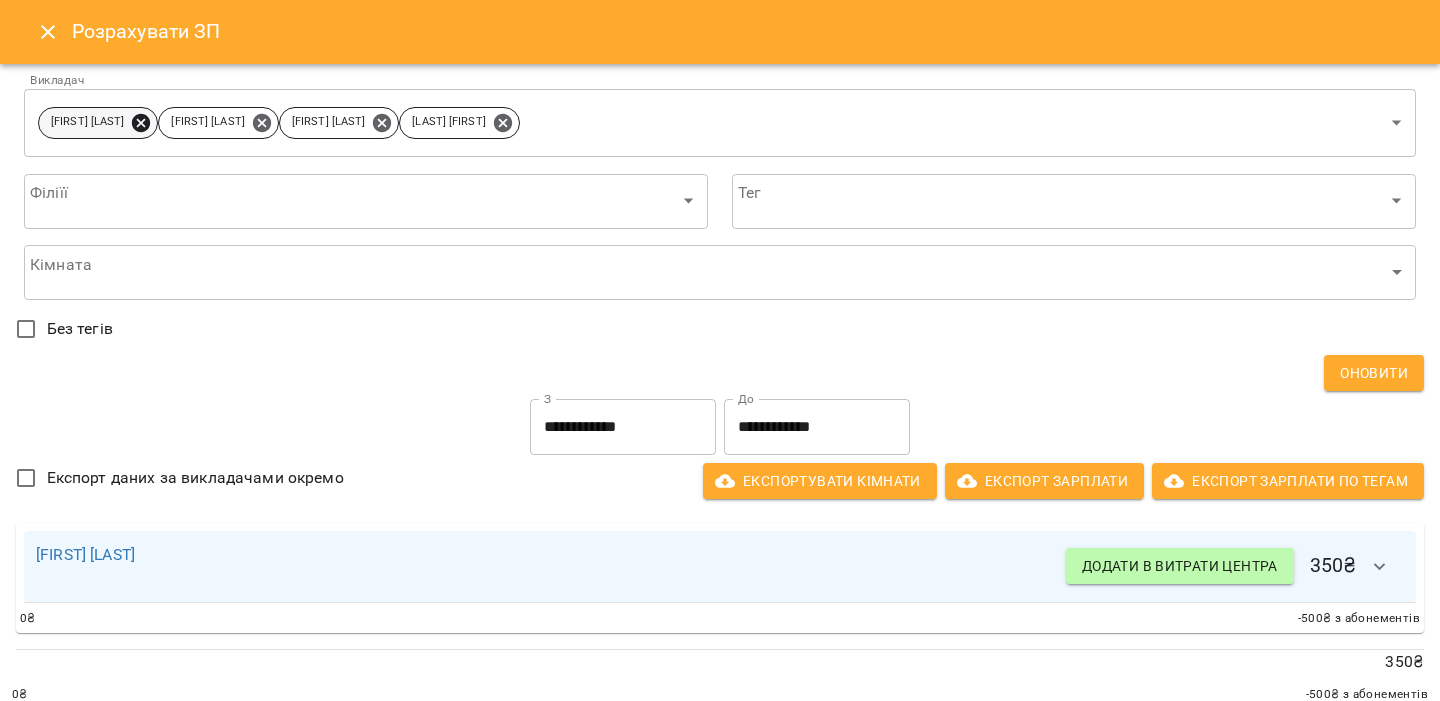 click 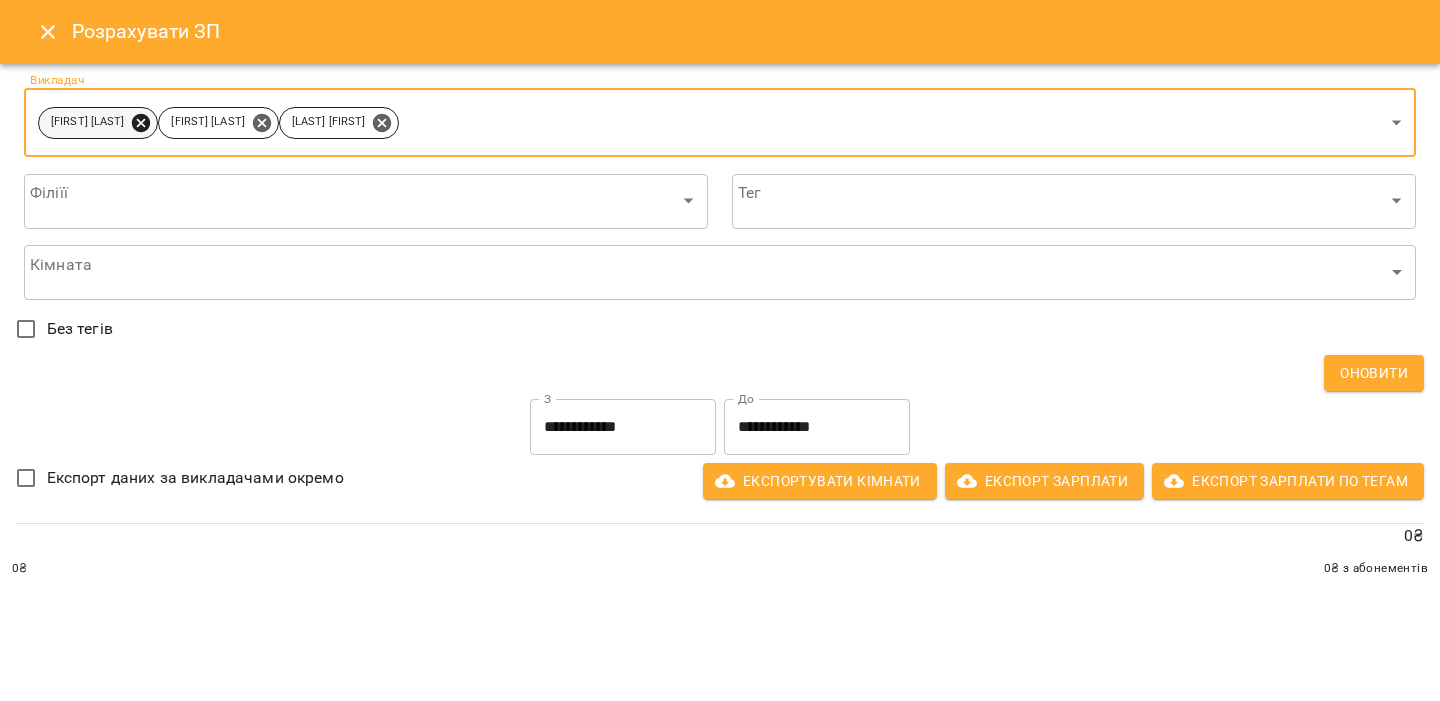 click on "Ангеліна Трачук" at bounding box center (98, 123) 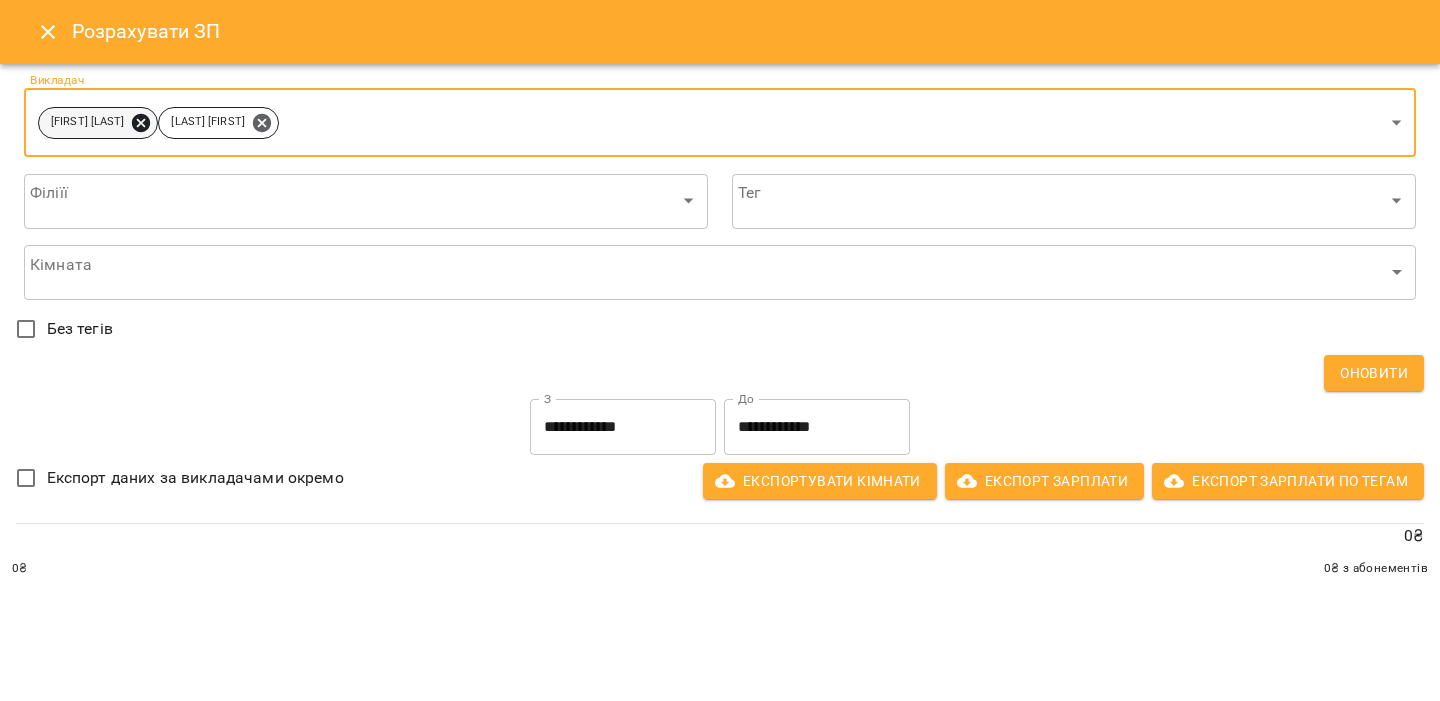 click 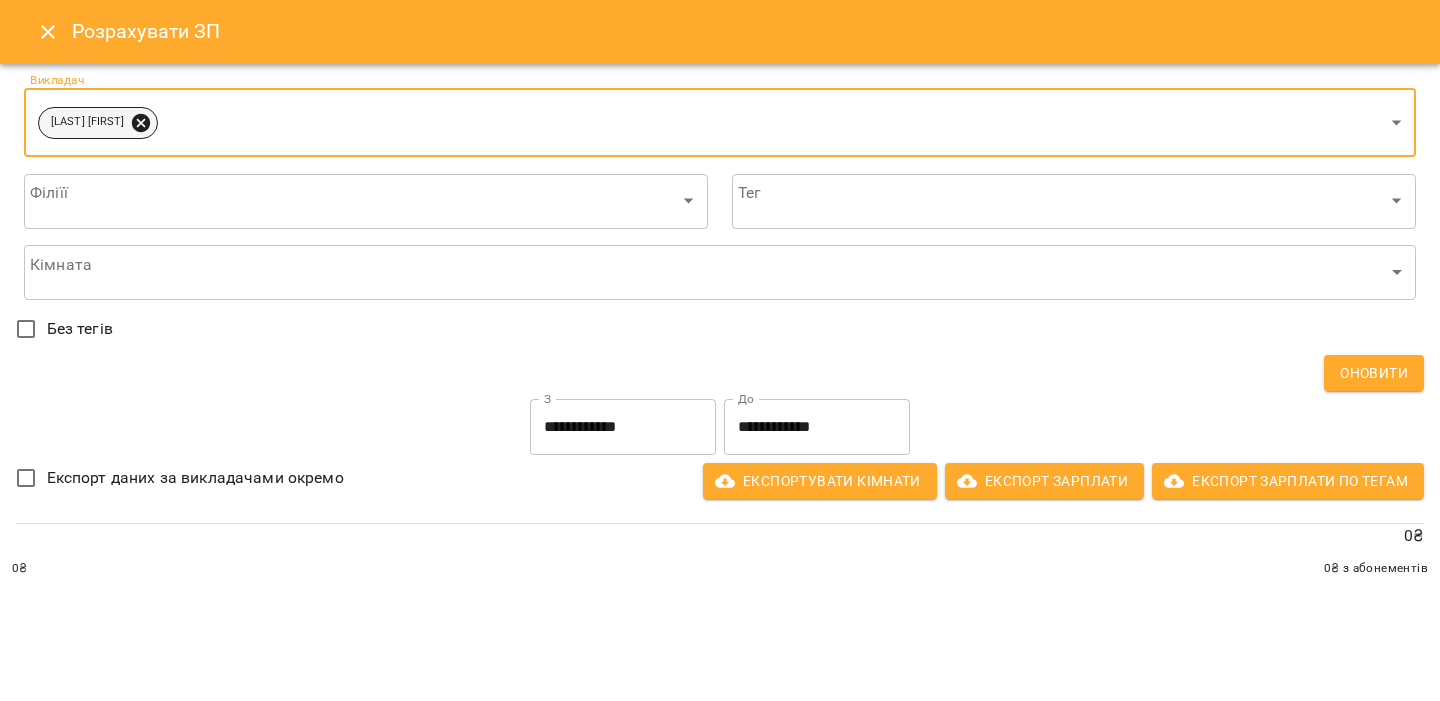 click 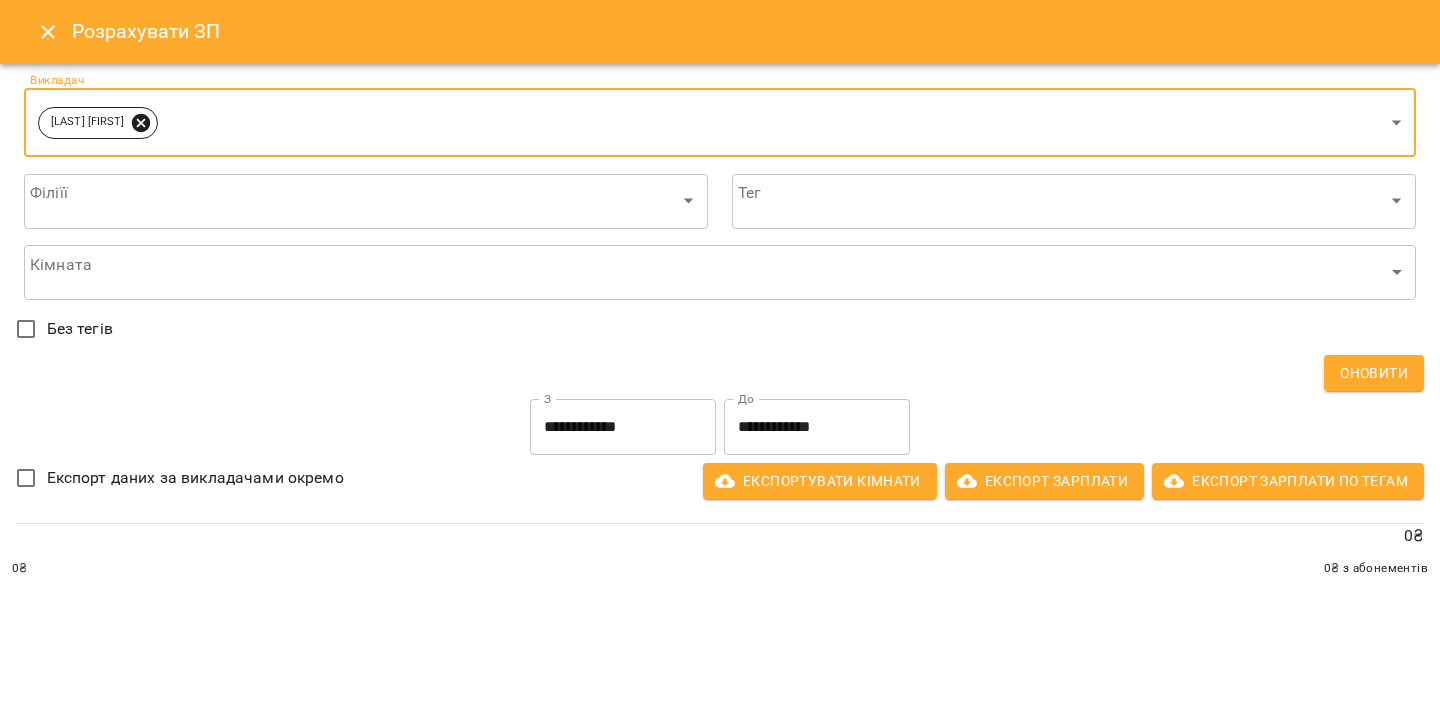 type 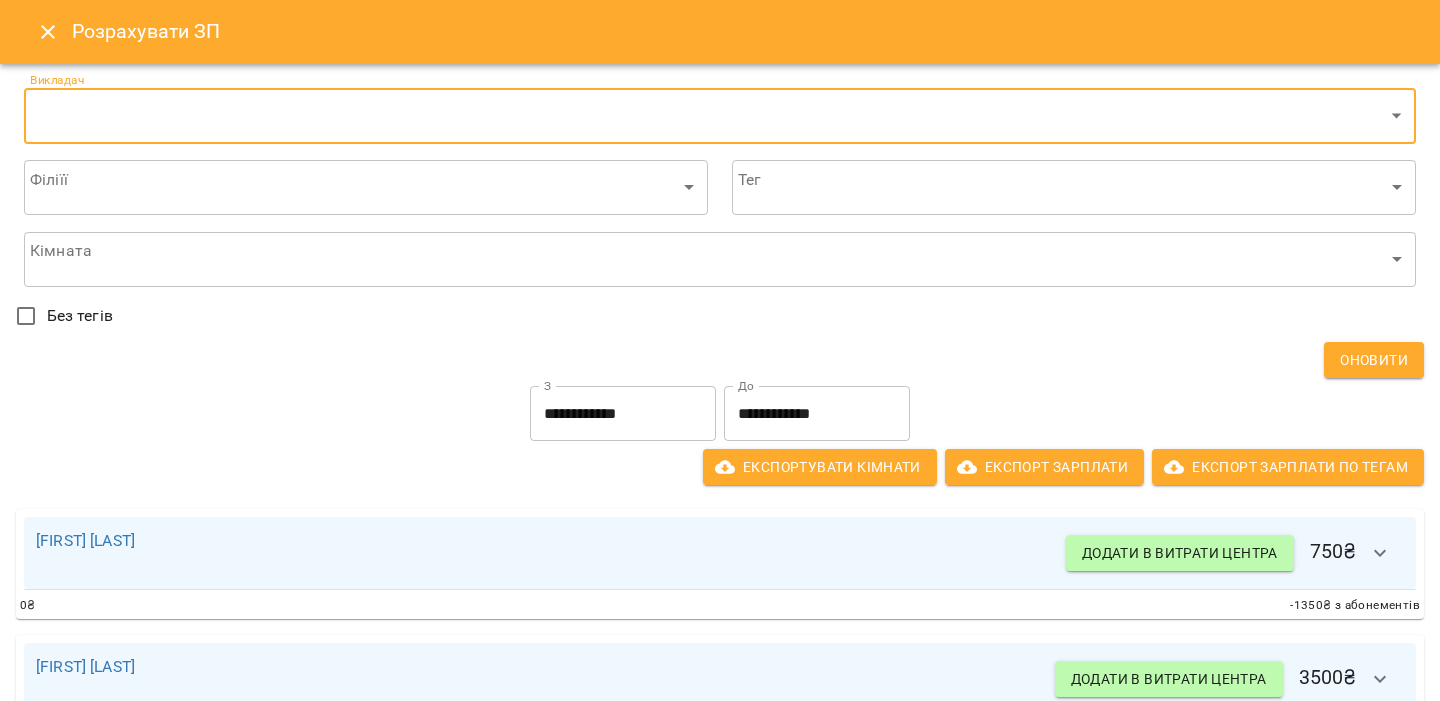 click at bounding box center (48, 32) 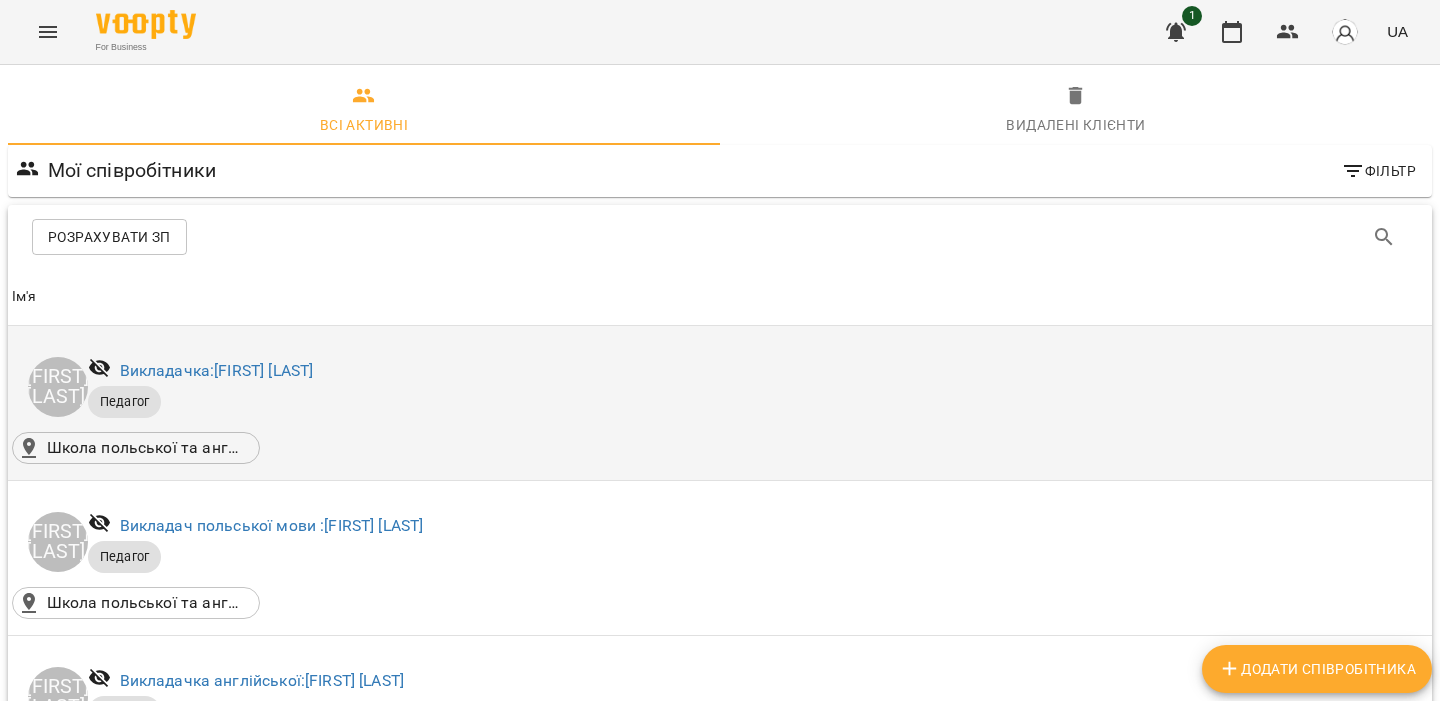 type 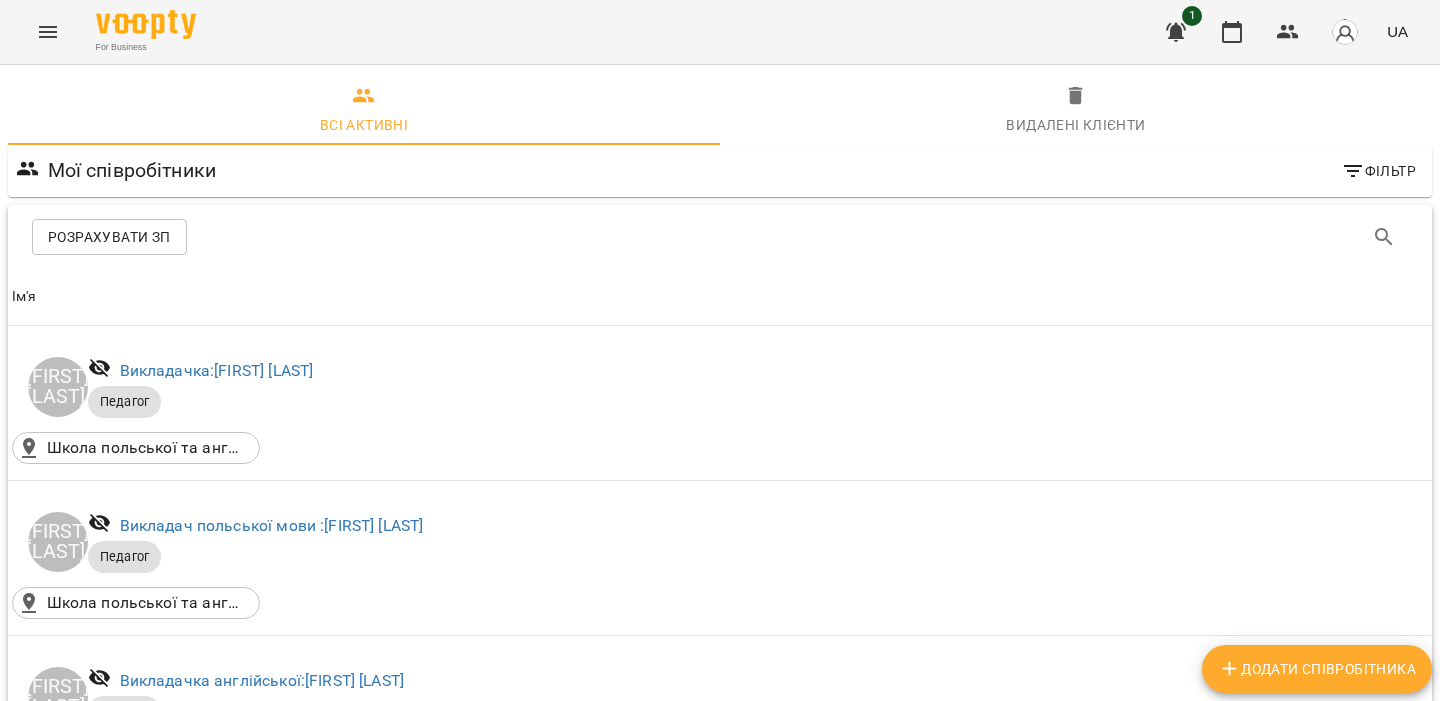 click on "Розрахувати ЗП" at bounding box center (109, 237) 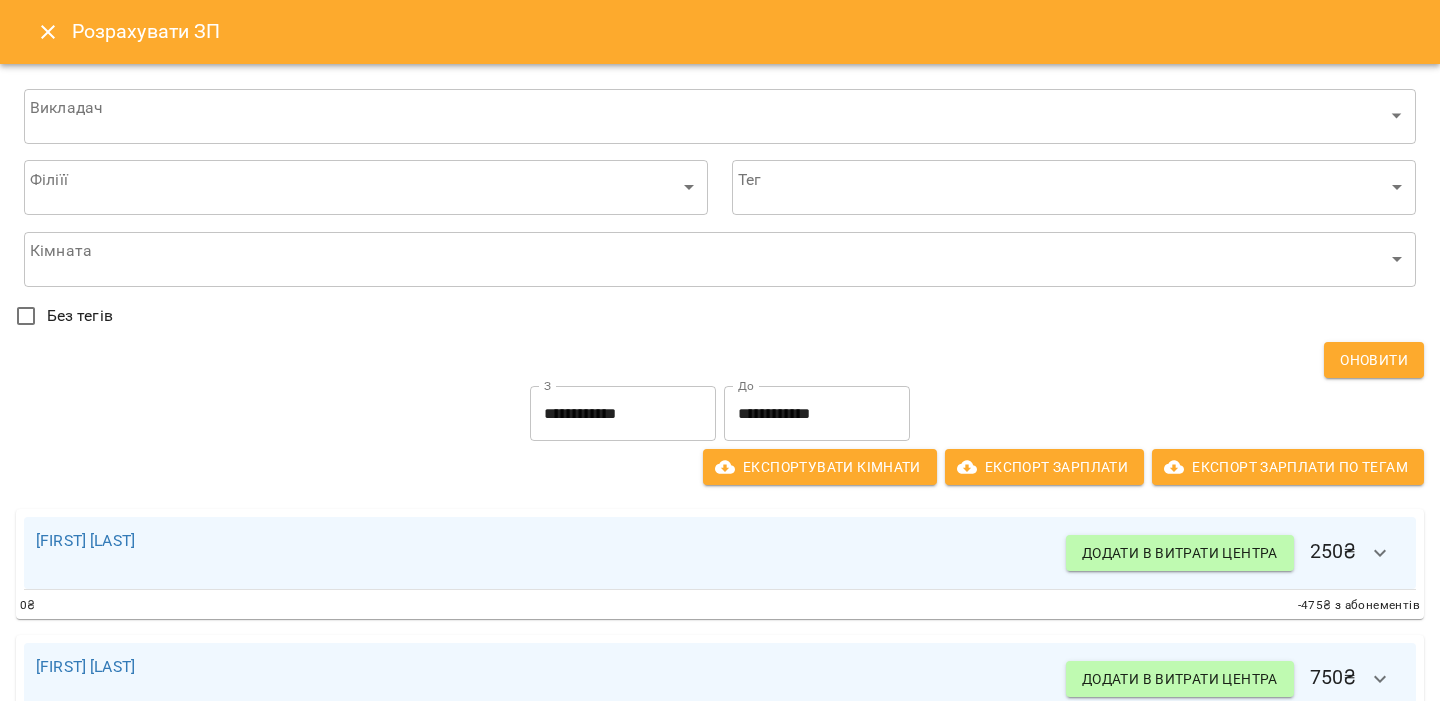 click on "For Business 1 UA Всі активні Видалені клієнти Мої співробітники Фільтр Розрахувати ЗП Розрахувати ЗП Ім'я Ім'я Анастасія Муравльова Викладачка:  Анастасія Муравльова Педагог Школа польської та англійської мов "Мовний простір" Ім'я Ангеліна Трачук Викладач польської мови :  Ангеліна Трачук Педагог Школа польської та англійської мов "Мовний простір" Ім'я Анжеліка Казюк  Викладачка англійської:  Анжеліка Казюк  Педагог Школа польської та англійської мов "Мовний простір" Ім'я Кабатрут Аліна менеджер :  Кабатрут Аліна Адмін Ім'я З" at bounding box center (720, 927) 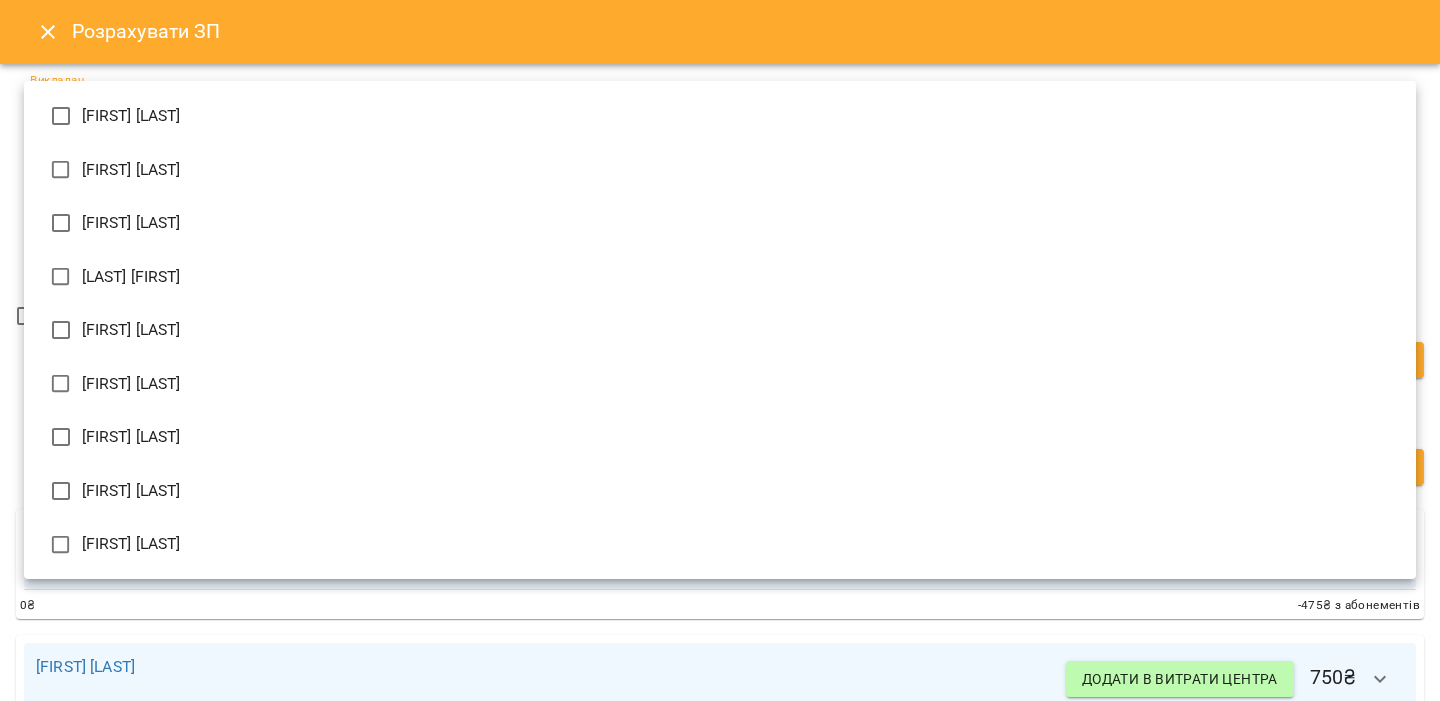click on "Ангеліна Трачук" at bounding box center [131, 170] 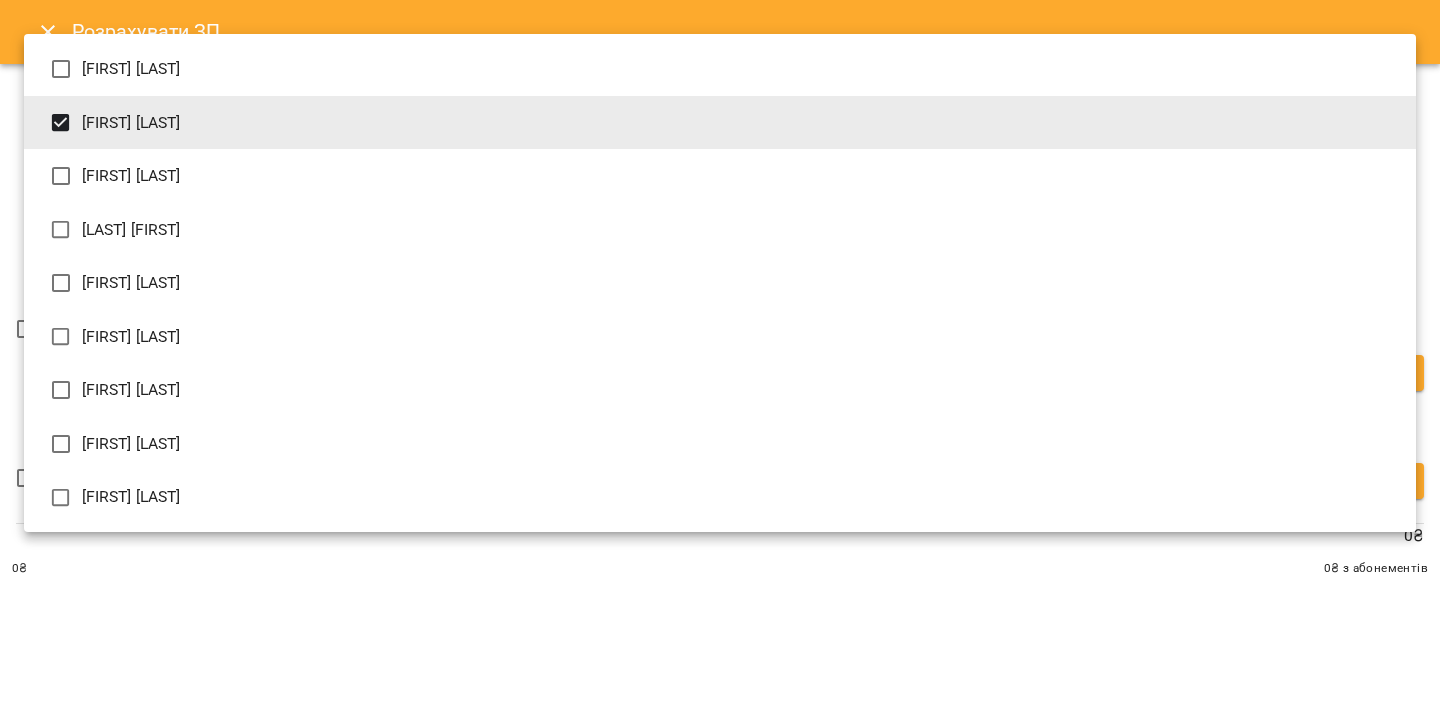 click at bounding box center (720, 350) 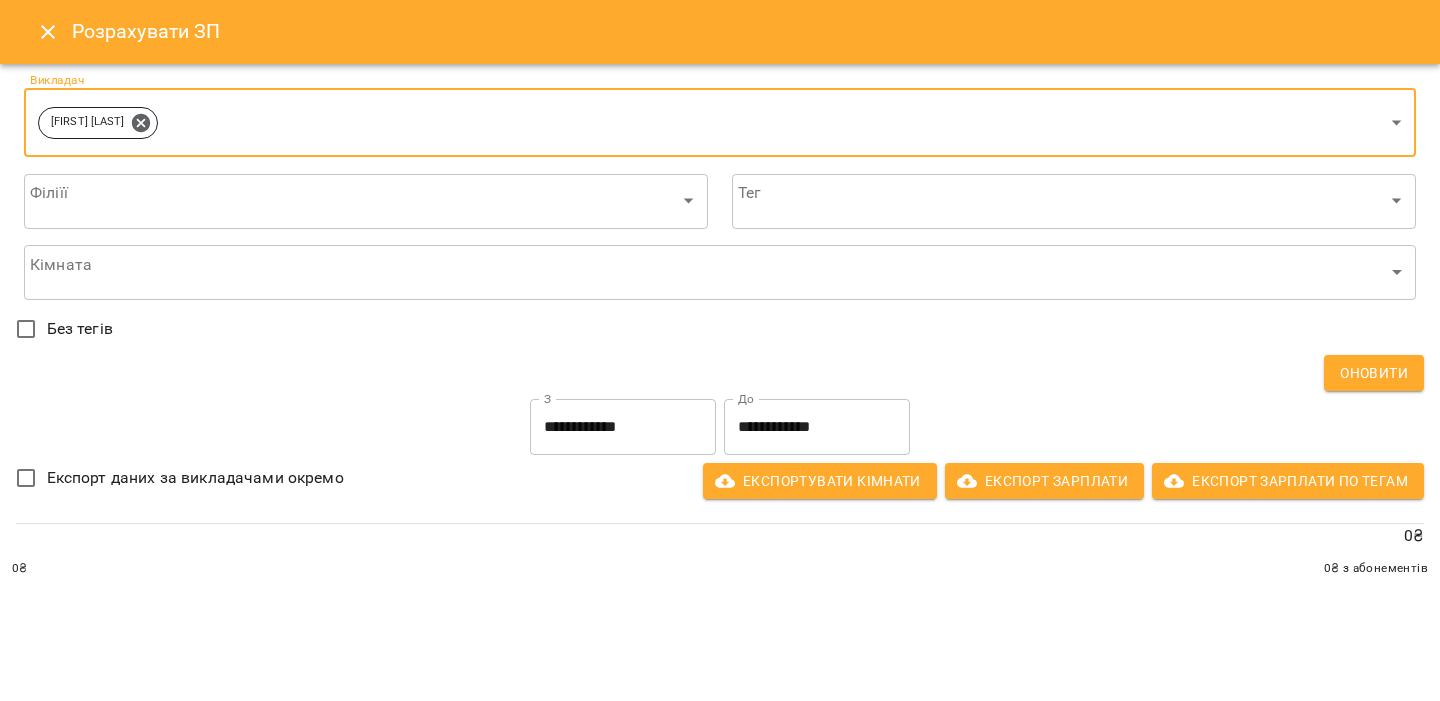 click 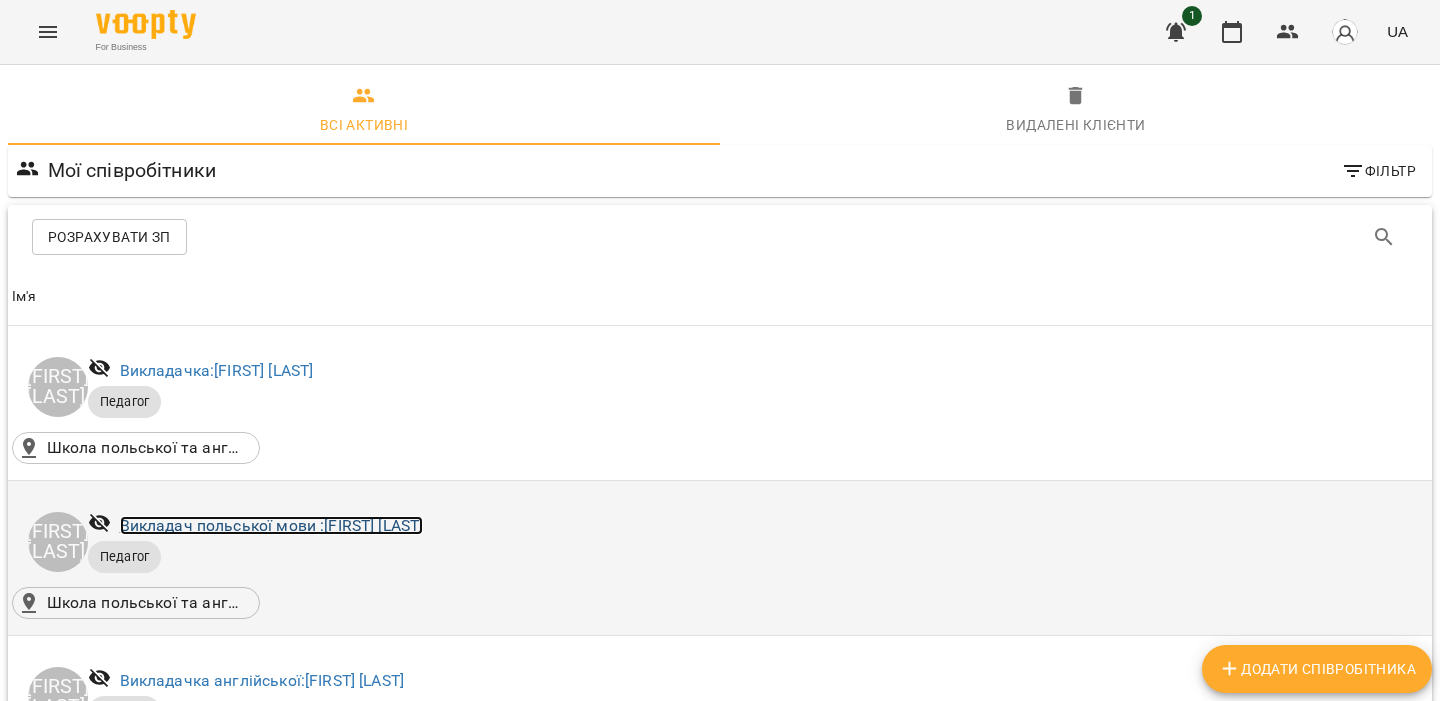 click on "Викладач польської мови :  Ангеліна Трачук" at bounding box center [272, 525] 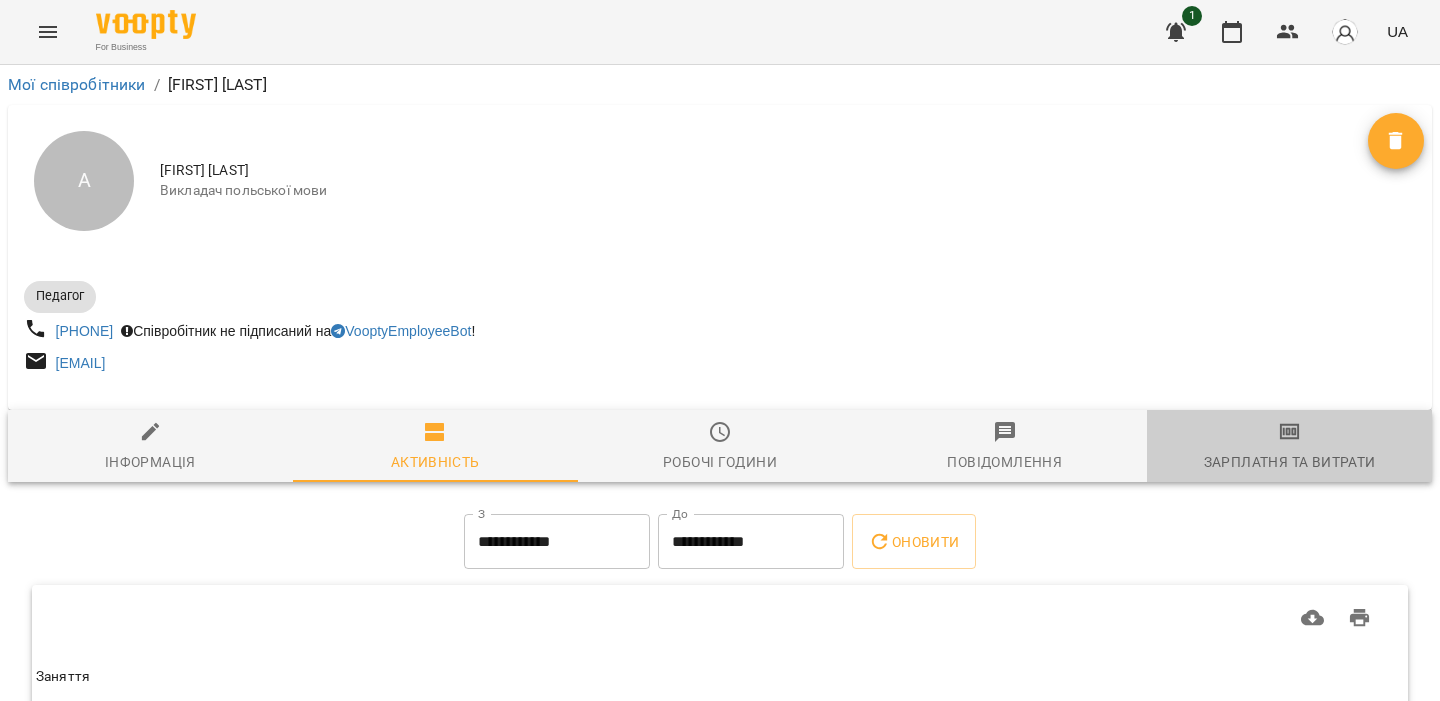 click on "Зарплатня та Витрати" at bounding box center (1290, 462) 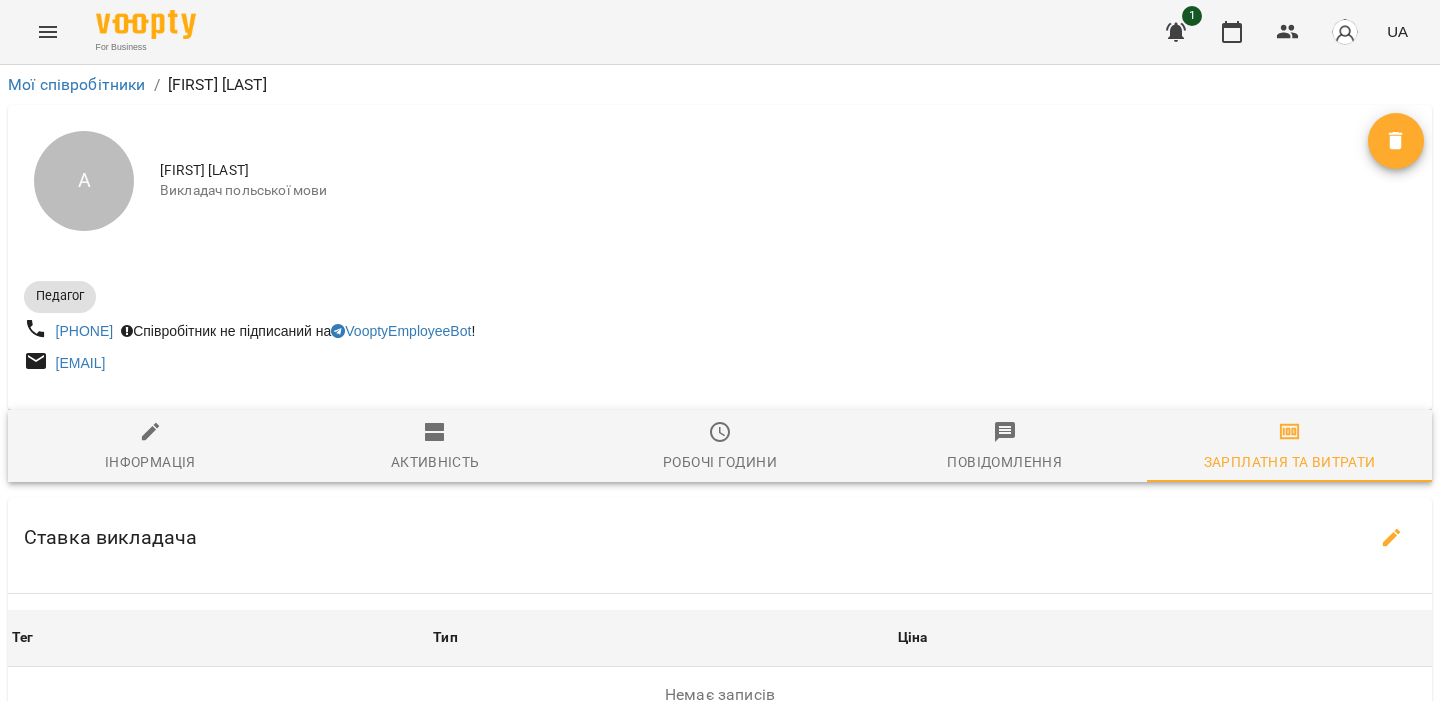 click on "Ставка викладача" at bounding box center [720, 538] 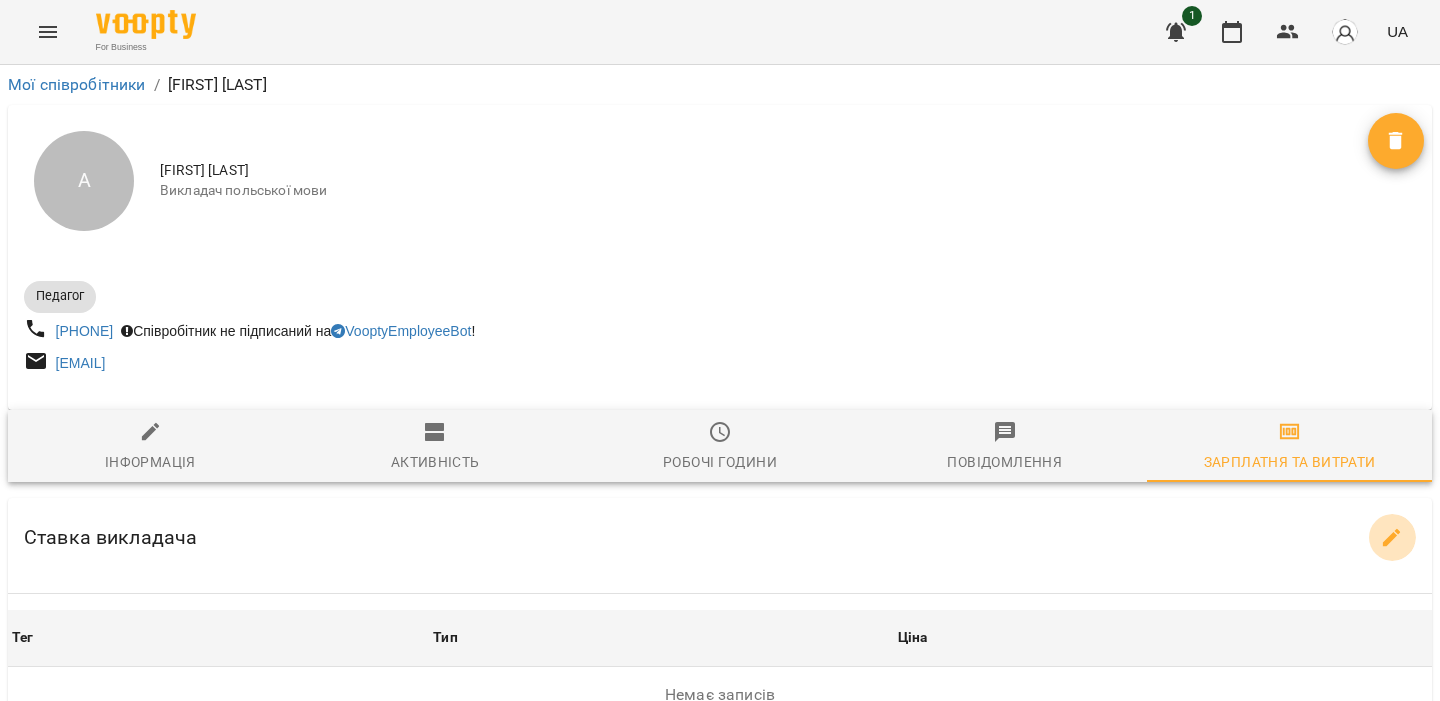 click 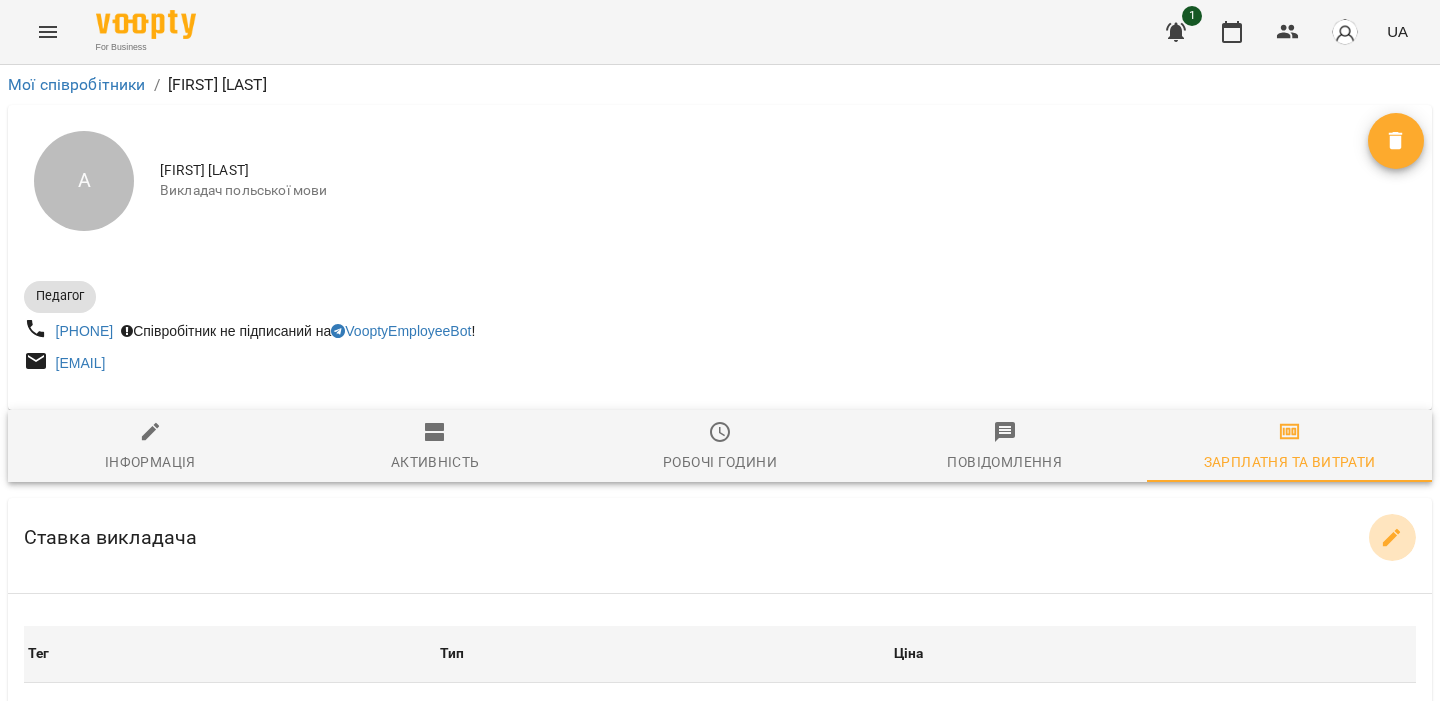 select on "*******" 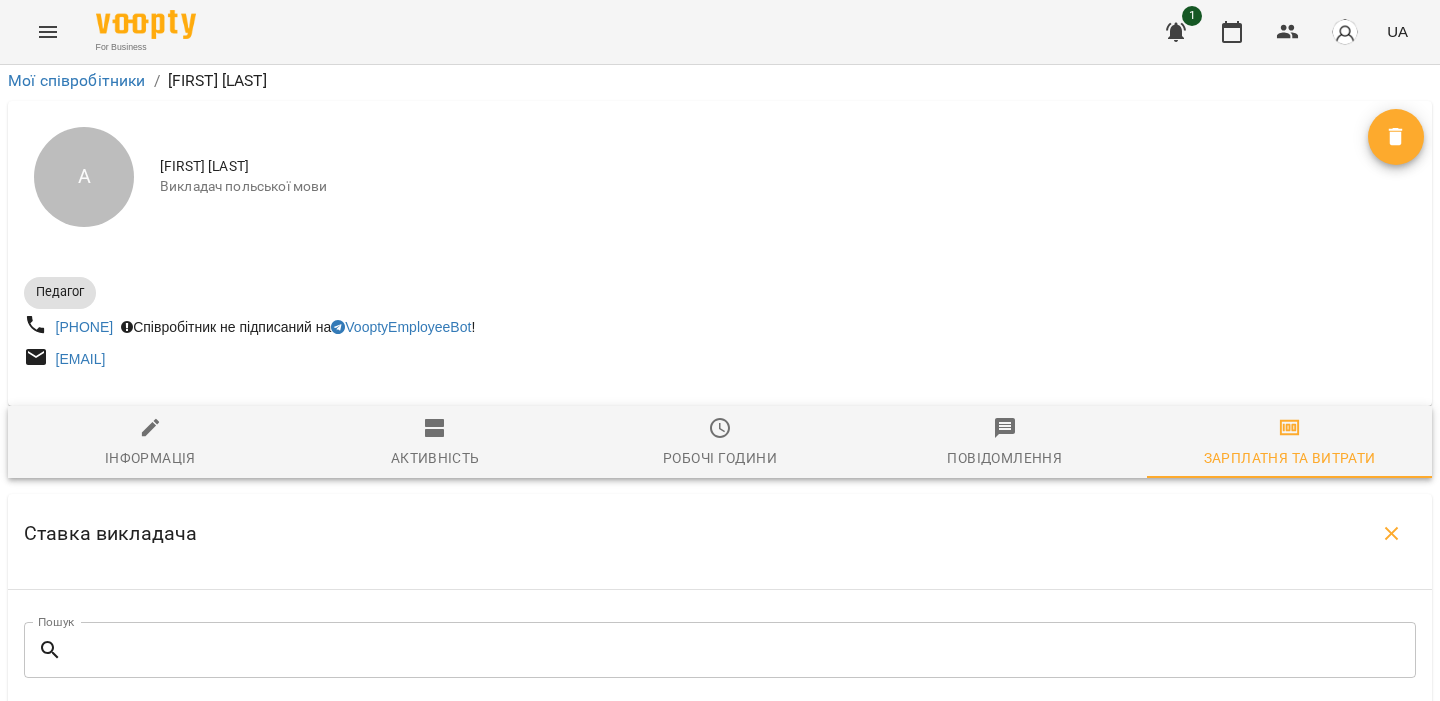 scroll, scrollTop: 289, scrollLeft: 0, axis: vertical 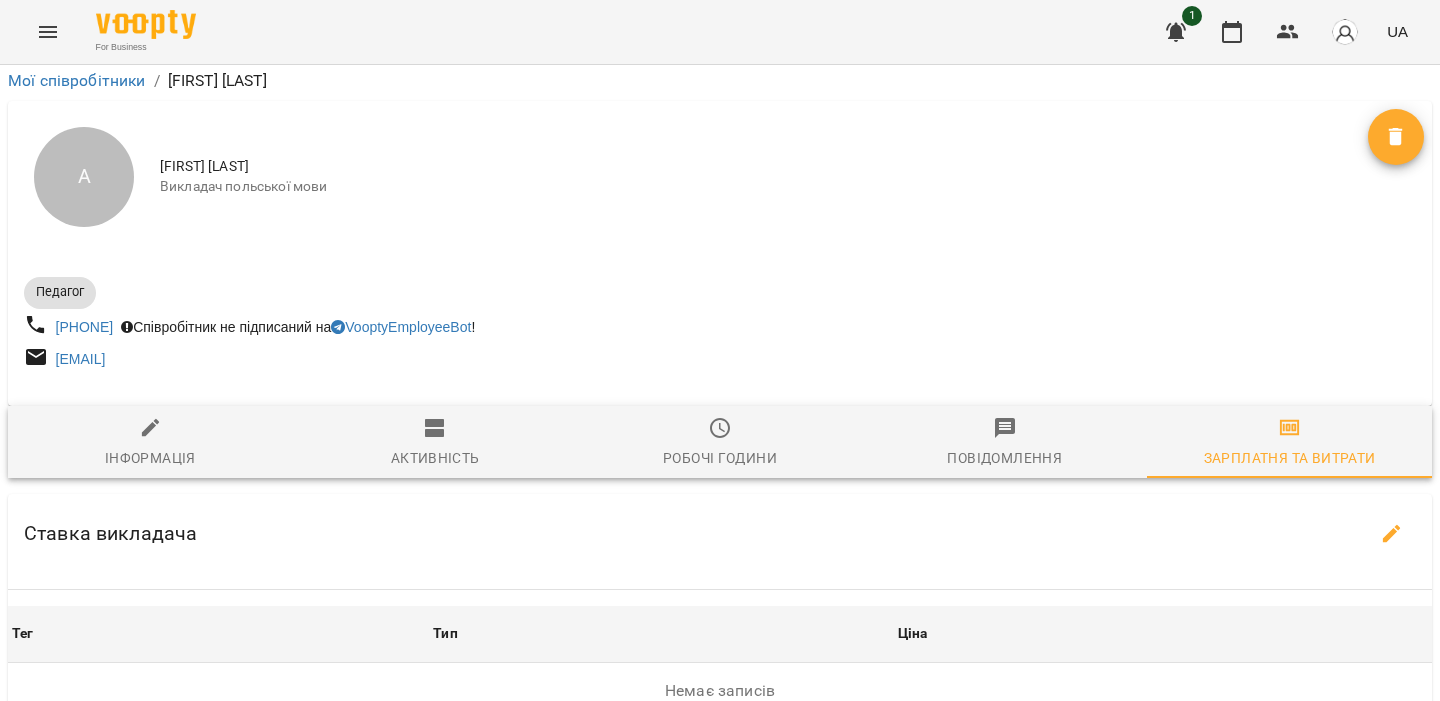 click 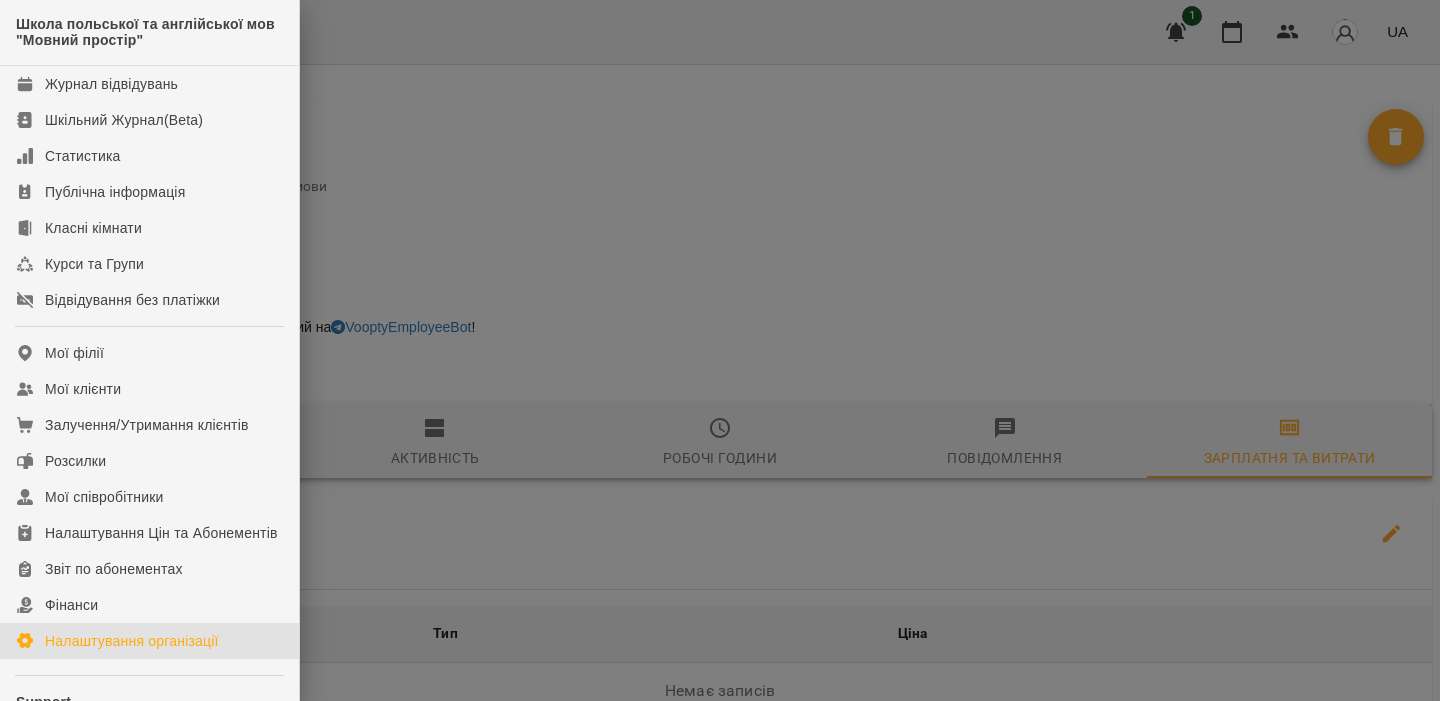 click on "Налаштування організації" at bounding box center (132, 641) 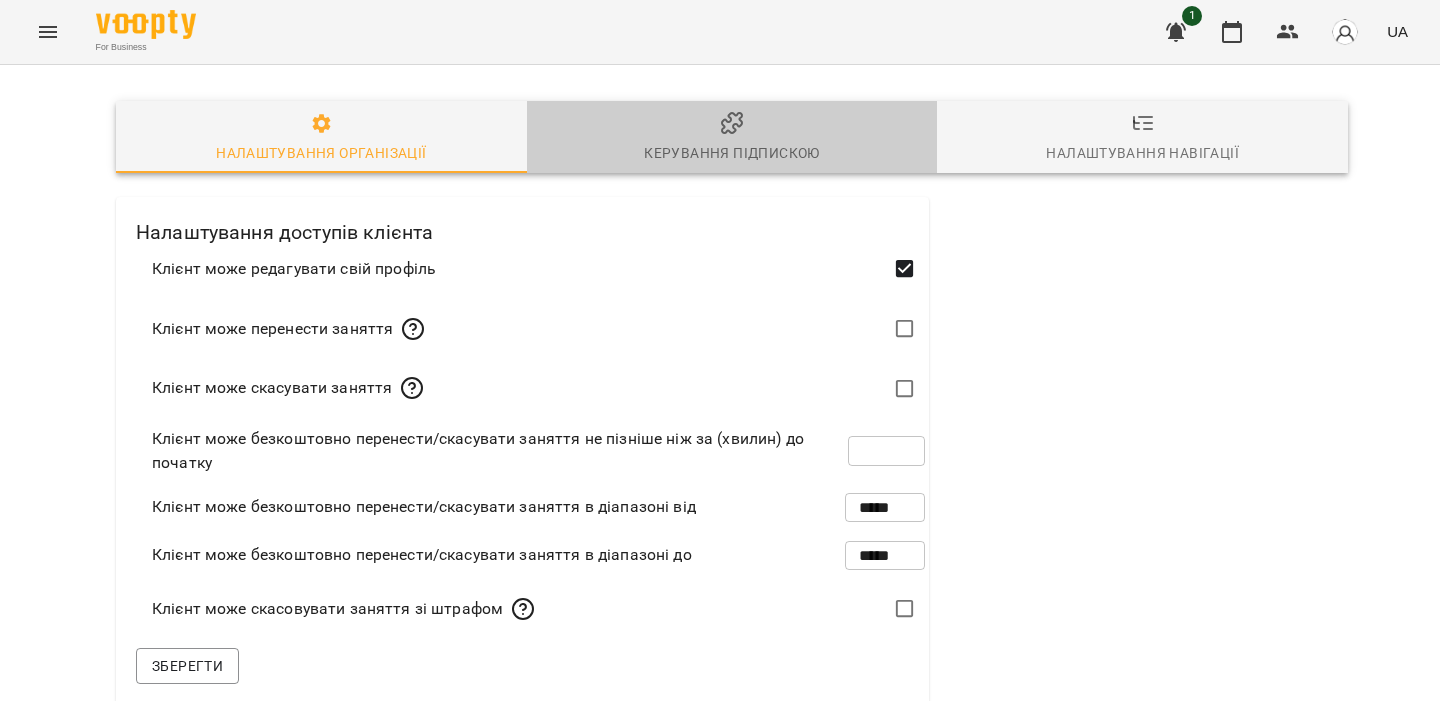 click on "Керування підпискою" at bounding box center [731, 153] 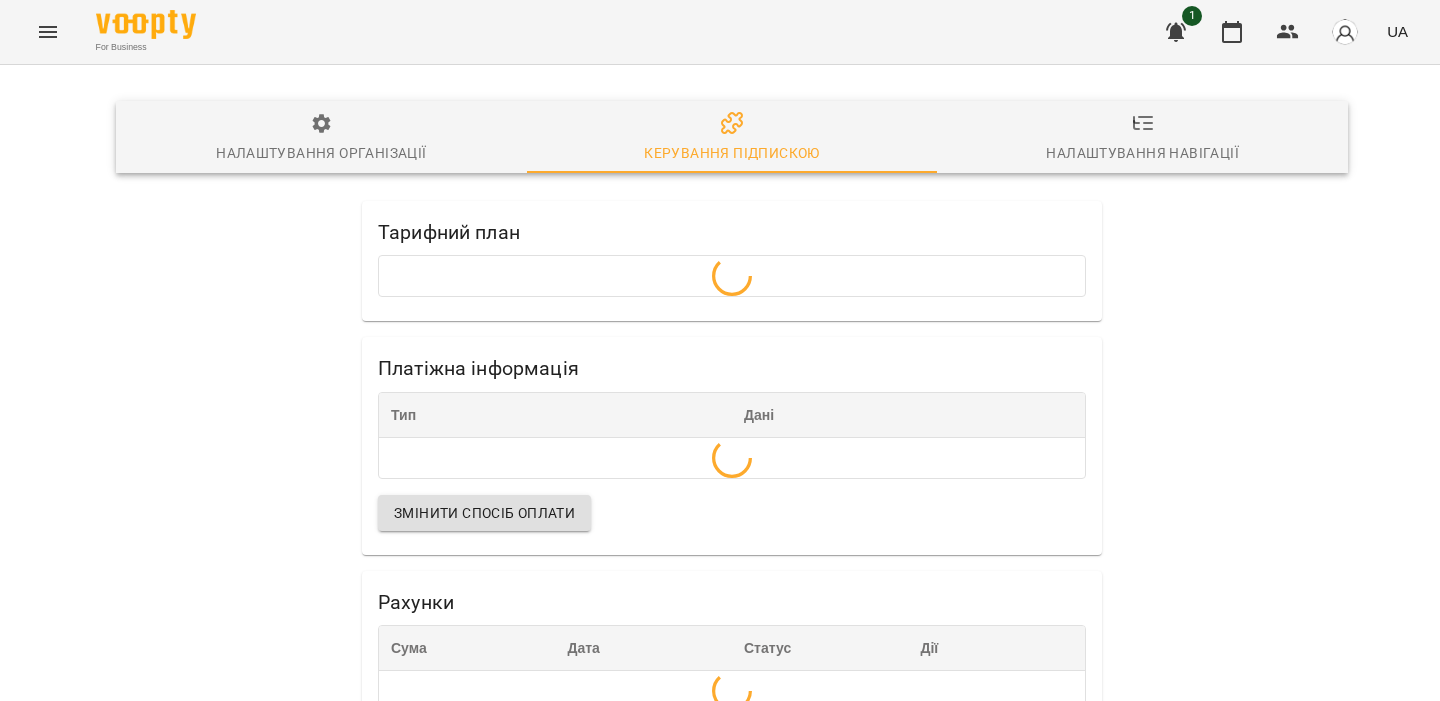 scroll, scrollTop: 0, scrollLeft: 0, axis: both 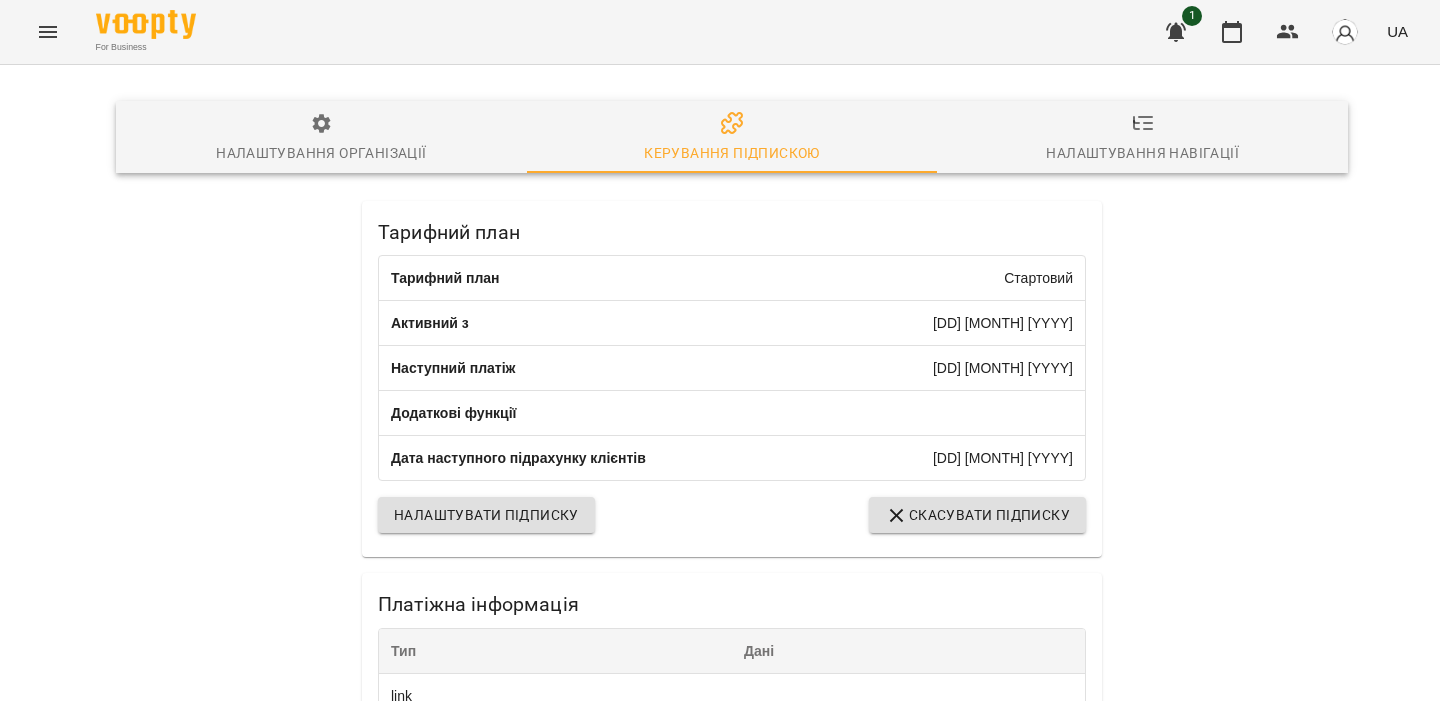 click on "Платіжна інформація Тип Дані link Змінити спосіб оплати" at bounding box center [732, 683] 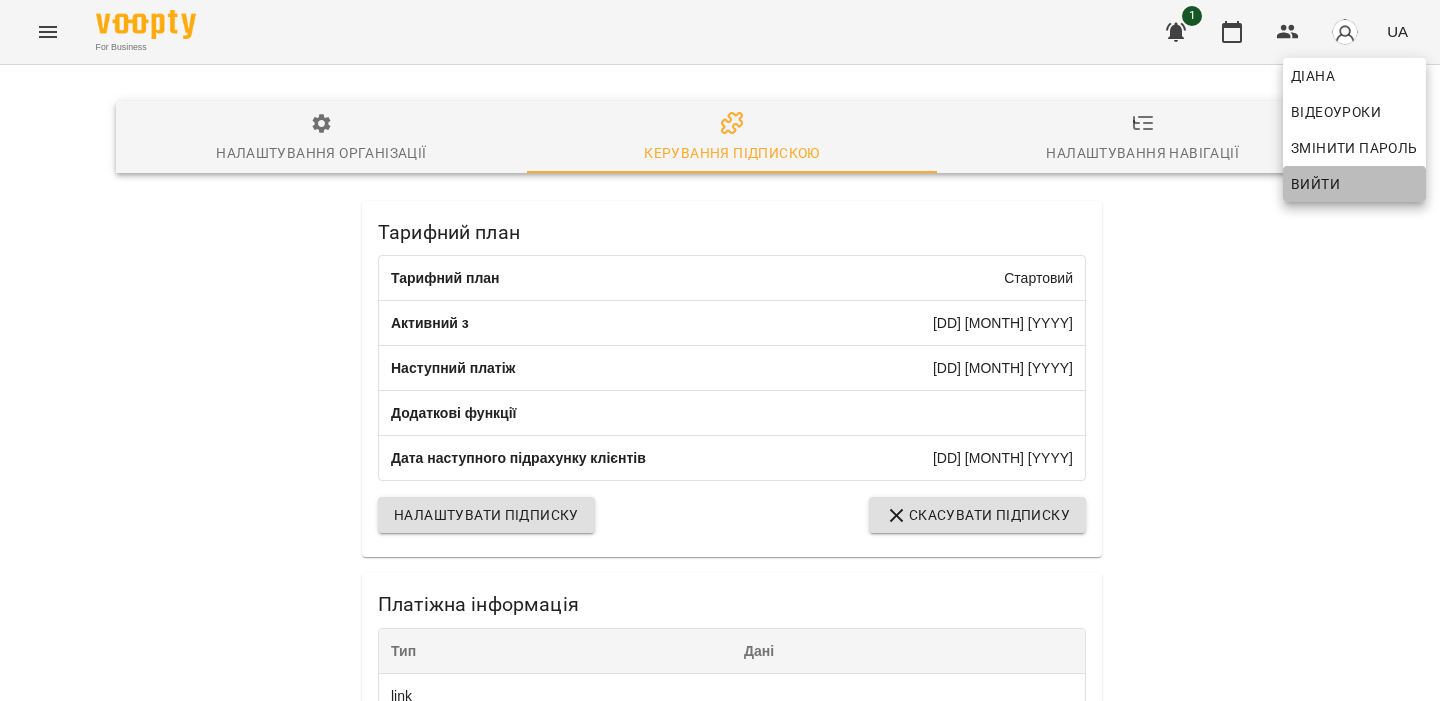 click on "Вийти" at bounding box center (1354, 184) 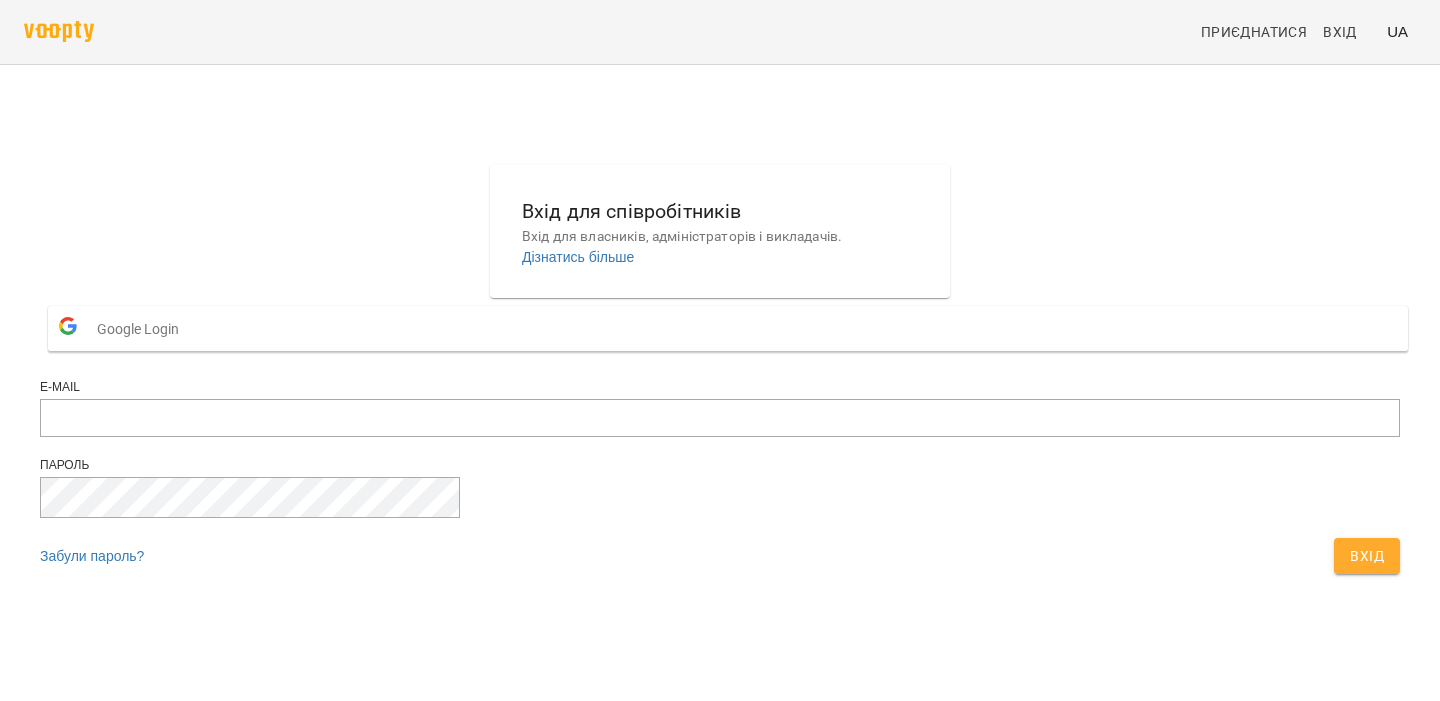 scroll, scrollTop: 0, scrollLeft: 0, axis: both 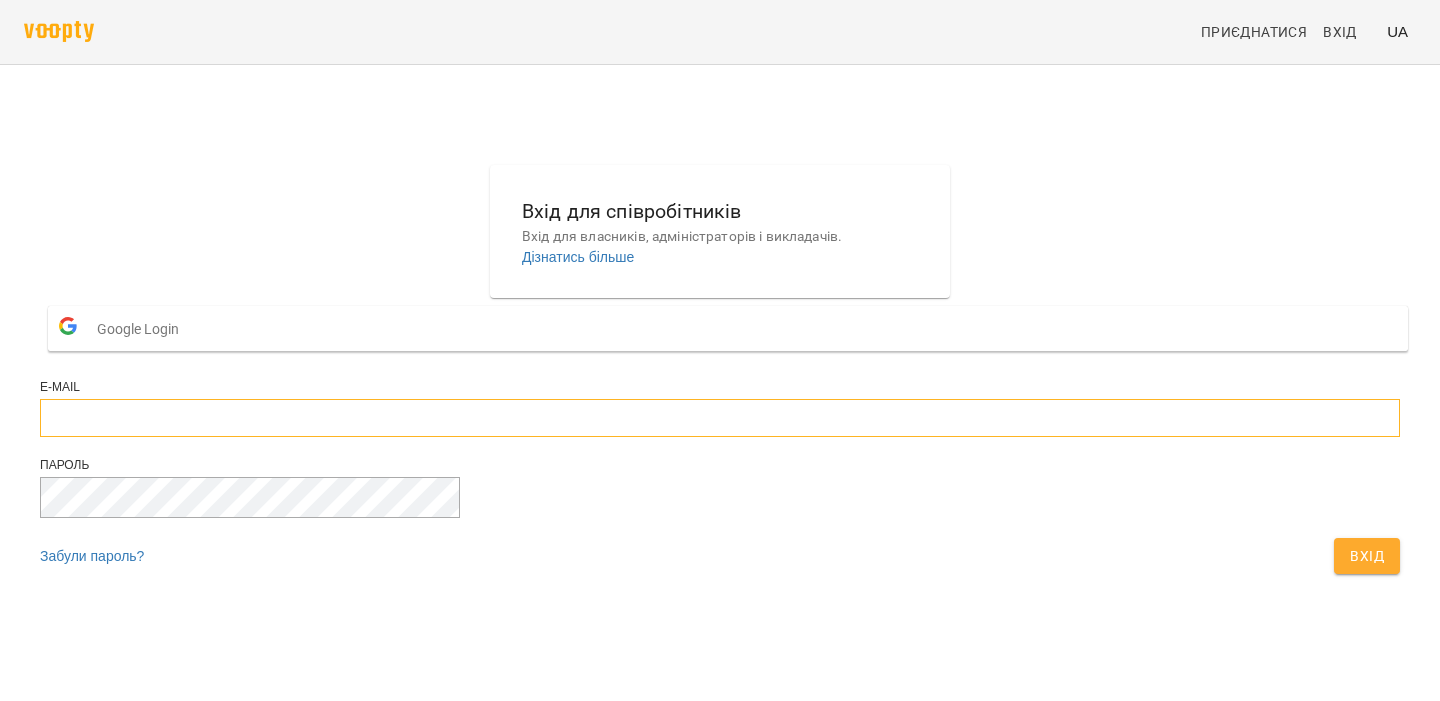 type on "**********" 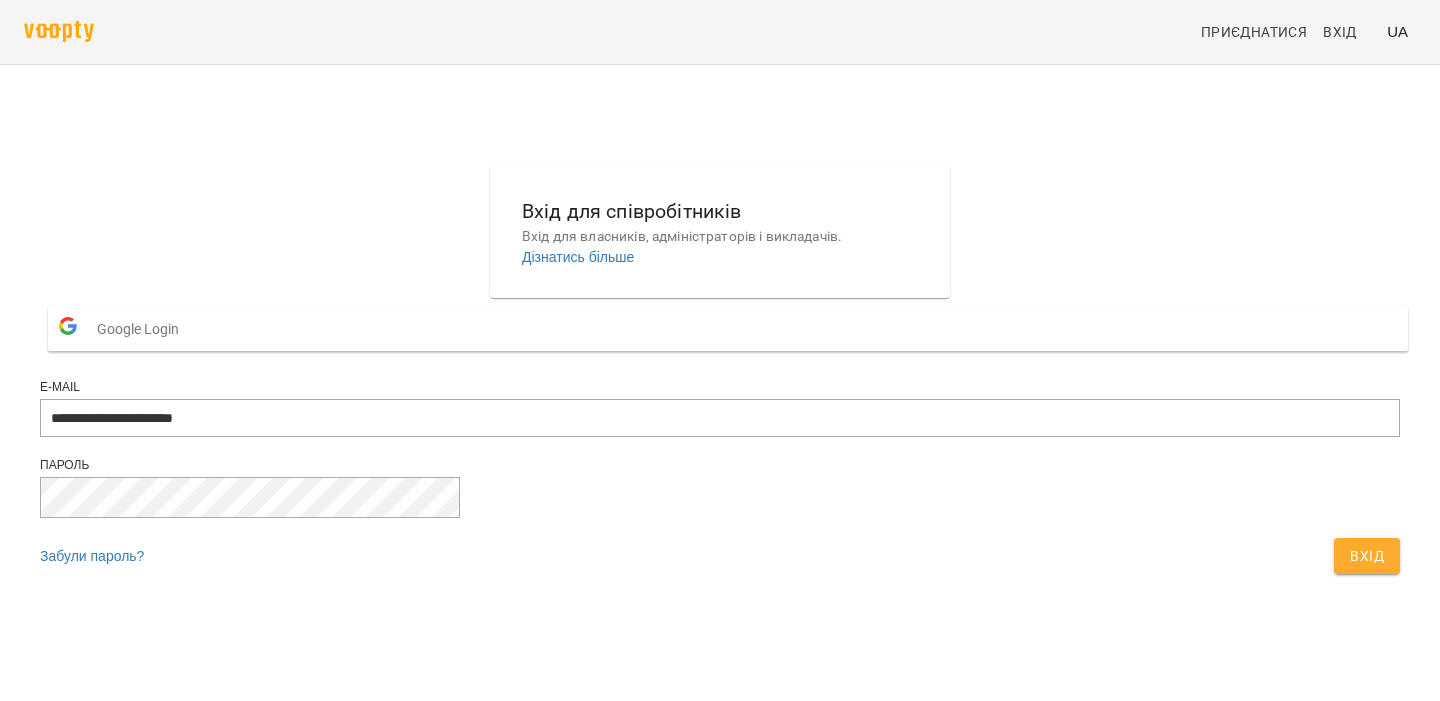 click on "Вхід" at bounding box center [1367, 556] 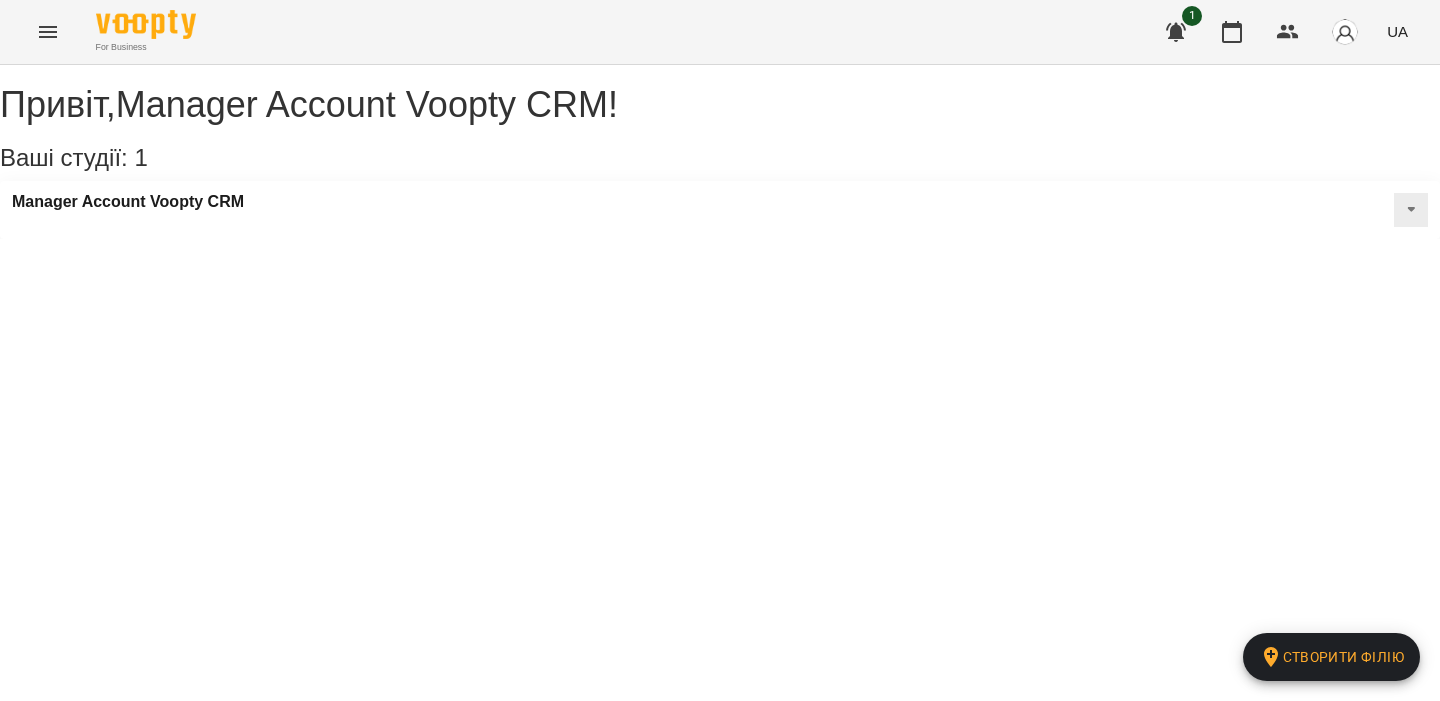 scroll, scrollTop: 0, scrollLeft: 0, axis: both 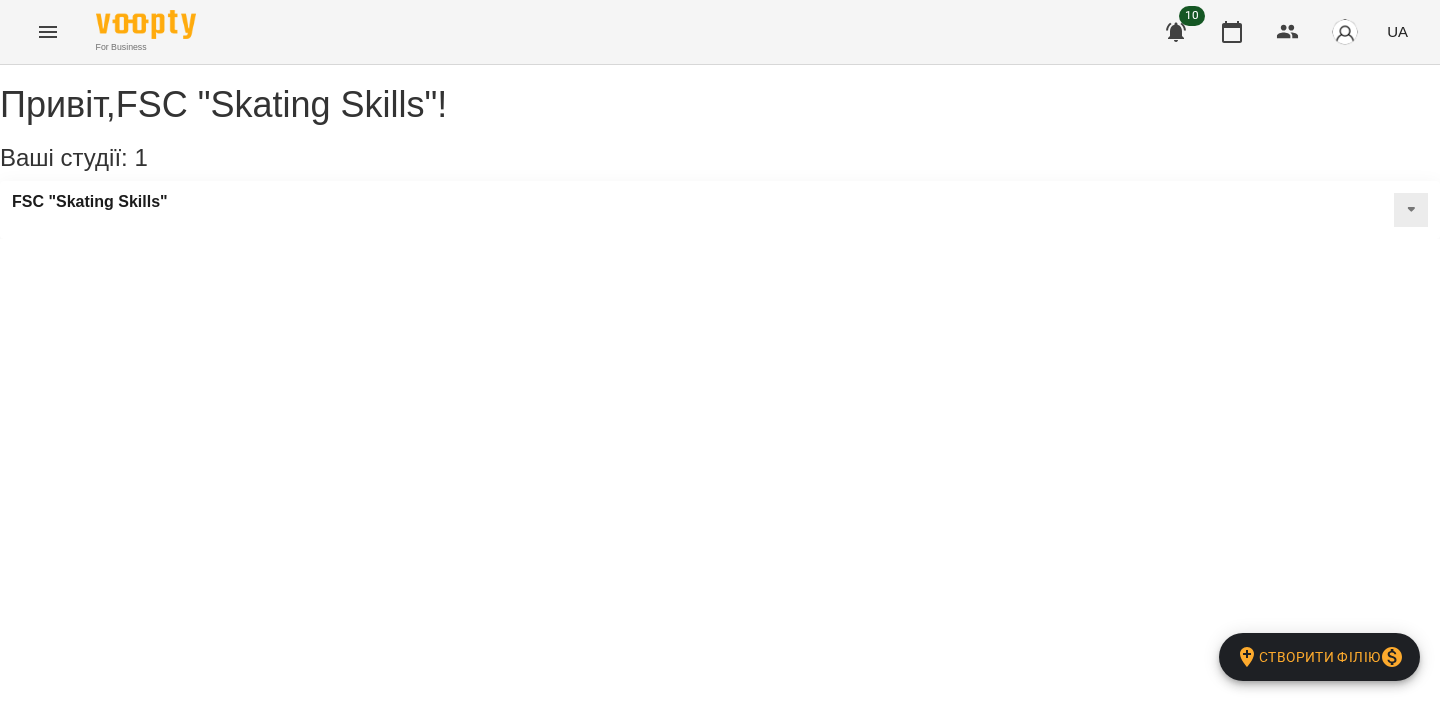 click at bounding box center [48, 32] 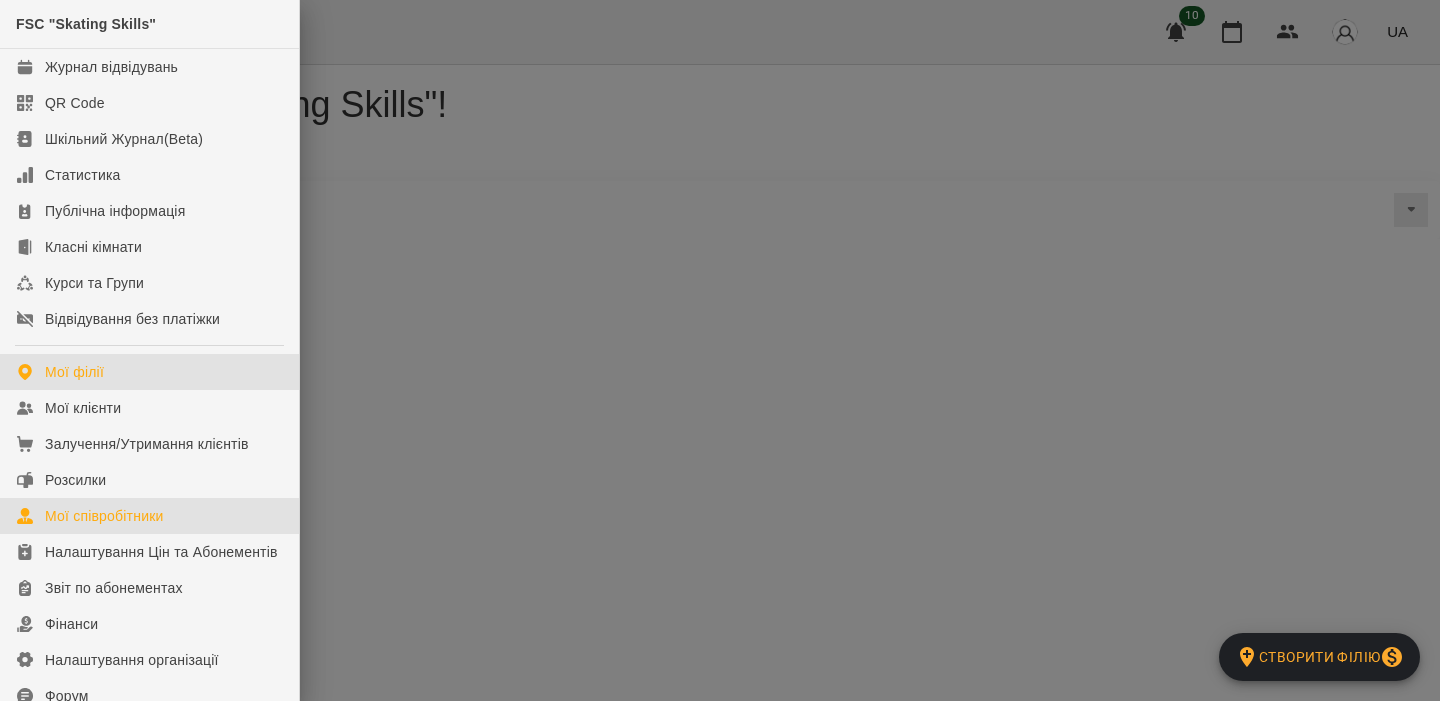 click on "Мої співробітники" at bounding box center (149, 516) 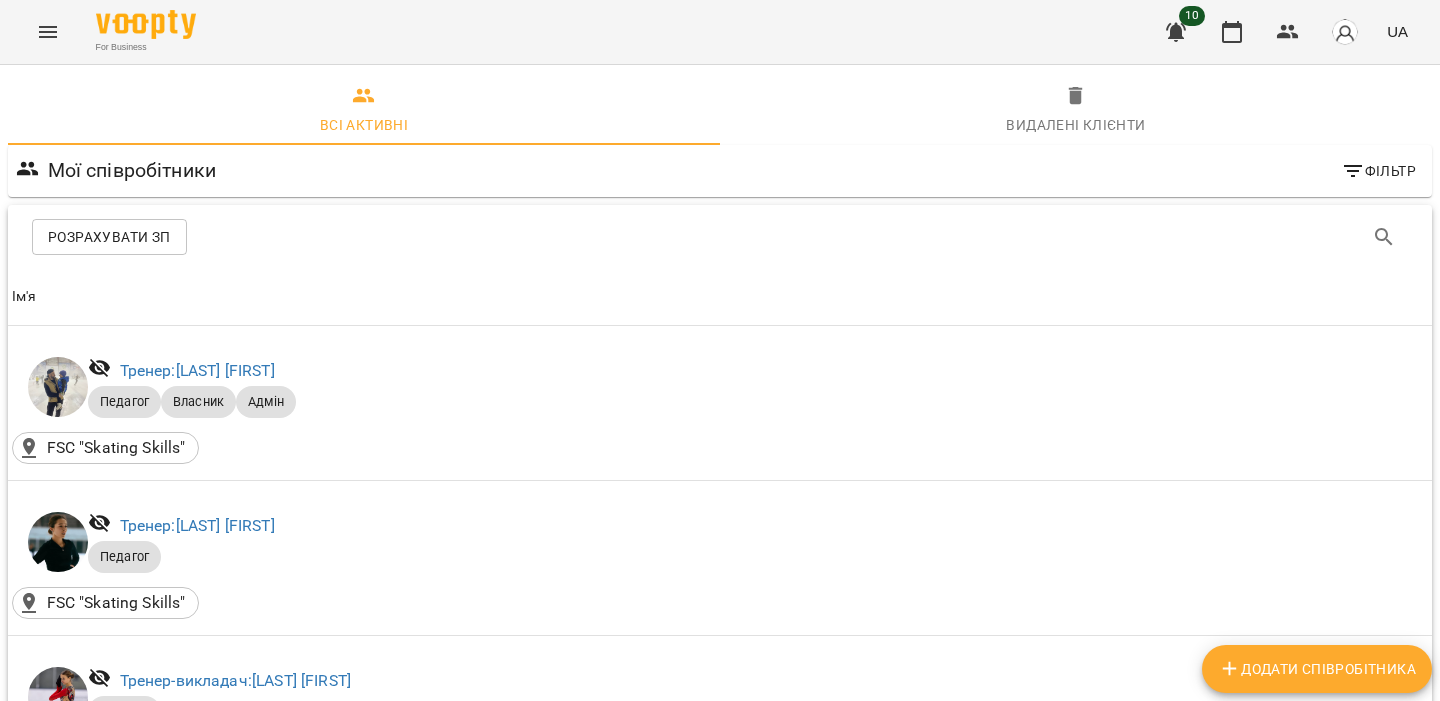click at bounding box center (48, 32) 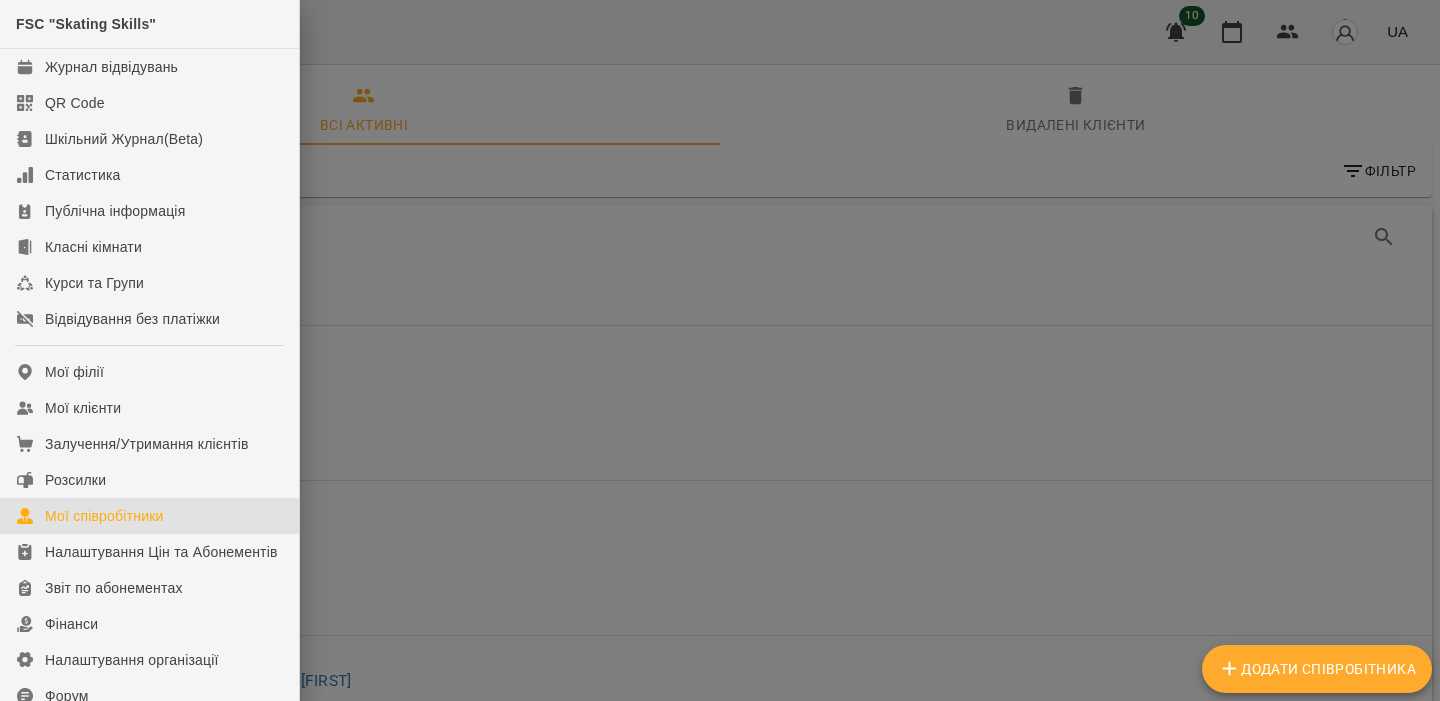 click at bounding box center (720, 350) 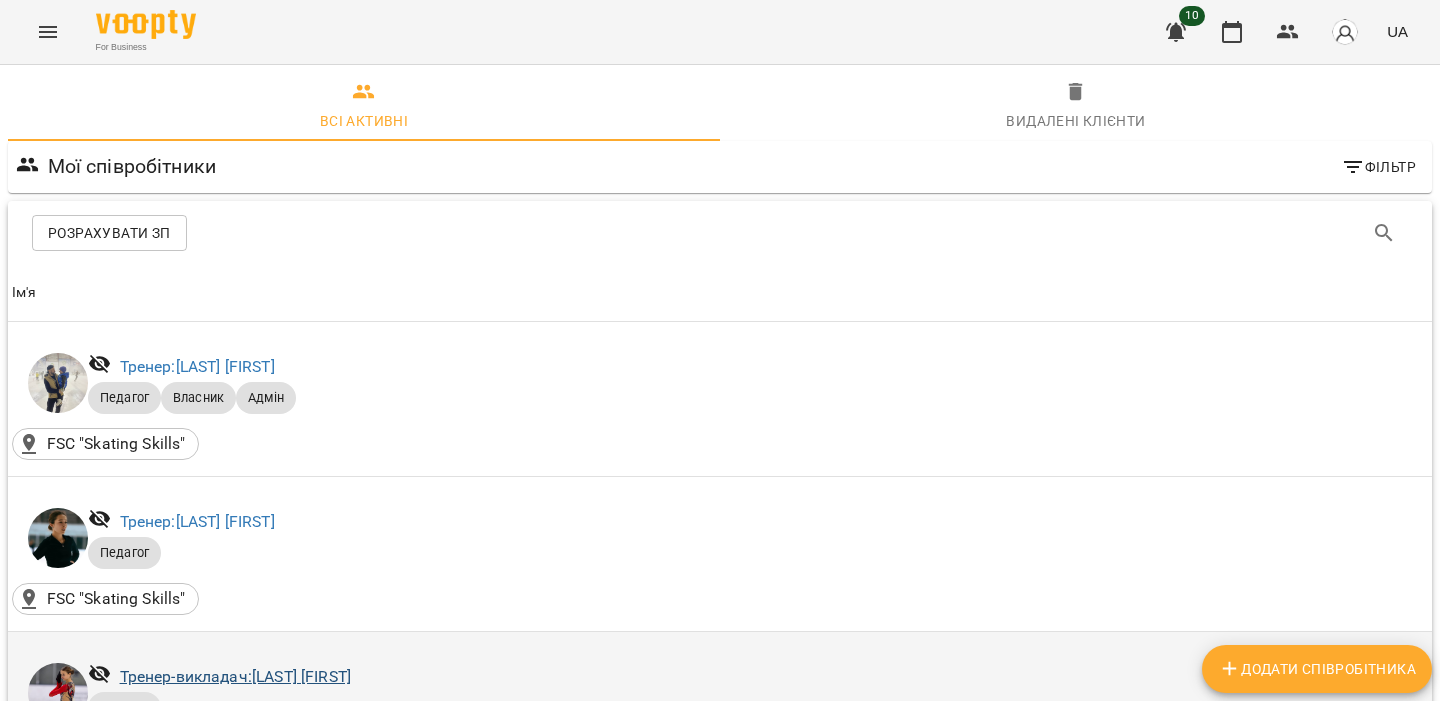 scroll, scrollTop: 157, scrollLeft: 0, axis: vertical 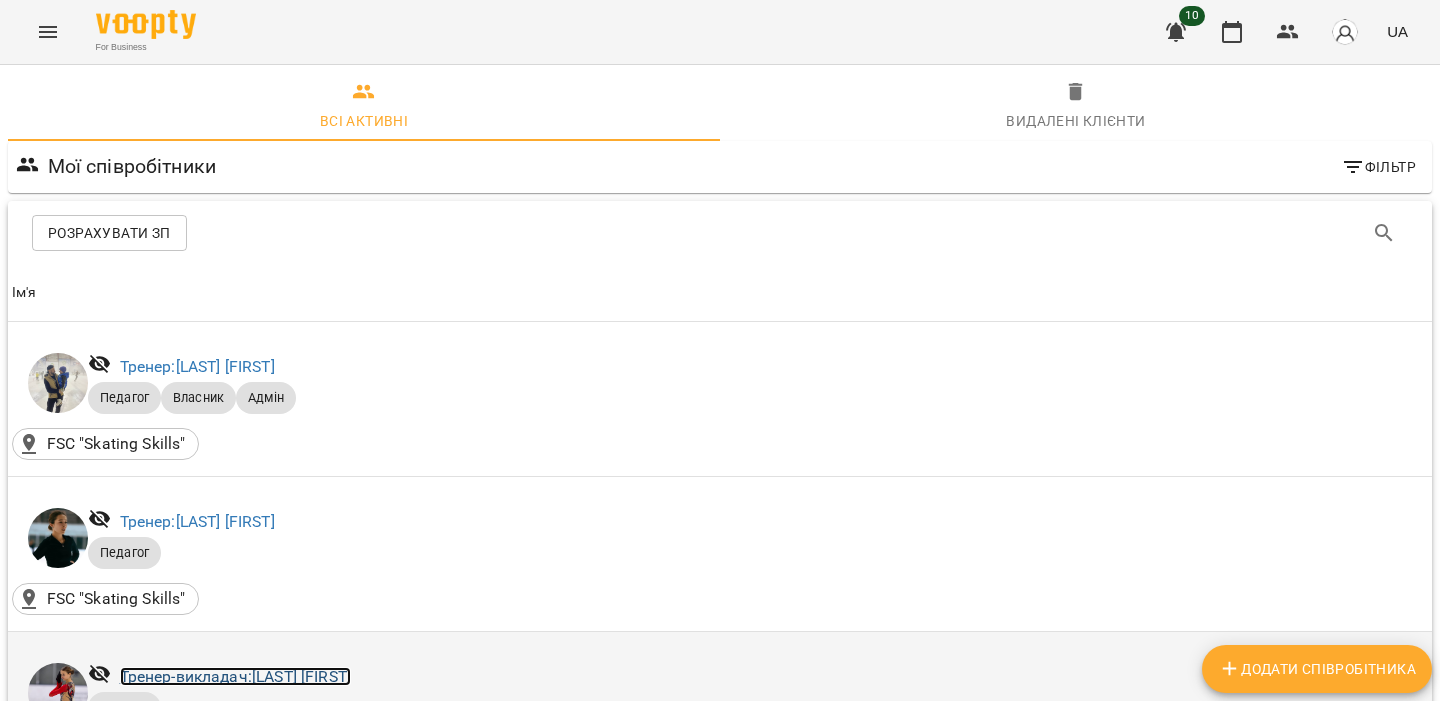 click on "Тренер-викладач:  Наумко Софія" at bounding box center (235, 676) 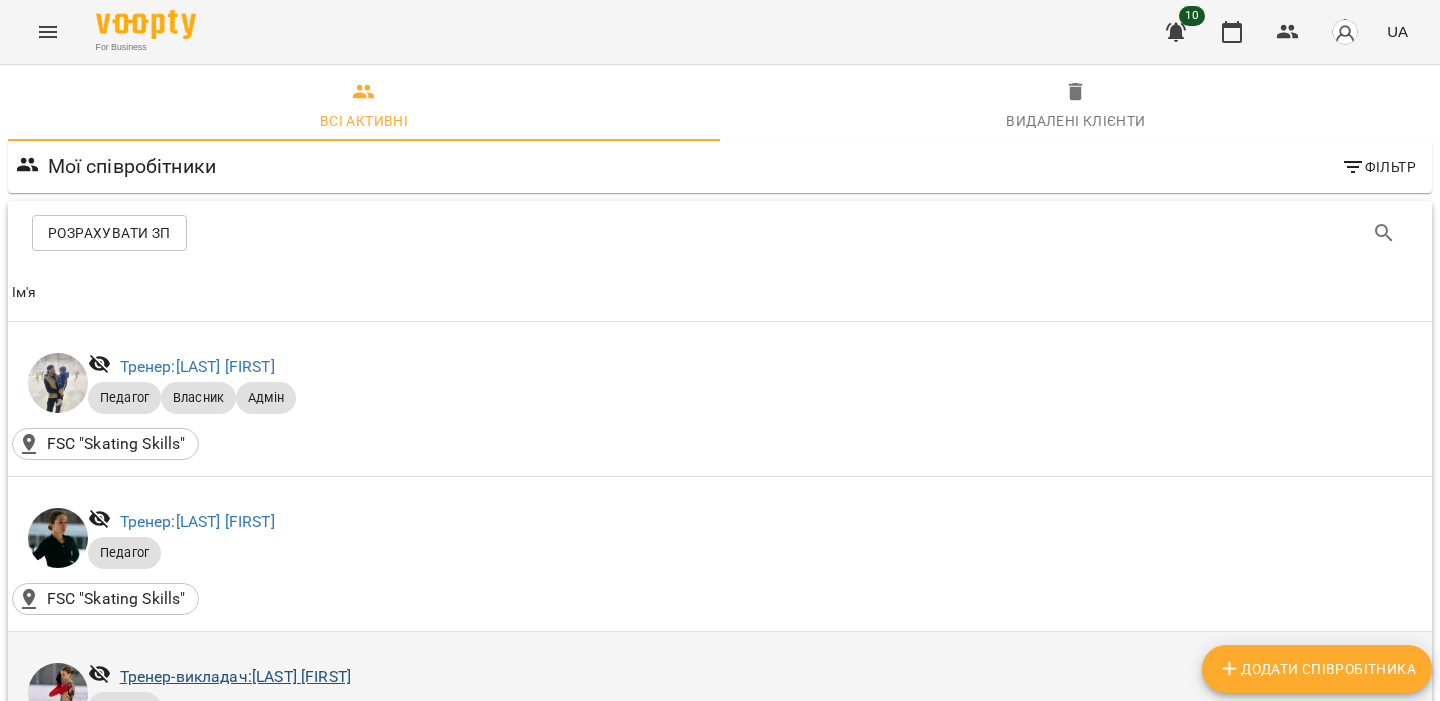 scroll, scrollTop: 0, scrollLeft: 0, axis: both 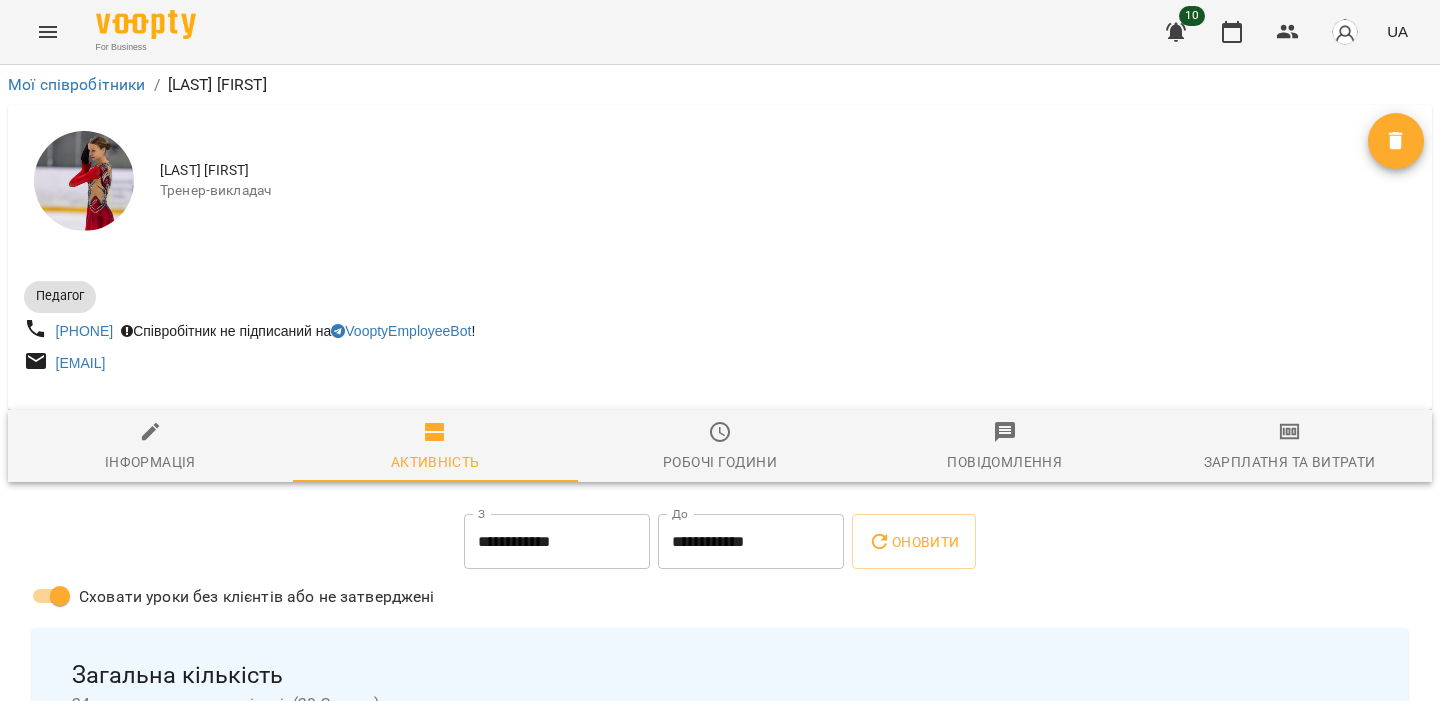 click on "Робочі години" at bounding box center [720, 447] 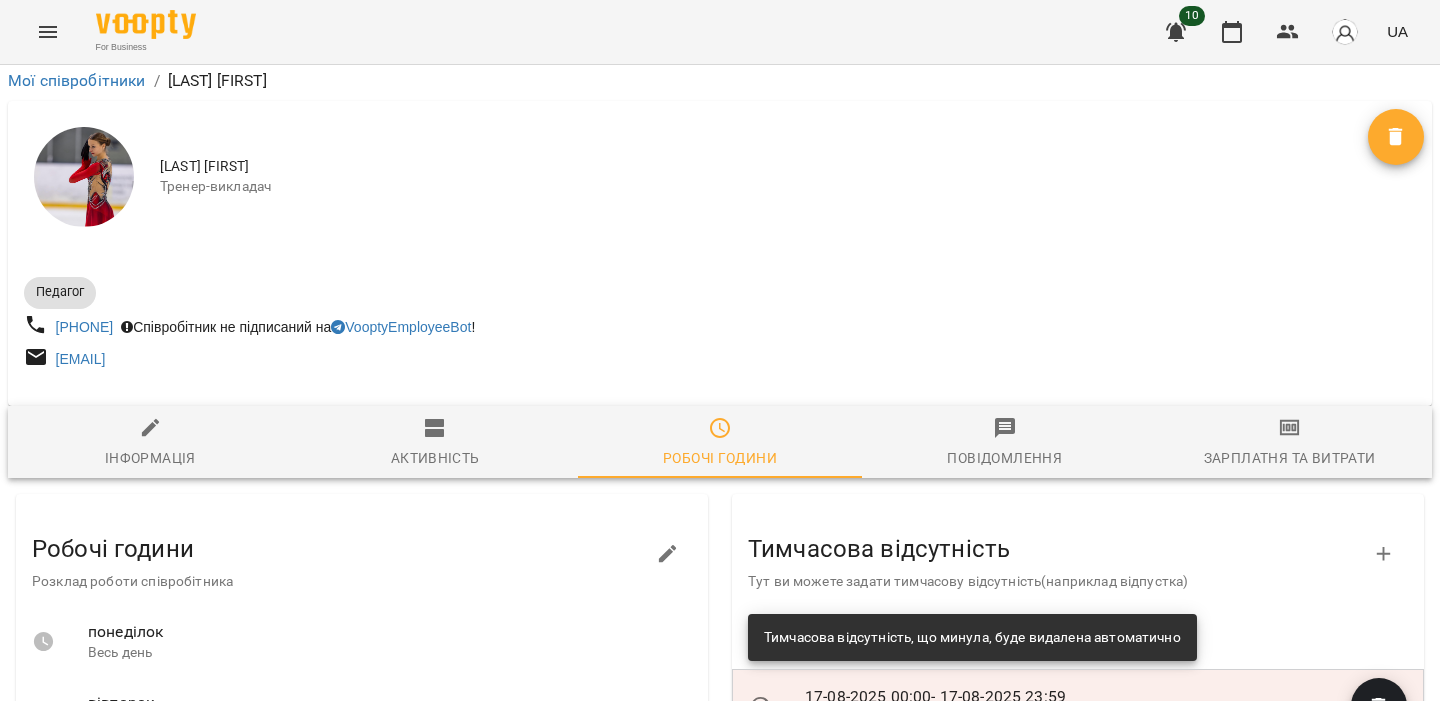 scroll, scrollTop: 533, scrollLeft: 0, axis: vertical 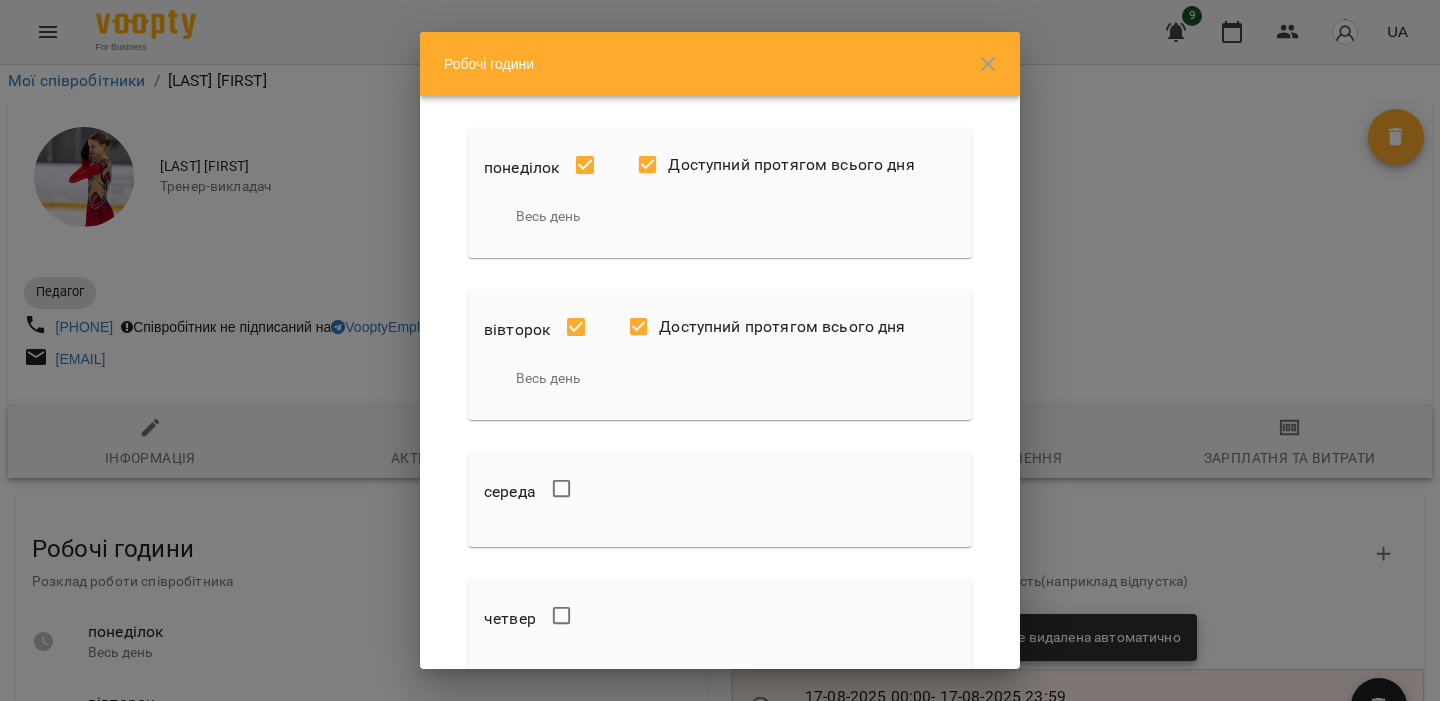 click on "Робочі години понеділок Доступний протягом всього дня Весь день вівторок Доступний протягом всього дня Весь день середа четвер п’ятниця субота неділя Оновити інформацію про співробітника" at bounding box center [720, 350] 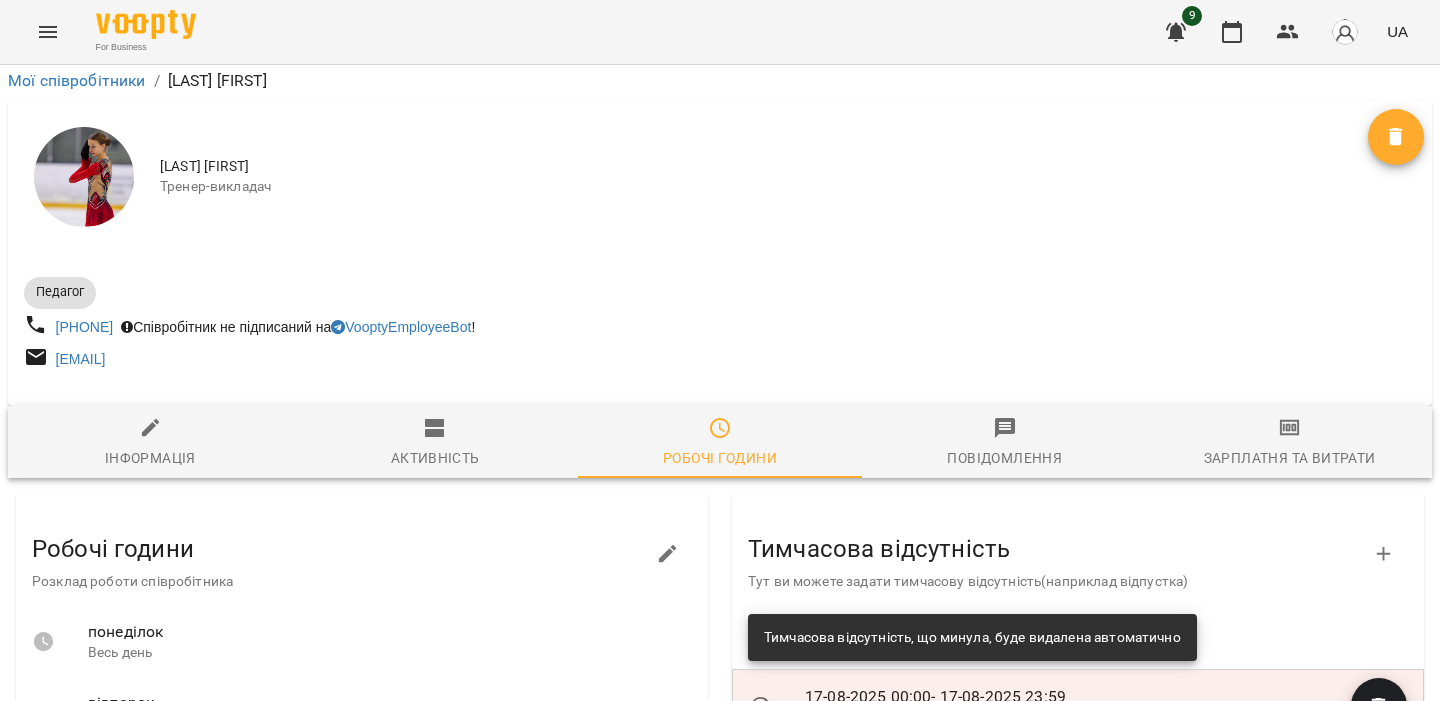 scroll, scrollTop: 399, scrollLeft: 0, axis: vertical 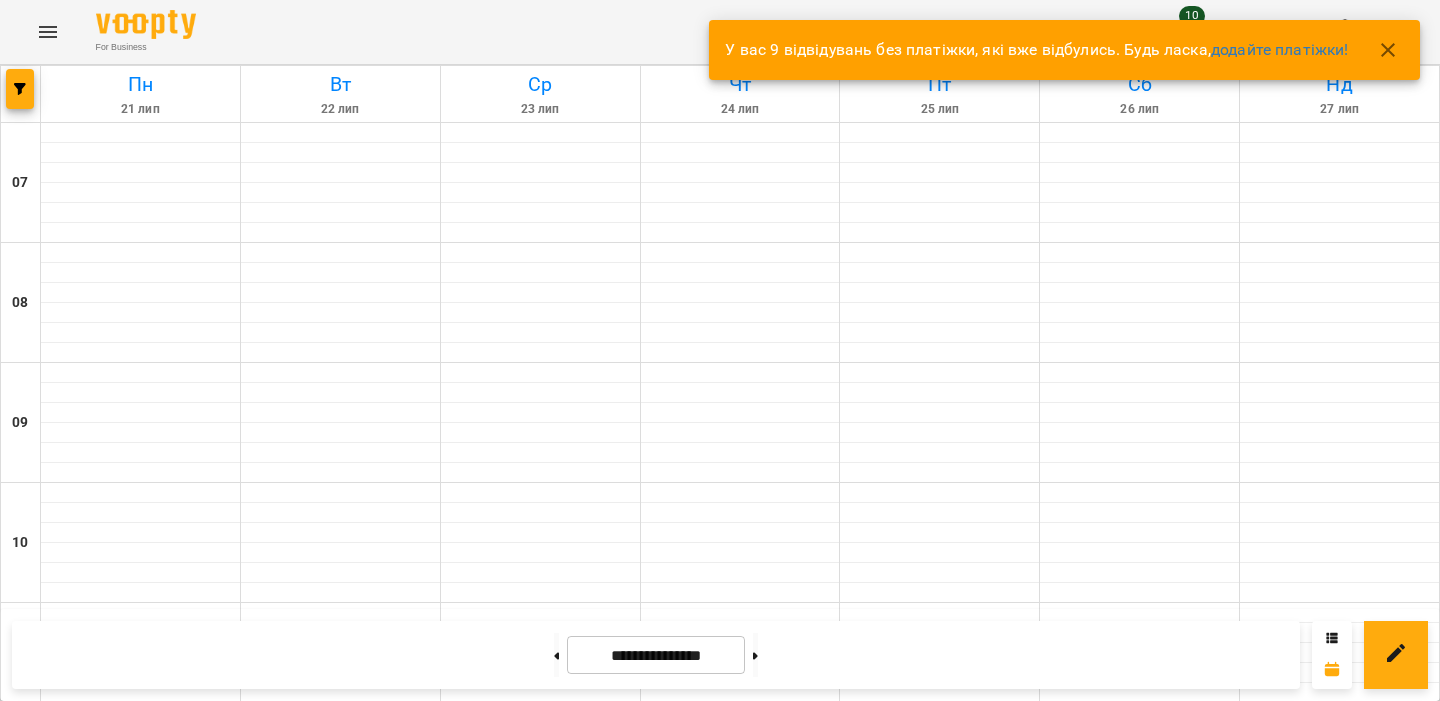click at bounding box center [21, 94] 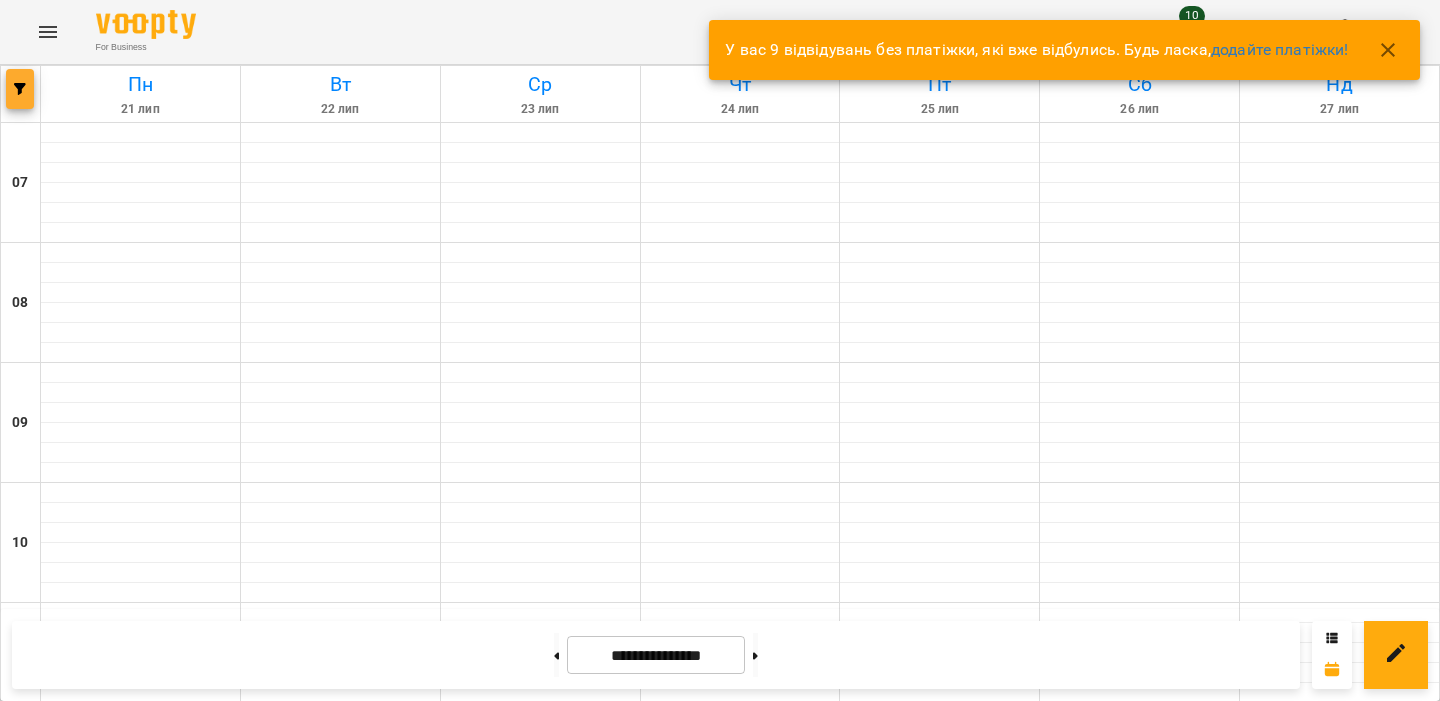 click 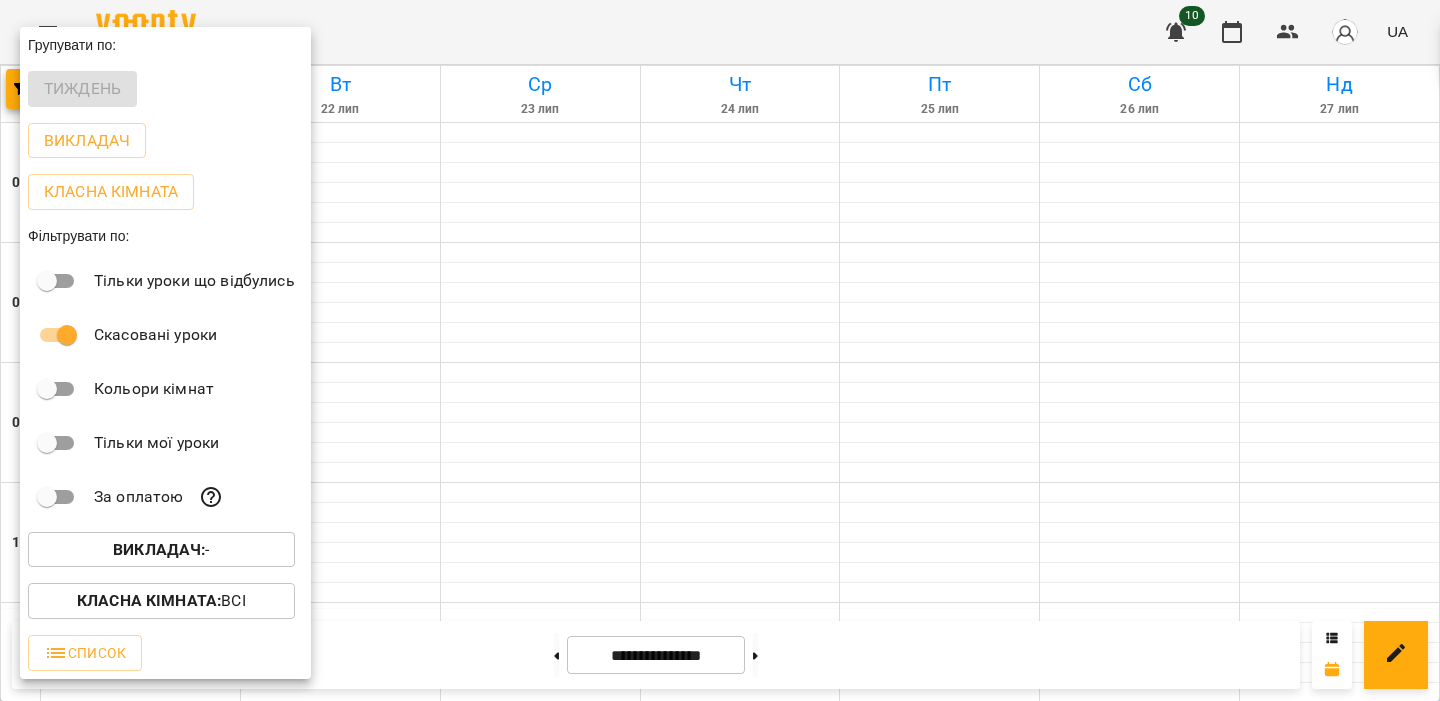 click on "Викладач :  -" at bounding box center [161, 550] 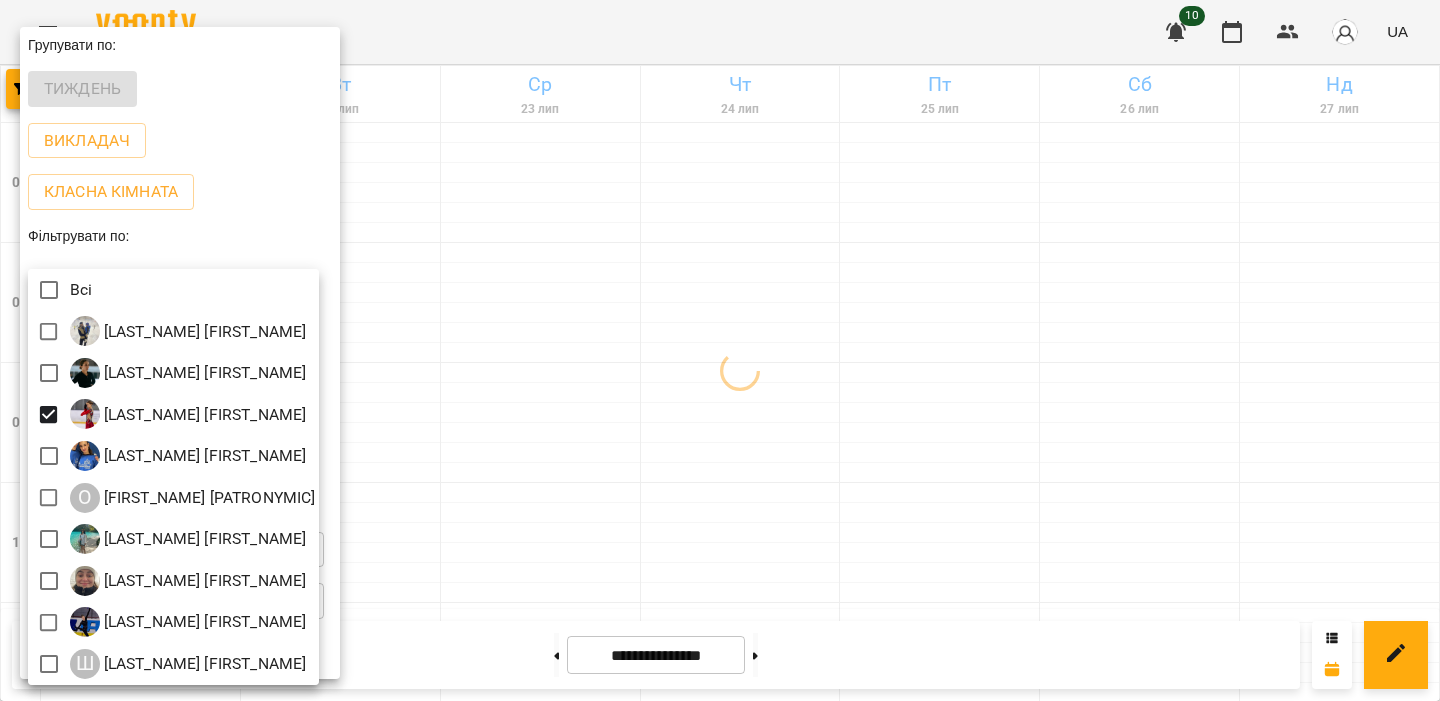 click at bounding box center [720, 350] 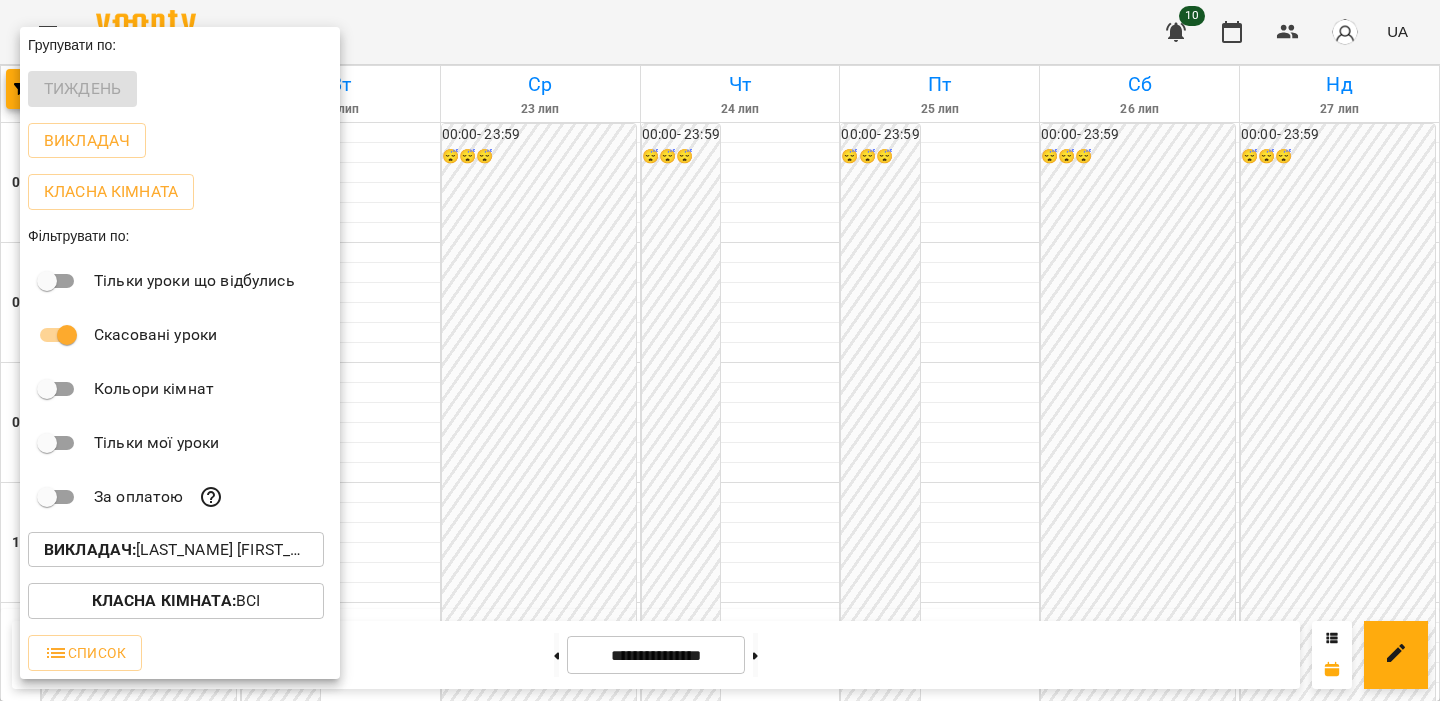 click at bounding box center (720, 350) 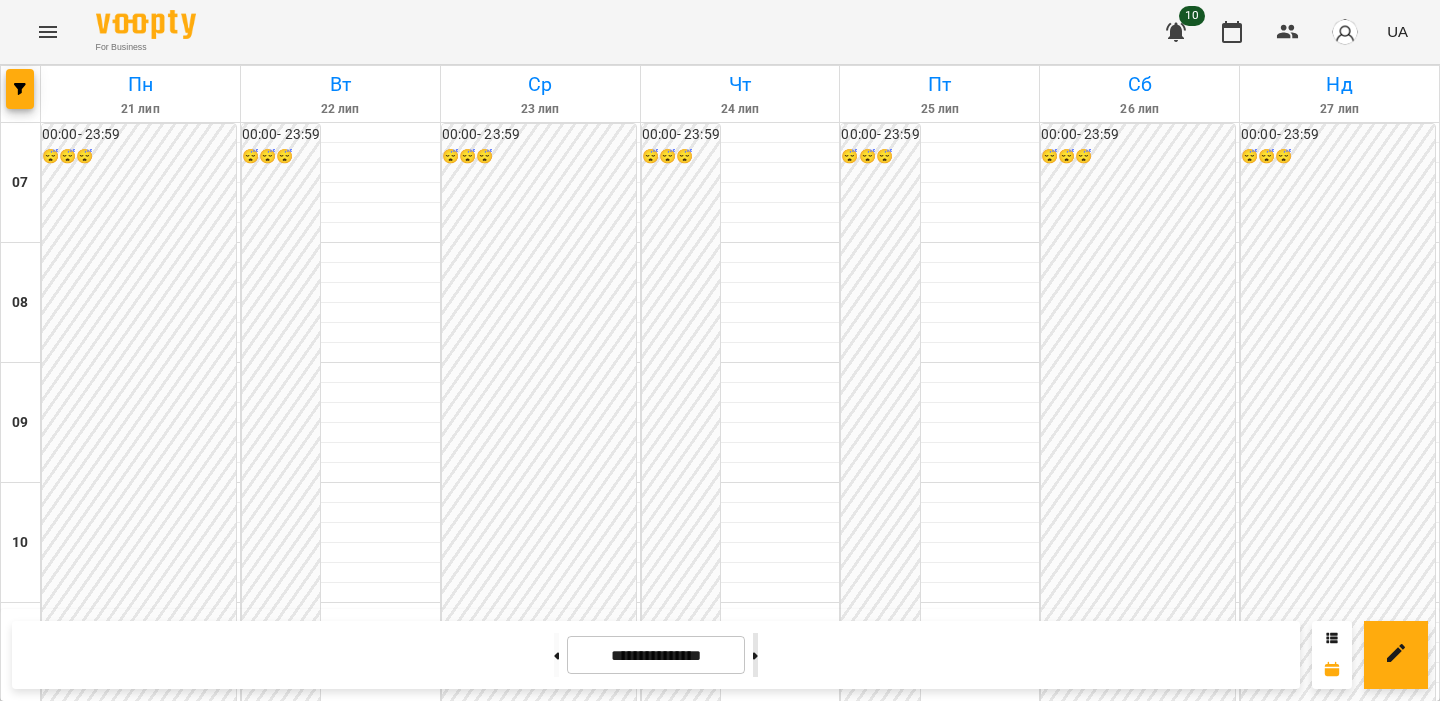 click at bounding box center [755, 655] 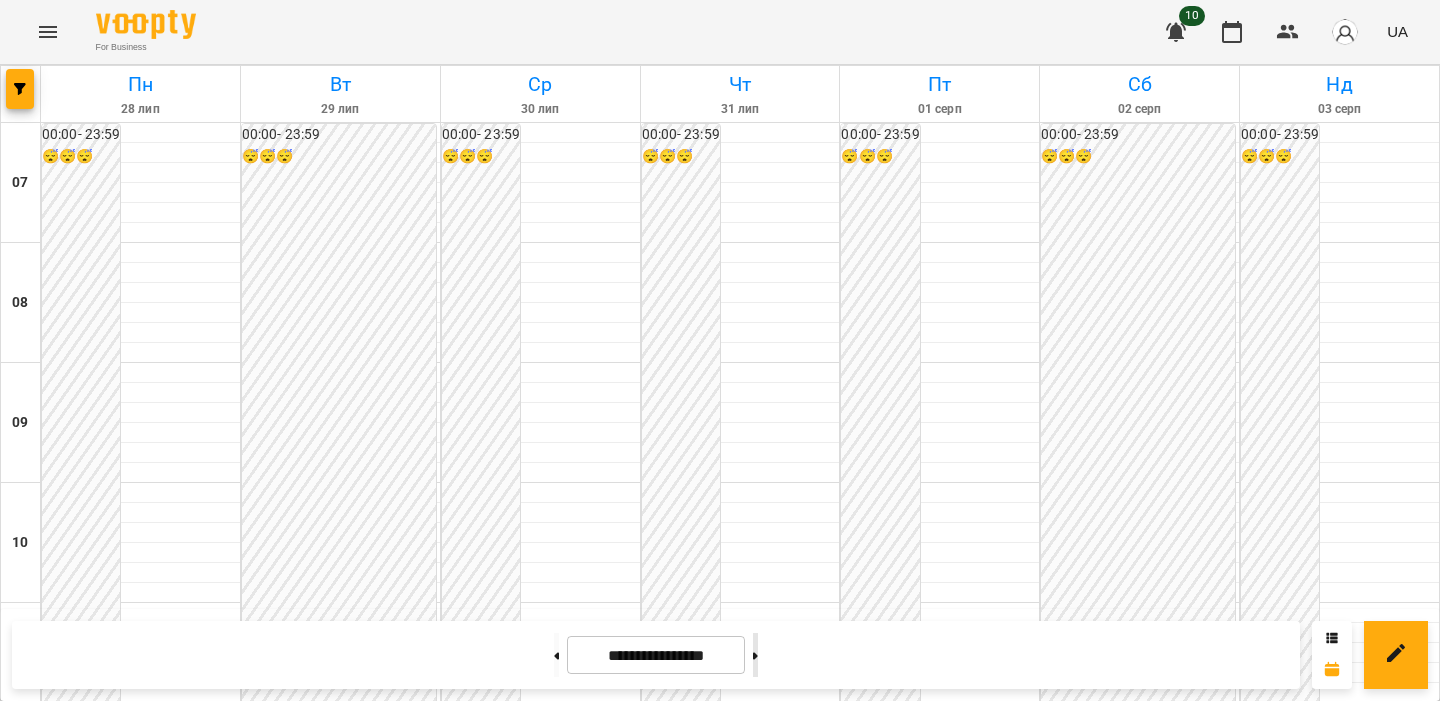 click at bounding box center (755, 655) 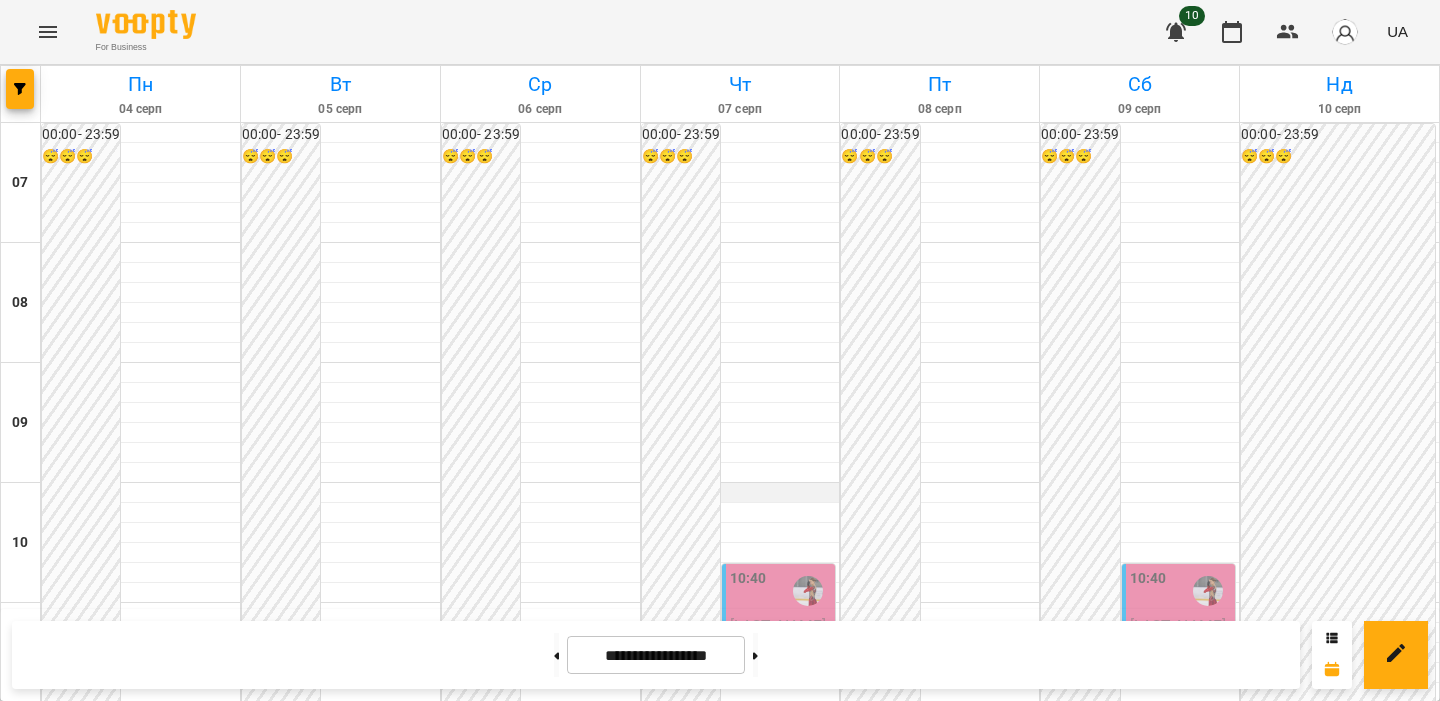 scroll, scrollTop: 301, scrollLeft: 0, axis: vertical 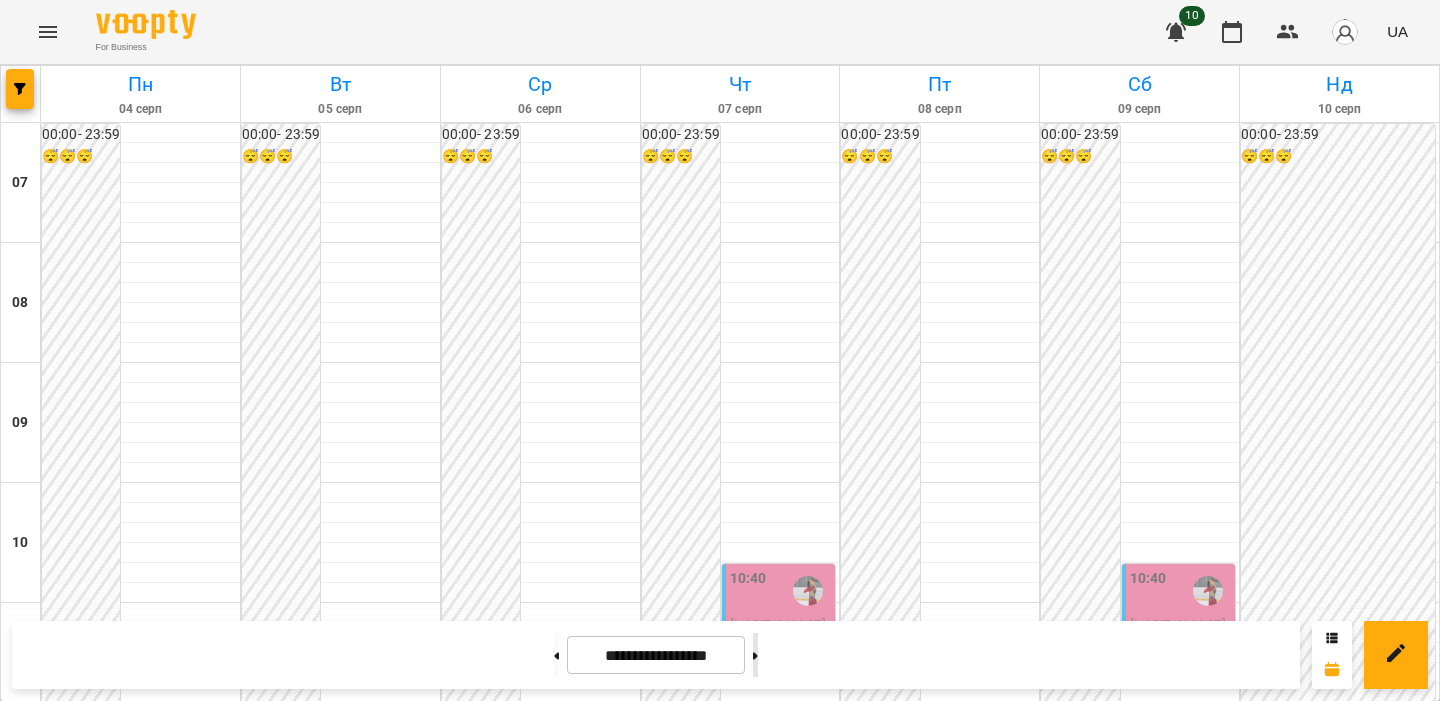 click at bounding box center (755, 655) 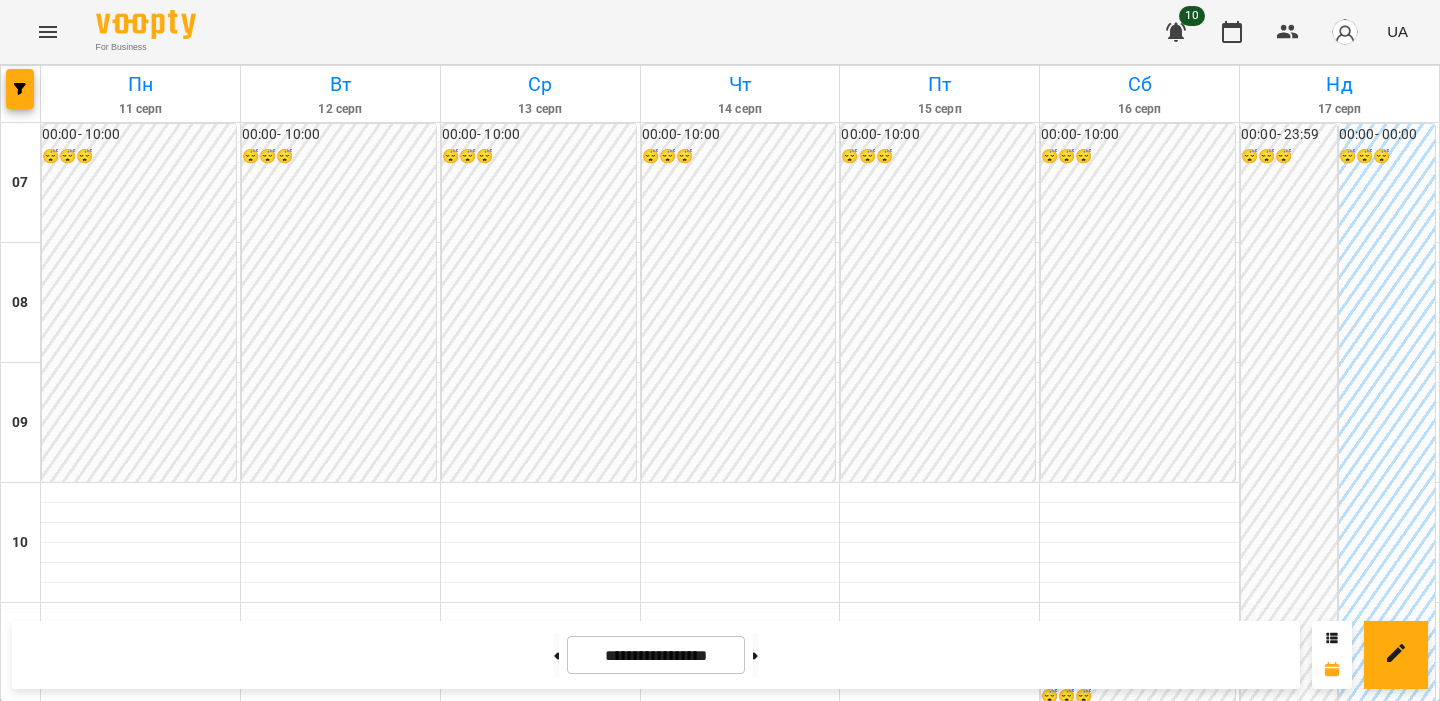scroll, scrollTop: 515, scrollLeft: 0, axis: vertical 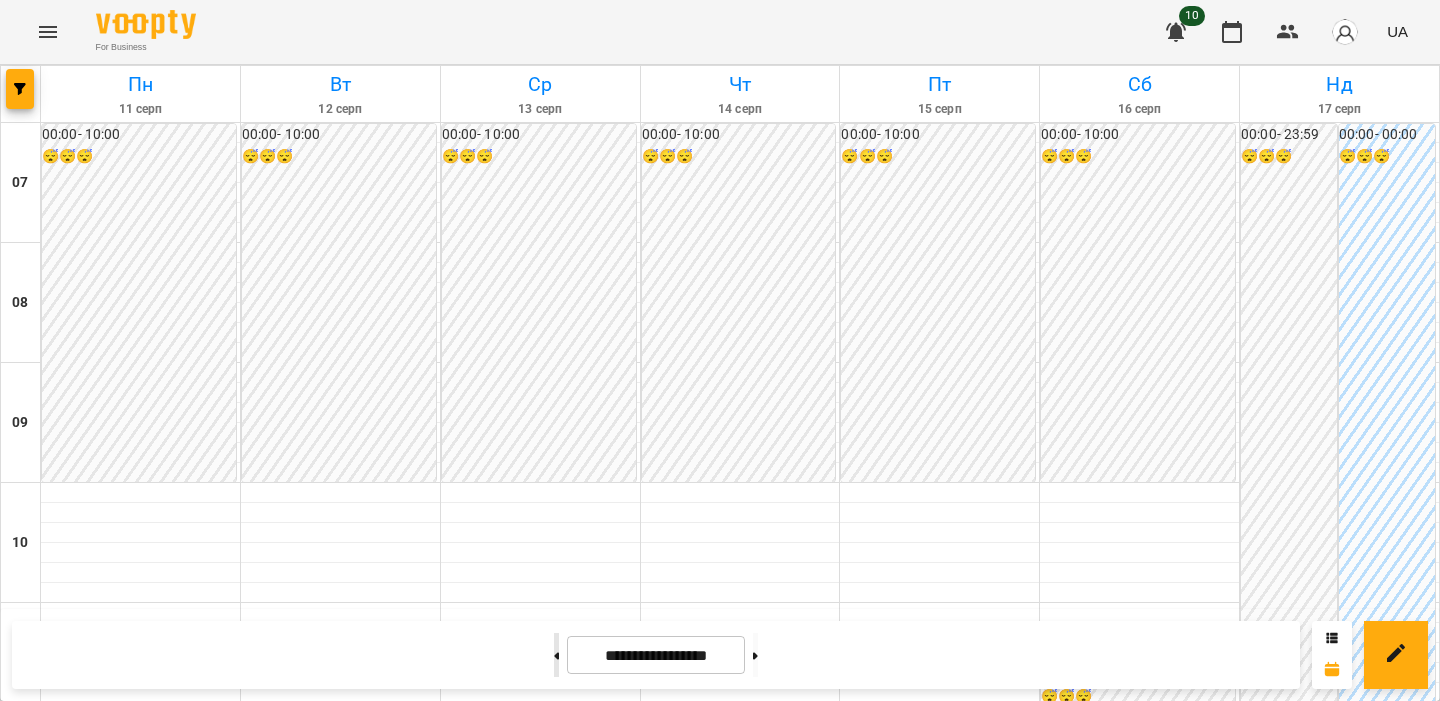 click at bounding box center [556, 655] 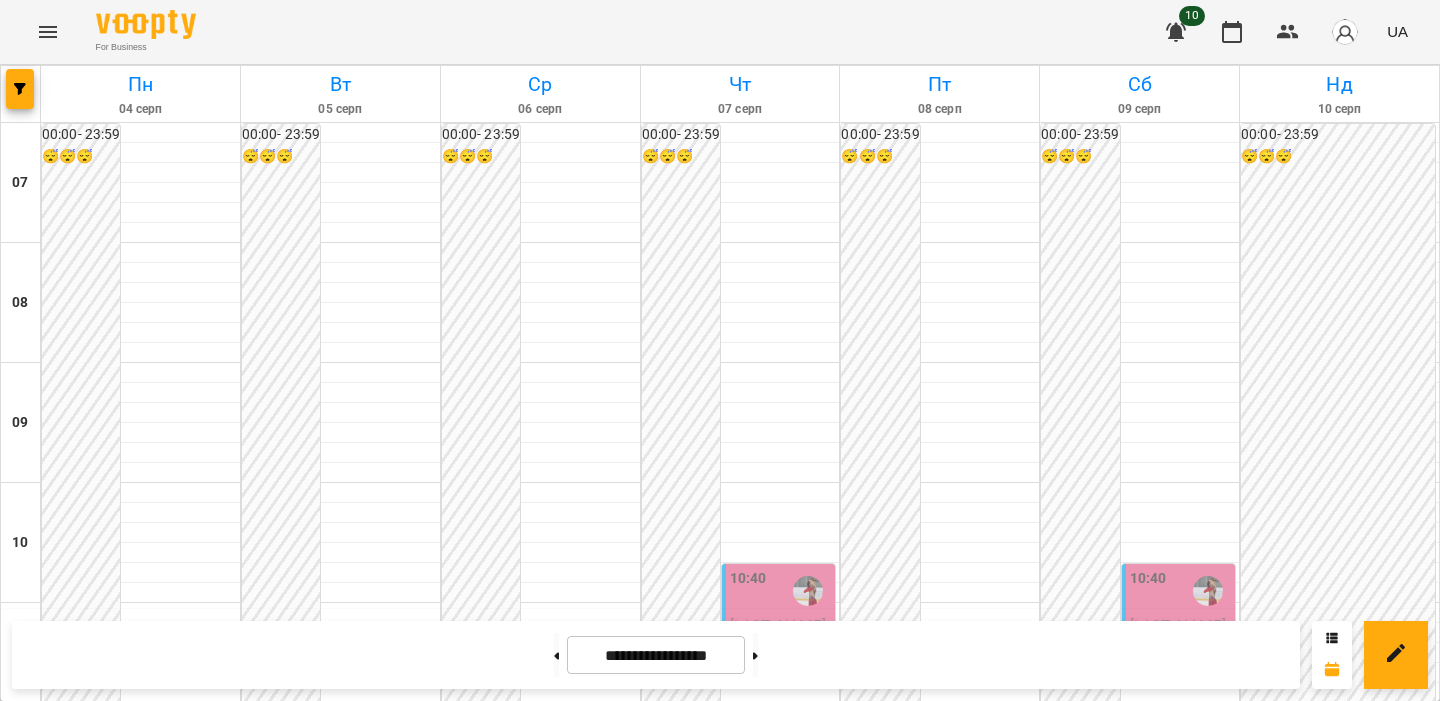 scroll, scrollTop: 0, scrollLeft: 0, axis: both 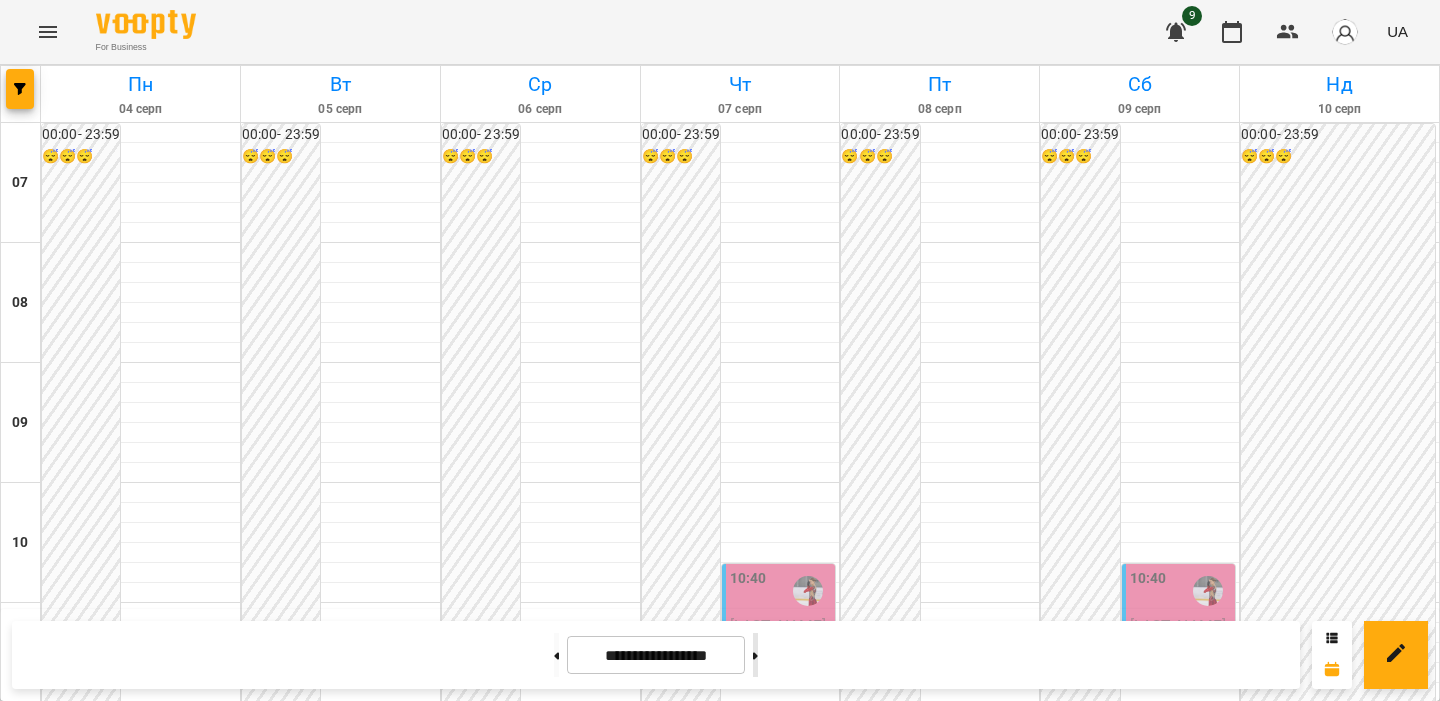 click at bounding box center [755, 655] 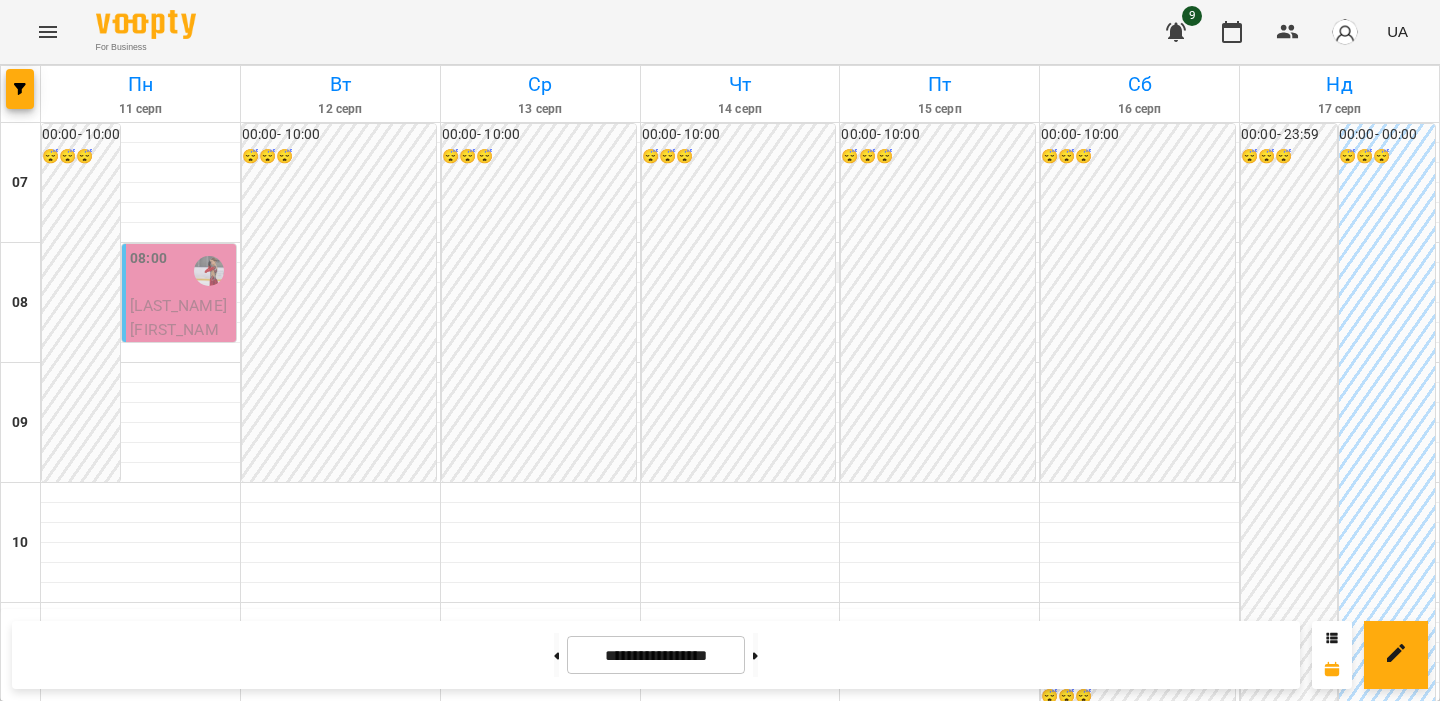 scroll, scrollTop: 0, scrollLeft: 0, axis: both 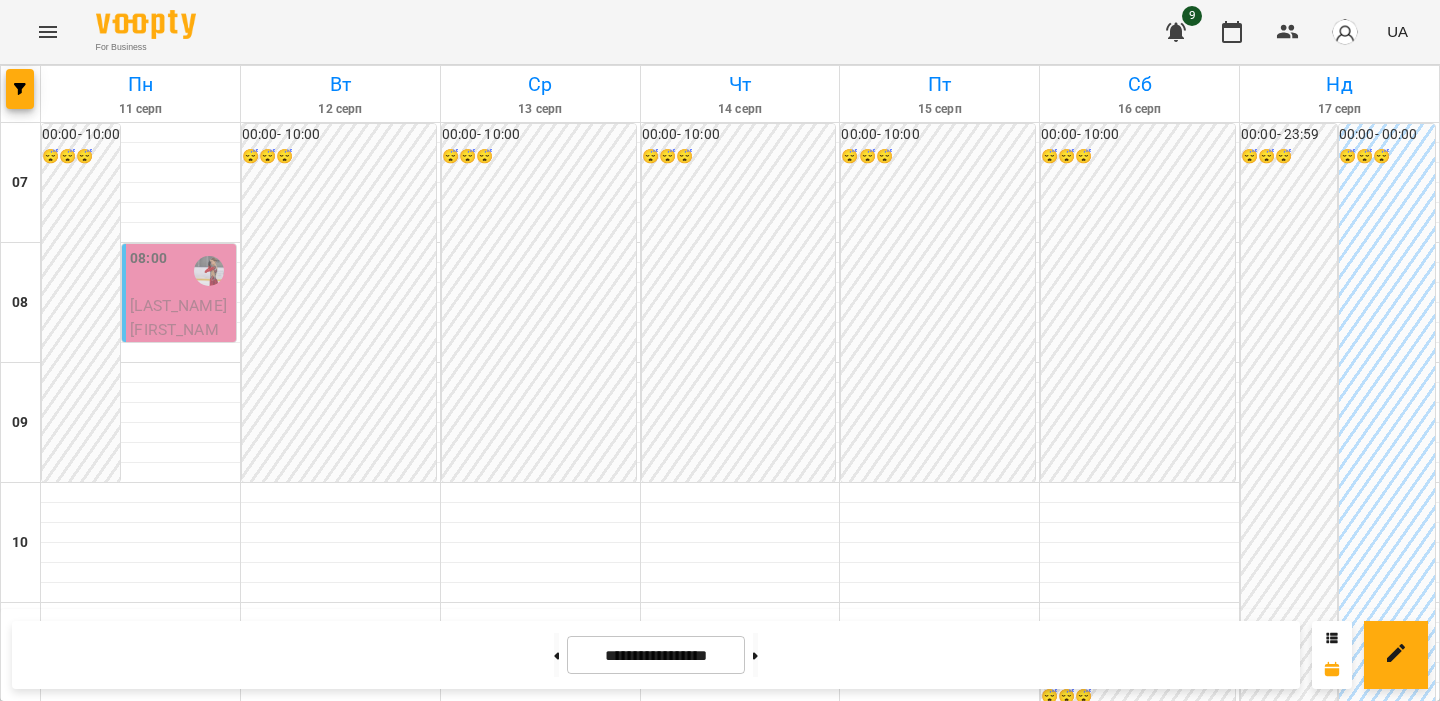 click 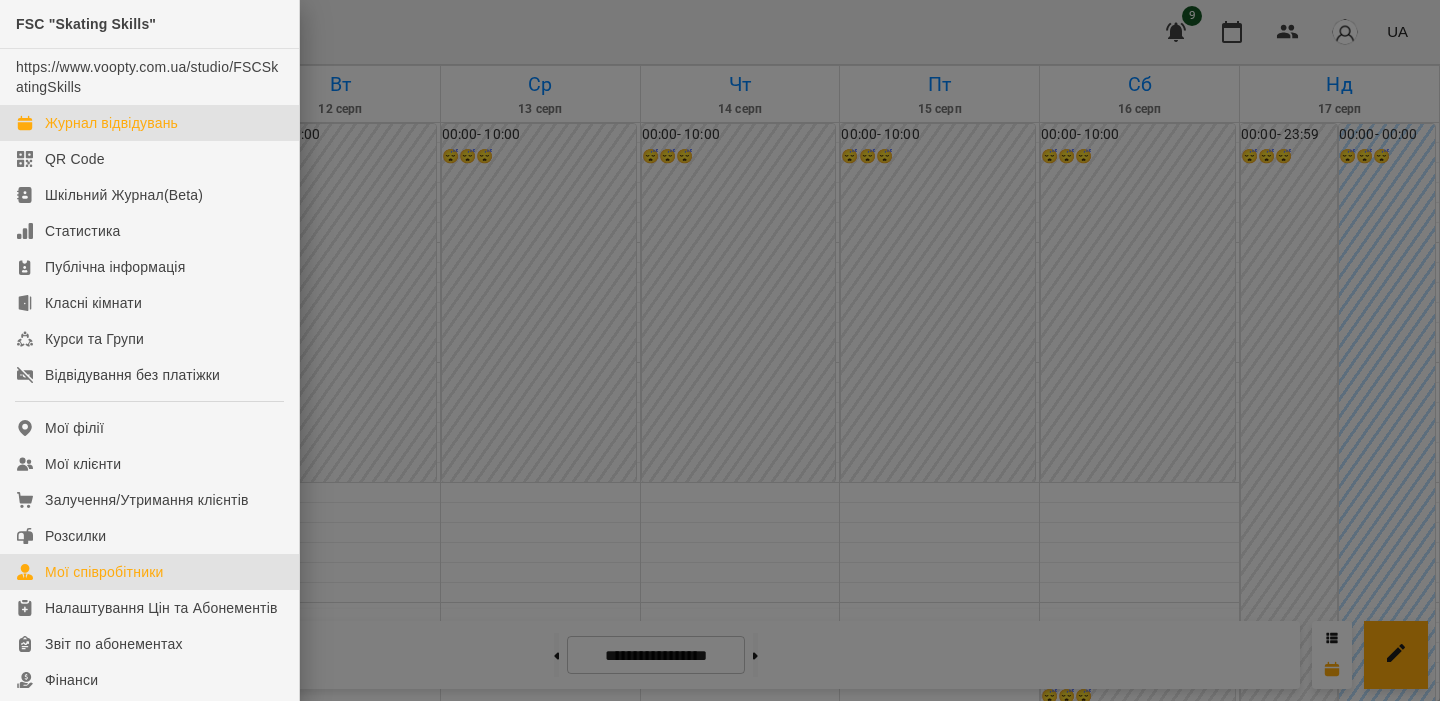 click on "Мої співробітники" at bounding box center (104, 572) 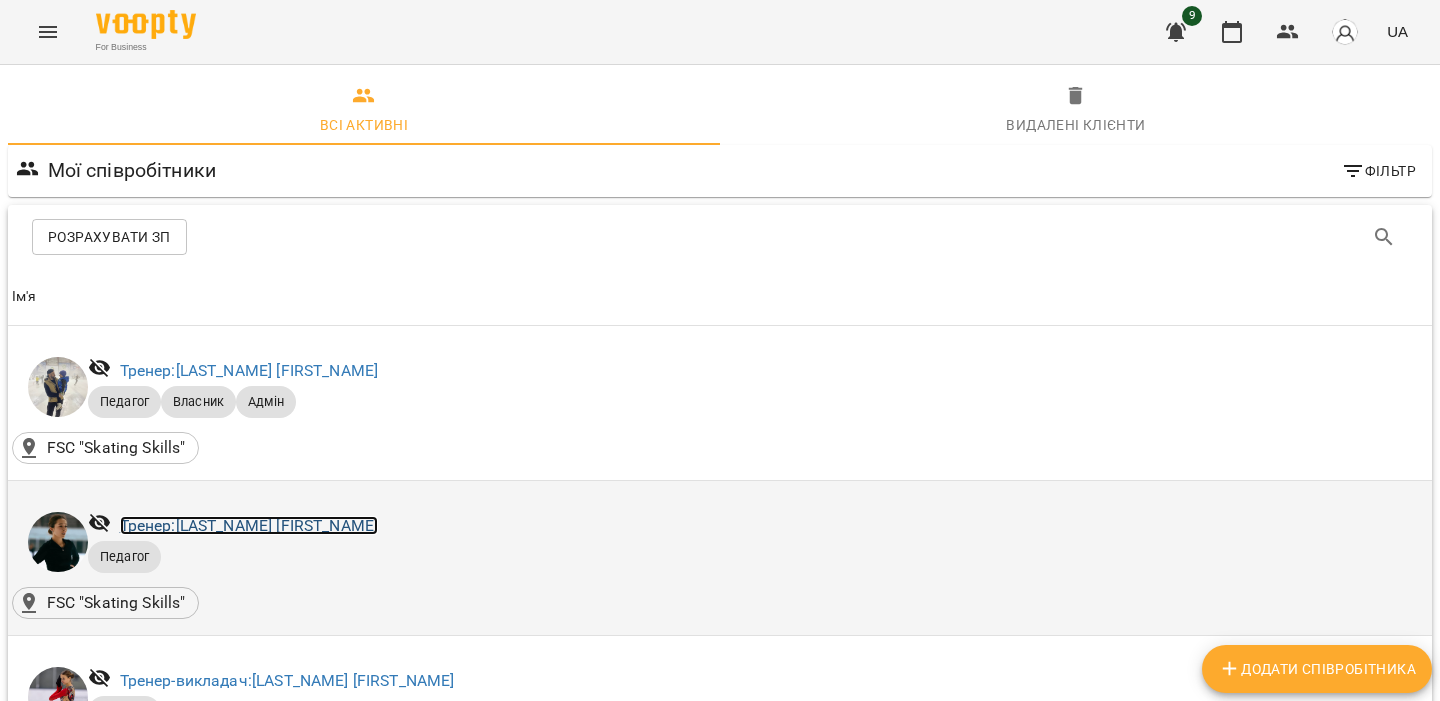 click on "Тренер:  Гожва Анастасія" at bounding box center (249, 525) 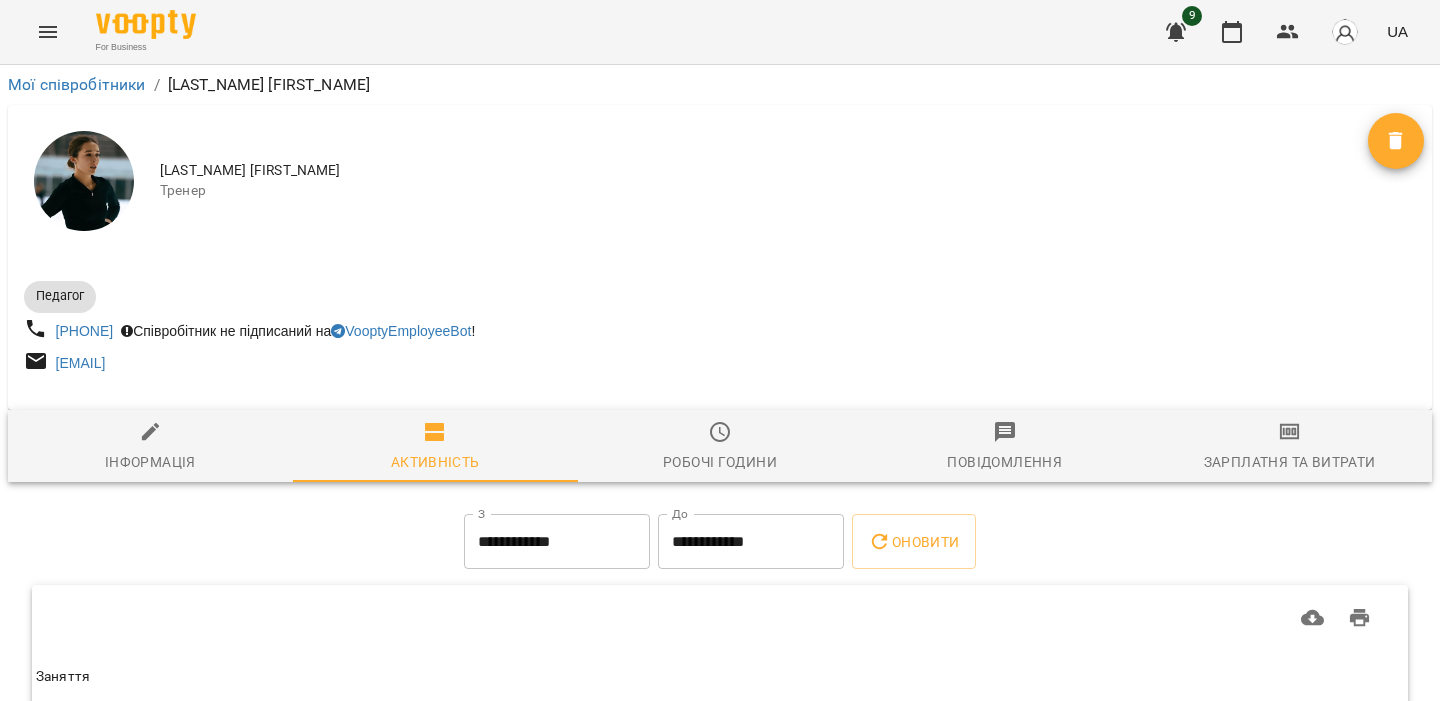 click 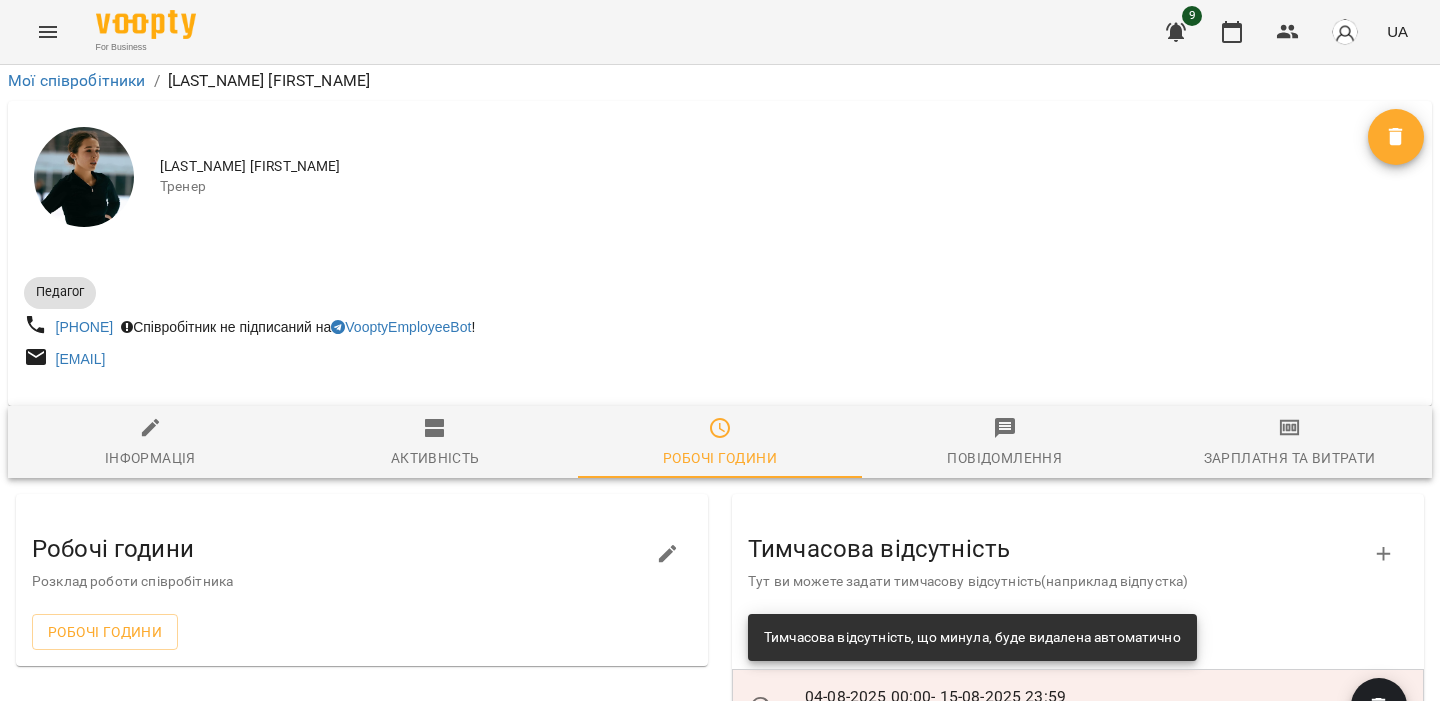 scroll, scrollTop: 0, scrollLeft: 0, axis: both 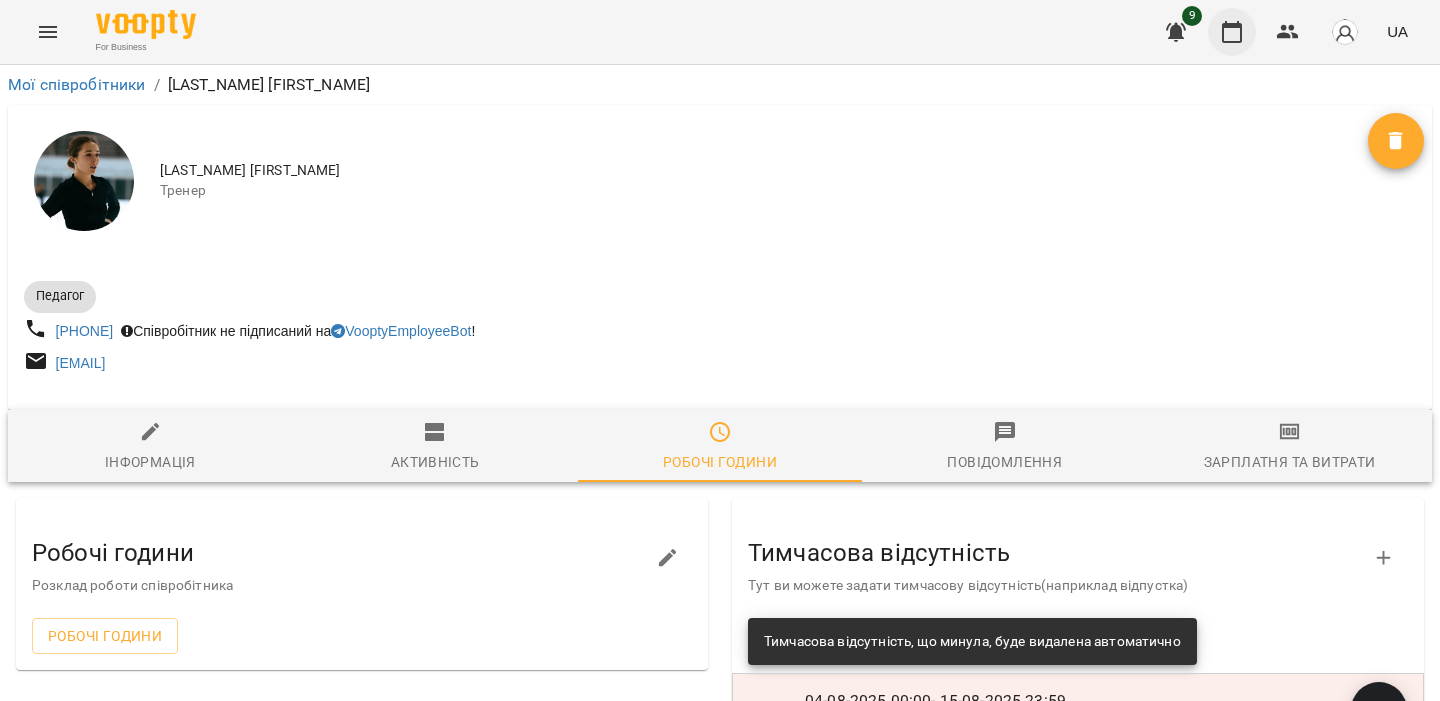click at bounding box center (1232, 32) 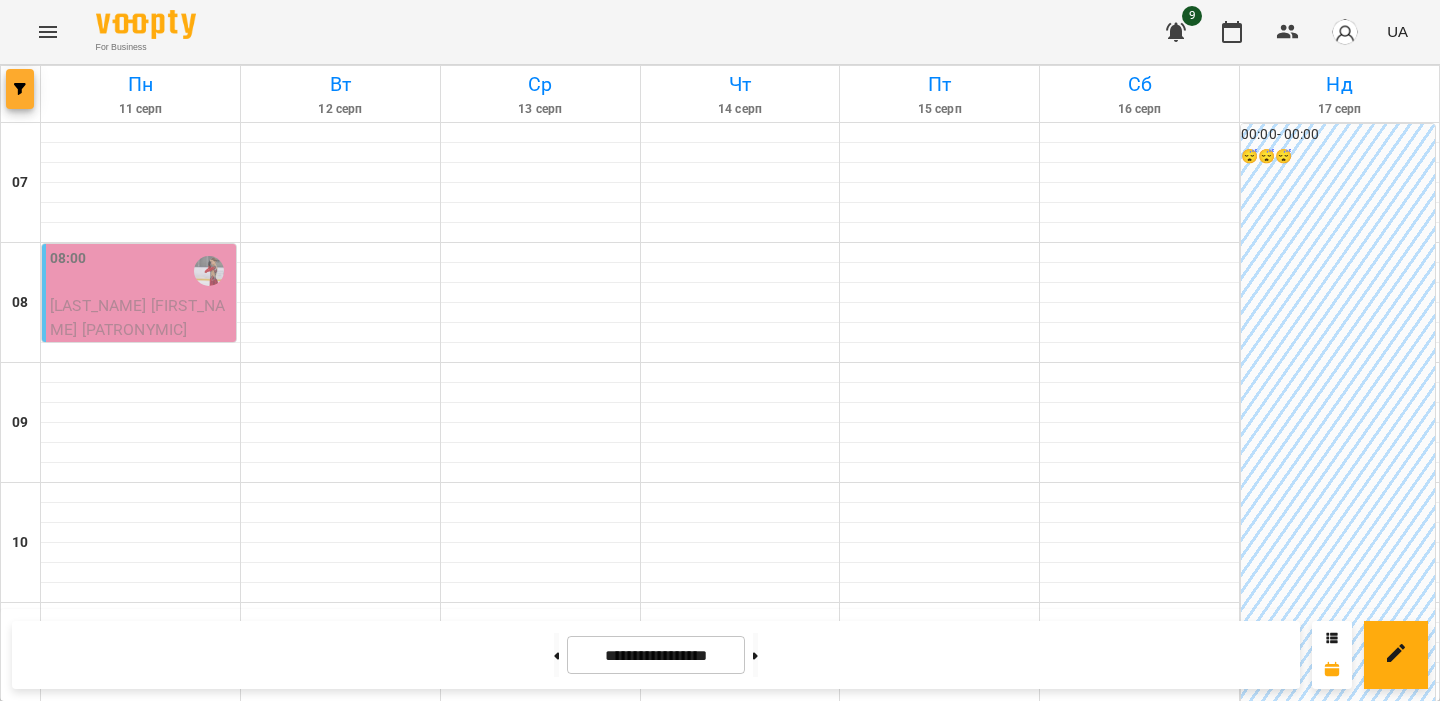 click 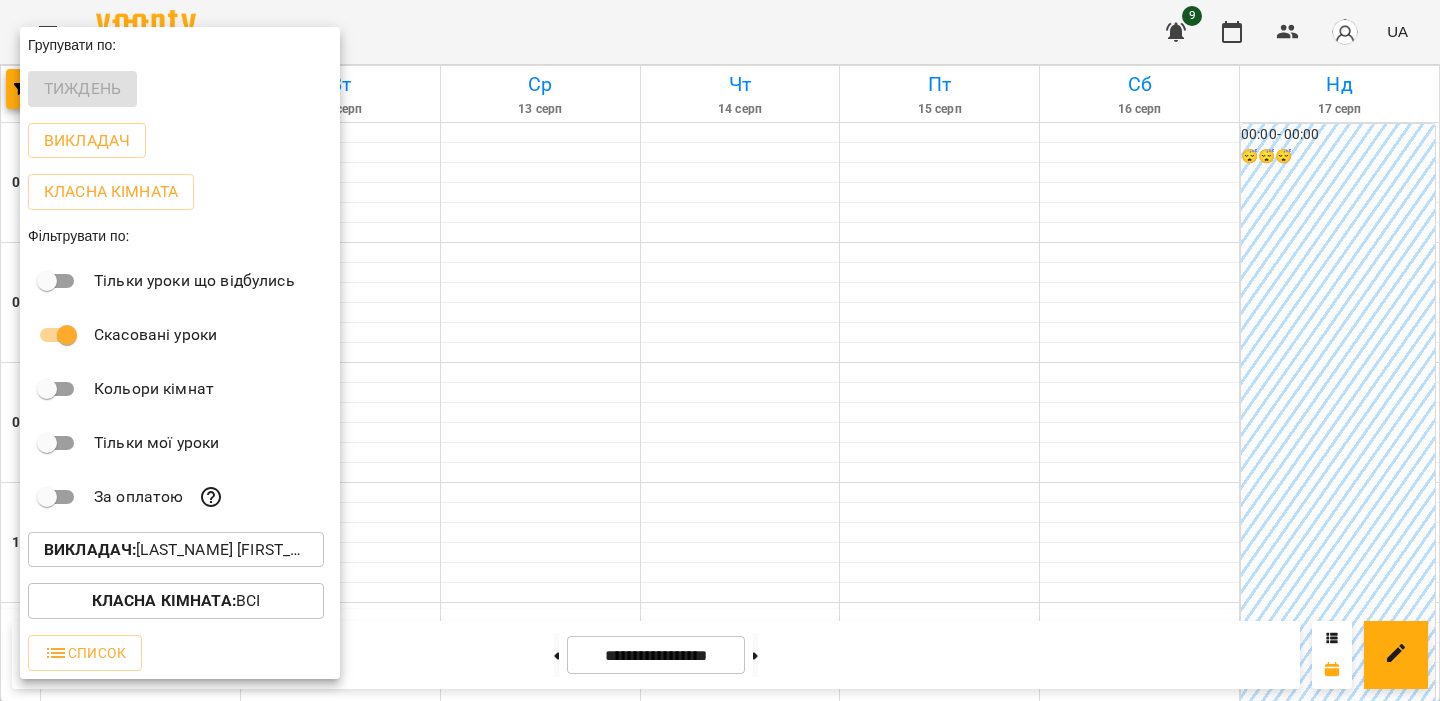 click on "Викладач :  Наумко Софія" at bounding box center [176, 550] 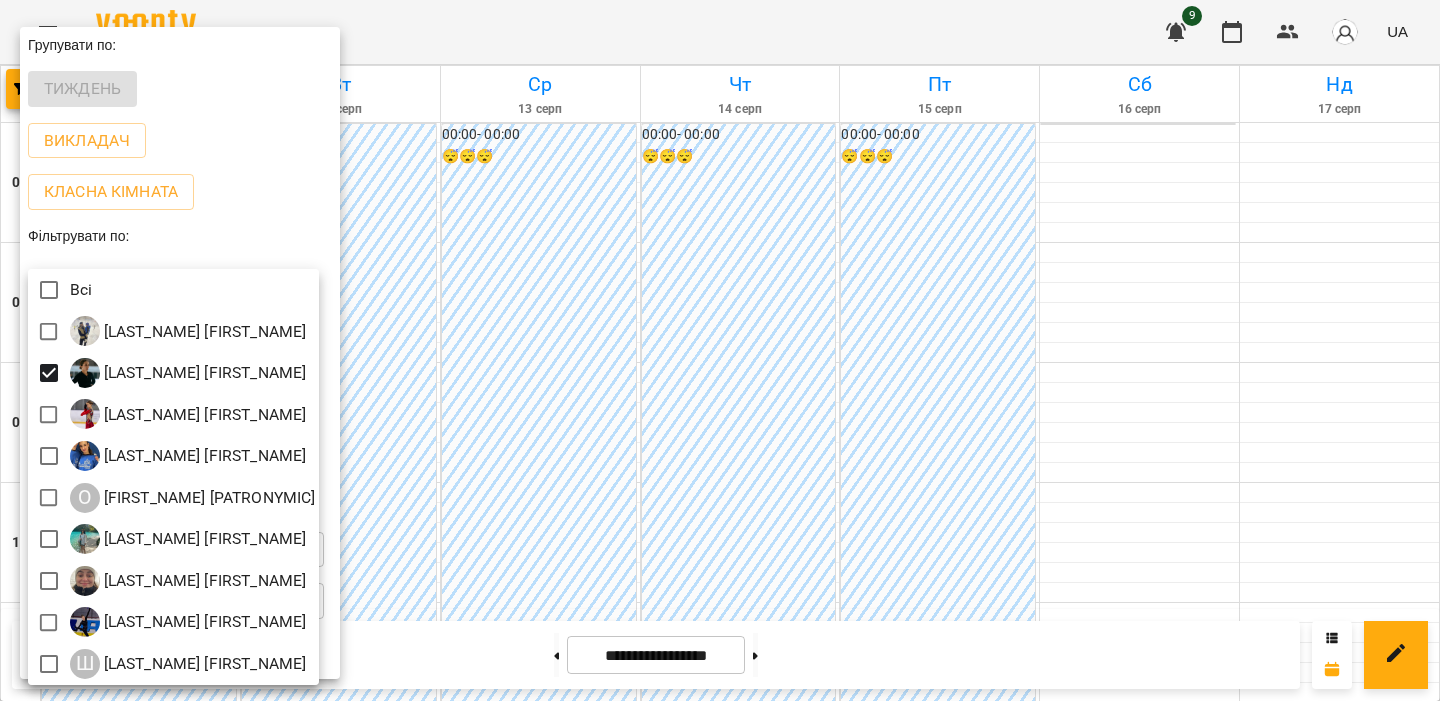 click at bounding box center [720, 350] 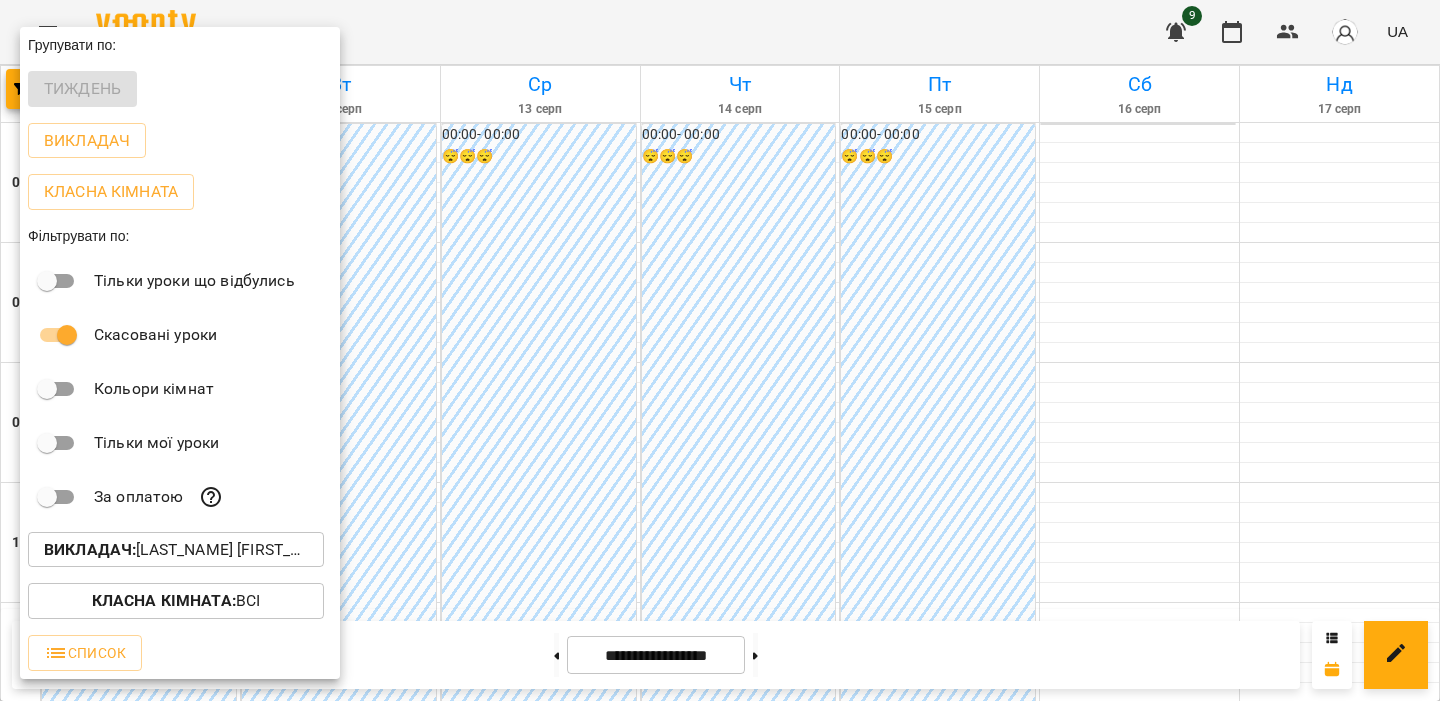 click at bounding box center (720, 350) 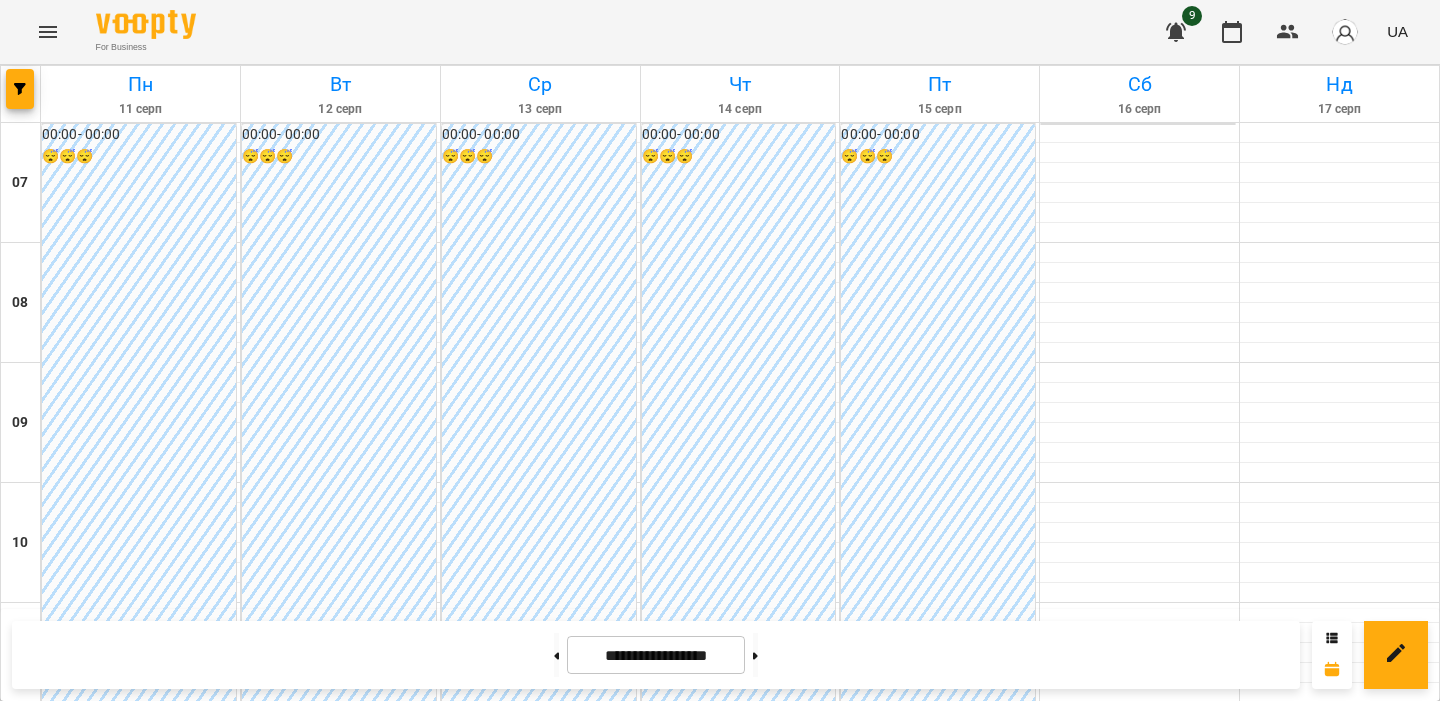 scroll, scrollTop: 0, scrollLeft: 0, axis: both 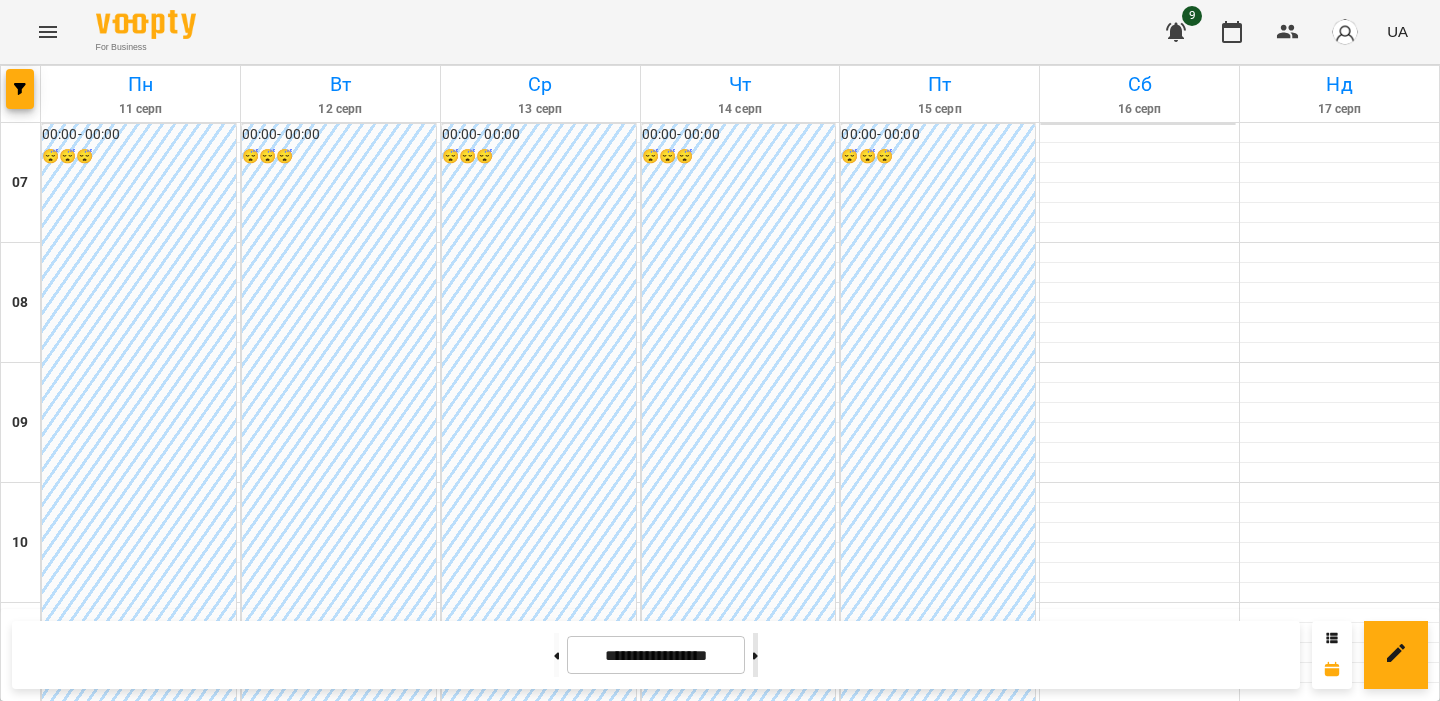 click at bounding box center (755, 655) 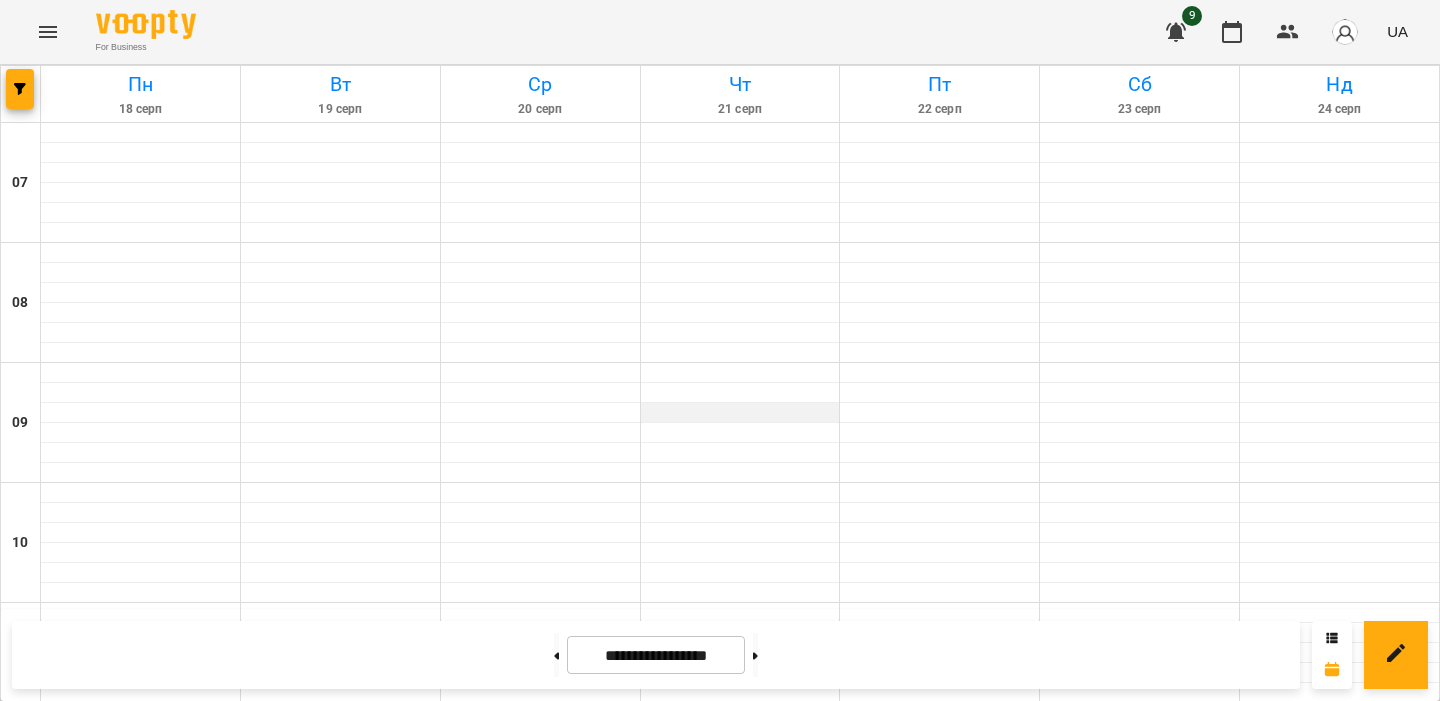 scroll, scrollTop: 0, scrollLeft: 0, axis: both 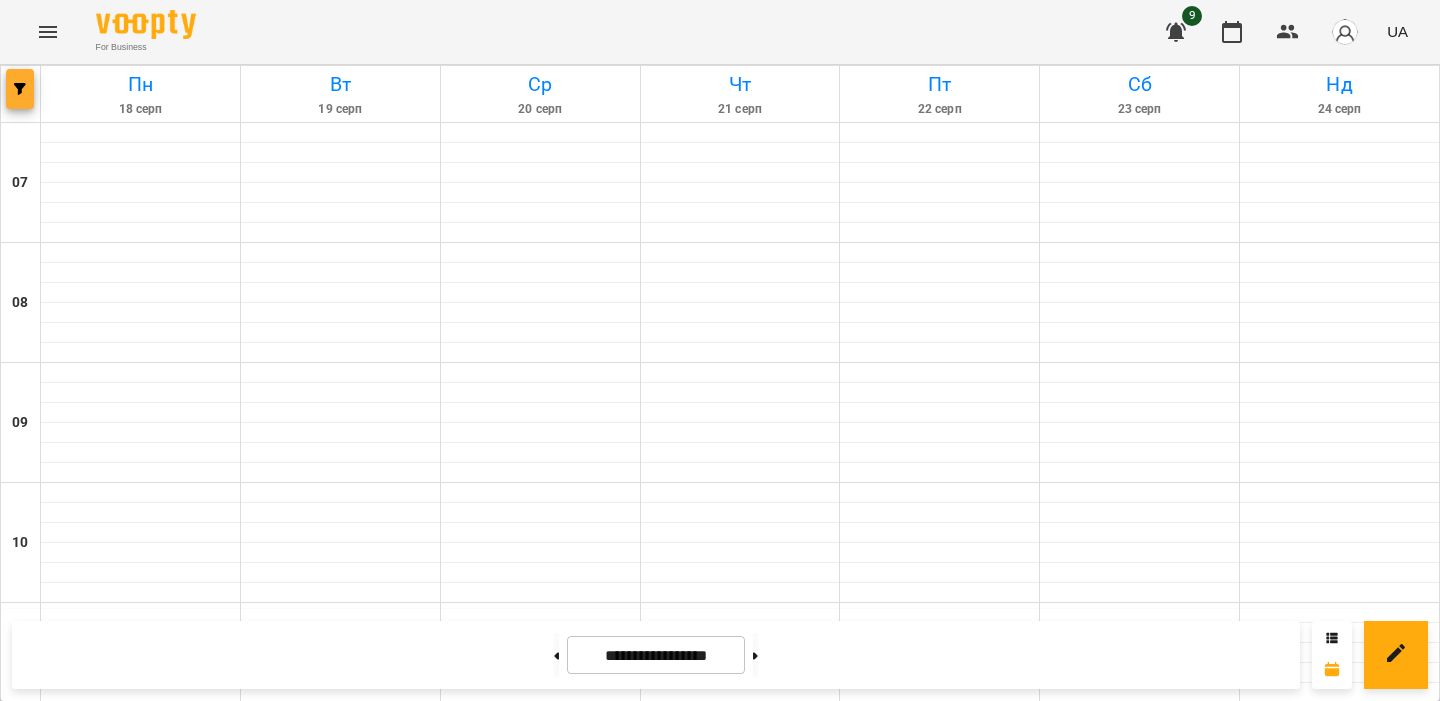 click at bounding box center [20, 89] 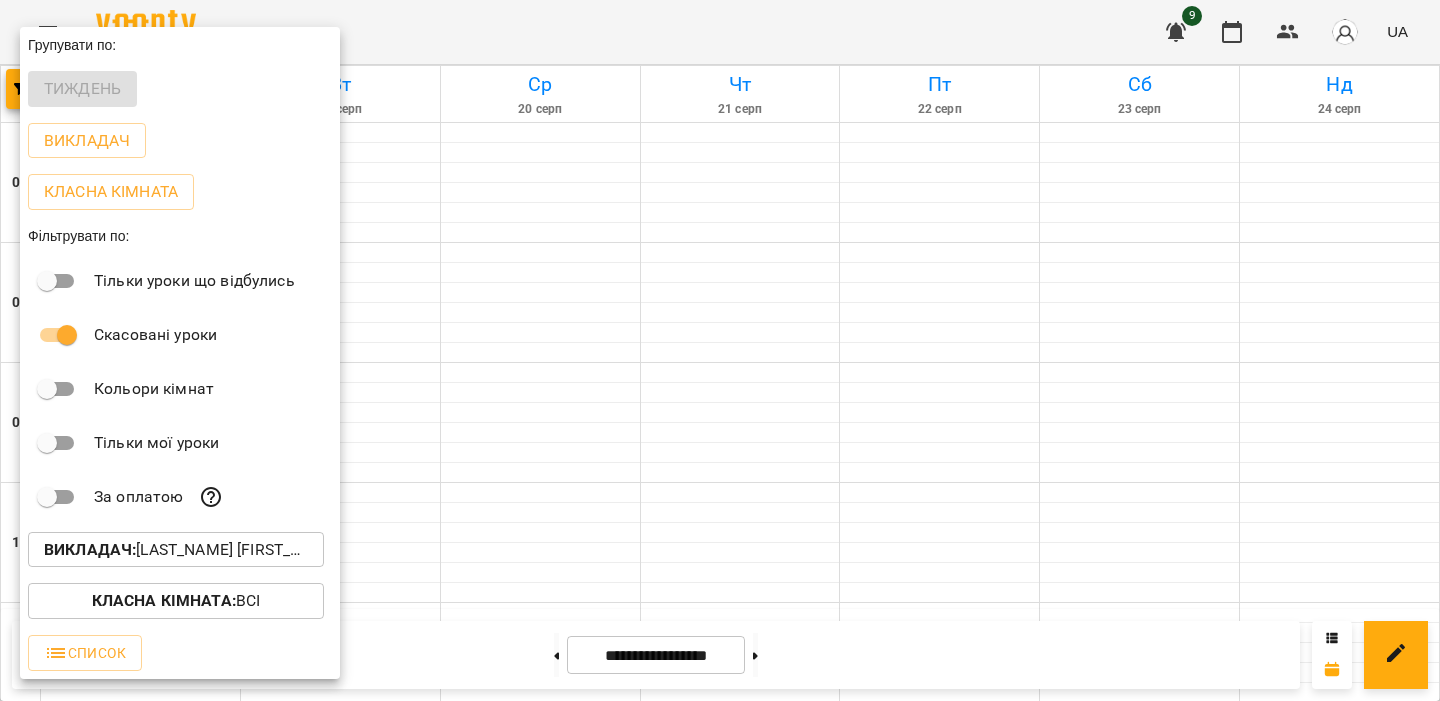 click at bounding box center [720, 350] 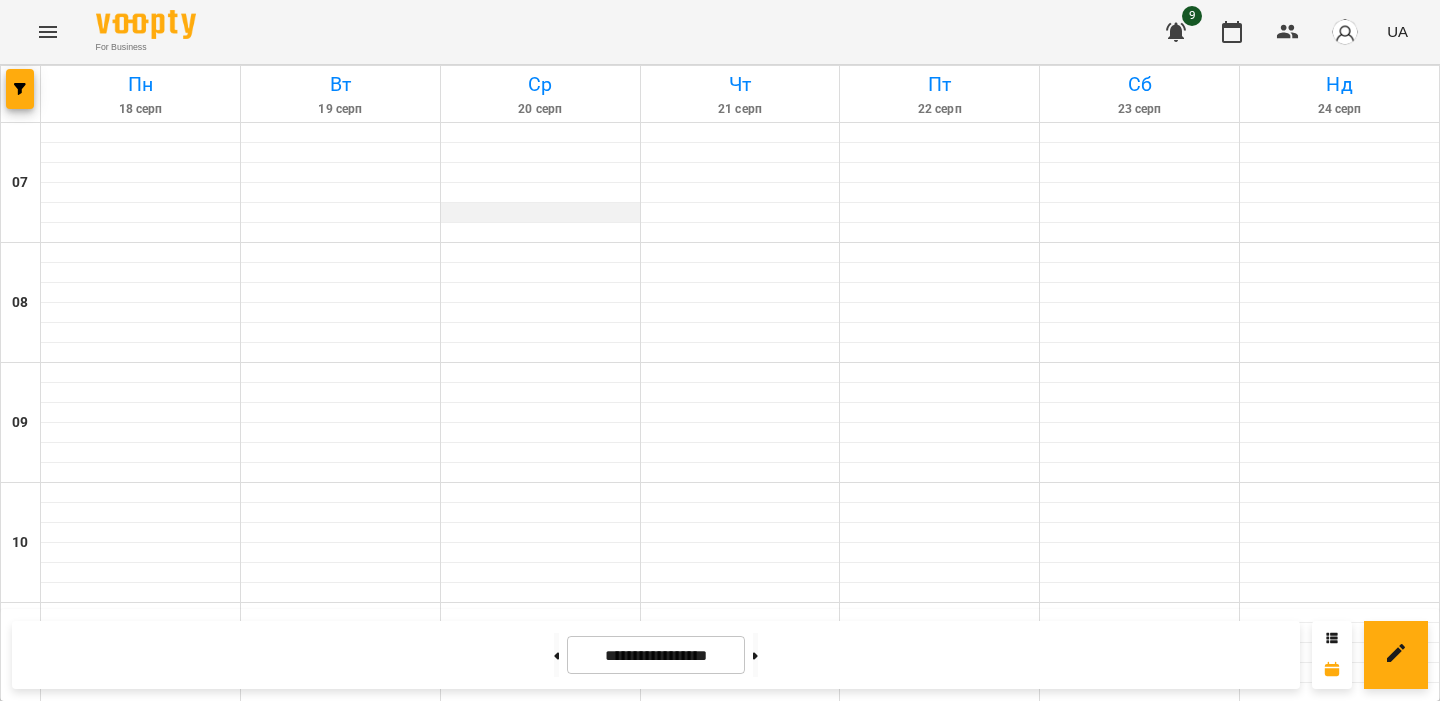 scroll, scrollTop: 0, scrollLeft: 0, axis: both 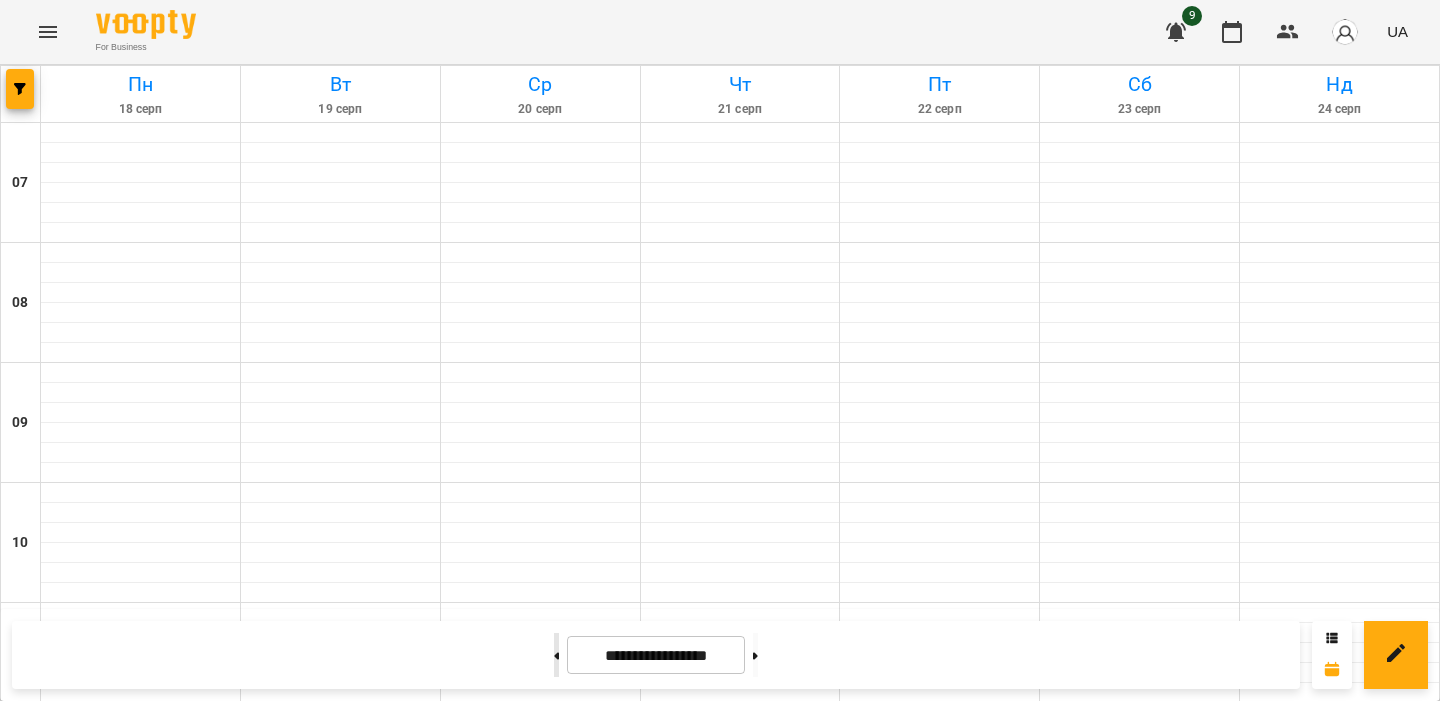 click at bounding box center (556, 655) 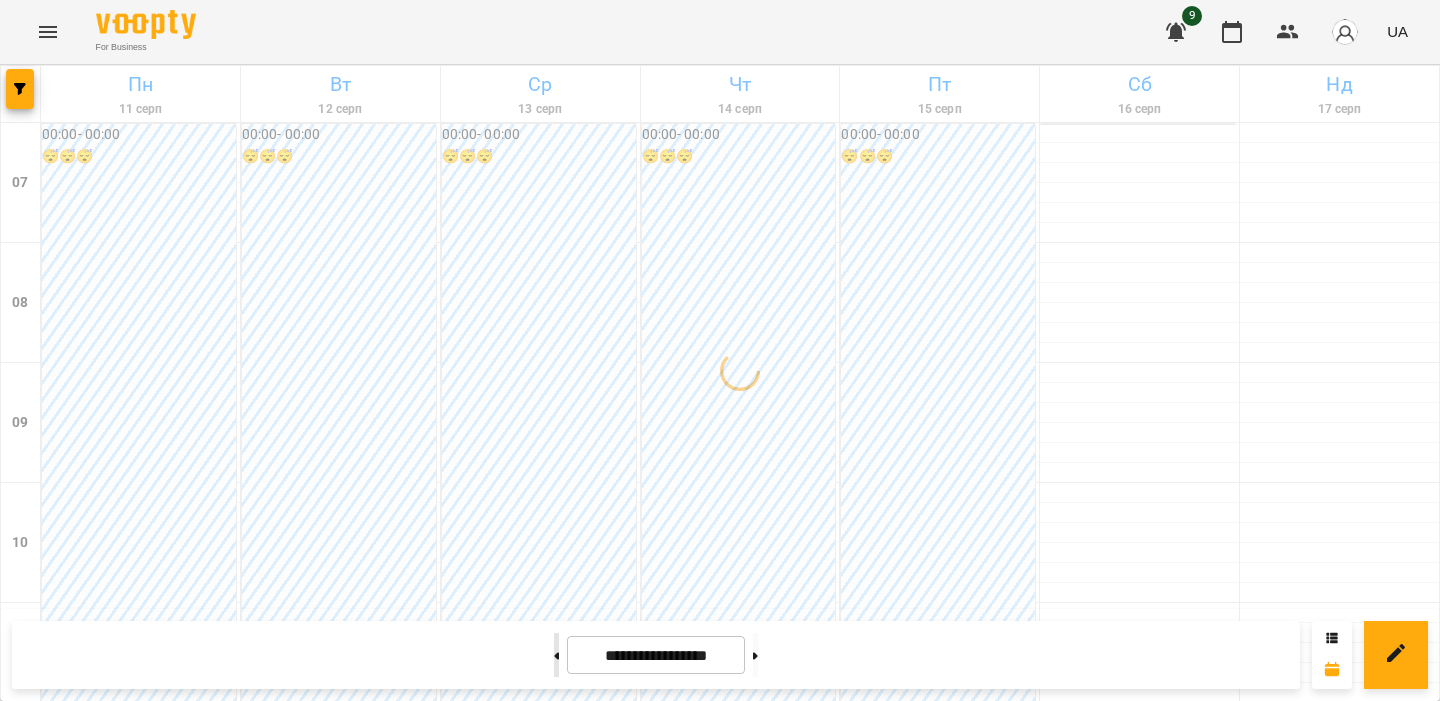 click at bounding box center [556, 655] 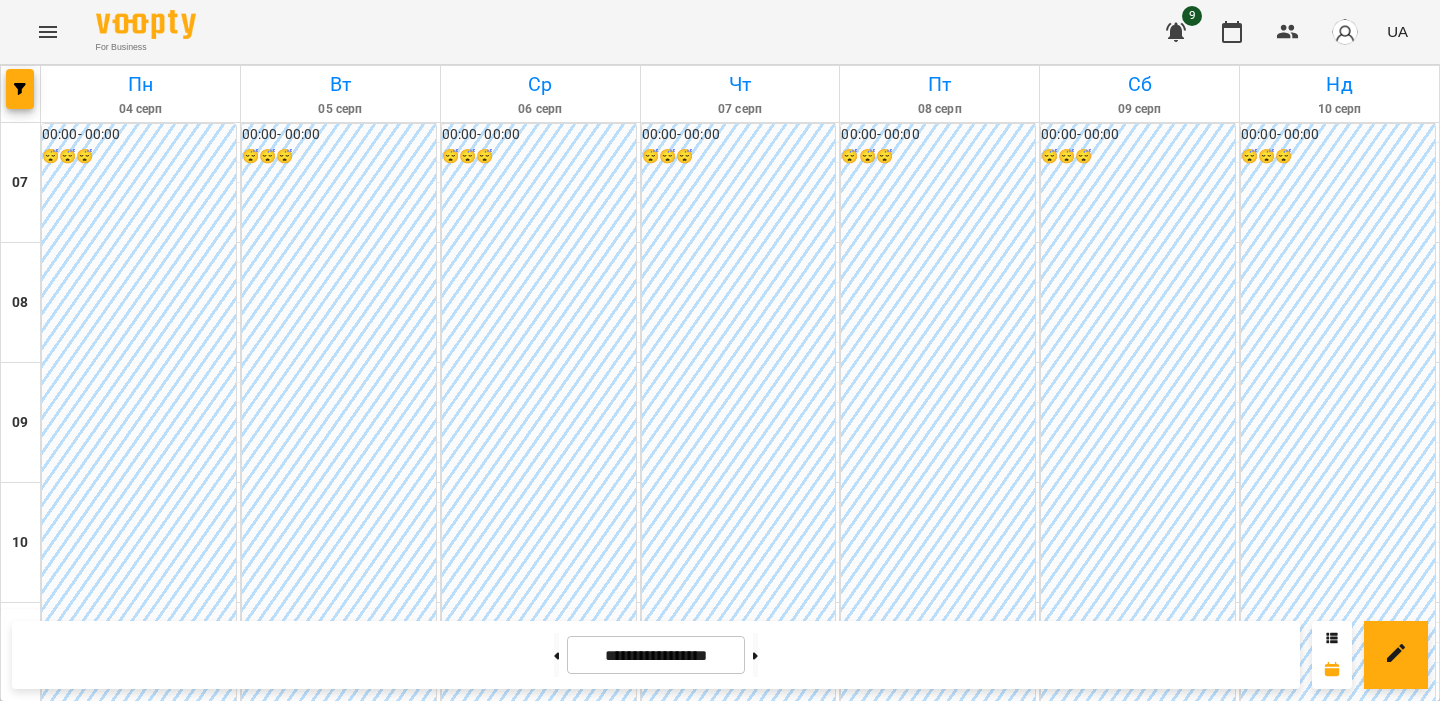 scroll, scrollTop: 0, scrollLeft: 0, axis: both 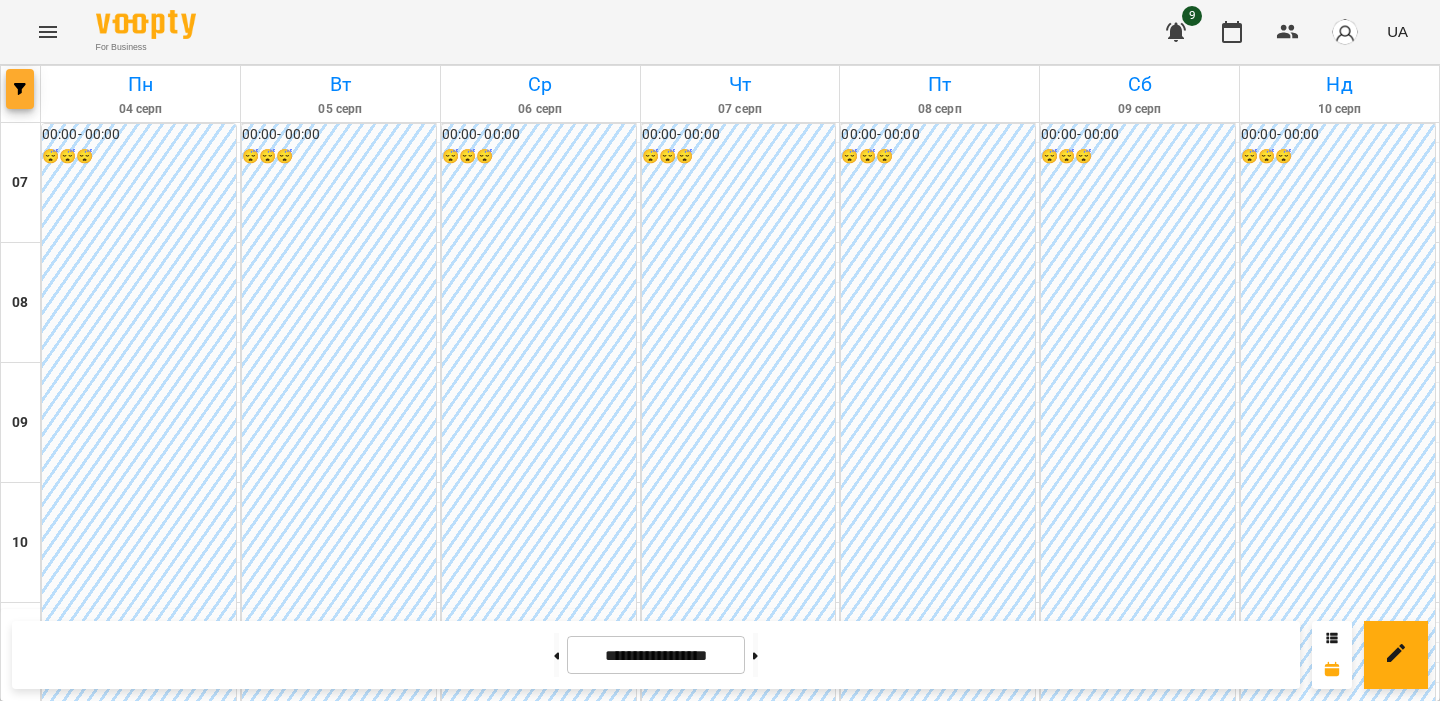 click 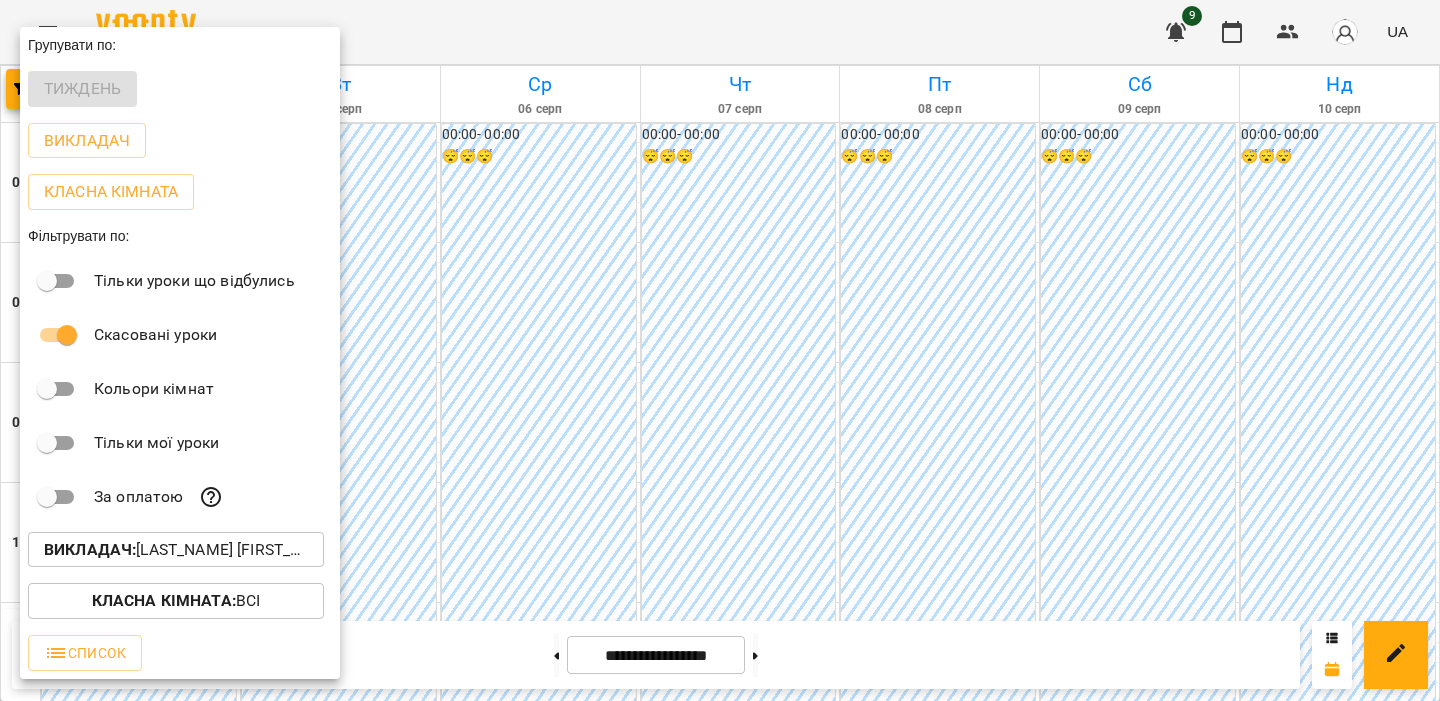 click on "Викладач :  Гожва Анастасія" at bounding box center [176, 550] 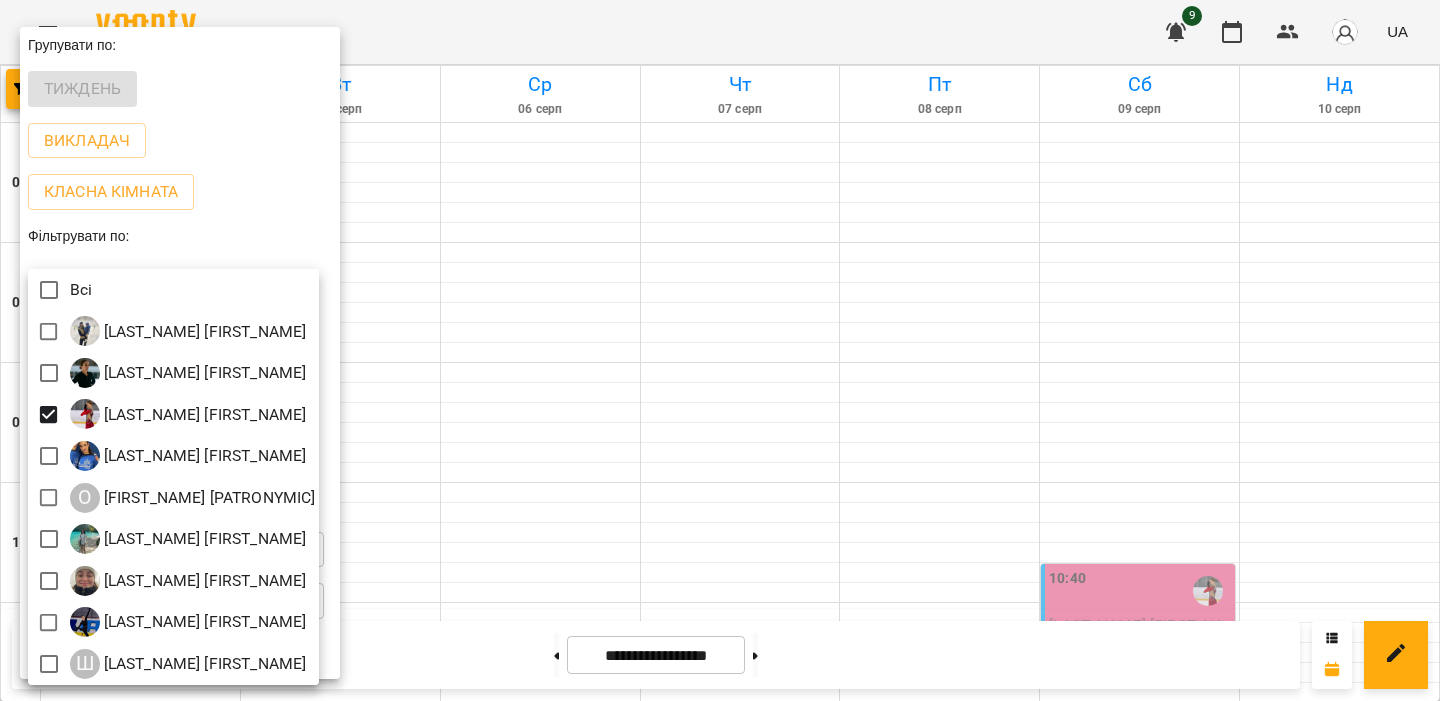 click at bounding box center (720, 350) 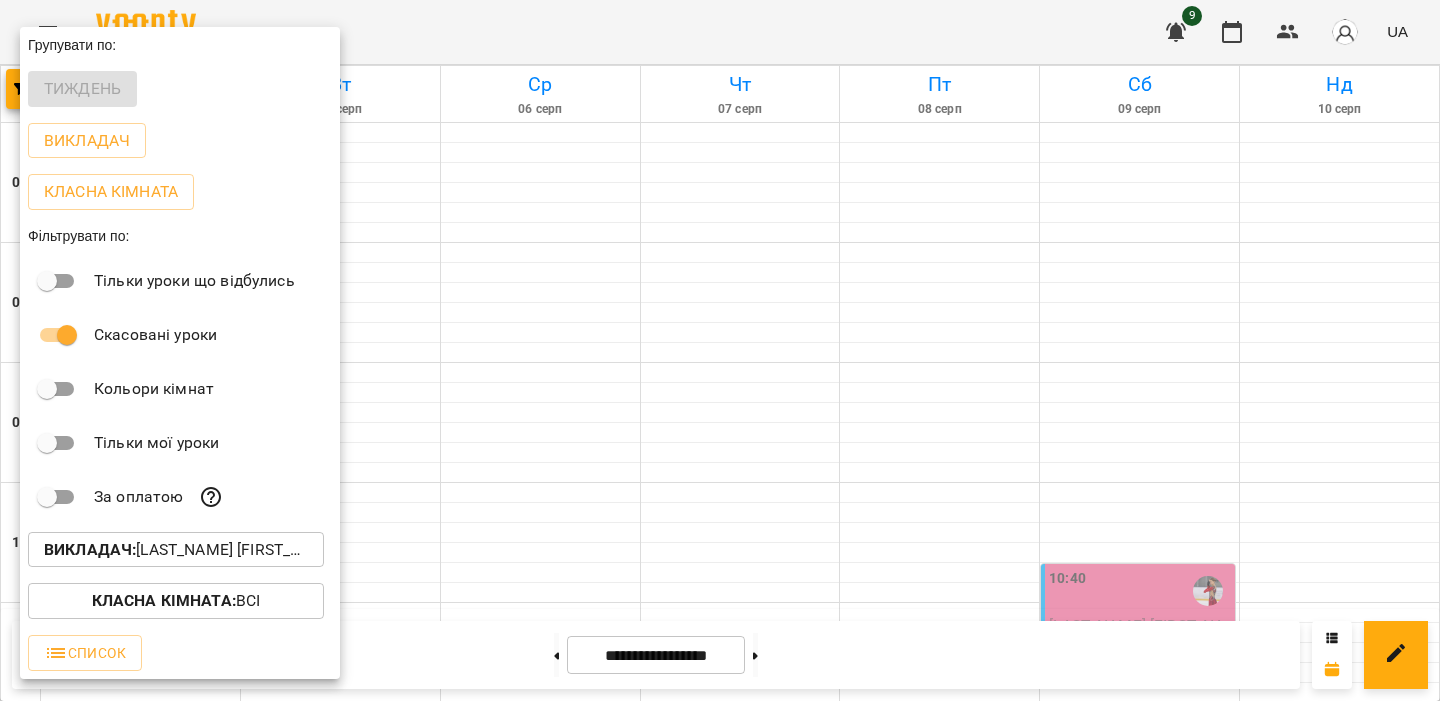 click at bounding box center (720, 350) 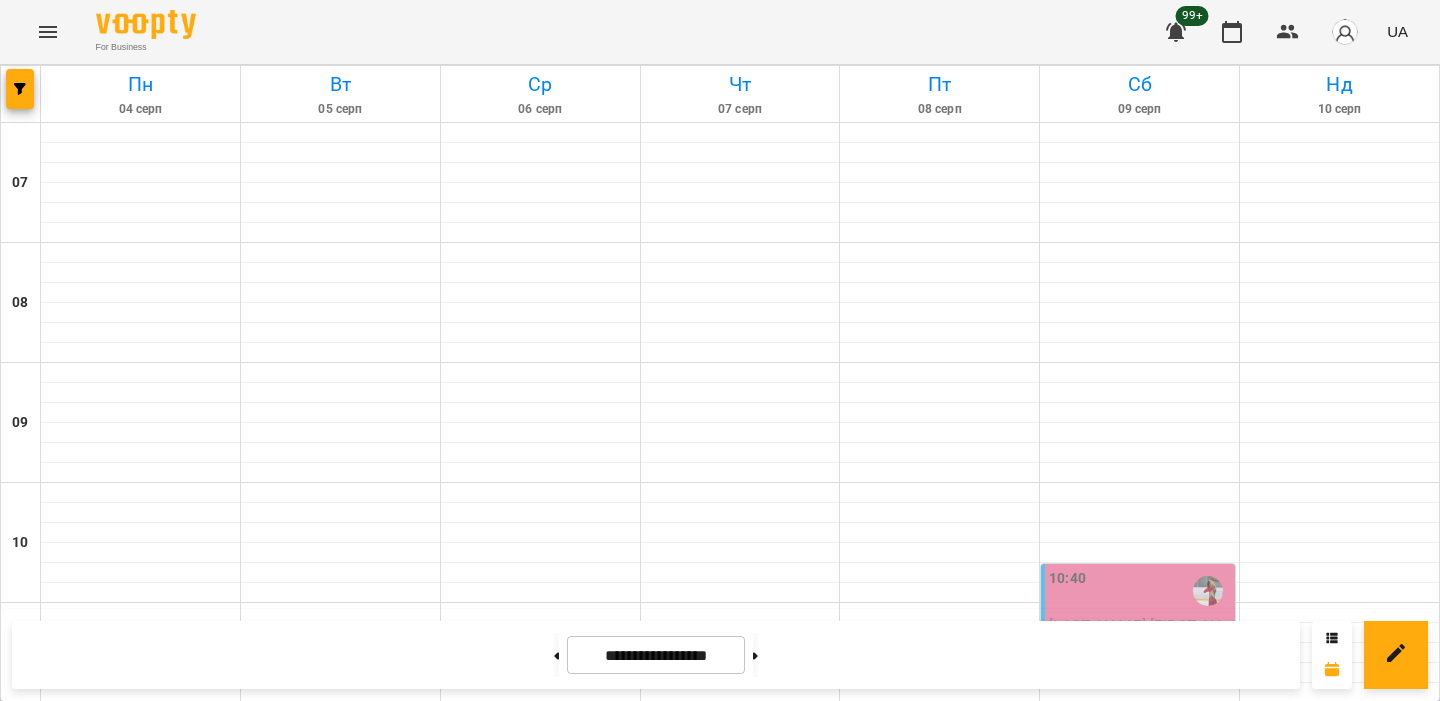 click at bounding box center [48, 32] 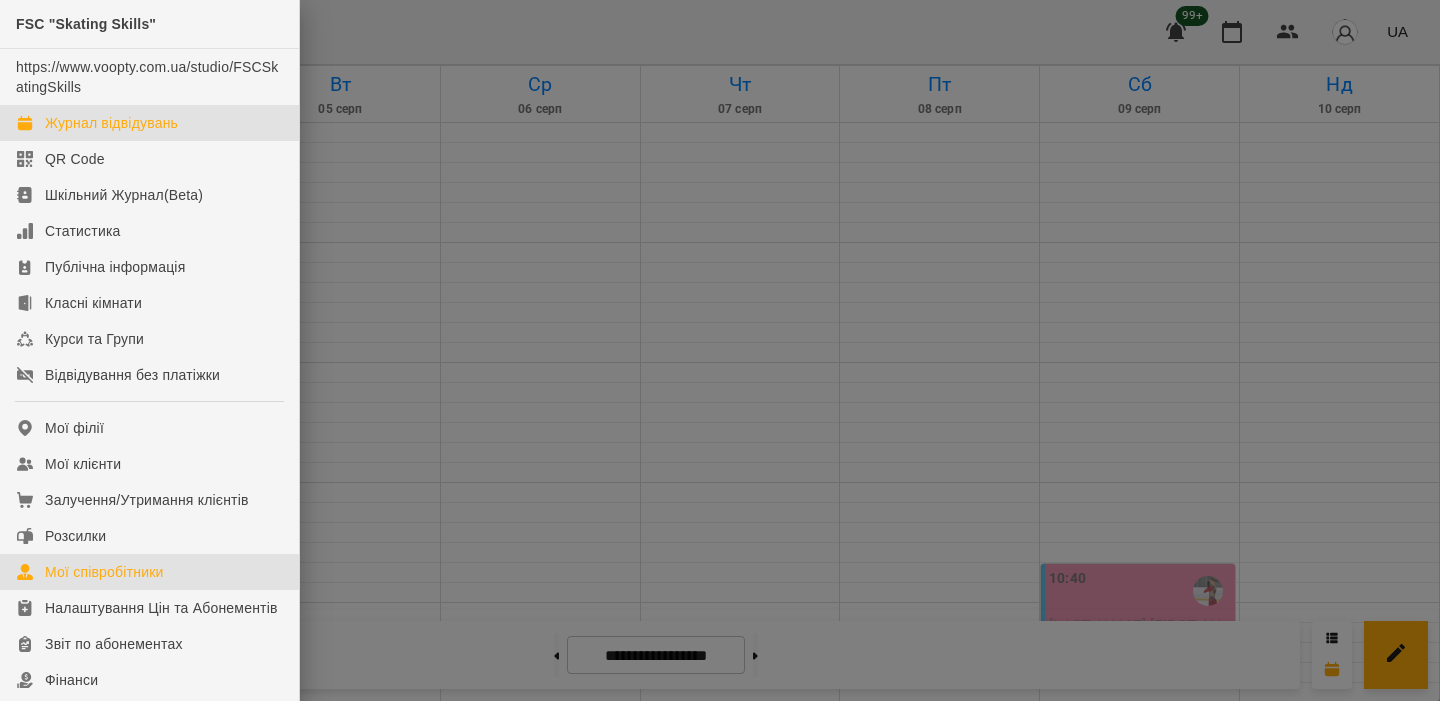 click on "Мої співробітники" at bounding box center [104, 572] 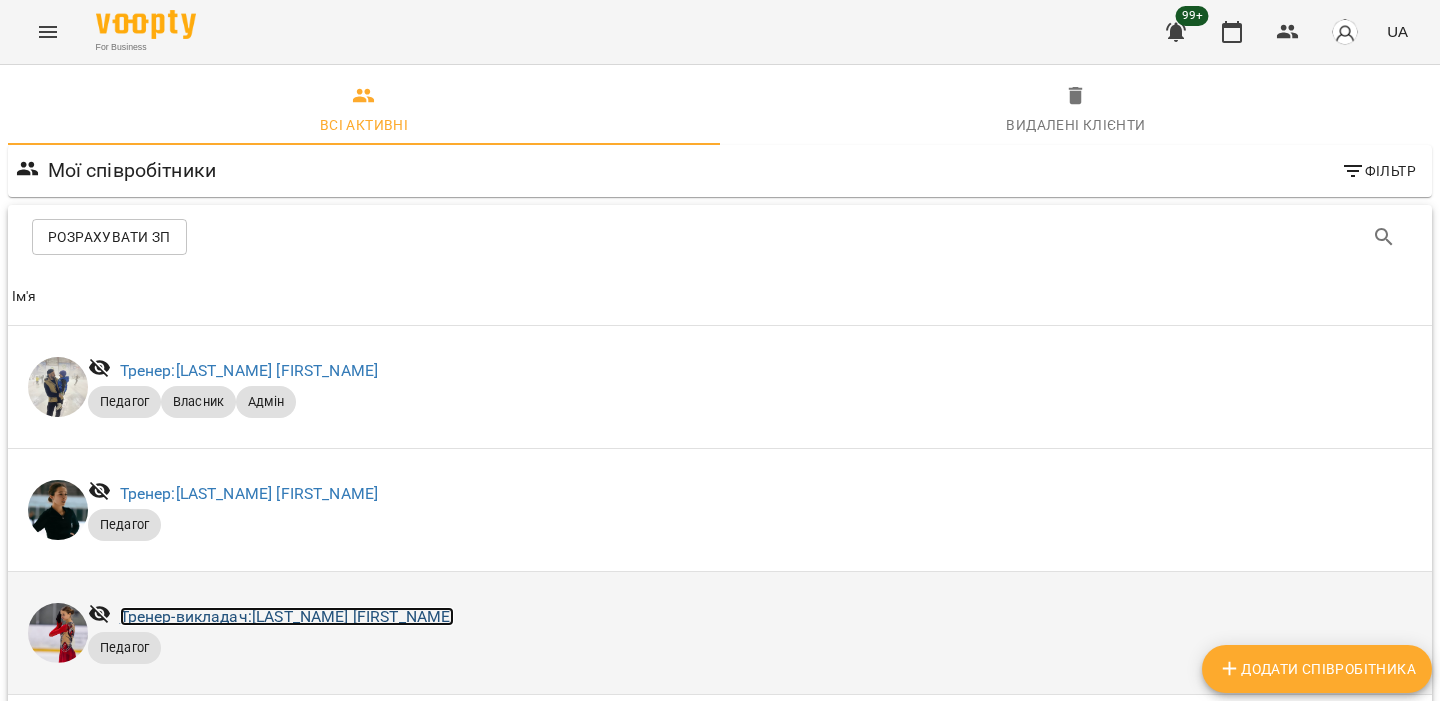 click on "Тренер-викладач:  Наумко Софія" at bounding box center (287, 616) 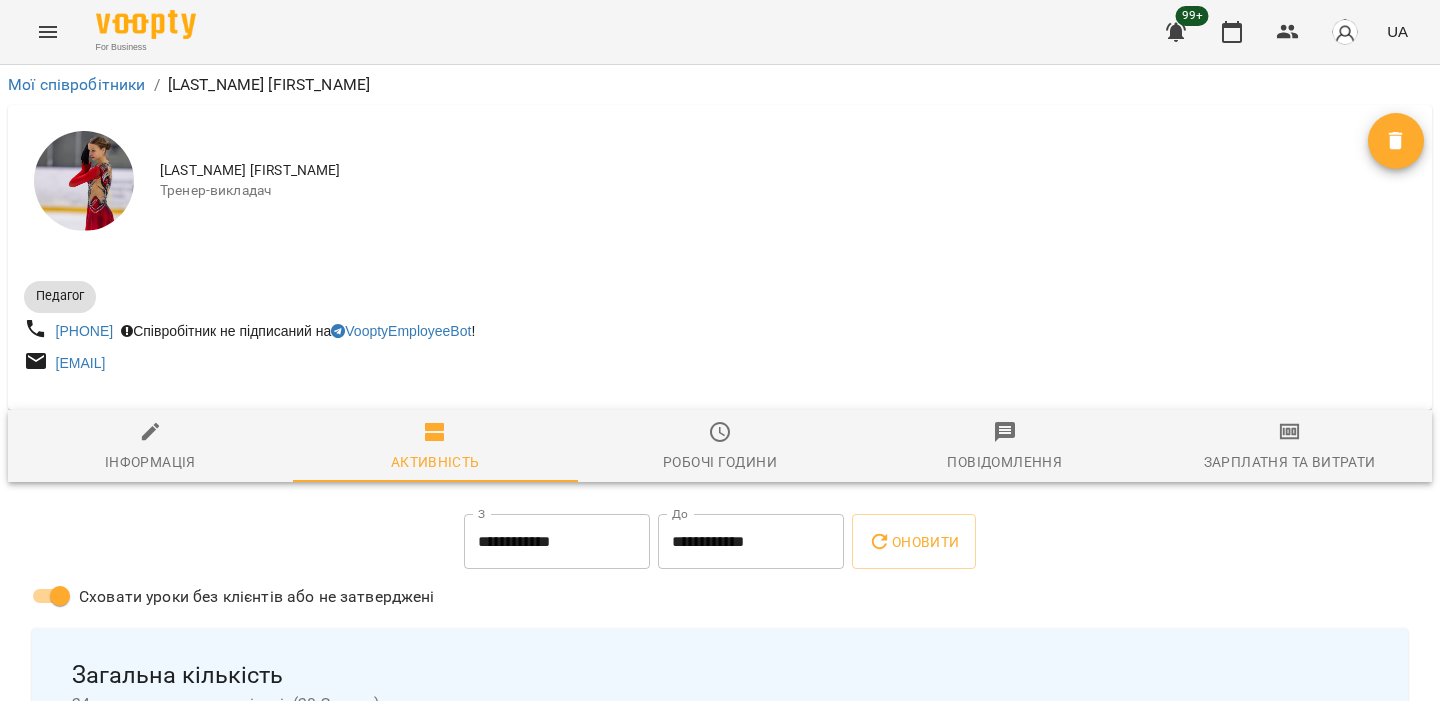 click at bounding box center [720, 402] 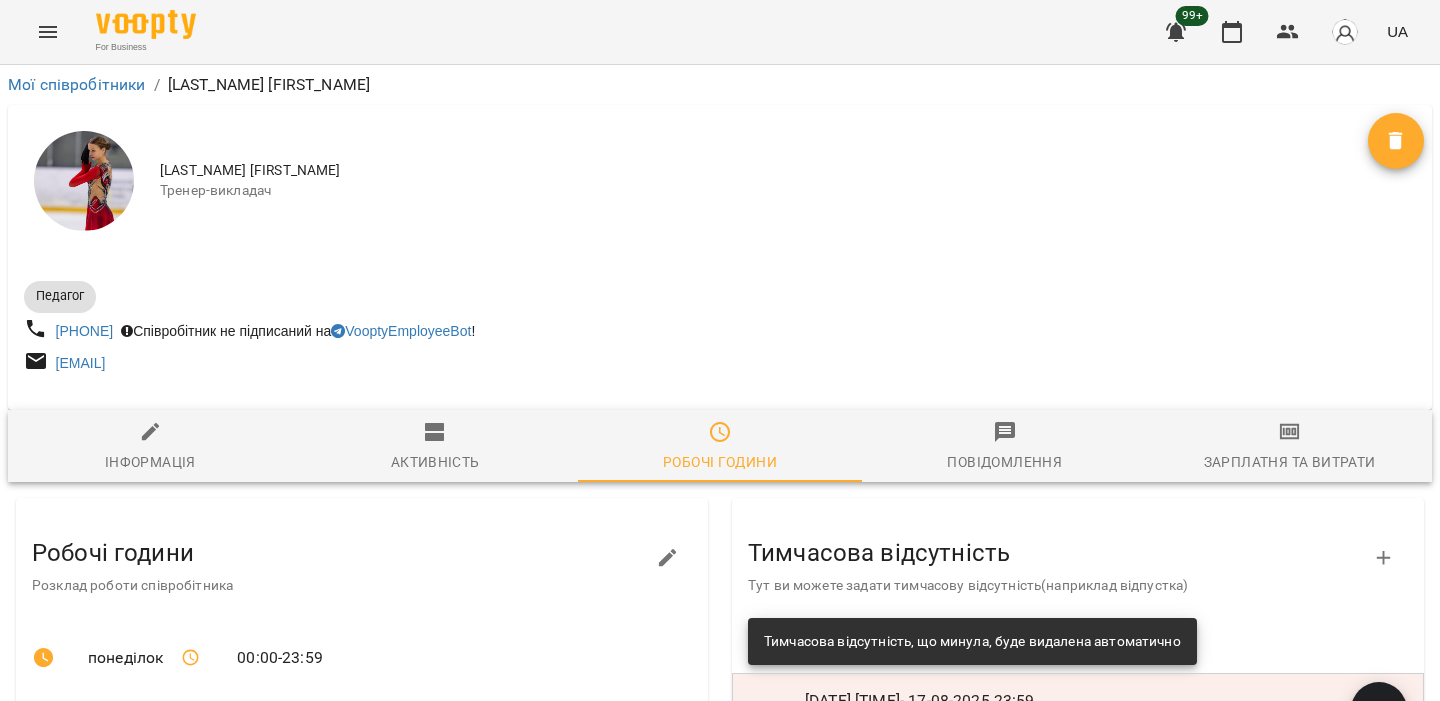 scroll, scrollTop: 362, scrollLeft: 0, axis: vertical 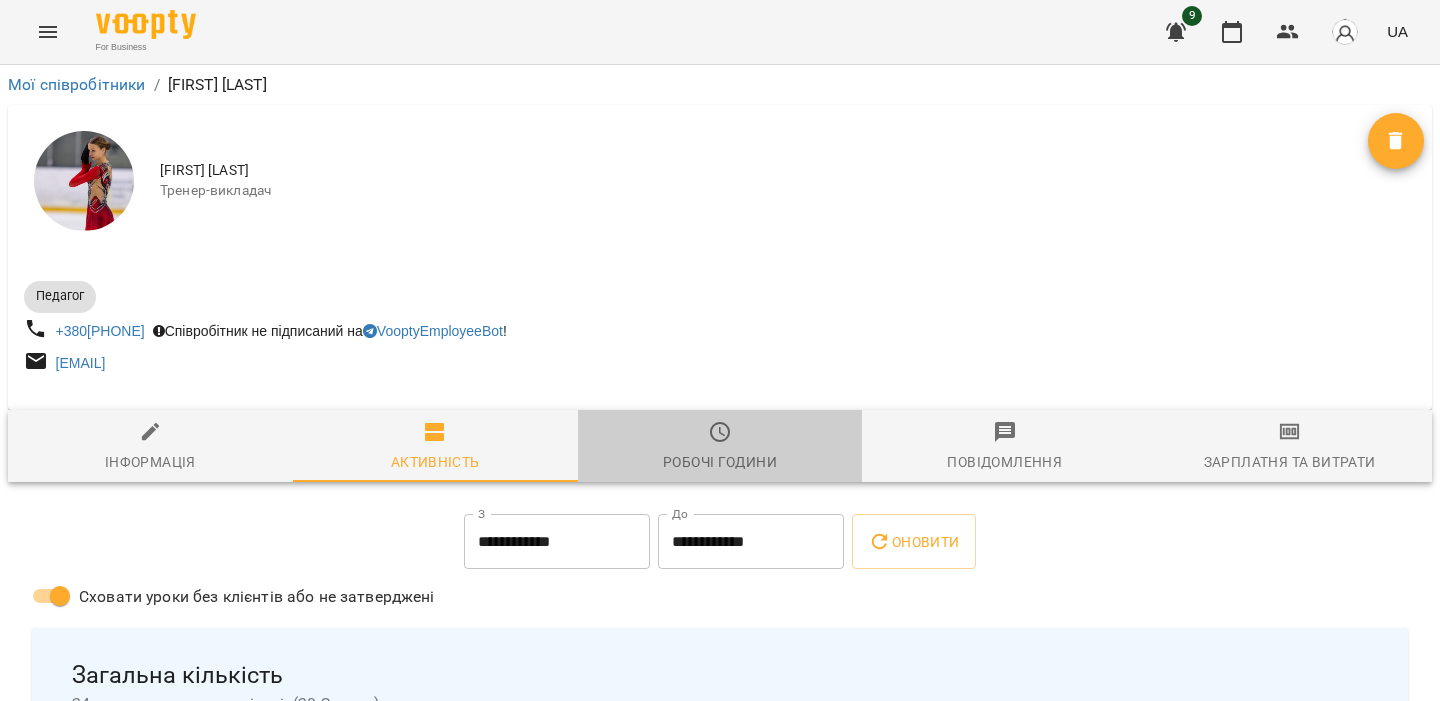 click on "Робочі години" at bounding box center [720, 462] 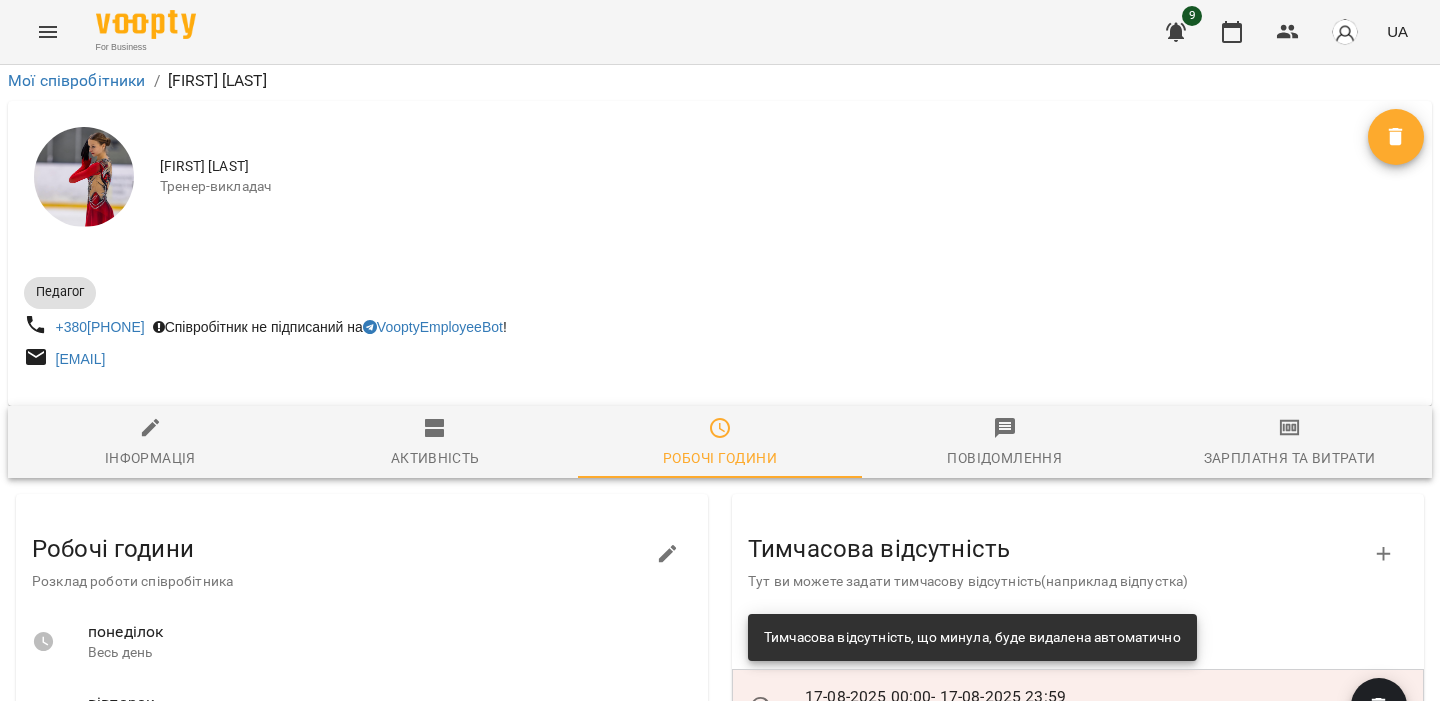 scroll, scrollTop: 608, scrollLeft: 0, axis: vertical 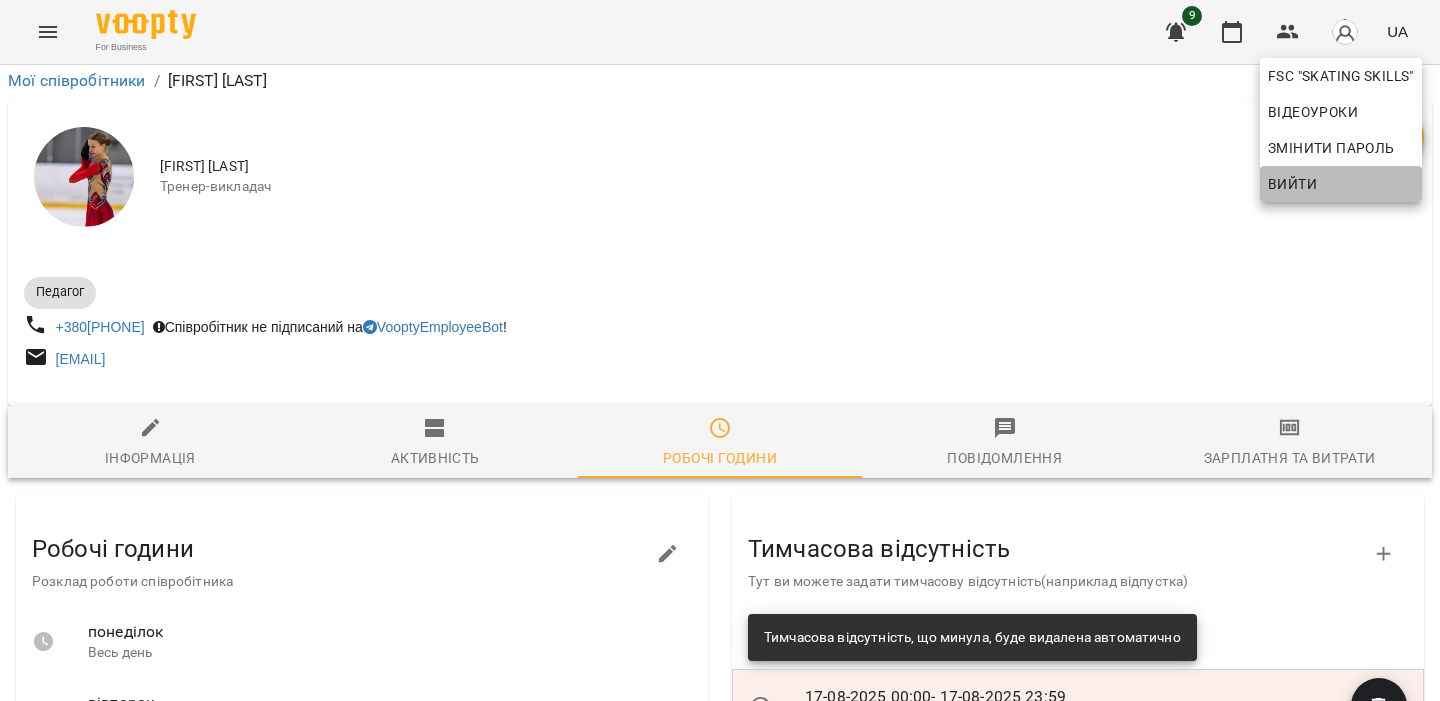 click on "Вийти" at bounding box center [1341, 184] 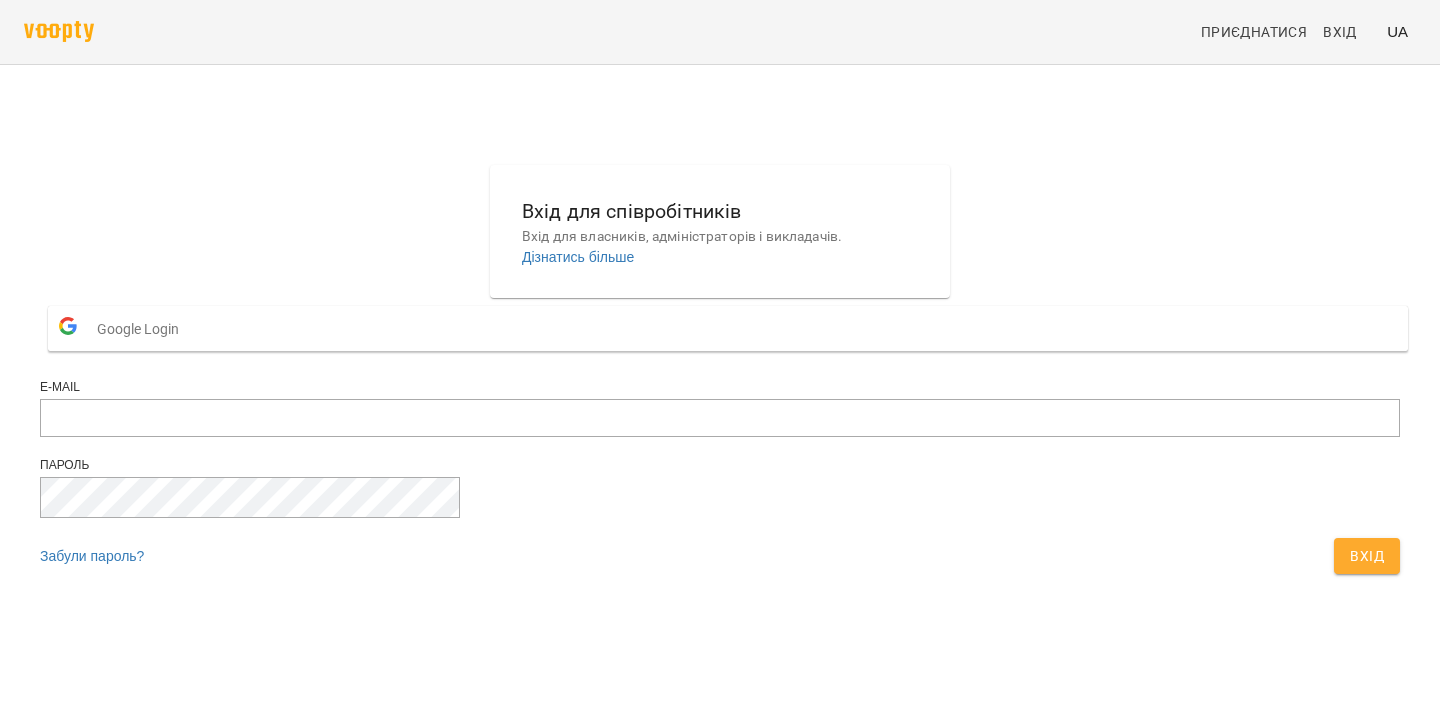 scroll, scrollTop: 0, scrollLeft: 0, axis: both 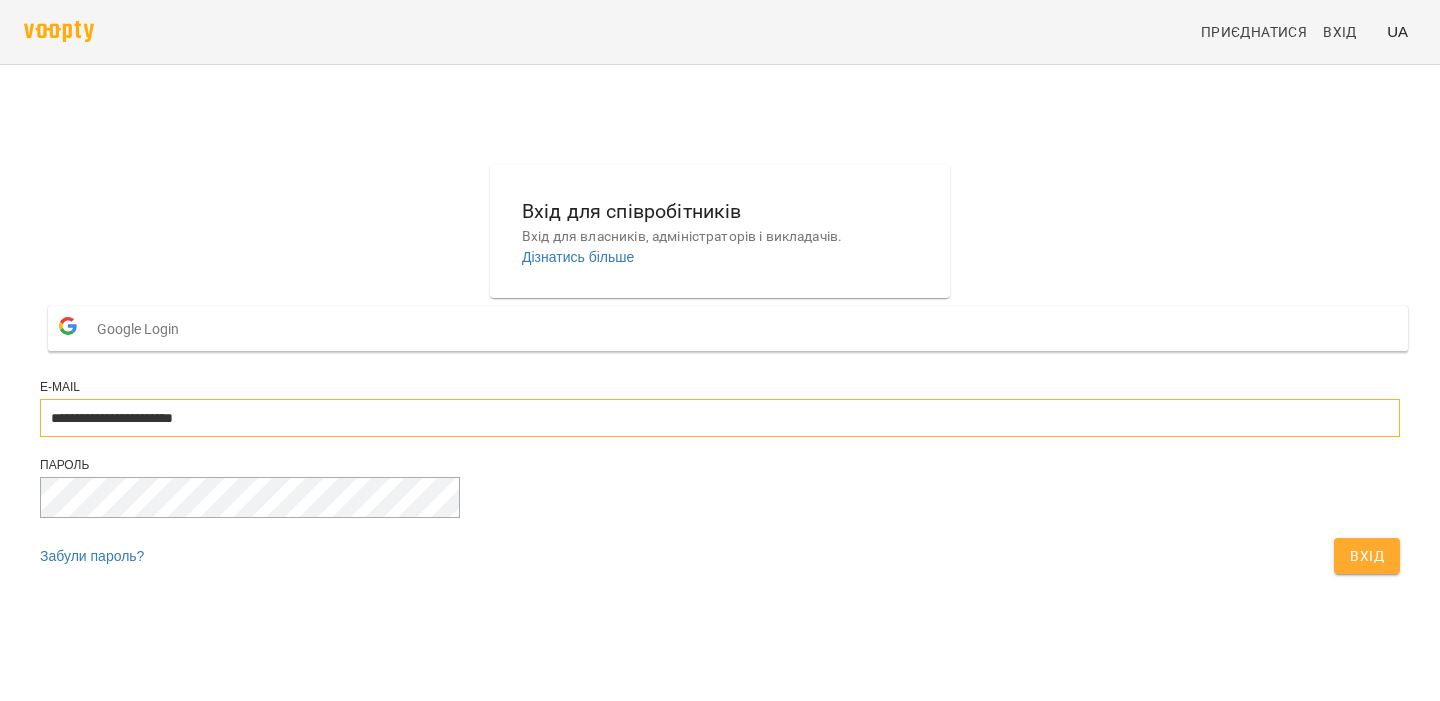 click on "**********" at bounding box center [720, 418] 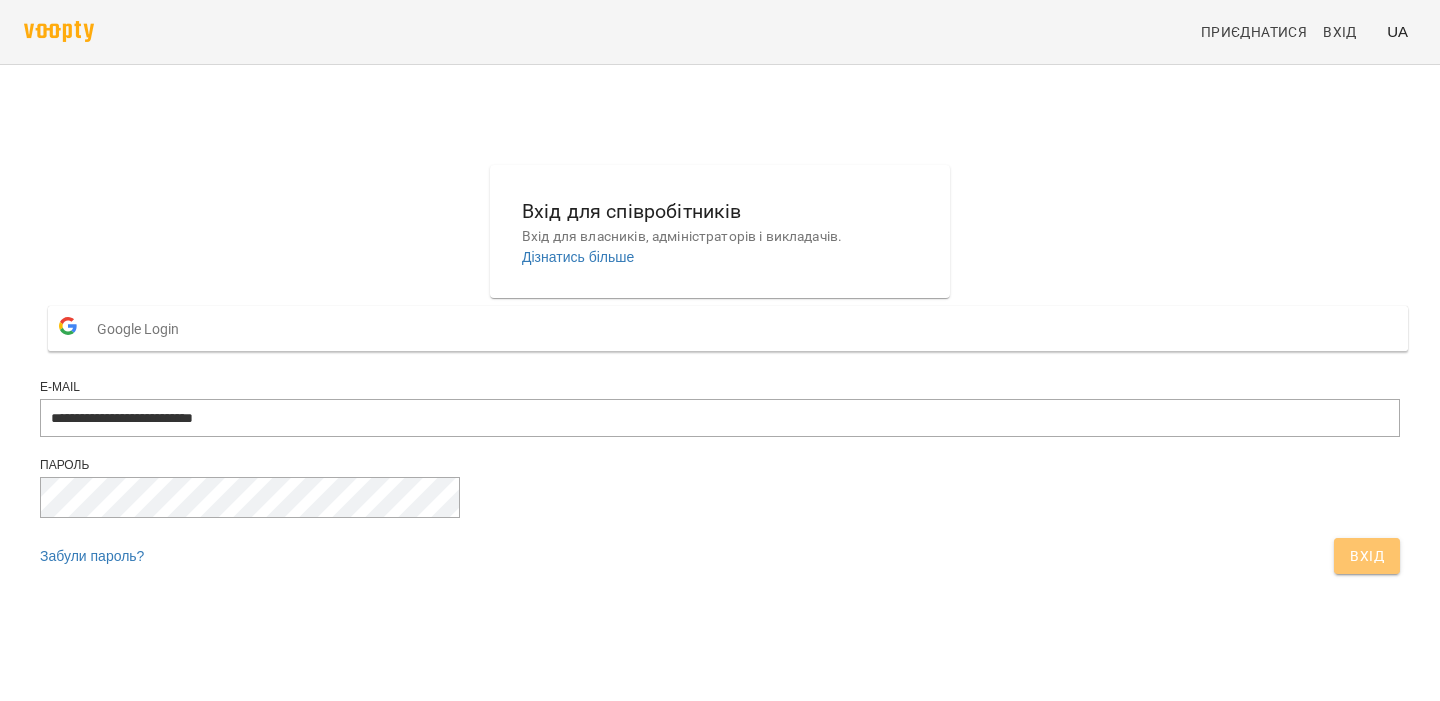 click on "Вхід" at bounding box center (1367, 556) 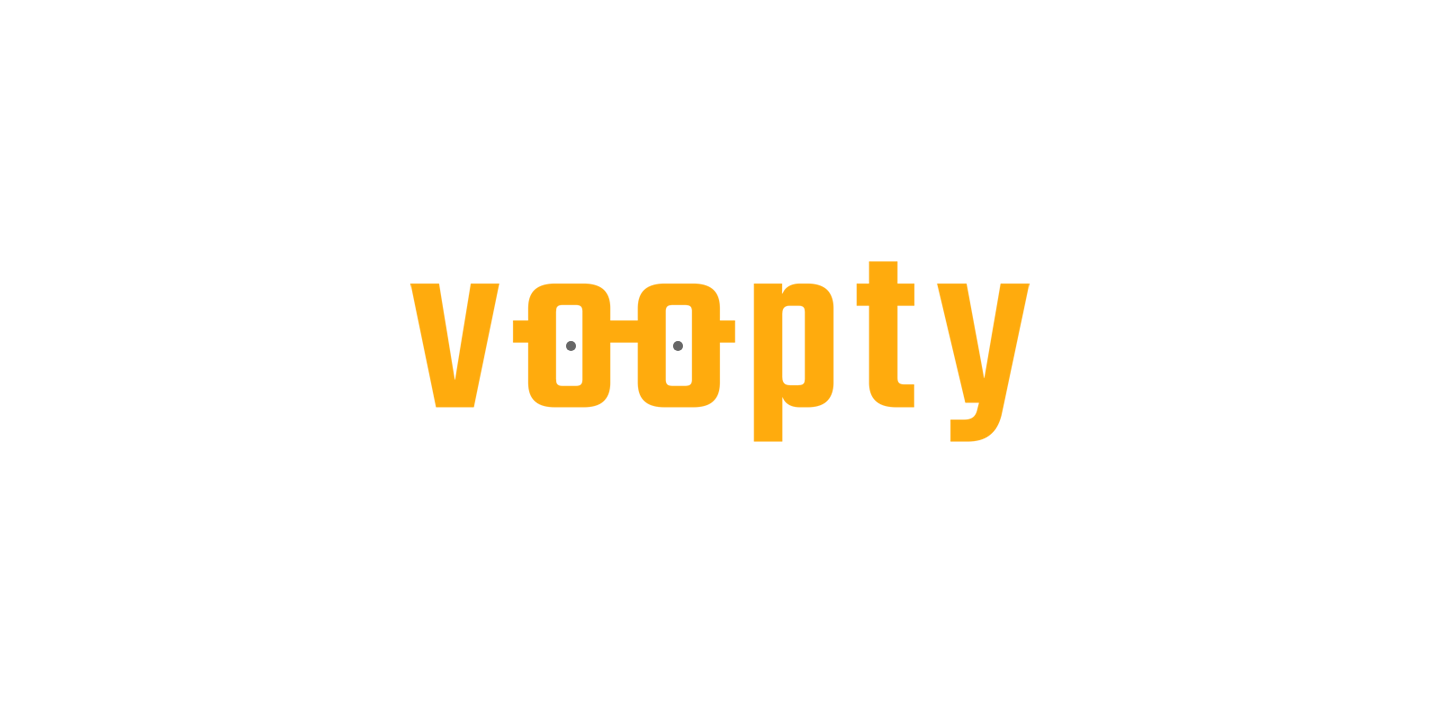 scroll, scrollTop: 0, scrollLeft: 0, axis: both 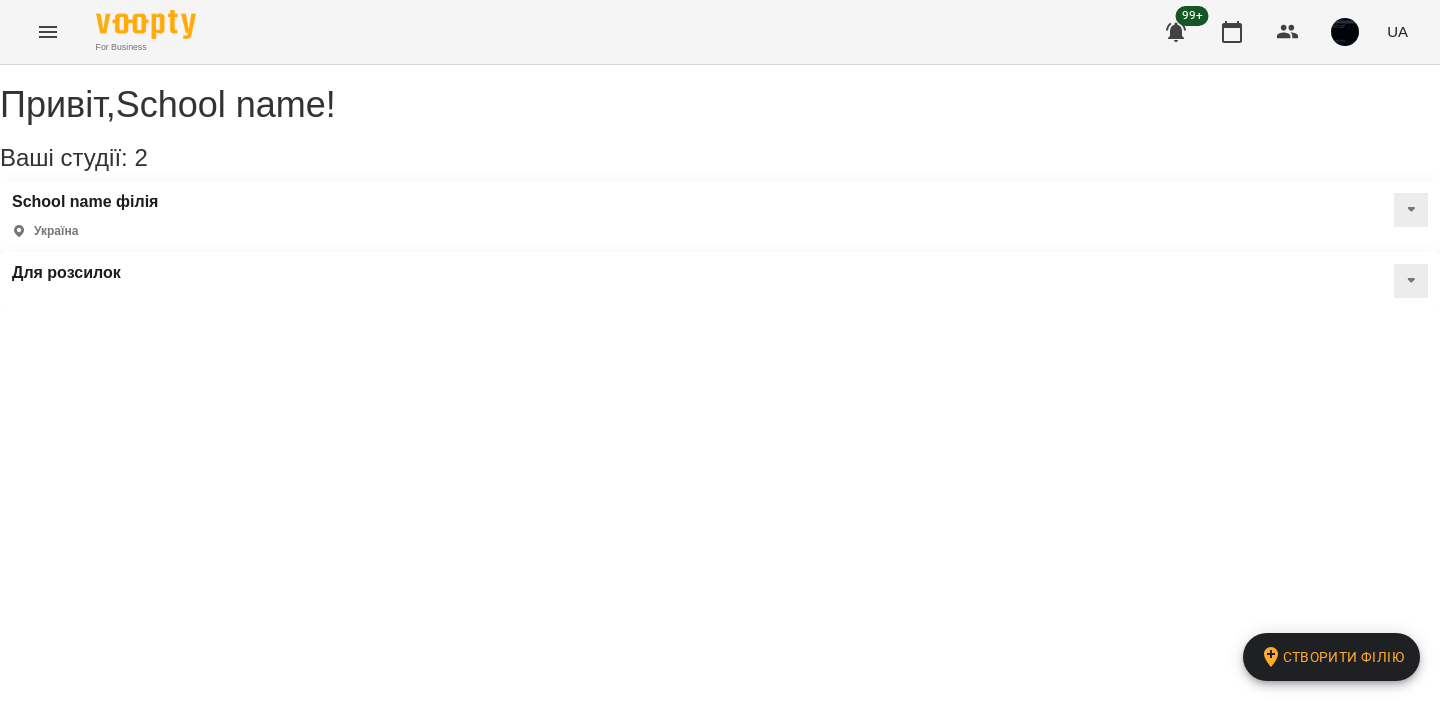 click 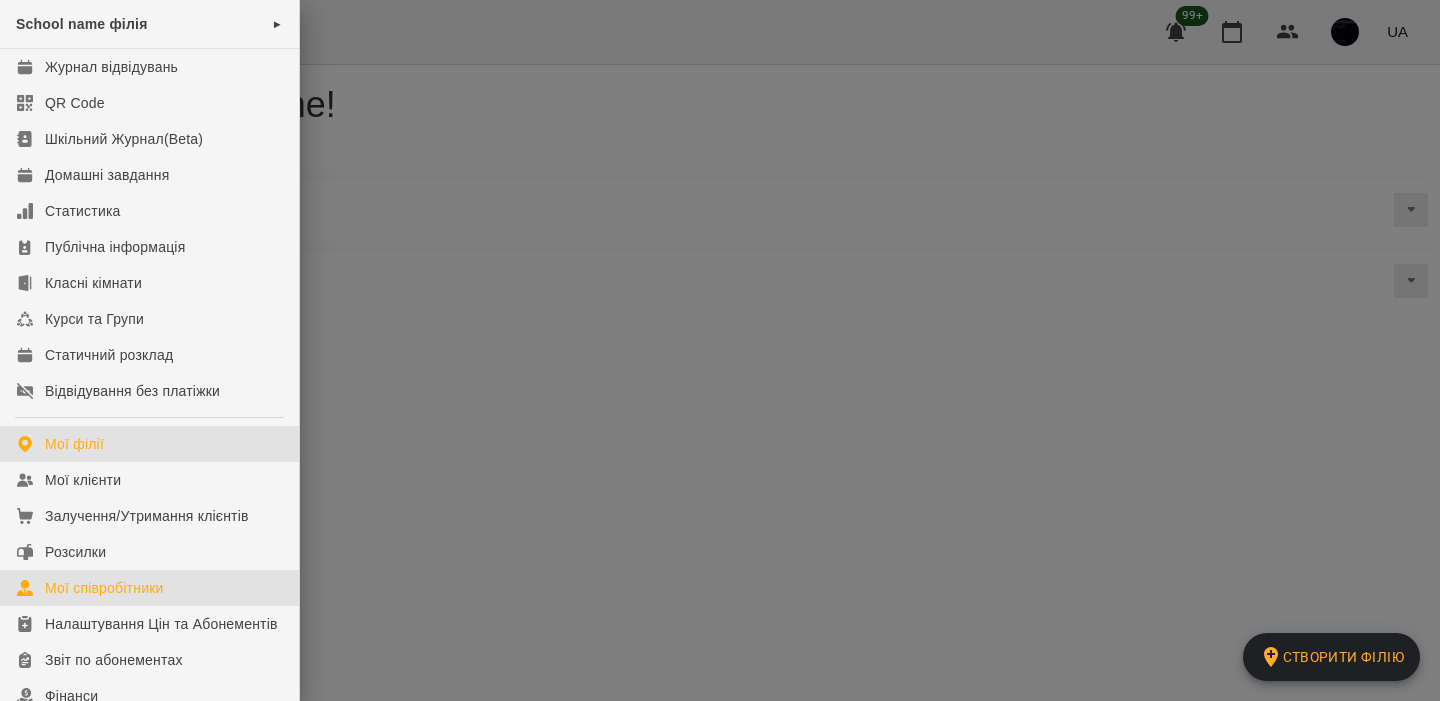 click on "Мої співробітники" at bounding box center [104, 588] 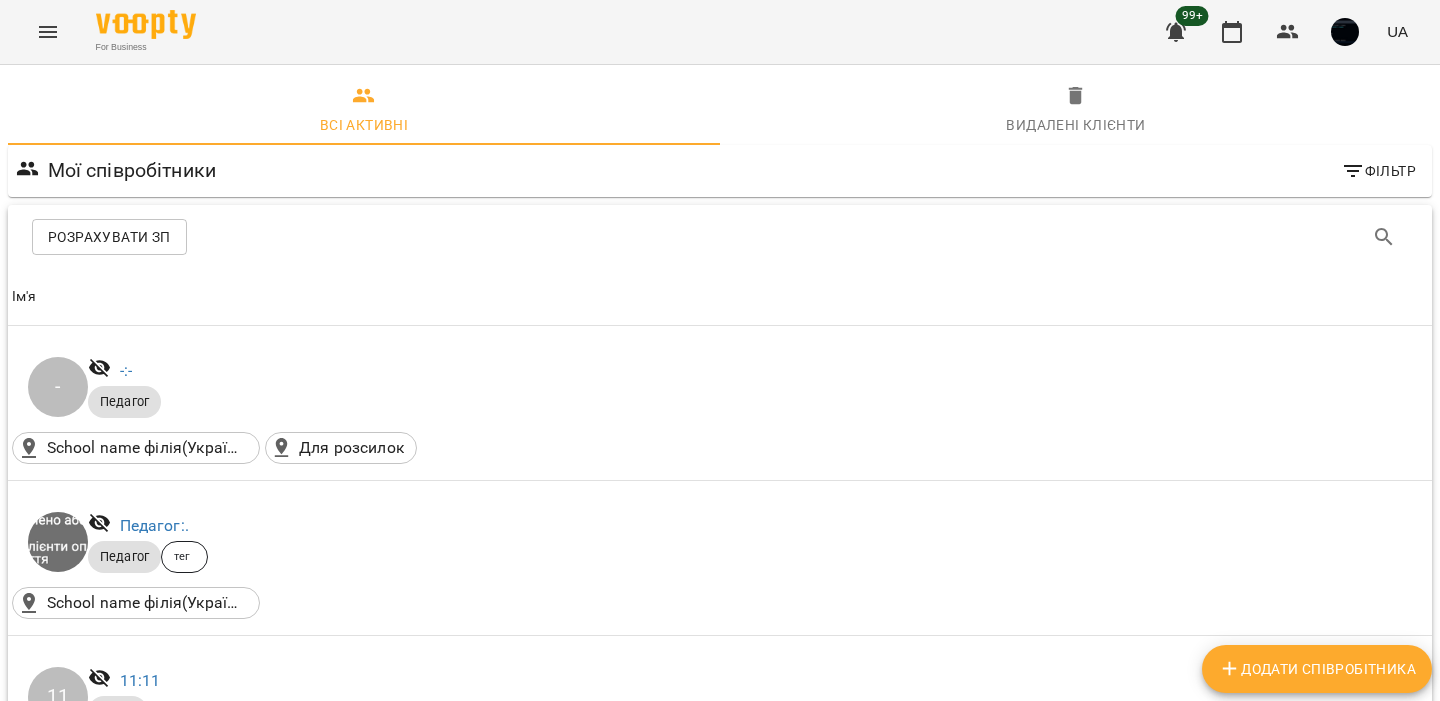click on "Додати співробітника" at bounding box center [1317, 669] 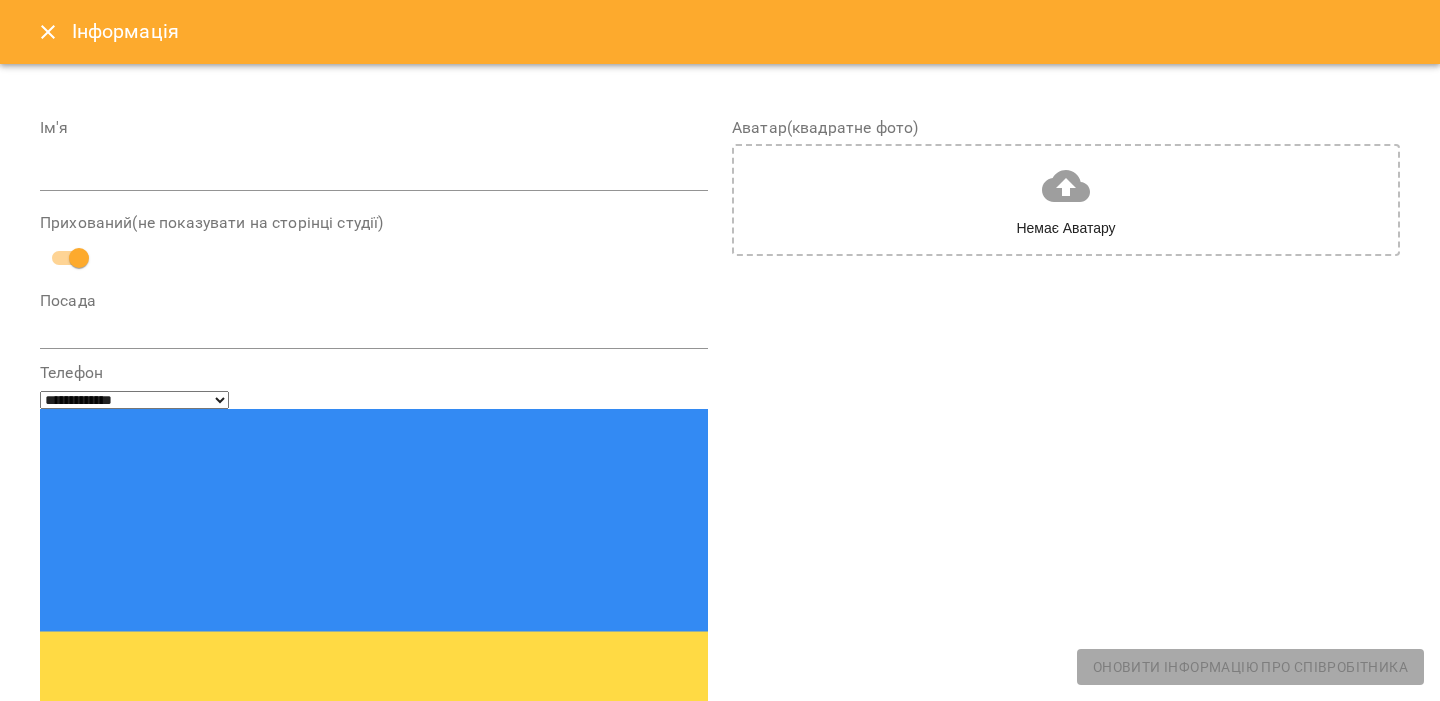 click 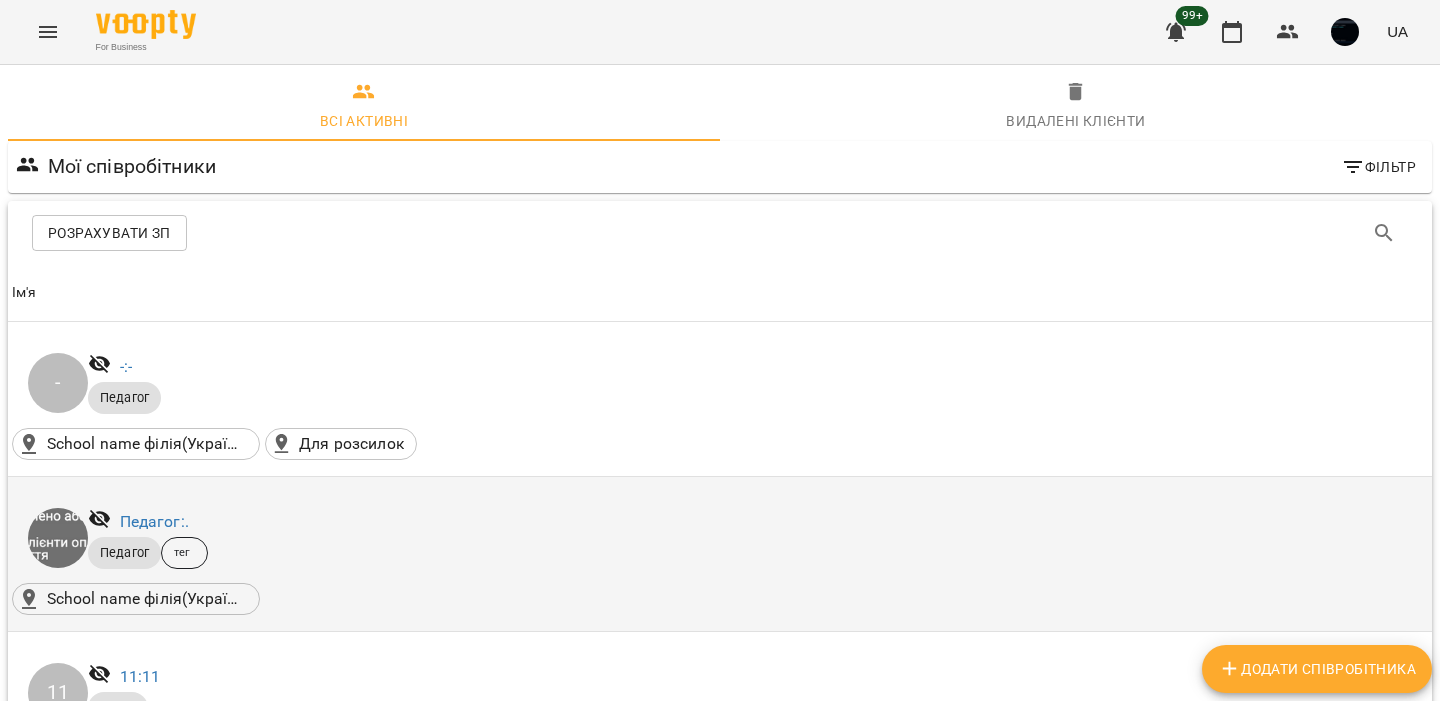 scroll, scrollTop: 2572, scrollLeft: 0, axis: vertical 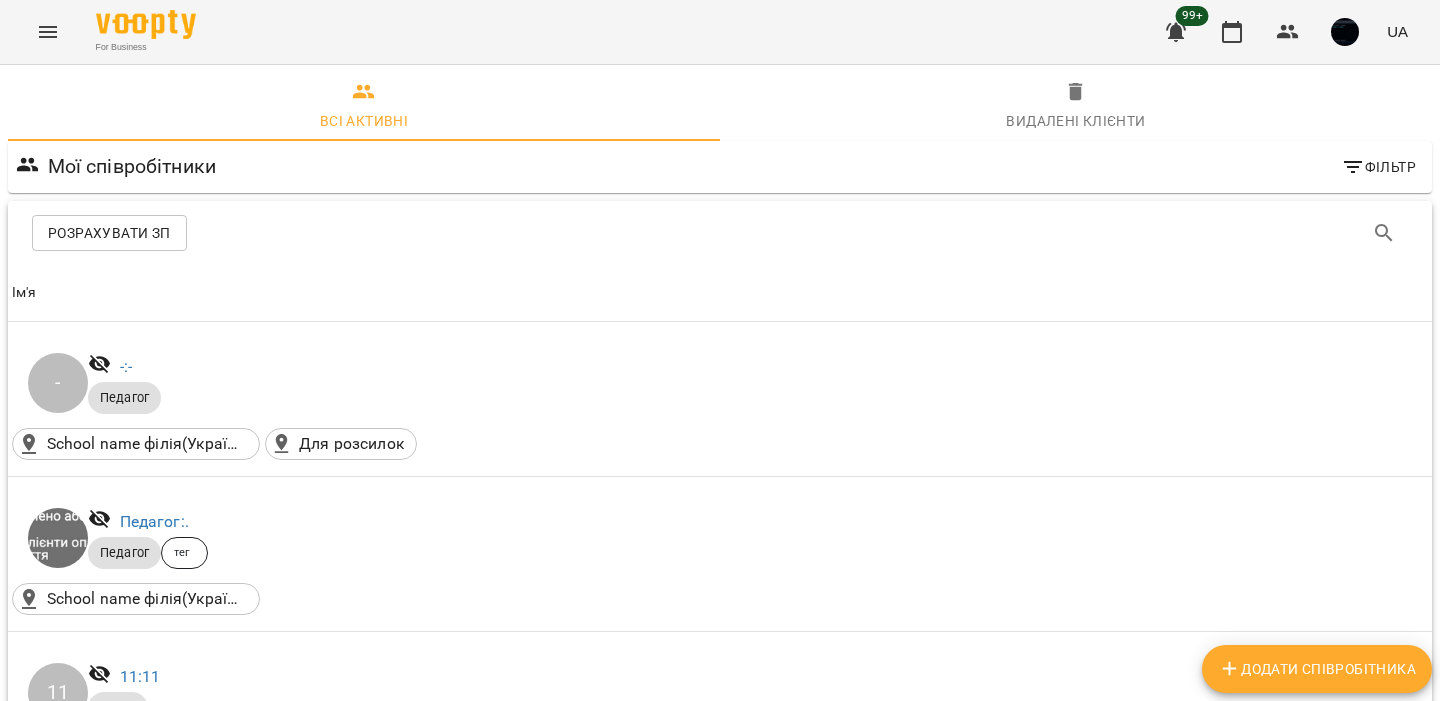 click on "Вчитель:  Надія" at bounding box center (174, 3152) 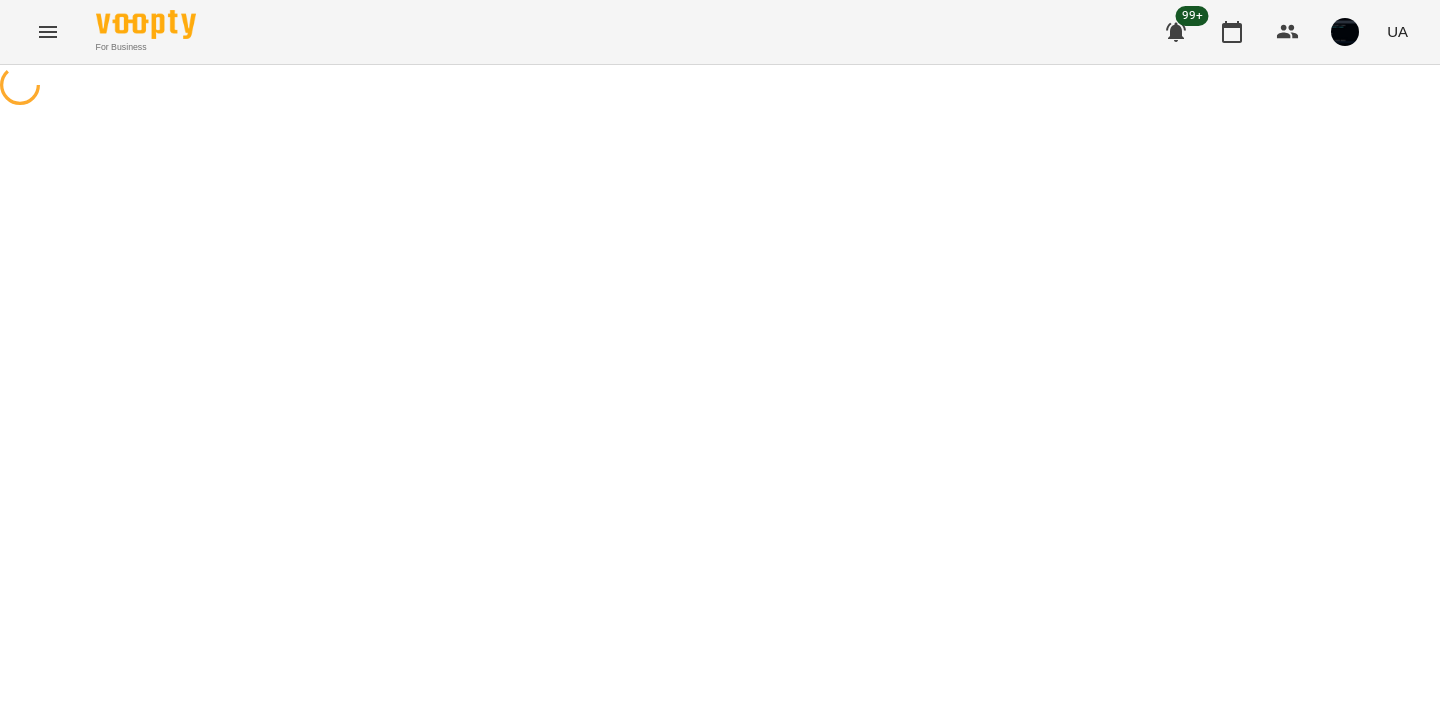 scroll, scrollTop: 0, scrollLeft: 0, axis: both 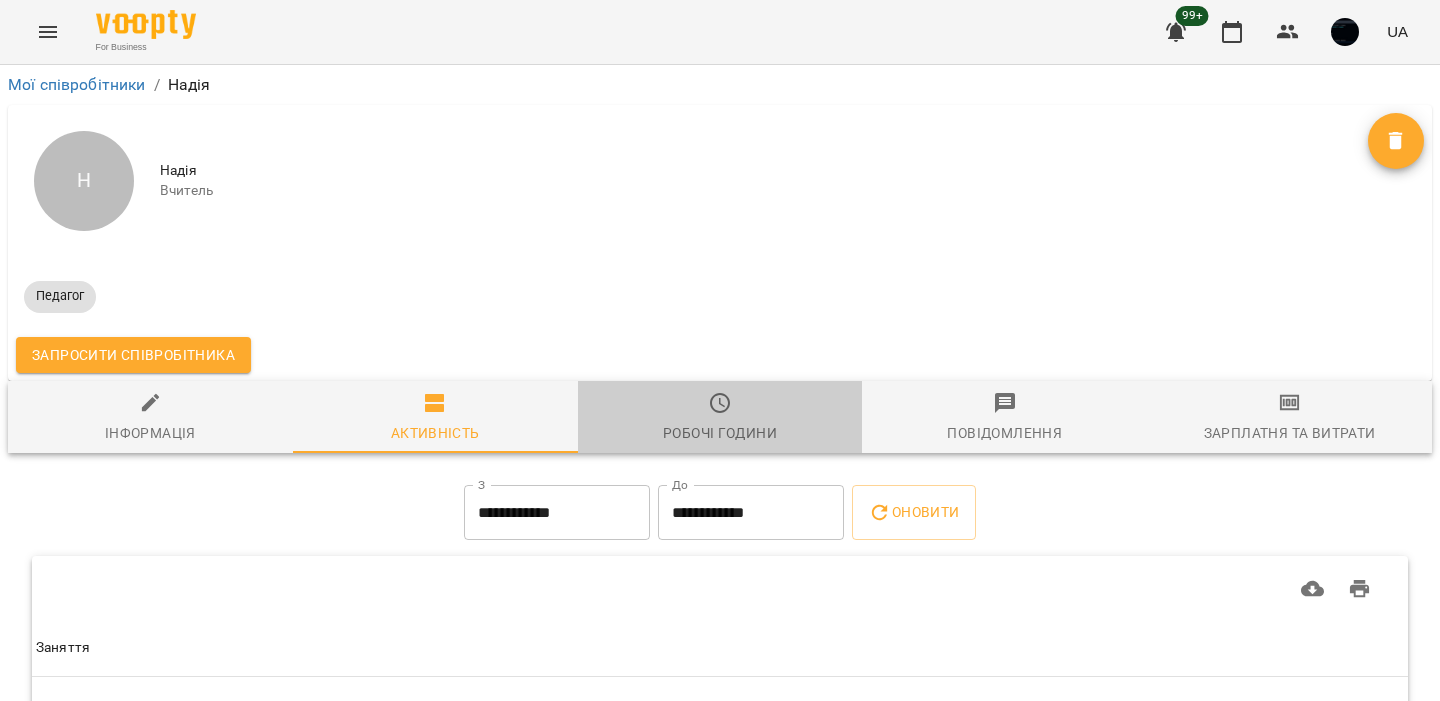 click on "Робочі години" at bounding box center [720, 418] 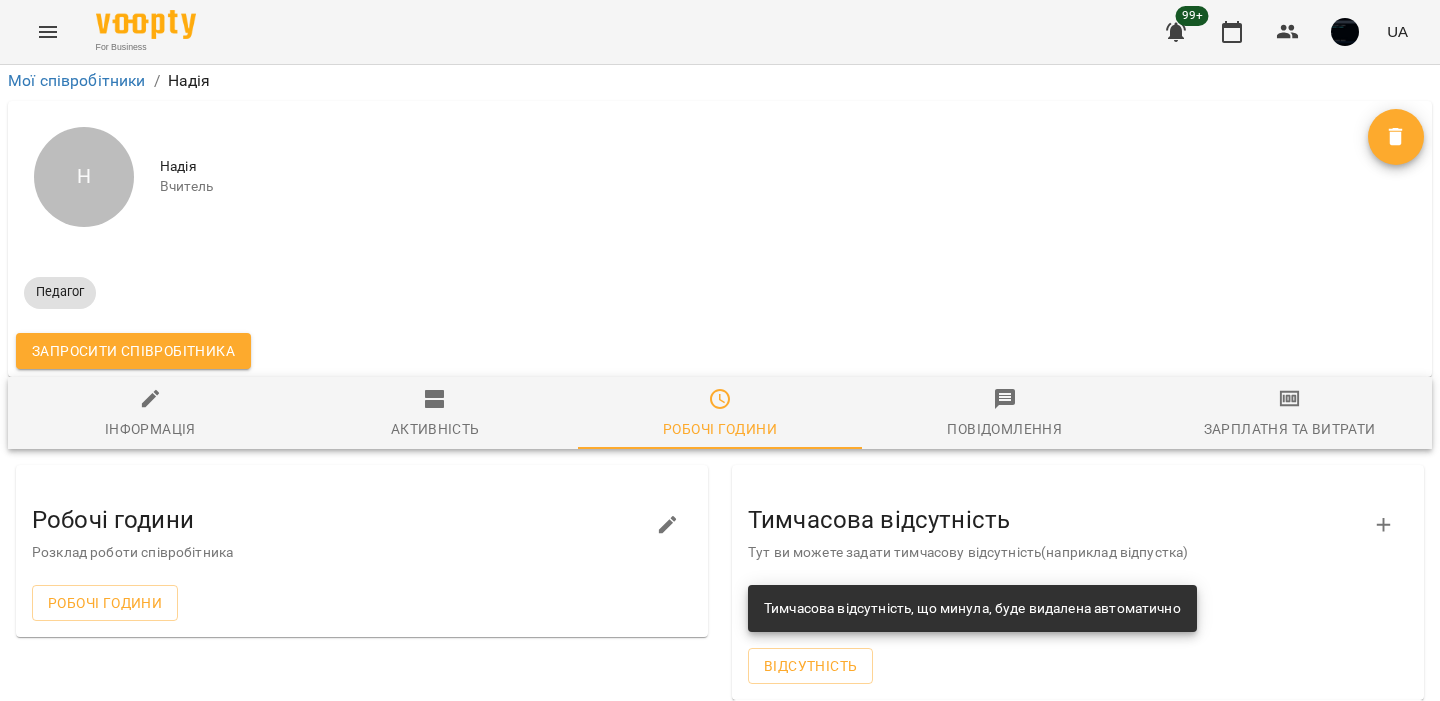 scroll, scrollTop: 0, scrollLeft: 0, axis: both 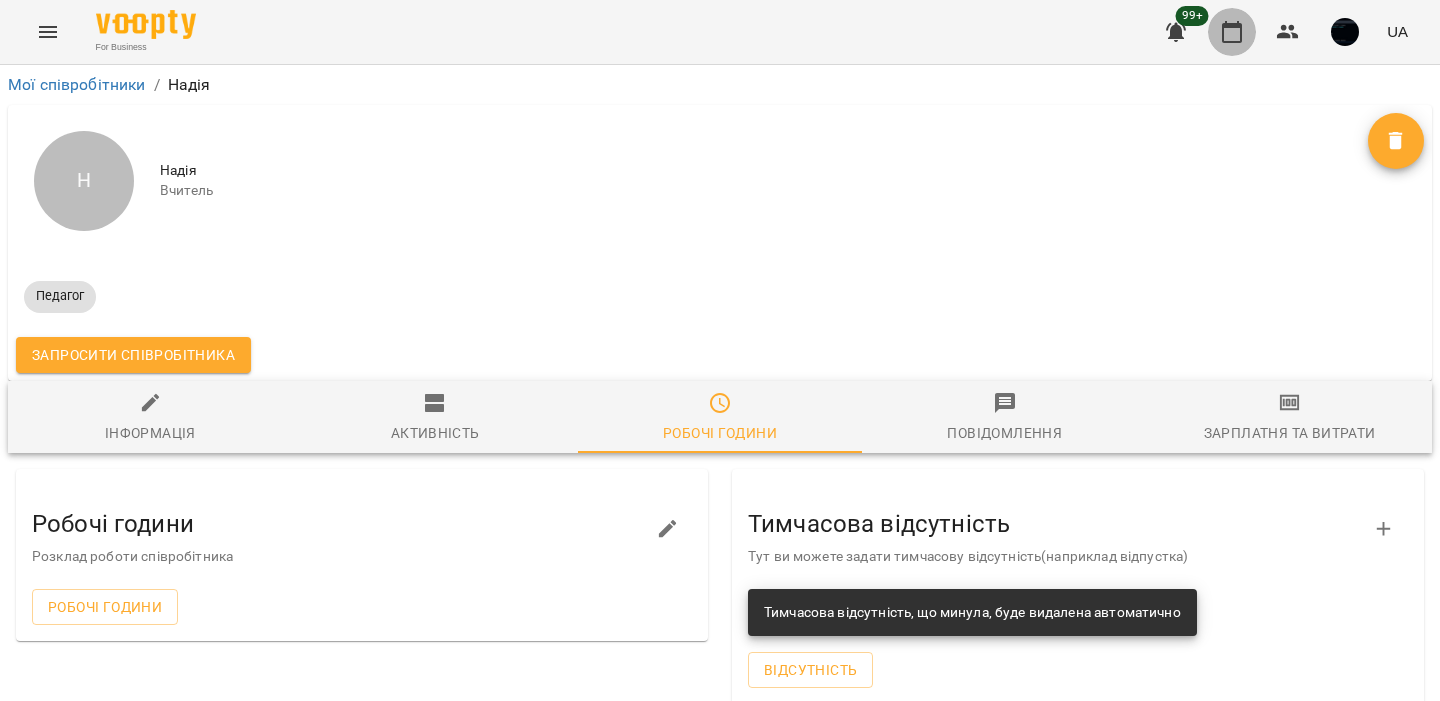 click 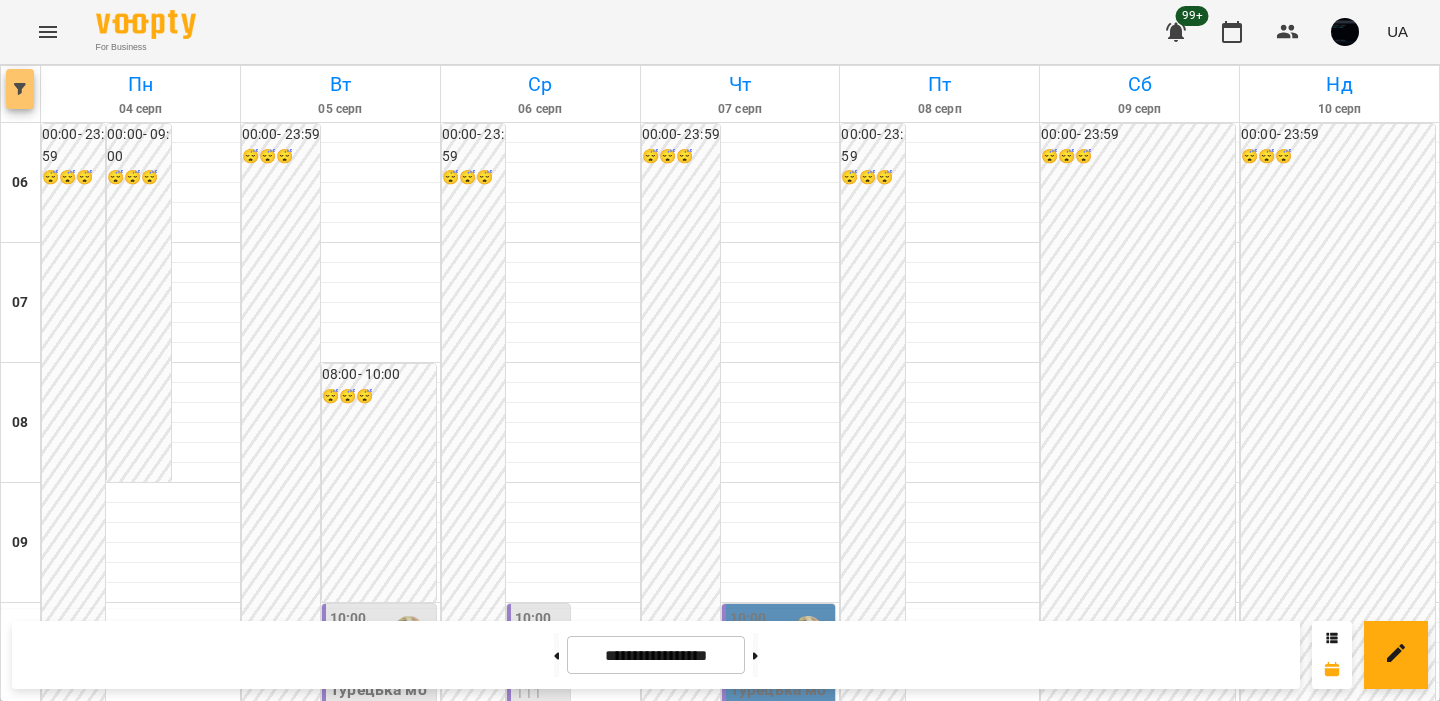 click at bounding box center [20, 89] 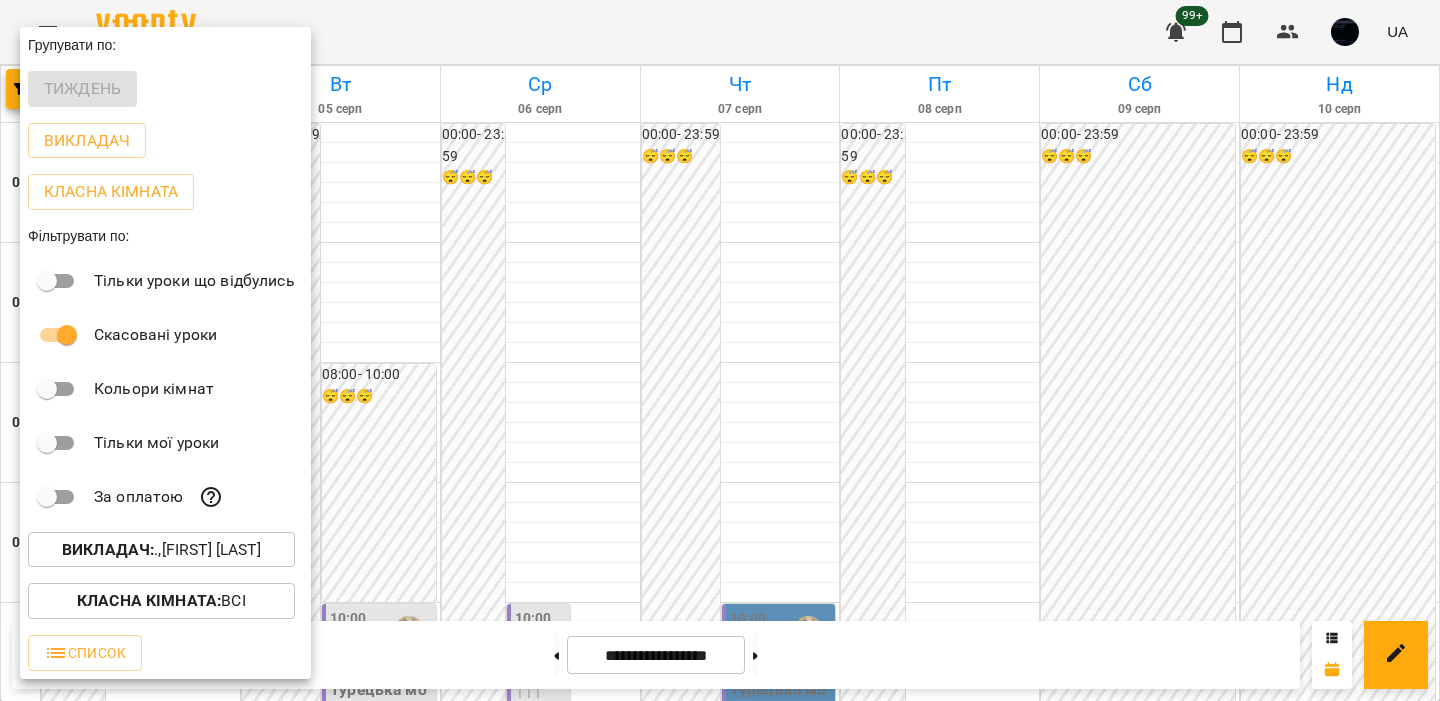 click on "Викладач :  .,Іван Коротунь" at bounding box center [161, 550] 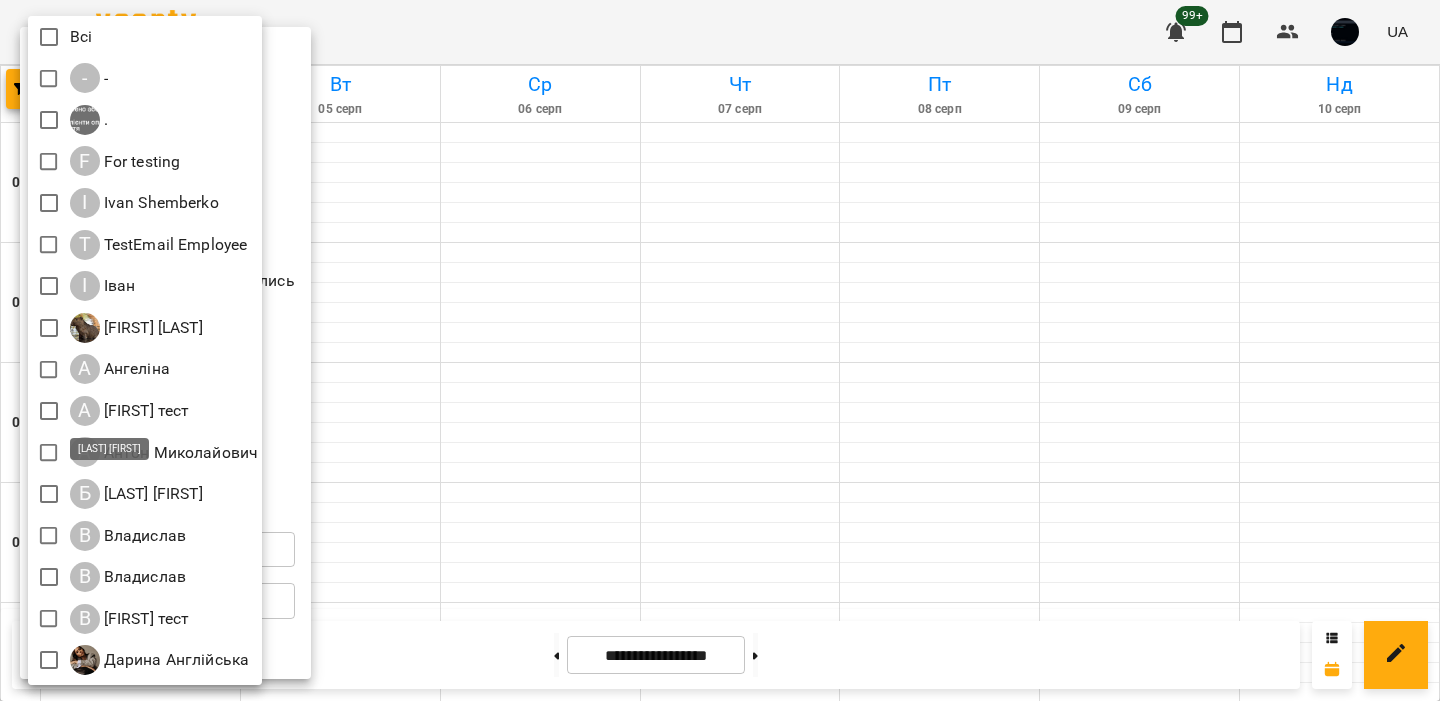 scroll, scrollTop: 125, scrollLeft: 0, axis: vertical 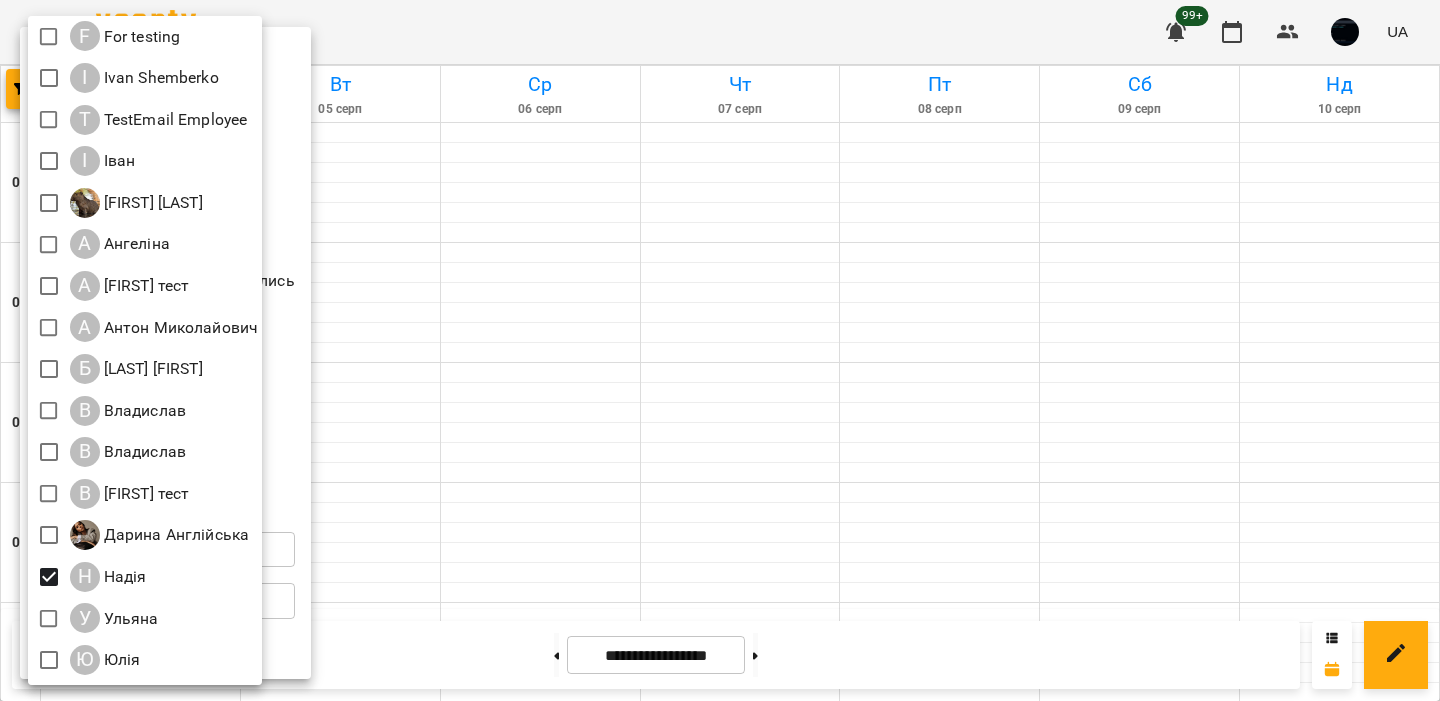 click at bounding box center (720, 350) 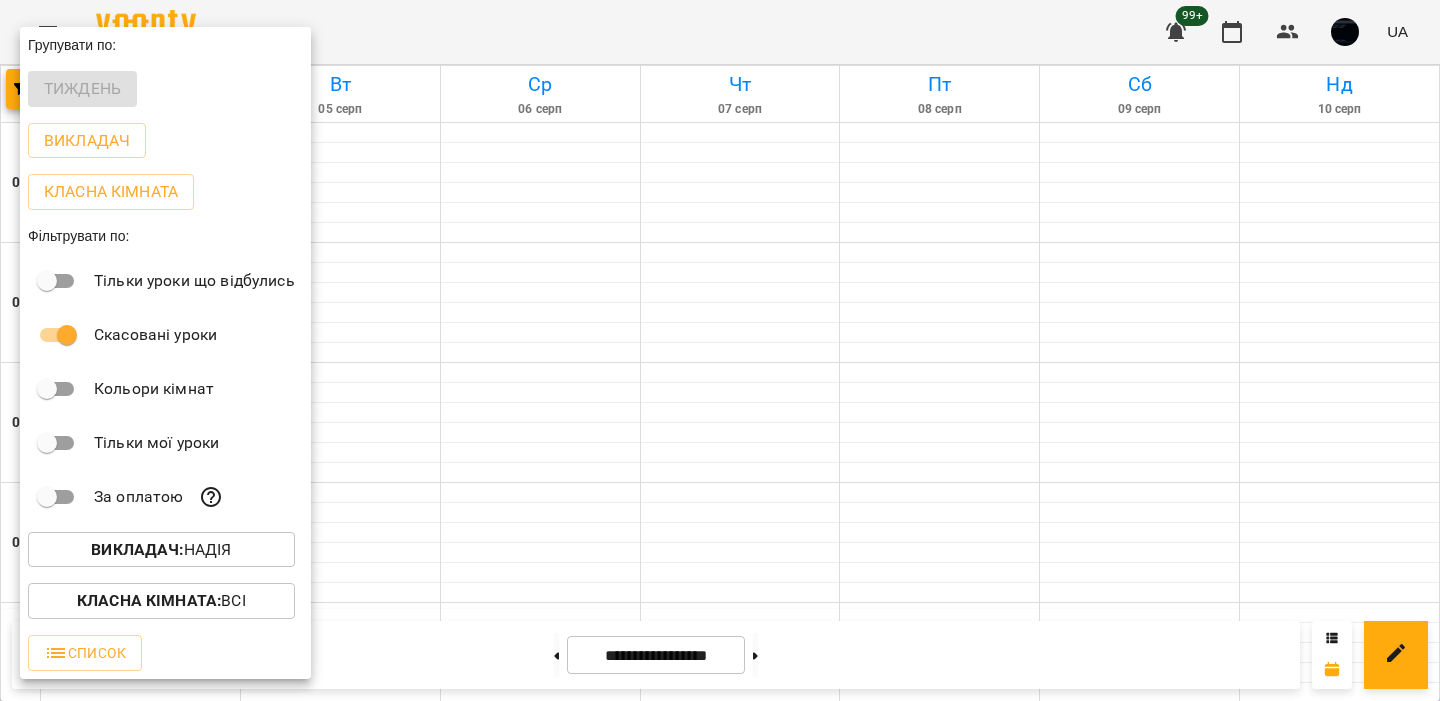 click at bounding box center (720, 350) 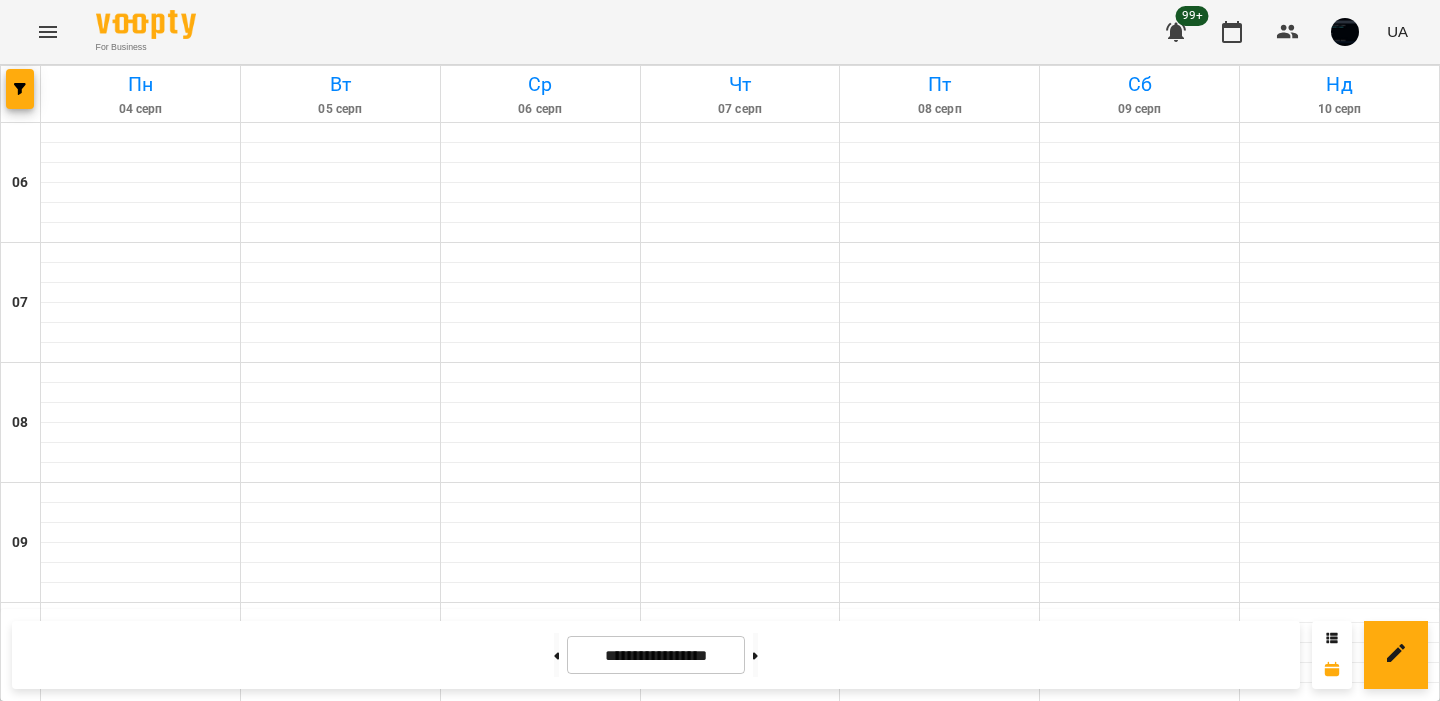scroll, scrollTop: 1552, scrollLeft: 0, axis: vertical 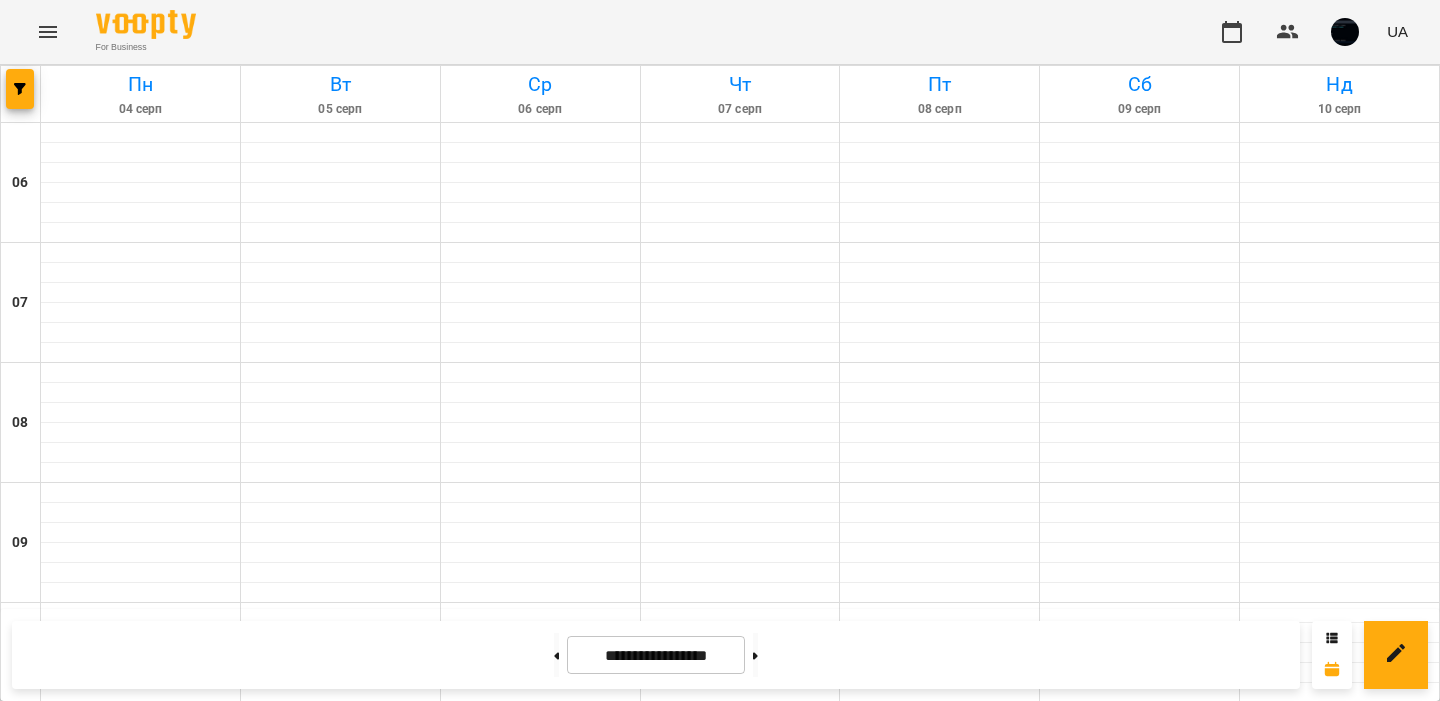 click at bounding box center (1345, 32) 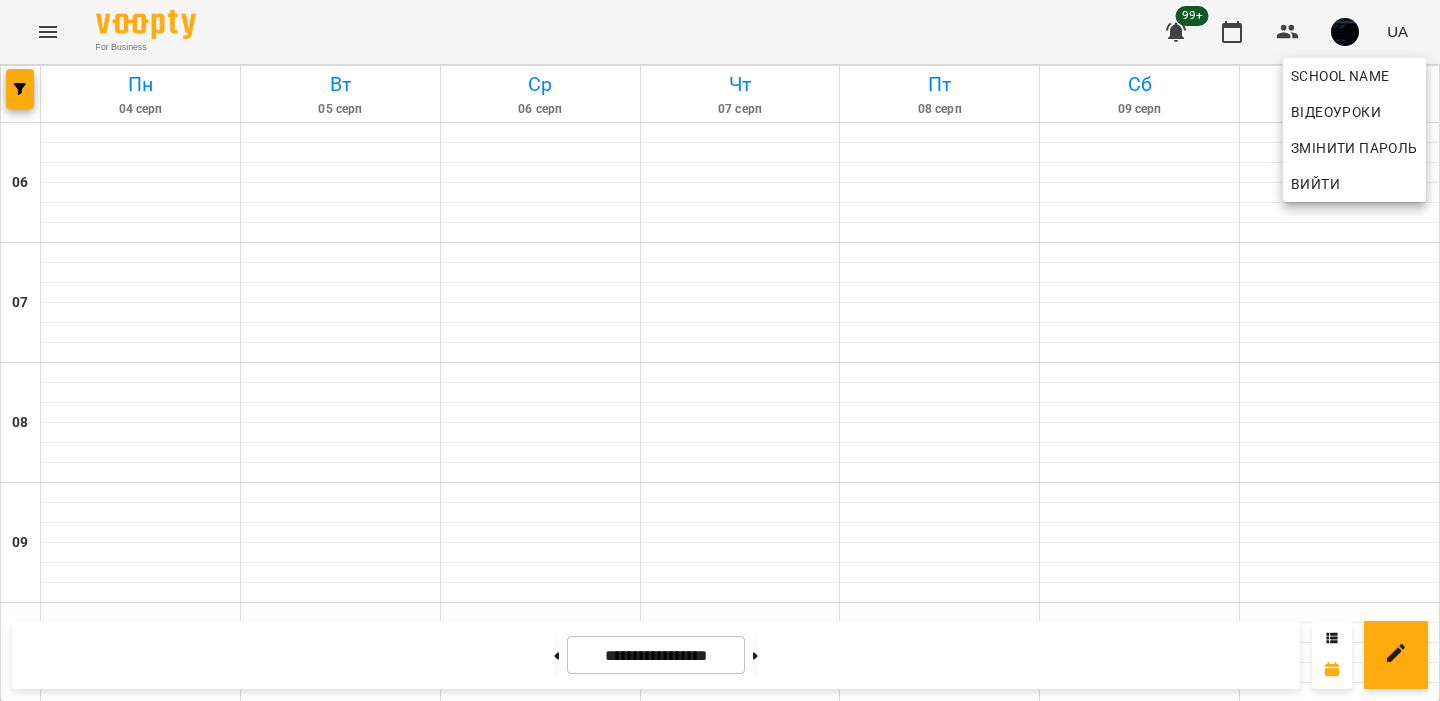 click on "Вийти" at bounding box center [1354, 184] 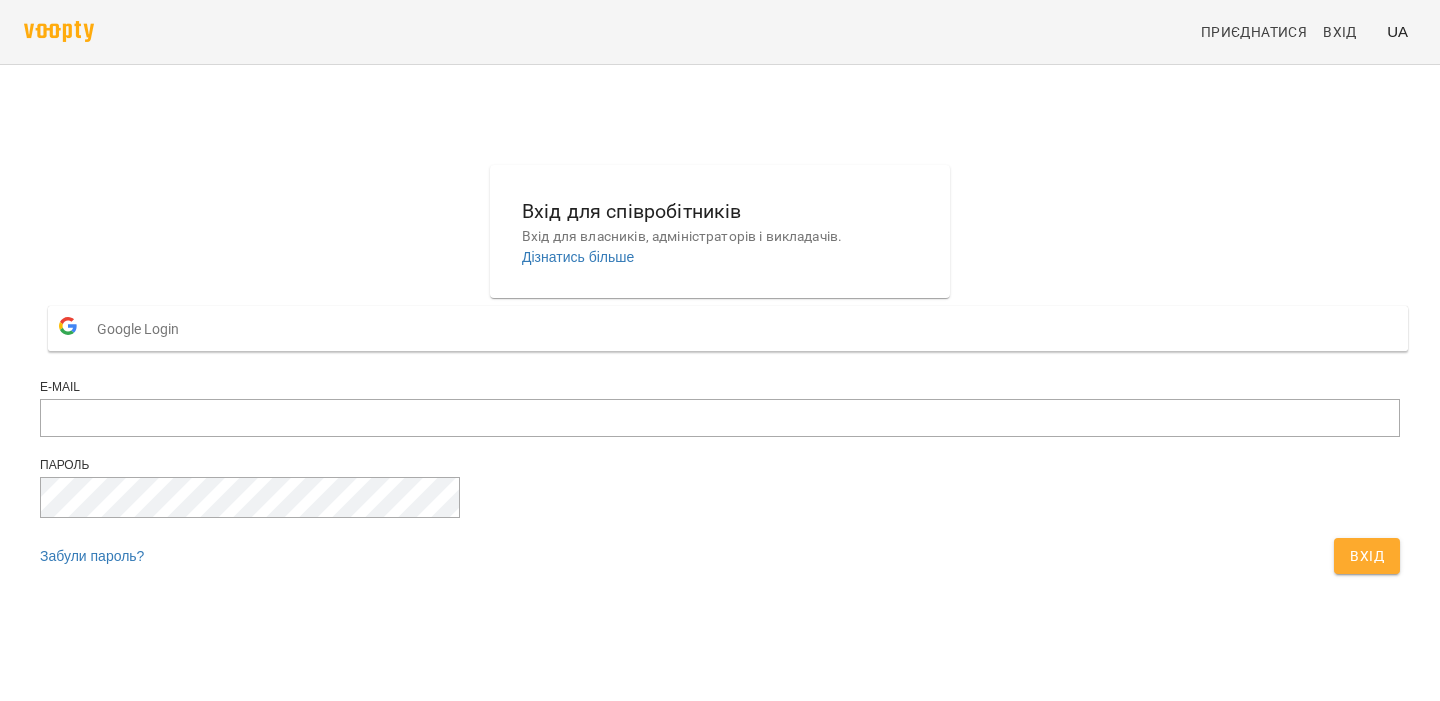 scroll, scrollTop: 0, scrollLeft: 0, axis: both 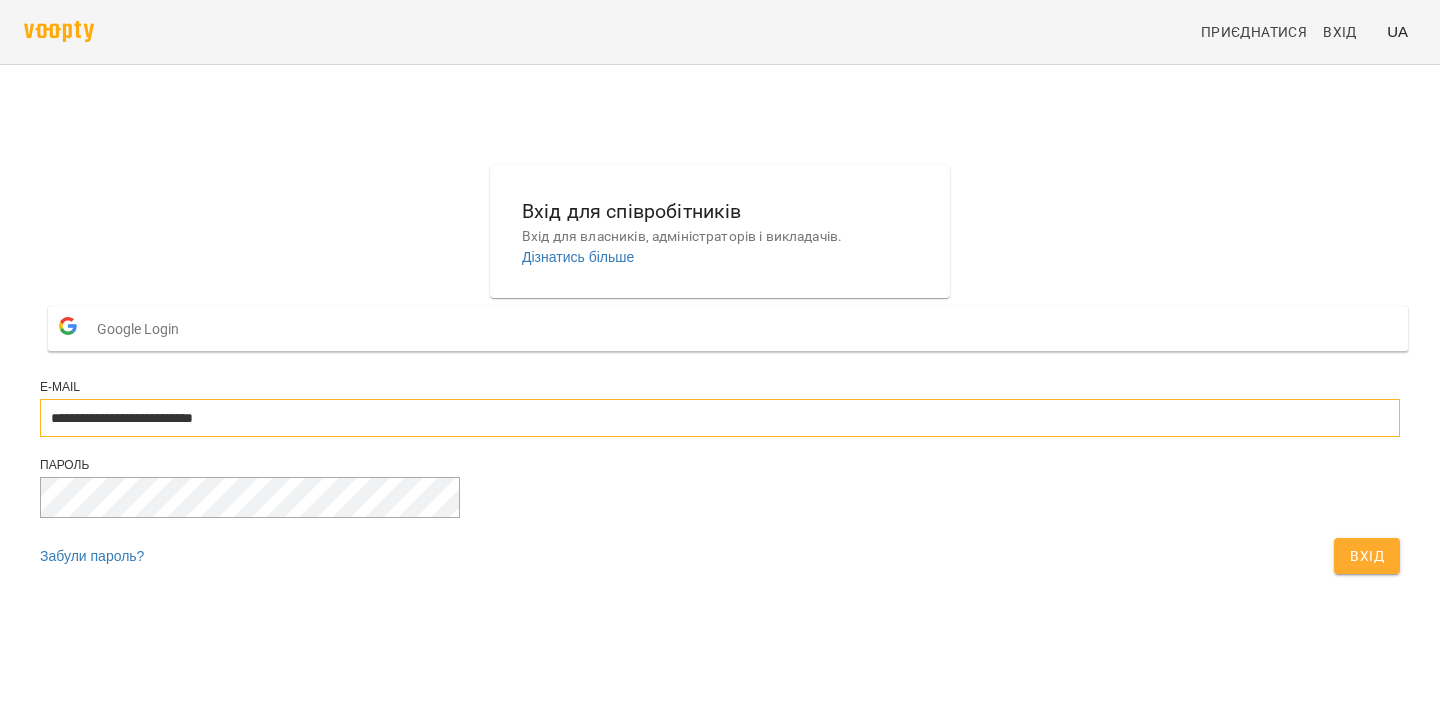 click on "**********" at bounding box center [720, 418] 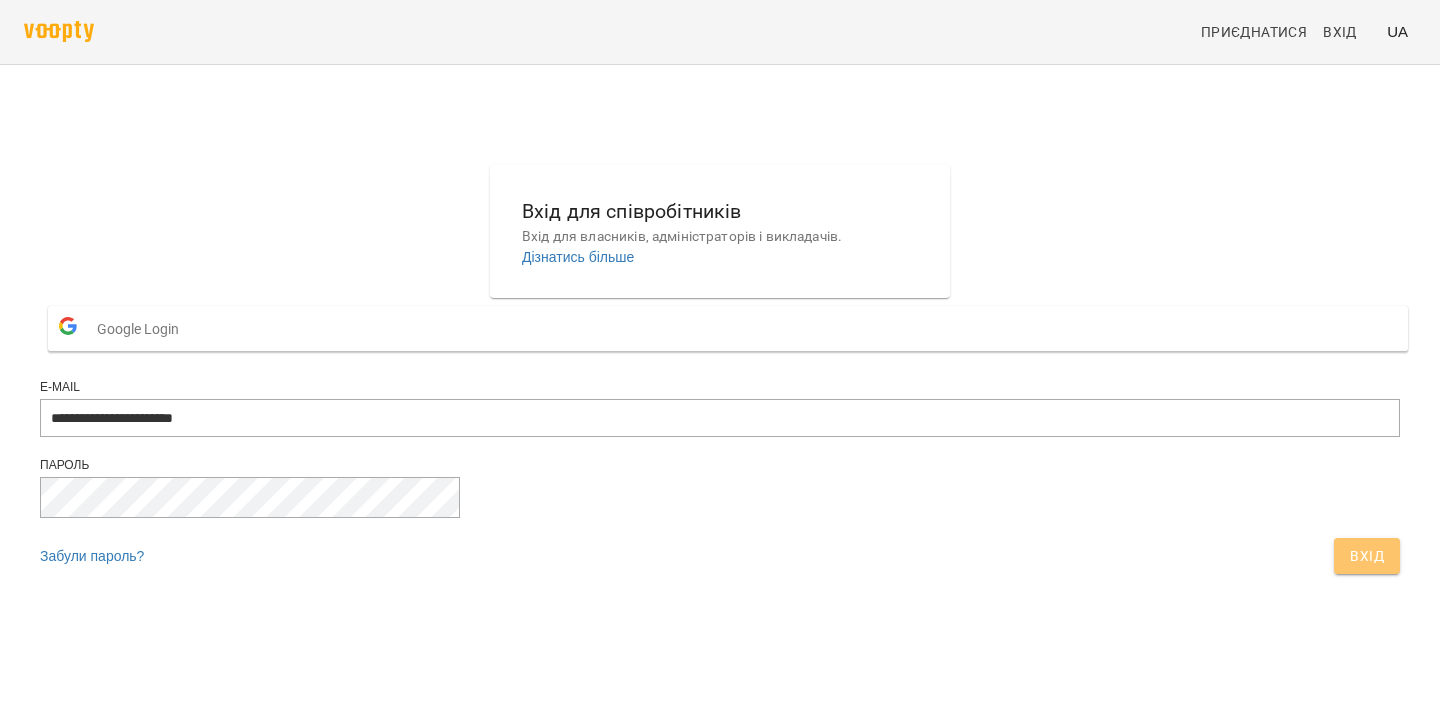 click on "Вхід" at bounding box center [1367, 556] 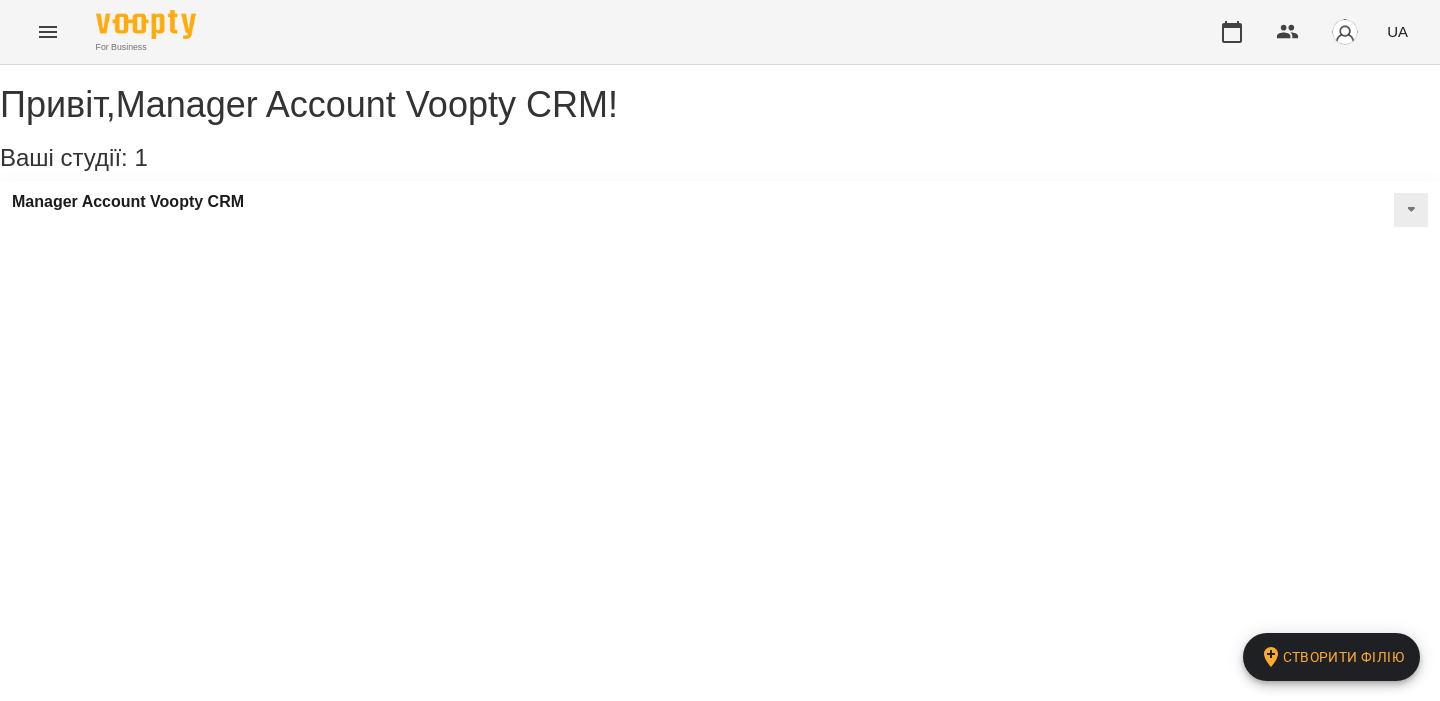 scroll, scrollTop: 0, scrollLeft: 0, axis: both 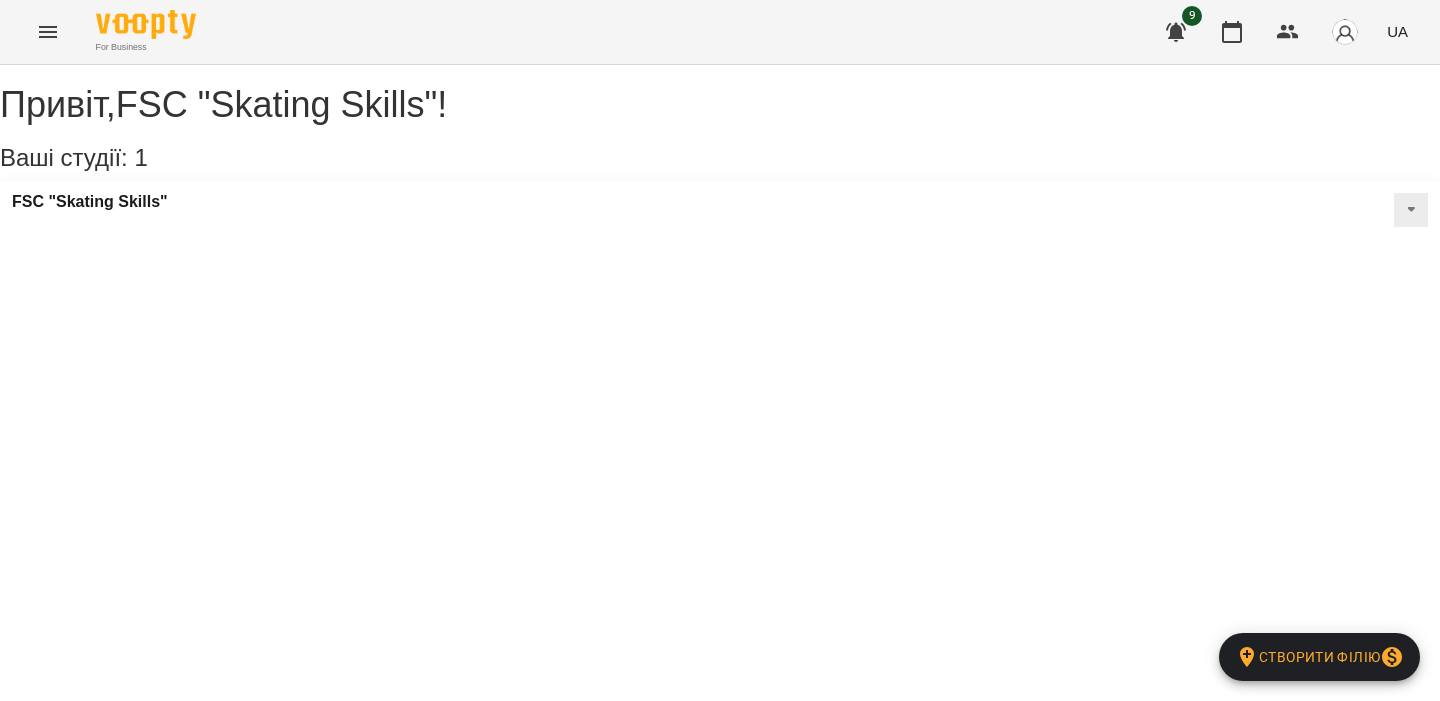 click at bounding box center (48, 32) 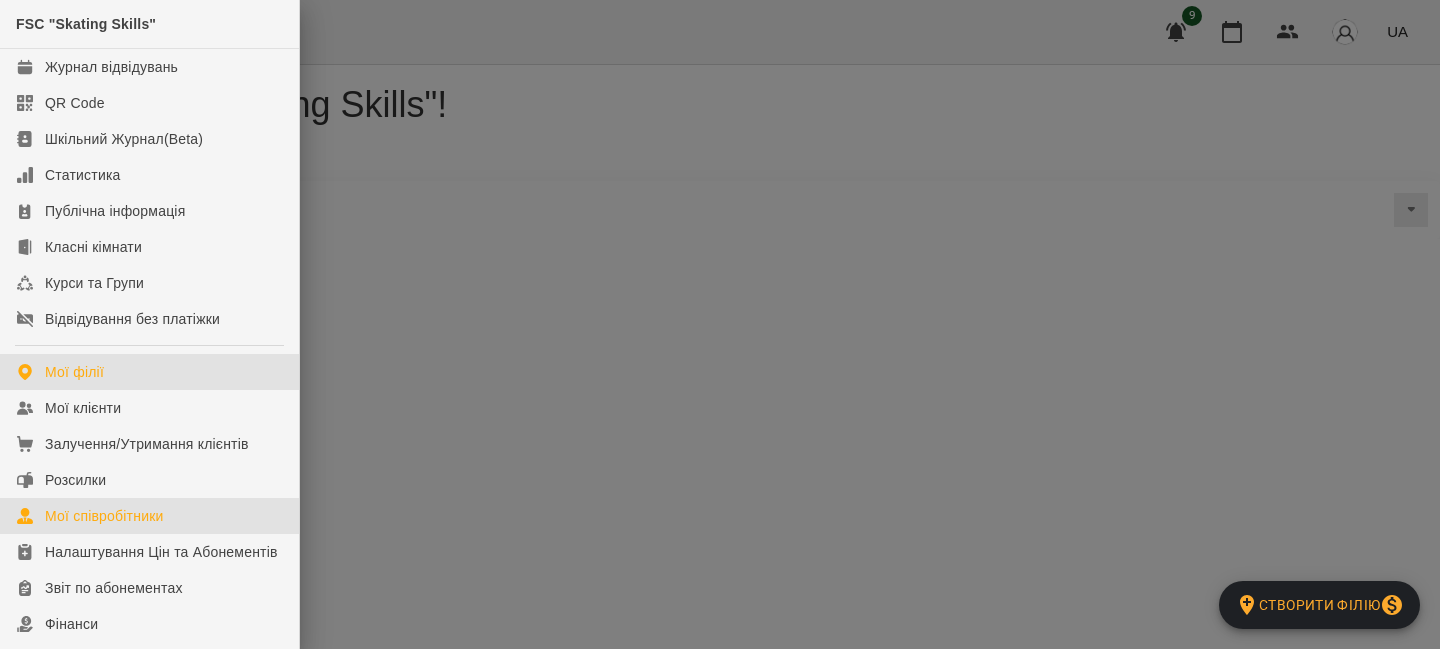 click on "Мої співробітники" at bounding box center (104, 516) 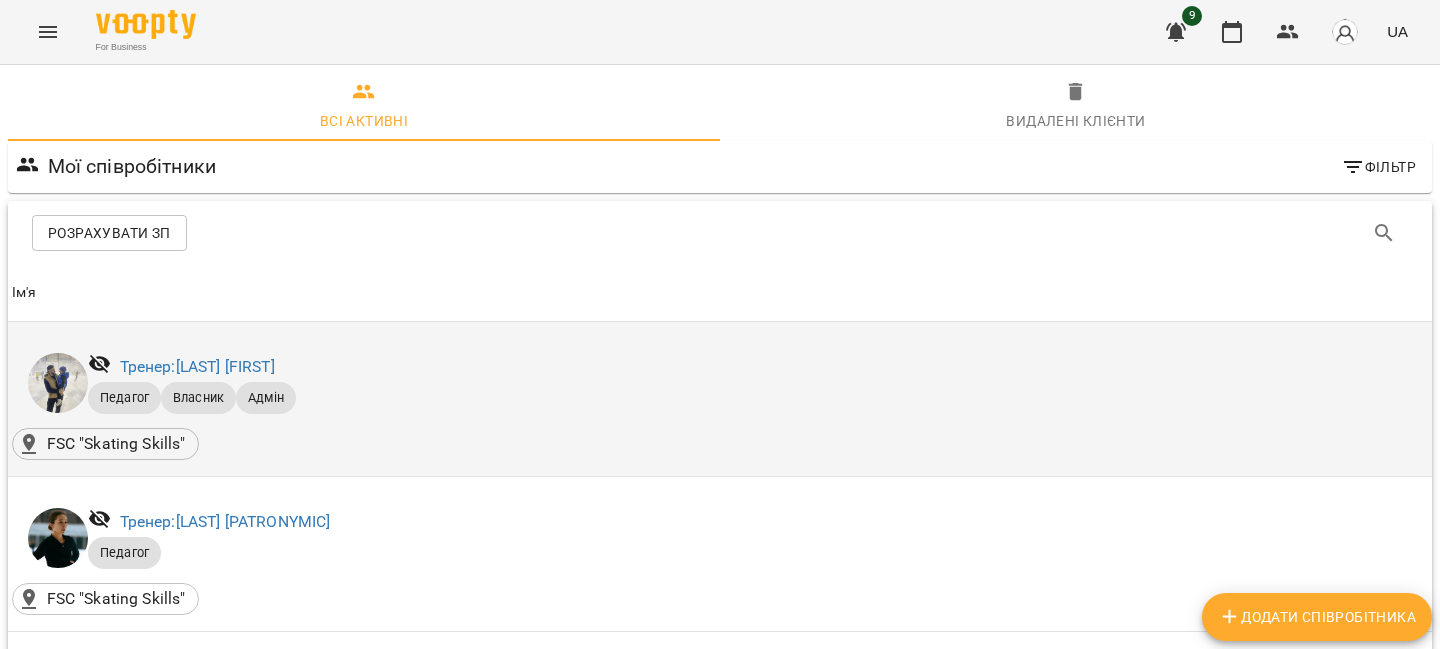 scroll, scrollTop: 196, scrollLeft: 0, axis: vertical 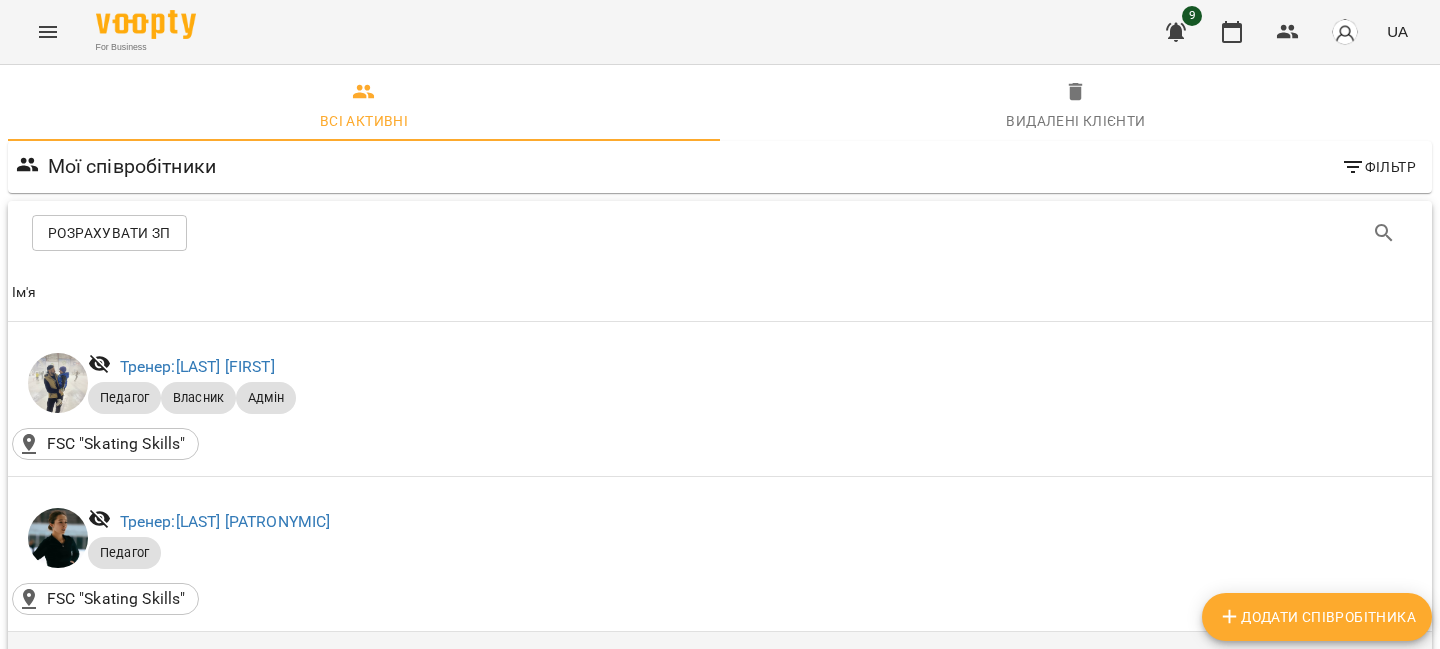 click on "Тренер-викладач:  [LAST] [FIRST]" at bounding box center (235, 676) 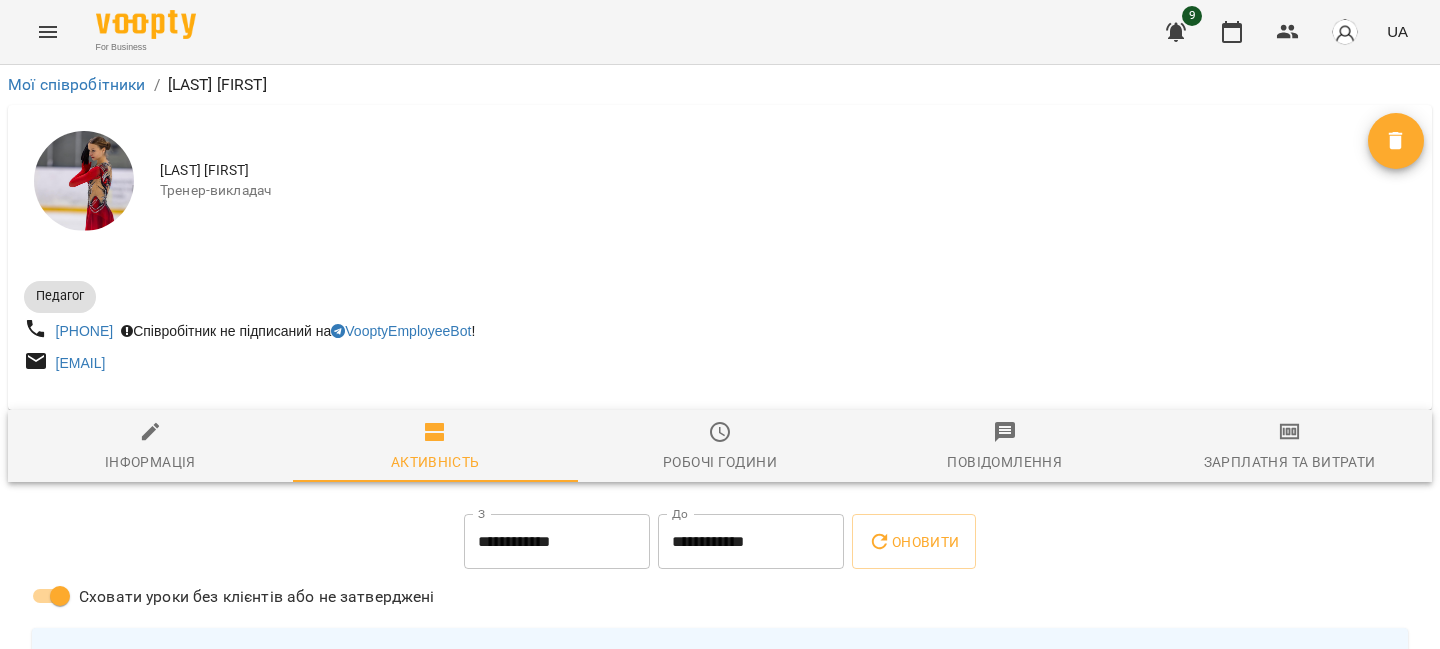 click at bounding box center (720, 402) 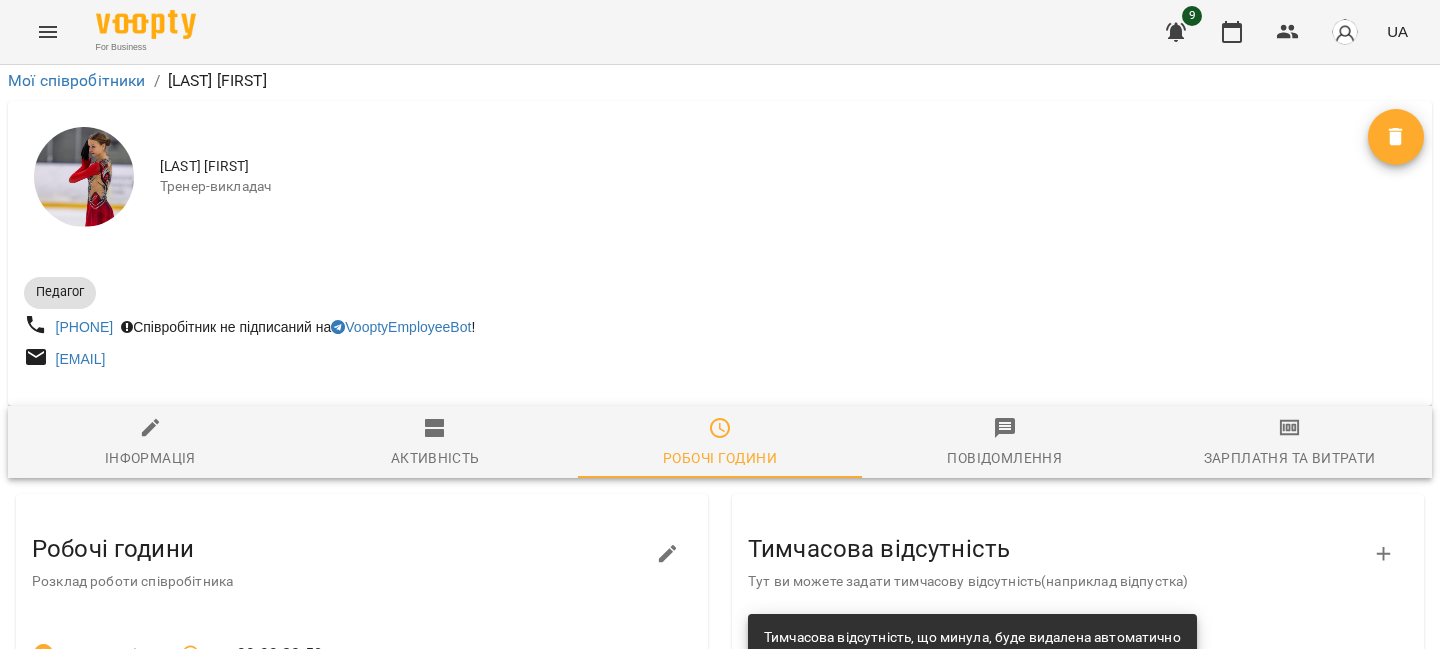 scroll, scrollTop: 452, scrollLeft: 0, axis: vertical 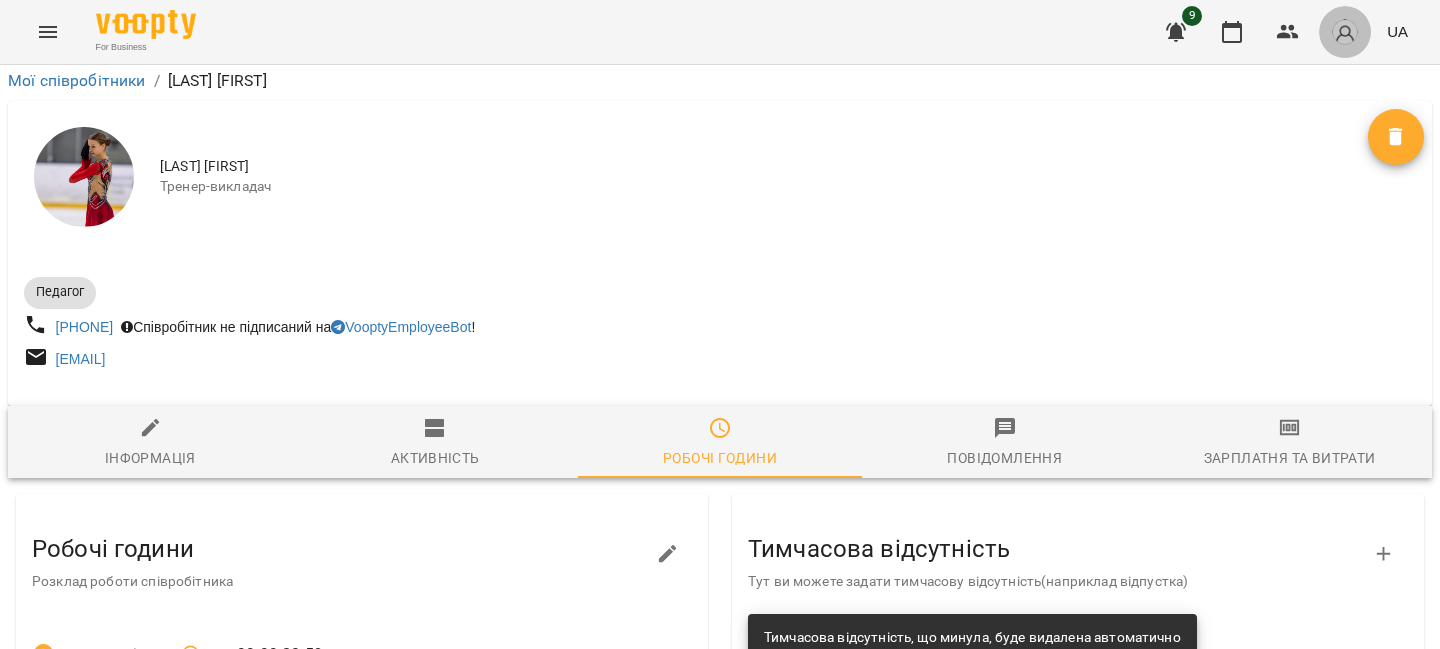 click at bounding box center [1345, 32] 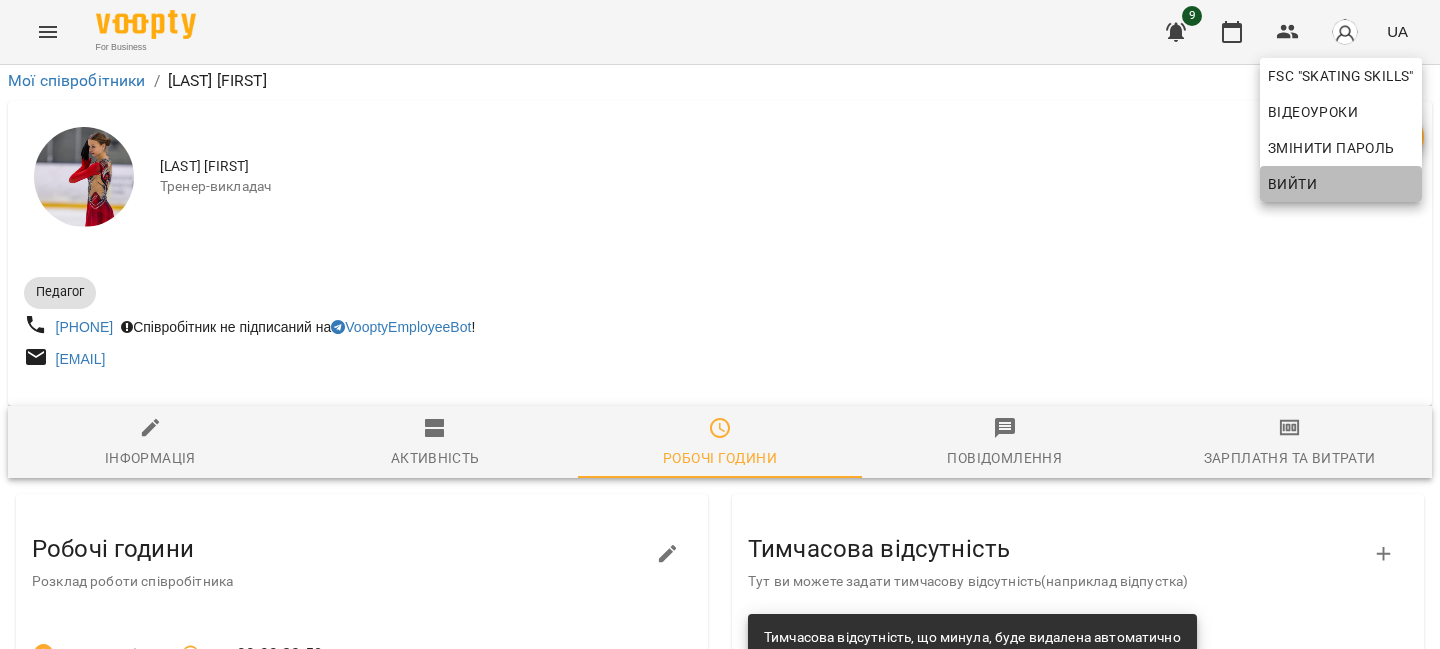 click on "Вийти" at bounding box center [1292, 184] 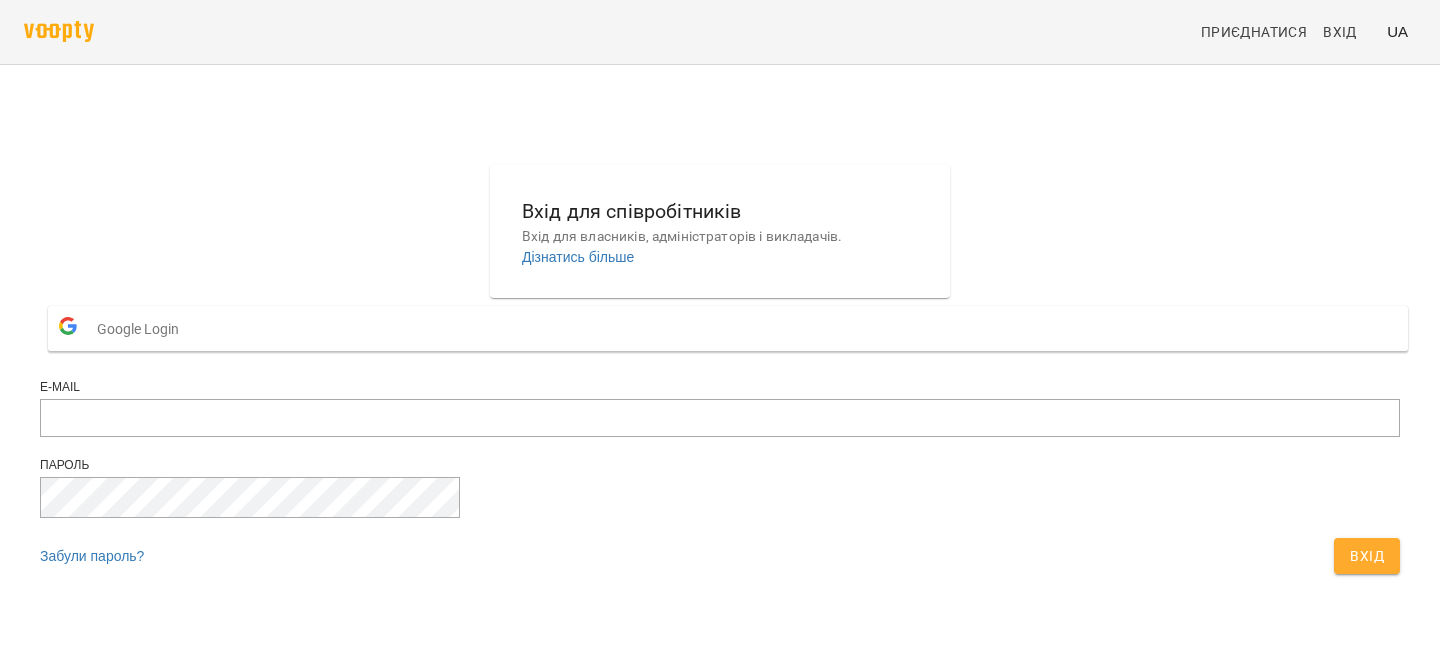 scroll, scrollTop: 0, scrollLeft: 0, axis: both 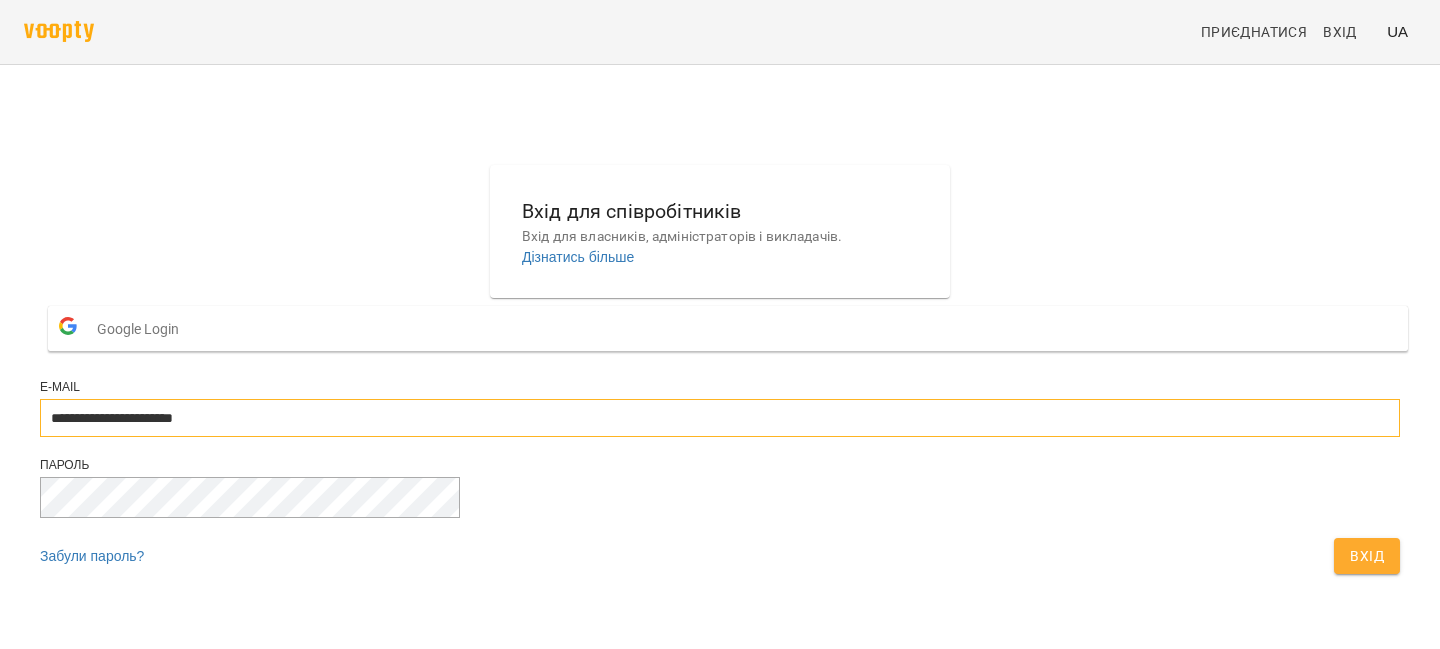 click on "**********" at bounding box center [720, 418] 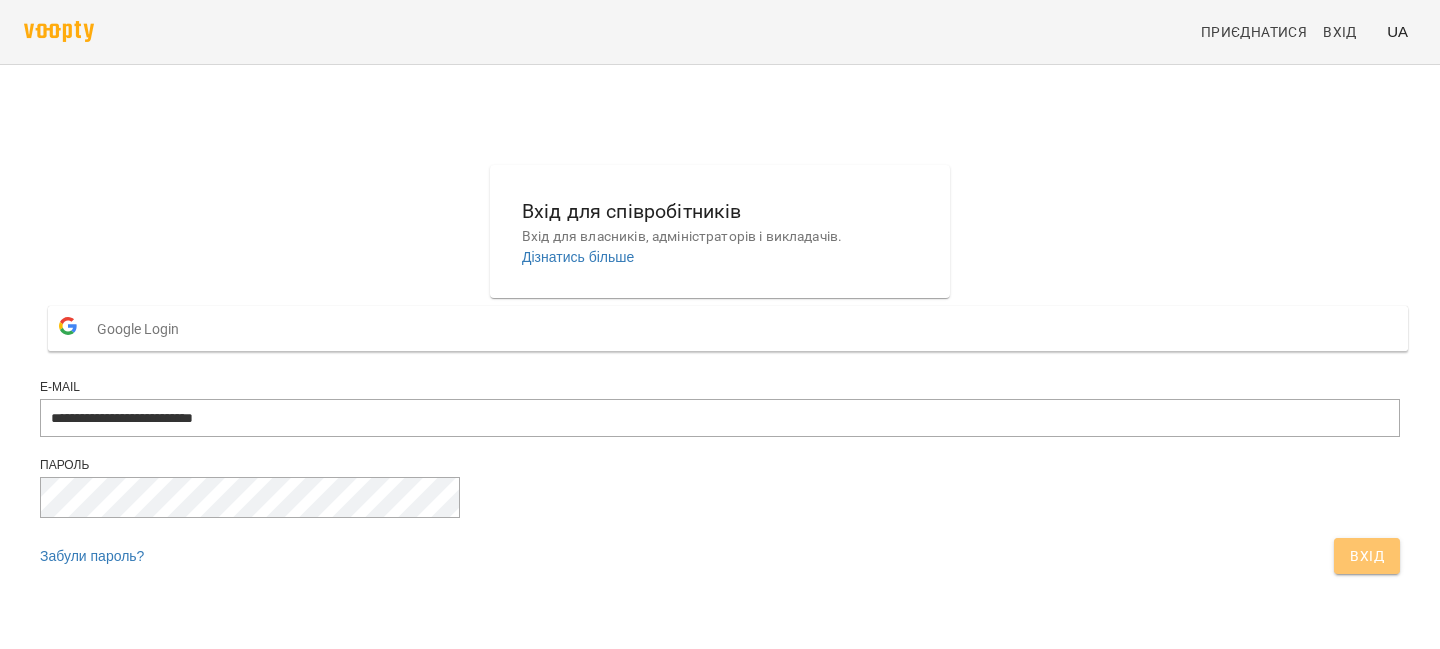 click on "Вхід" at bounding box center (1367, 556) 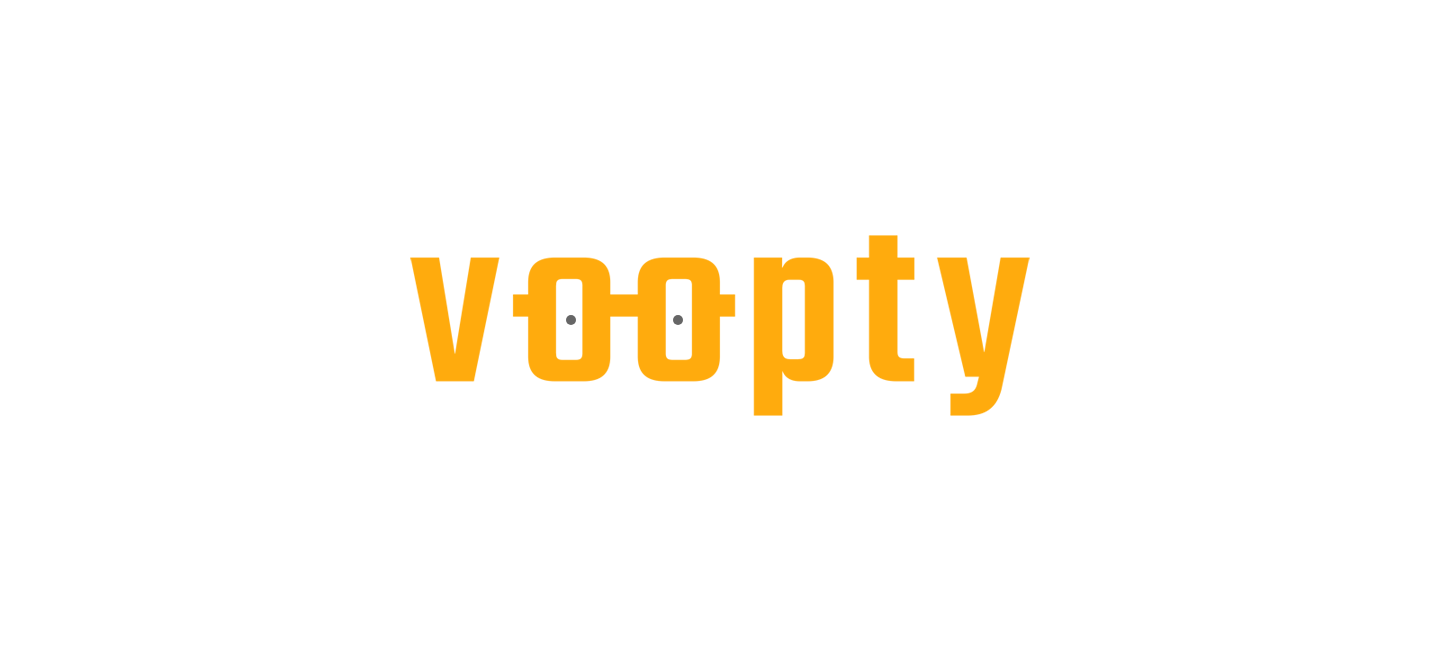 scroll, scrollTop: 0, scrollLeft: 0, axis: both 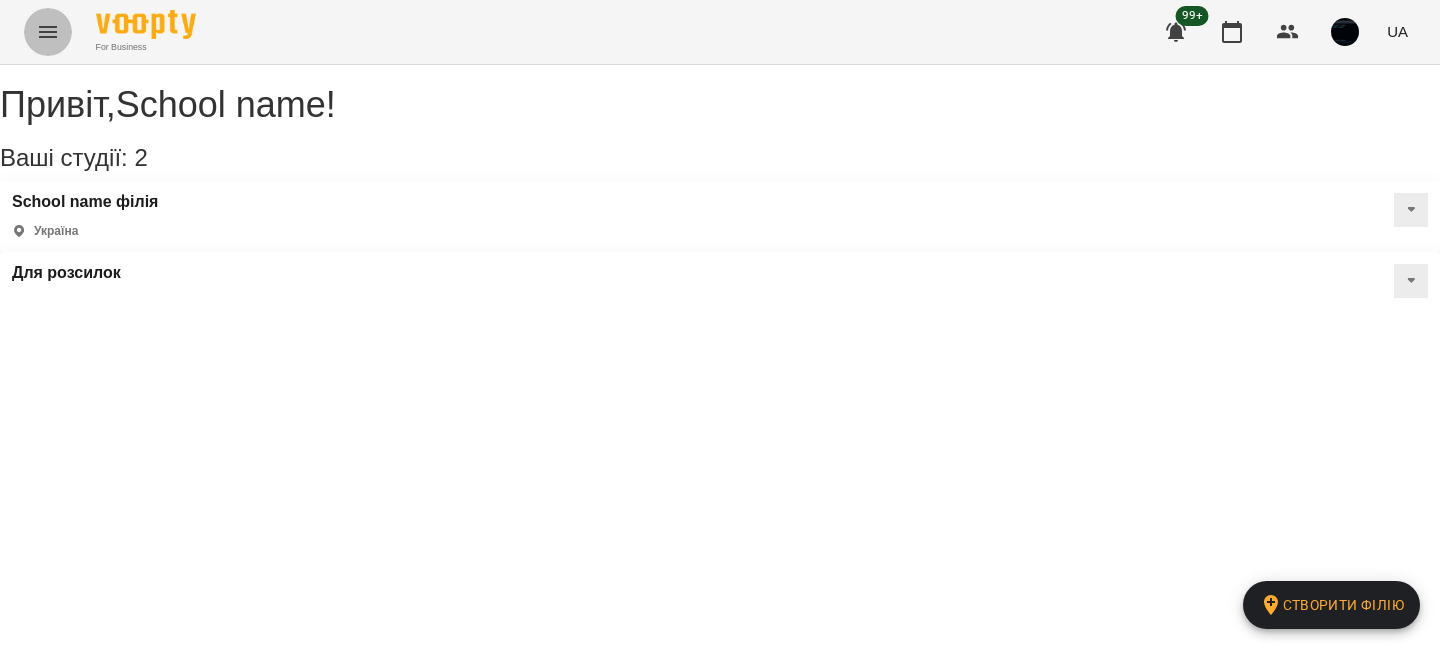 click 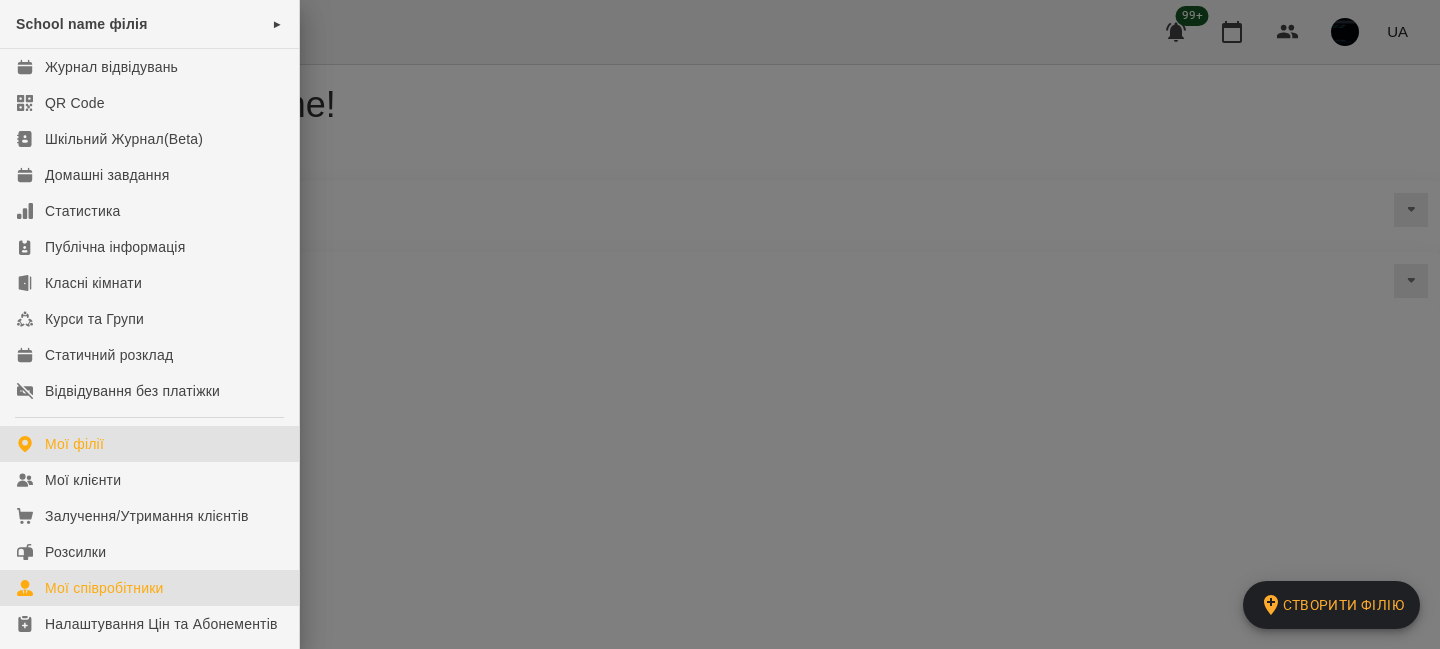 click on "Мої співробітники" at bounding box center [149, 588] 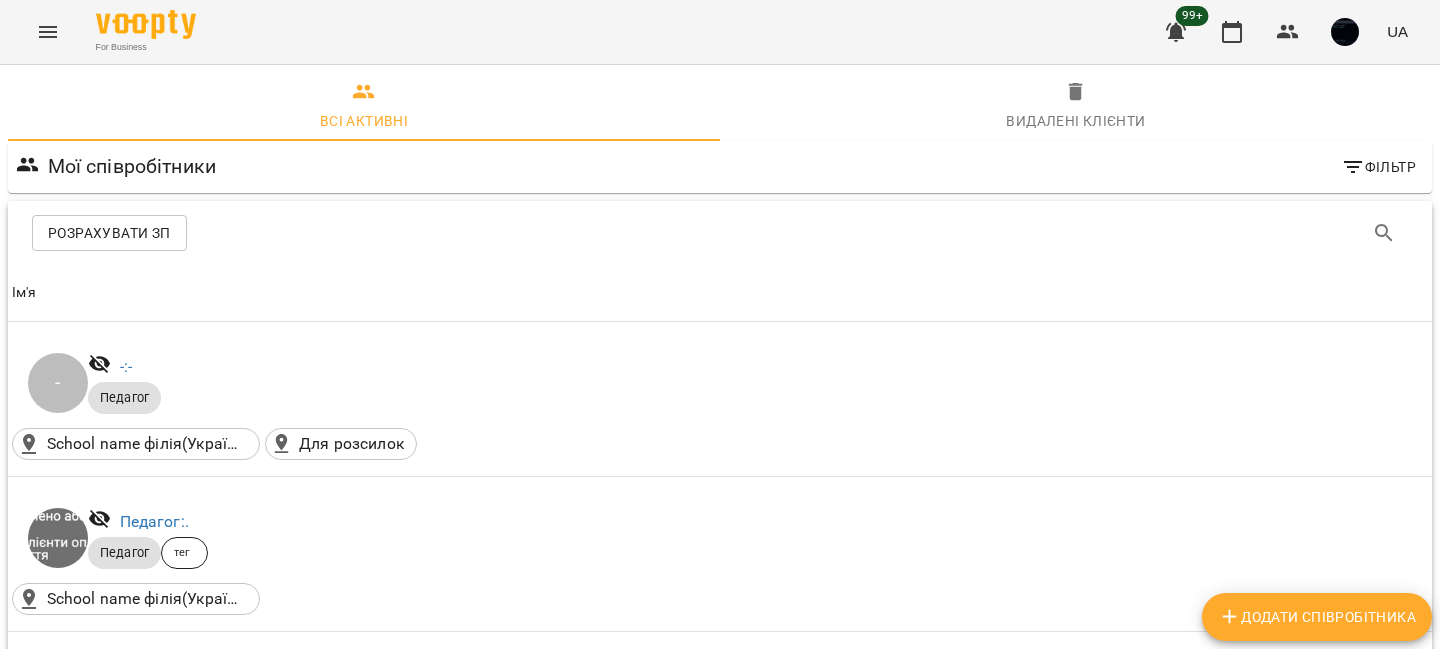 scroll, scrollTop: 2834, scrollLeft: 0, axis: vertical 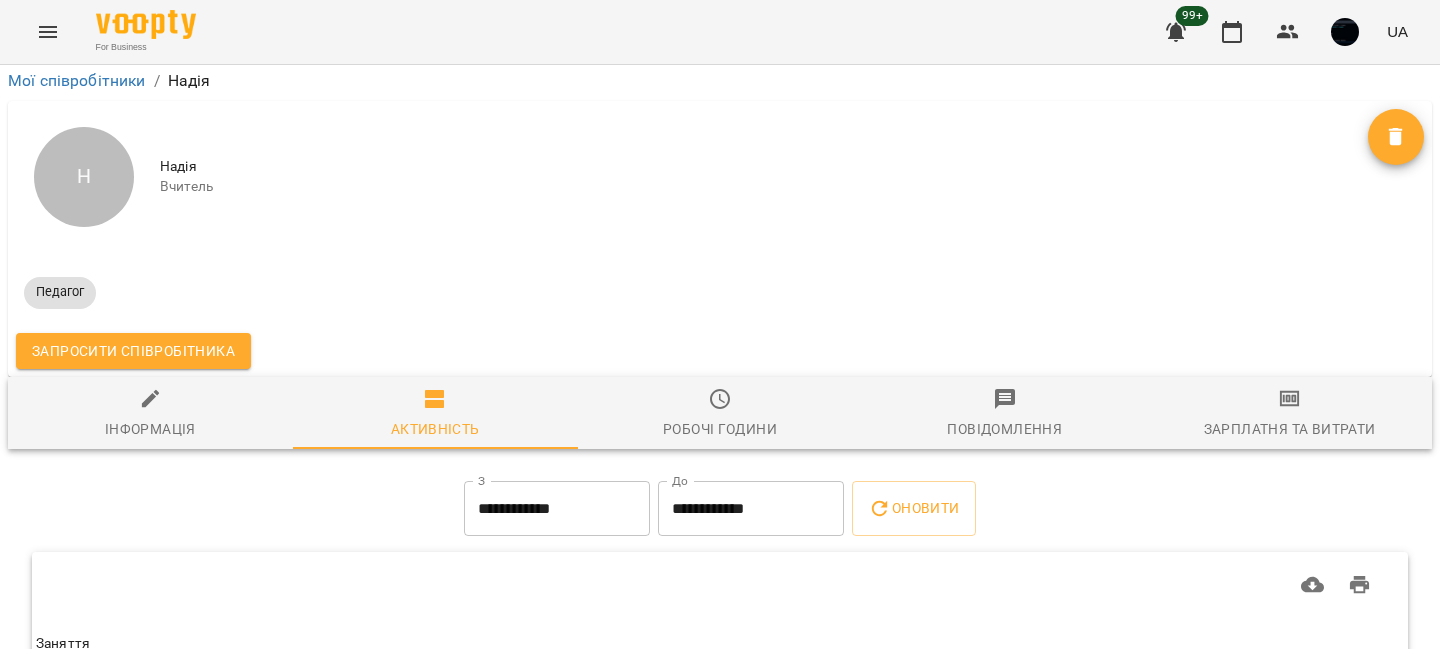 click on "Робочі години" at bounding box center (720, 429) 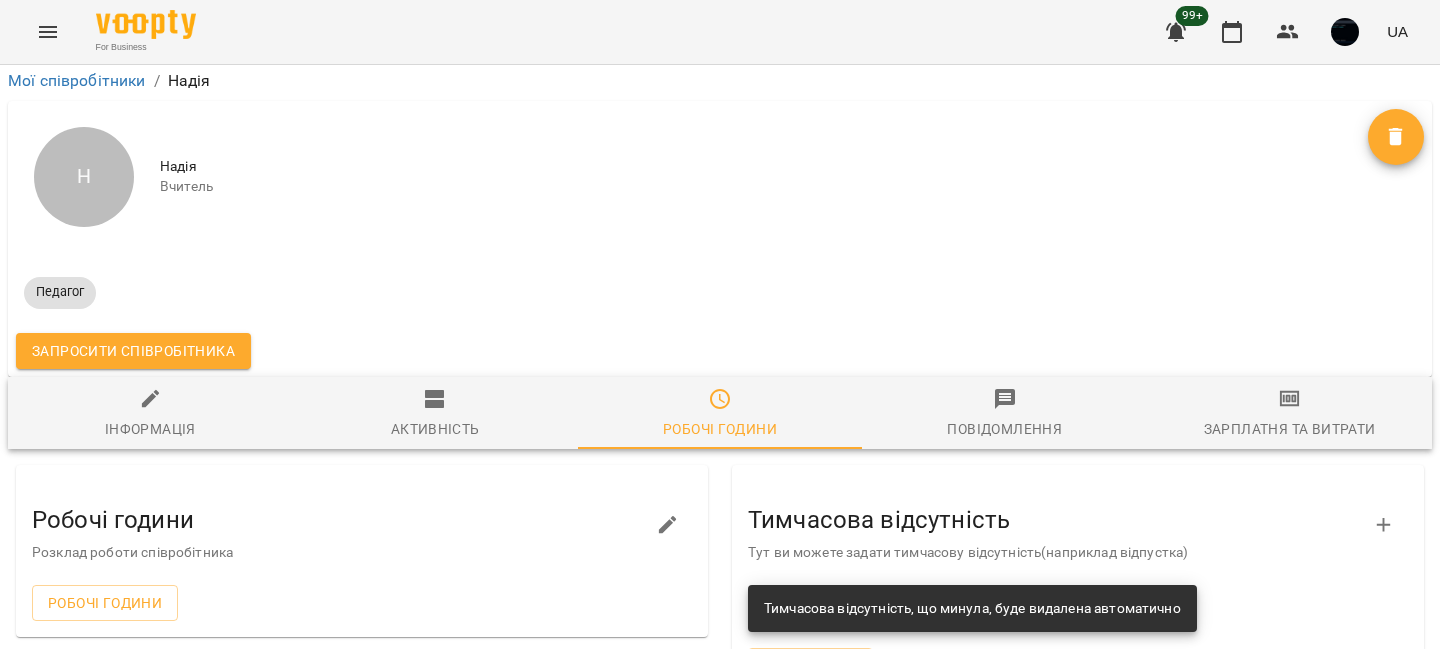 scroll, scrollTop: 0, scrollLeft: 0, axis: both 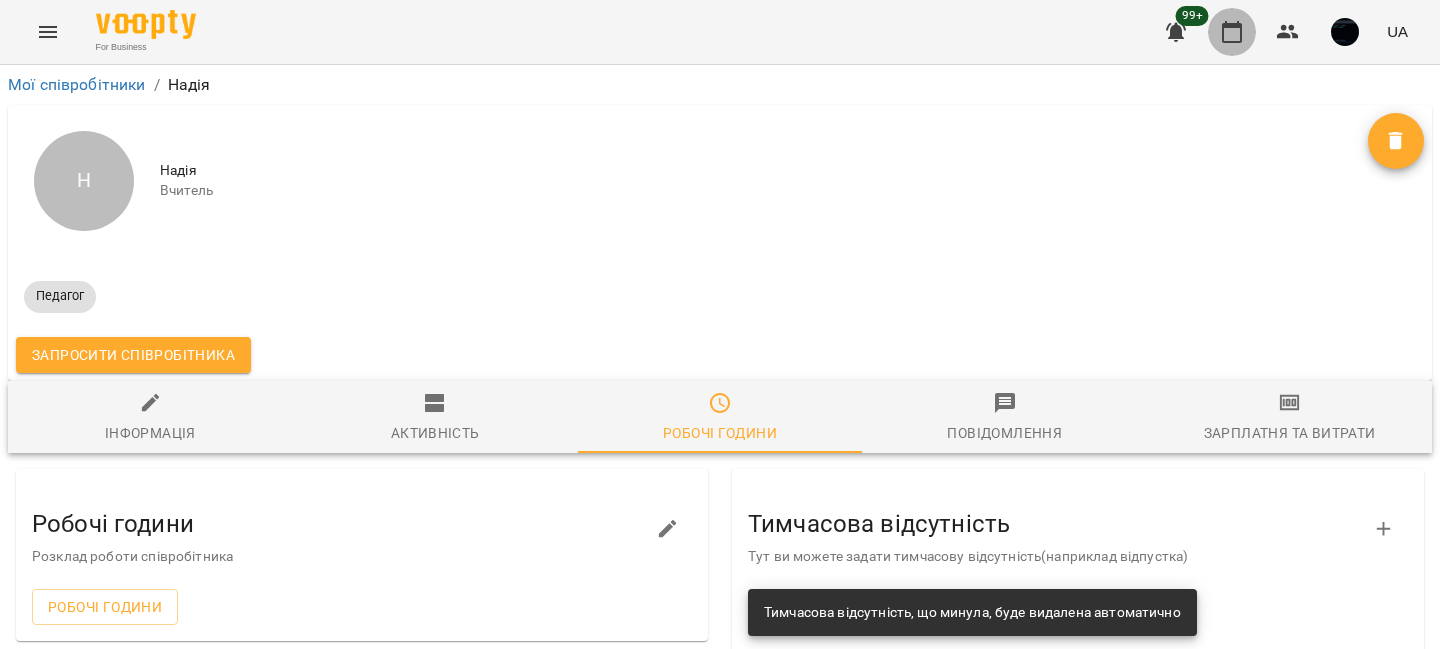 click at bounding box center (1232, 32) 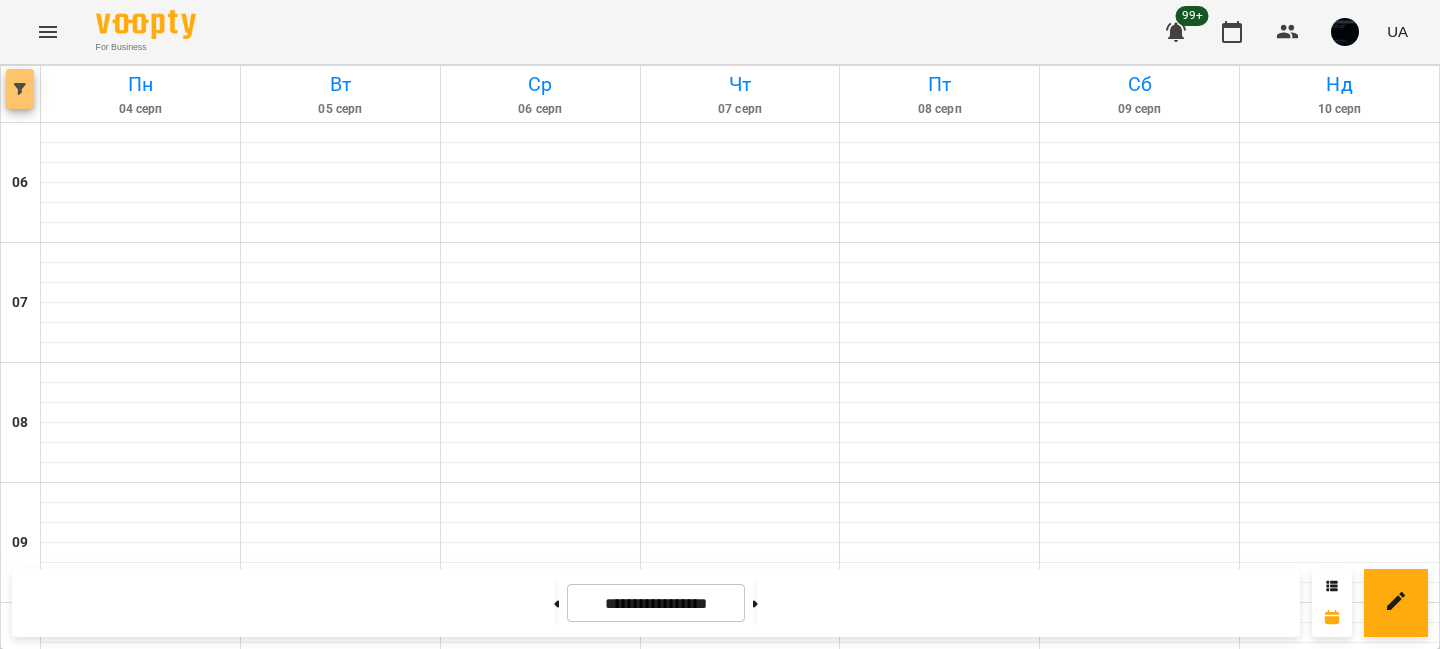 click at bounding box center (20, 89) 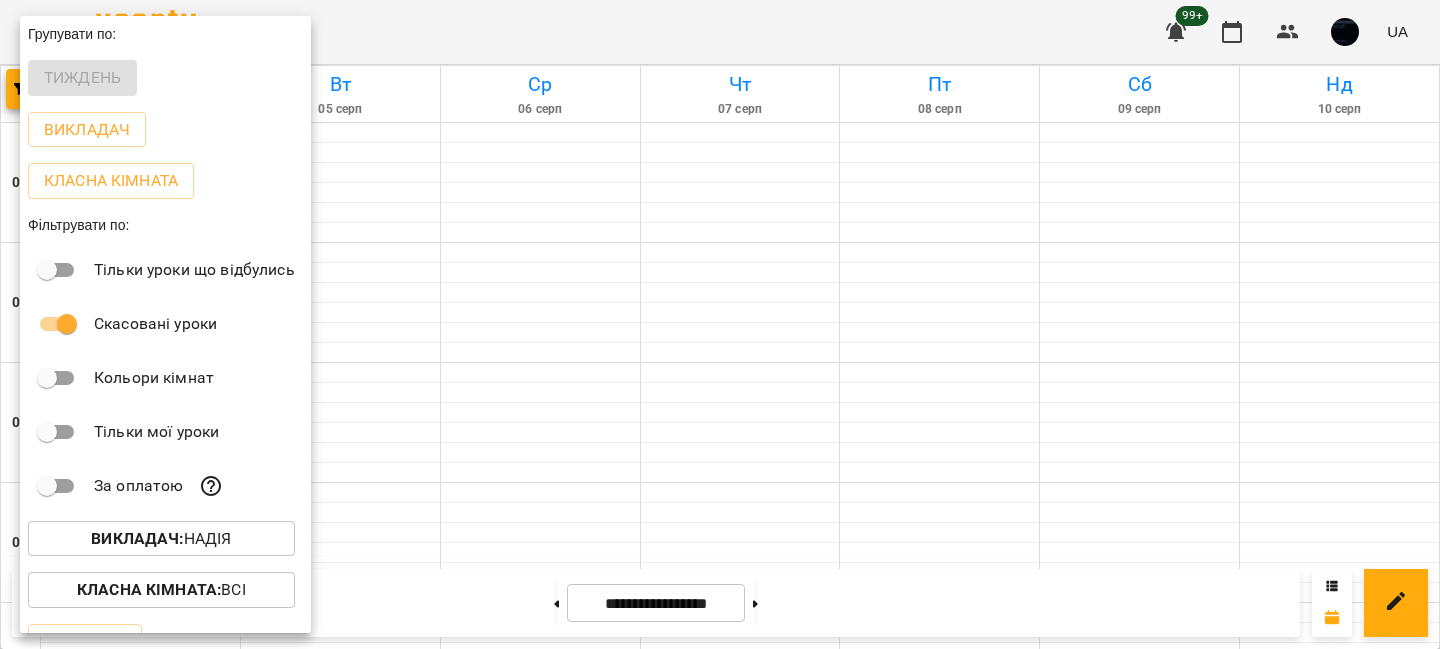 click at bounding box center [720, 324] 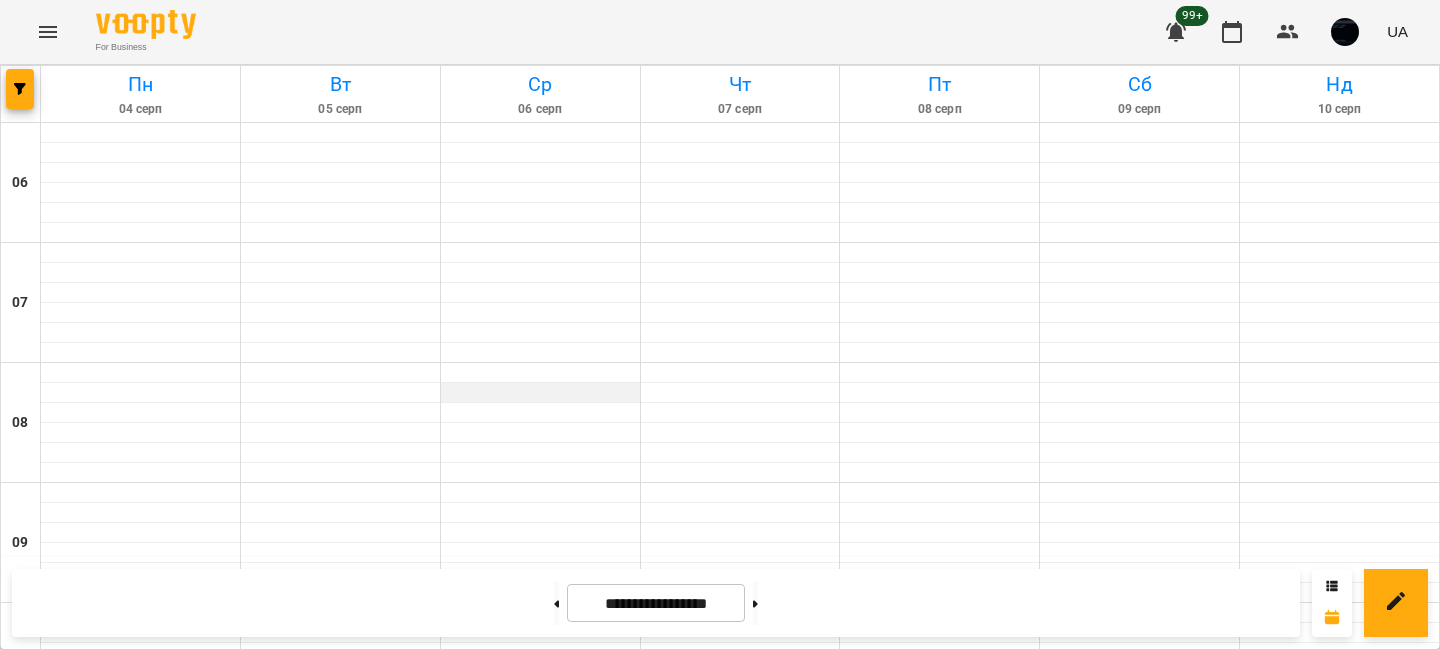 scroll, scrollTop: 0, scrollLeft: 0, axis: both 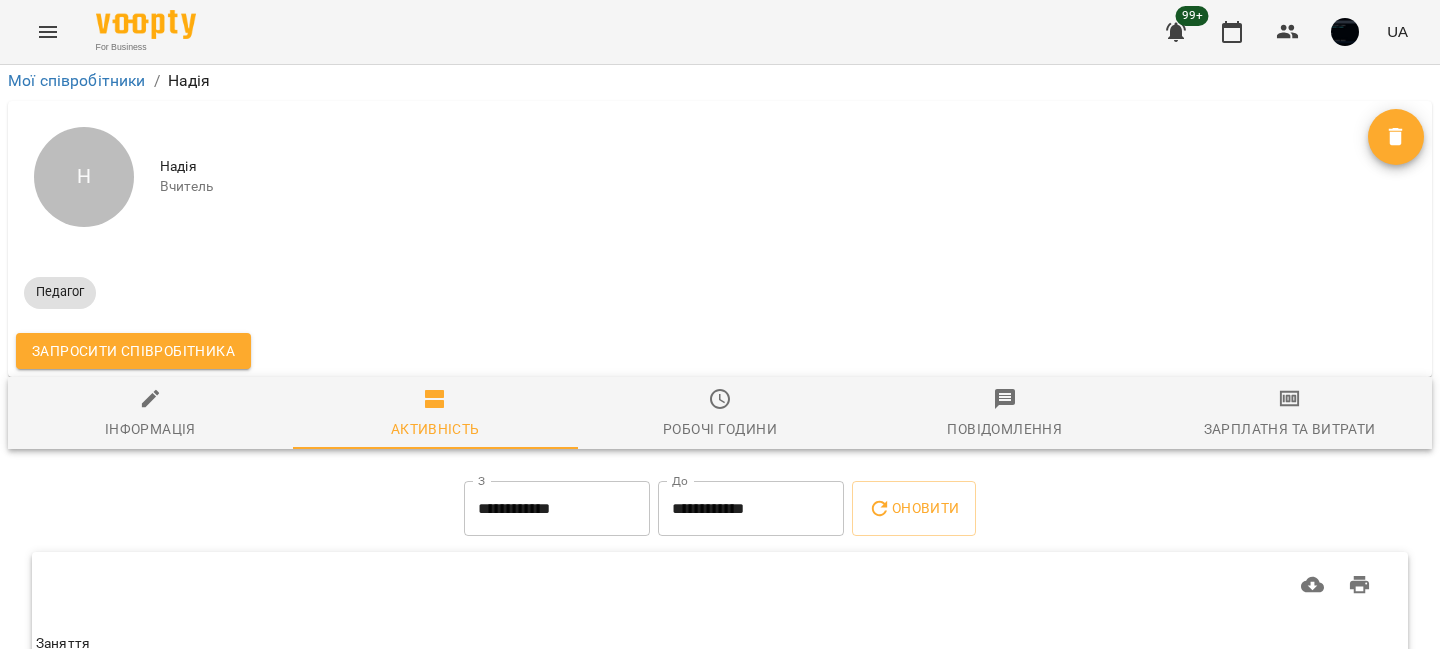 click on "Робочі години" at bounding box center (720, 429) 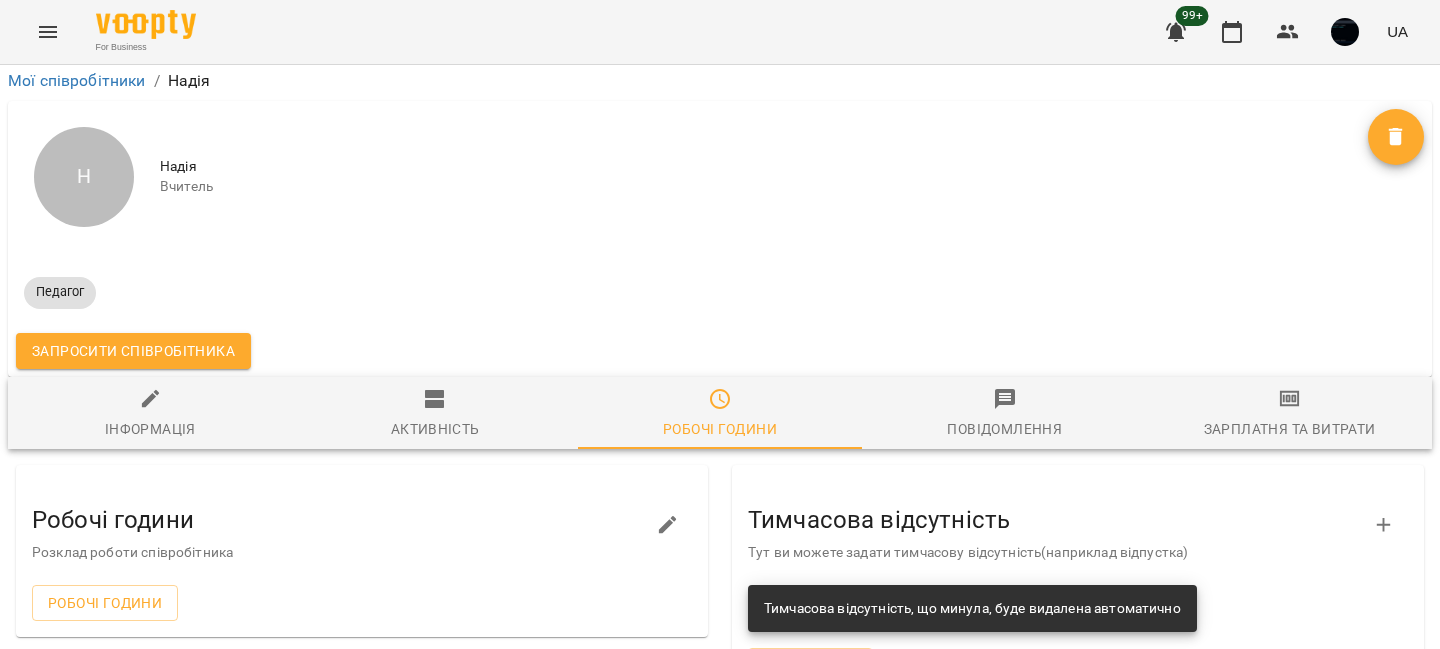 click 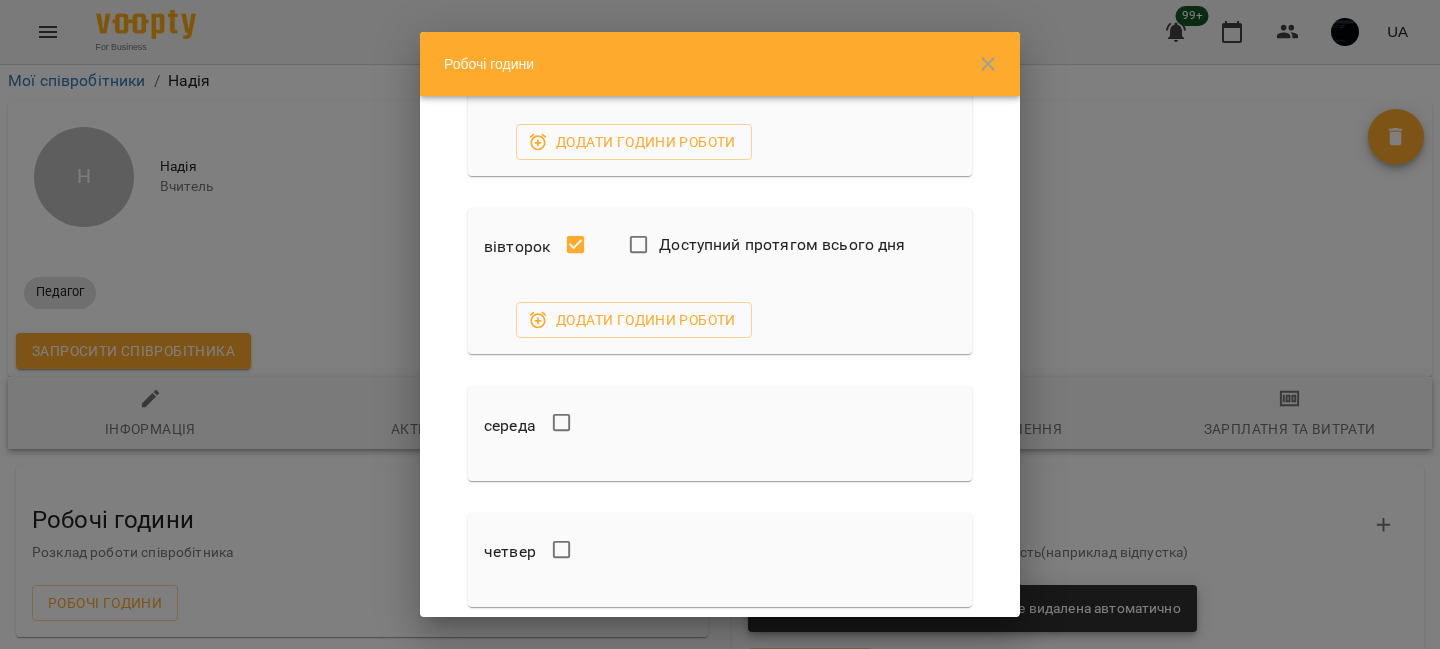 scroll, scrollTop: 112, scrollLeft: 0, axis: vertical 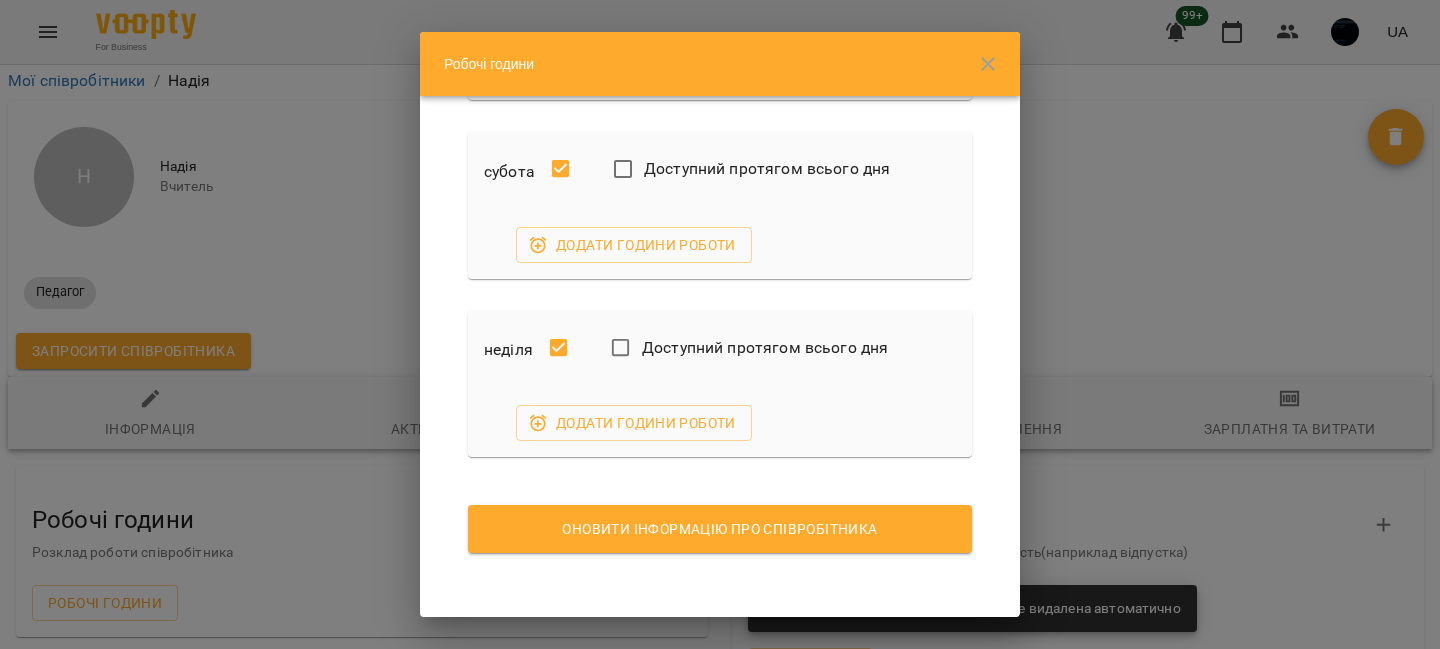click on "Оновити інформацію про співробітника" at bounding box center [720, 529] 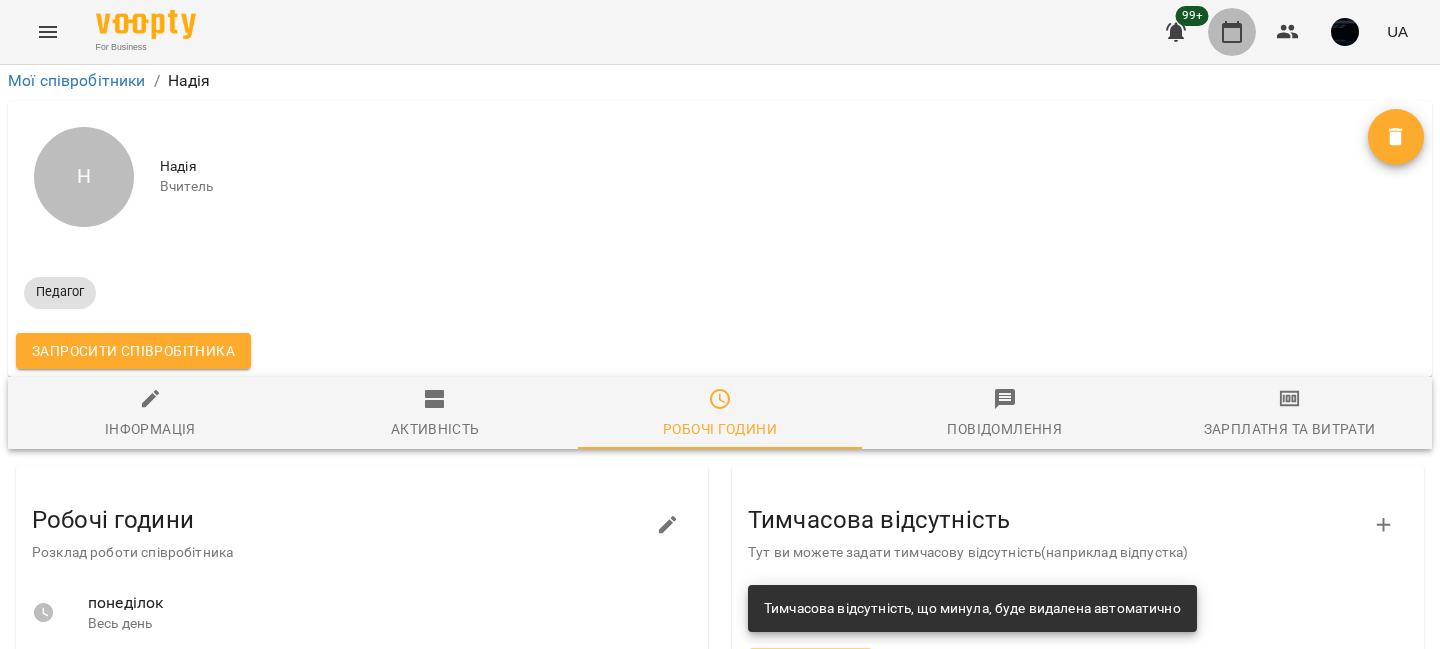 click 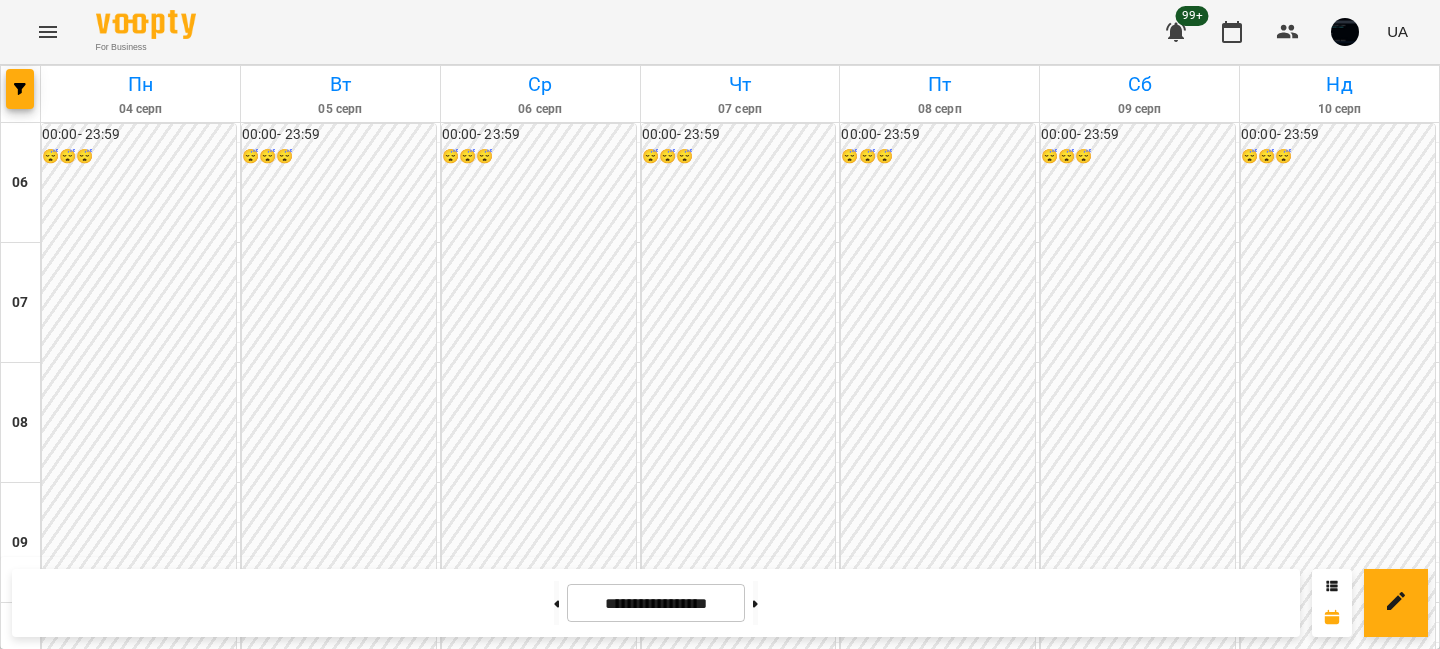 scroll, scrollTop: 0, scrollLeft: 0, axis: both 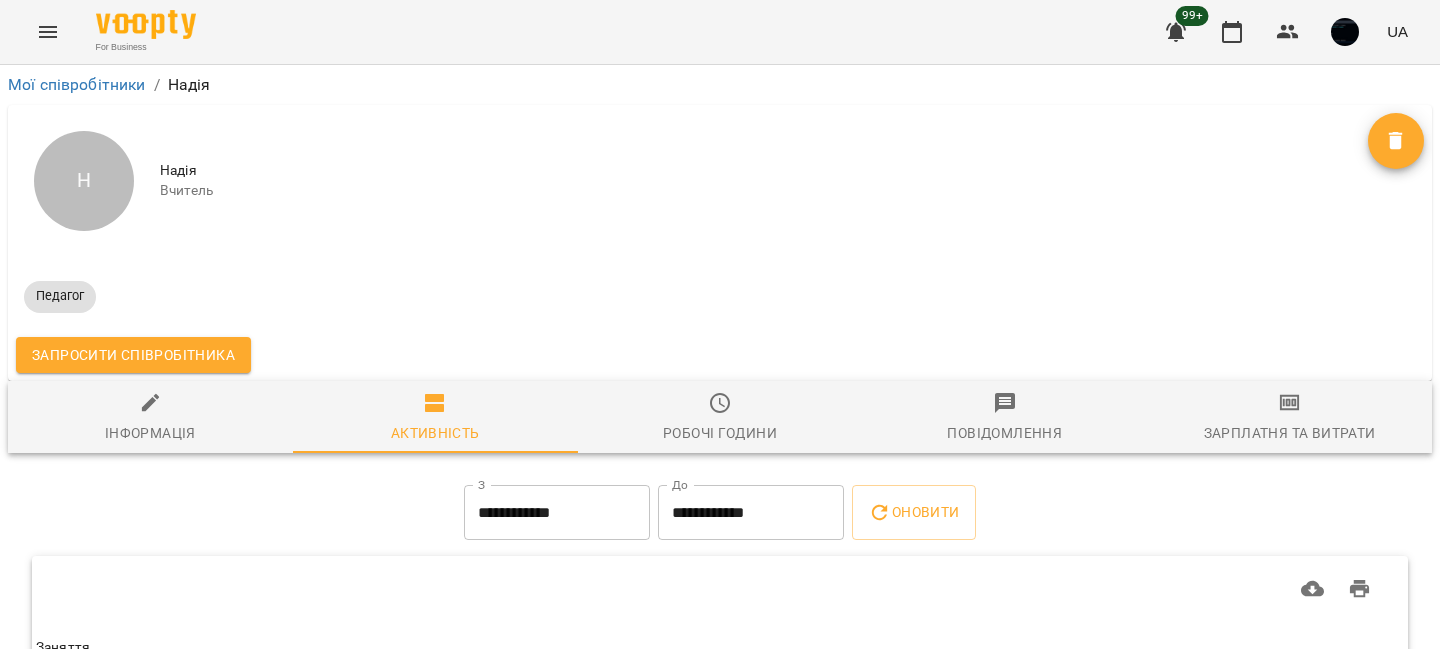 click on "Робочі години" at bounding box center (720, 433) 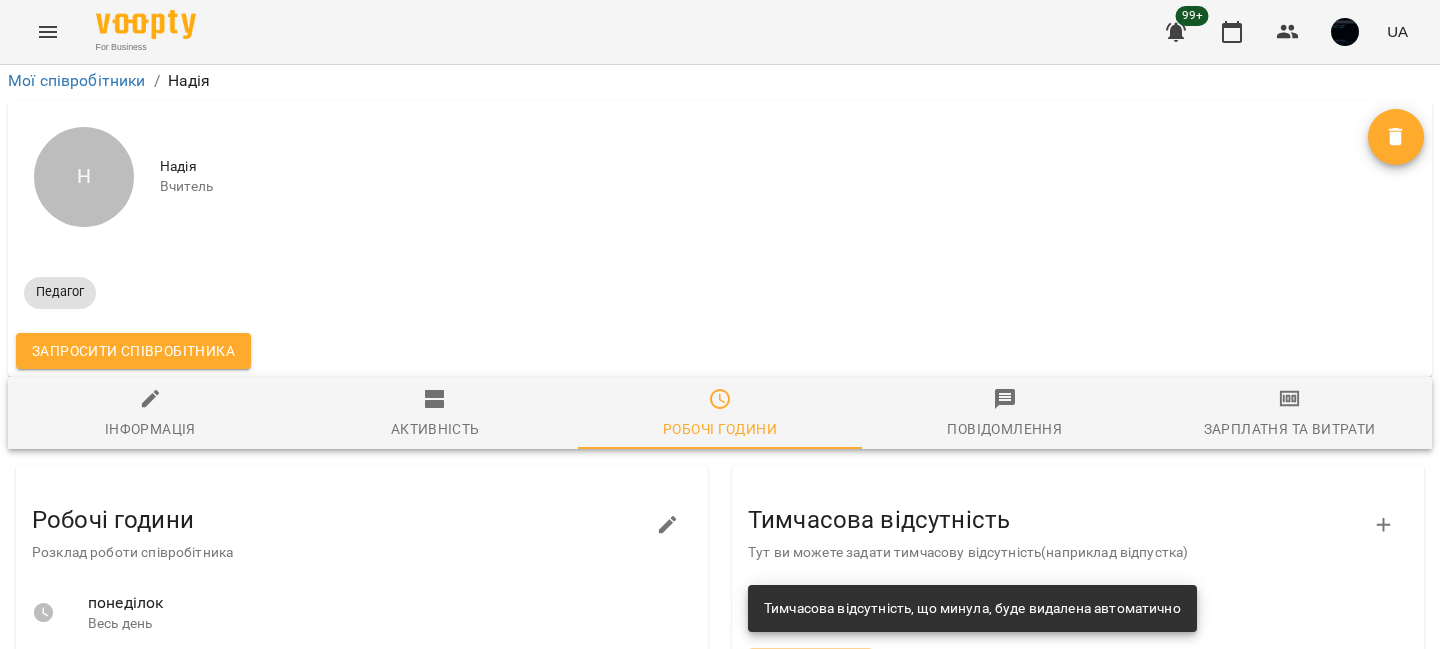scroll, scrollTop: 472, scrollLeft: 0, axis: vertical 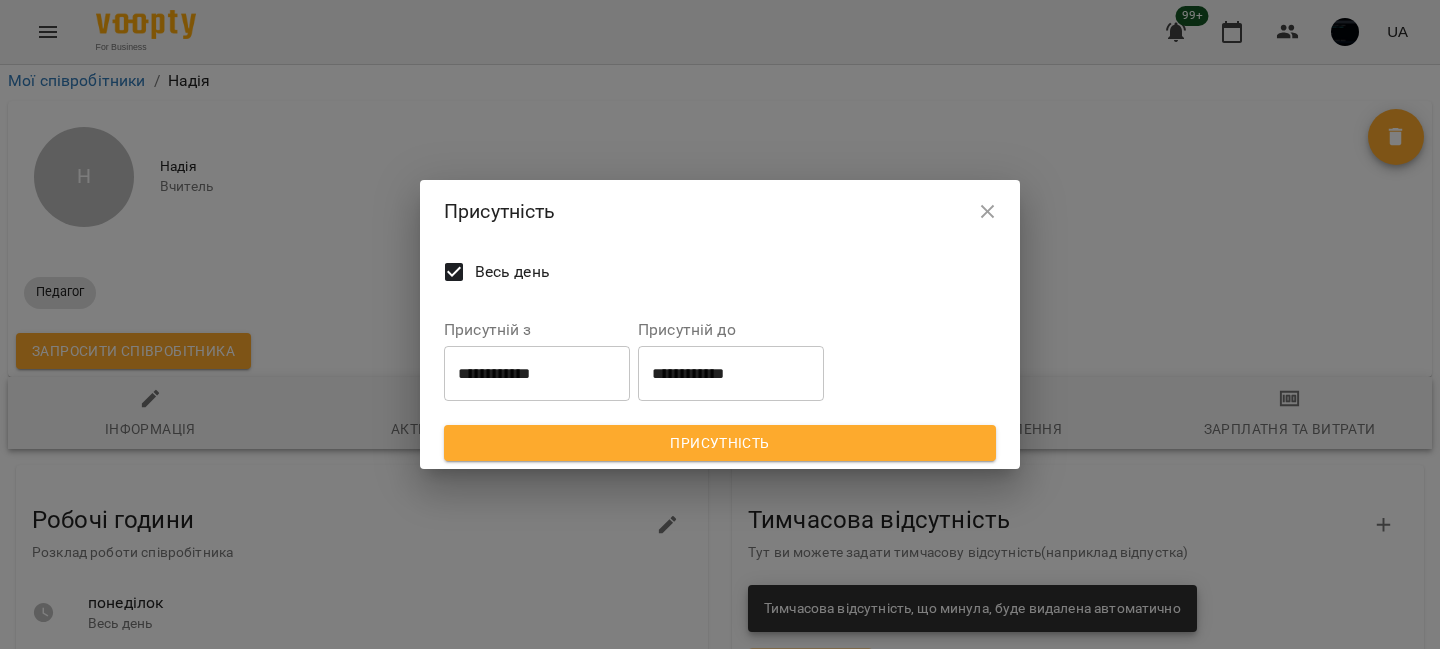 click on "Весь день" at bounding box center [512, 272] 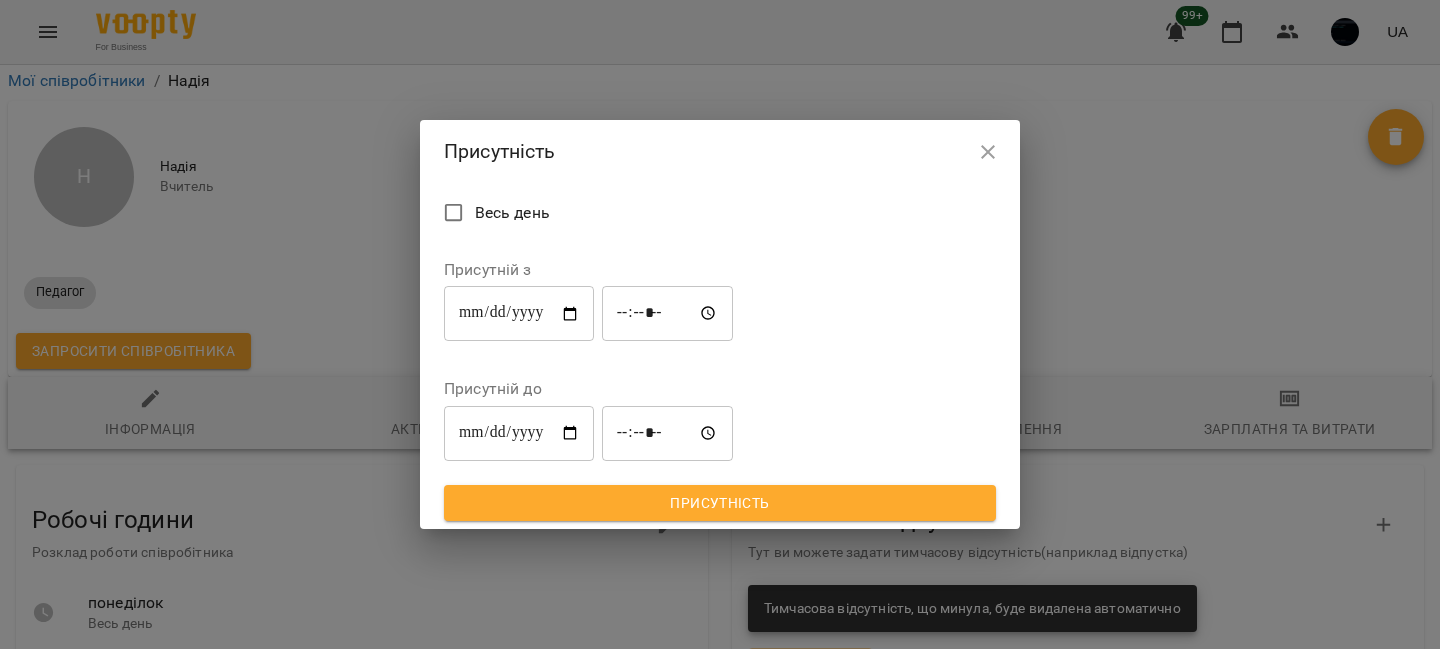 click on "*****" at bounding box center (668, 314) 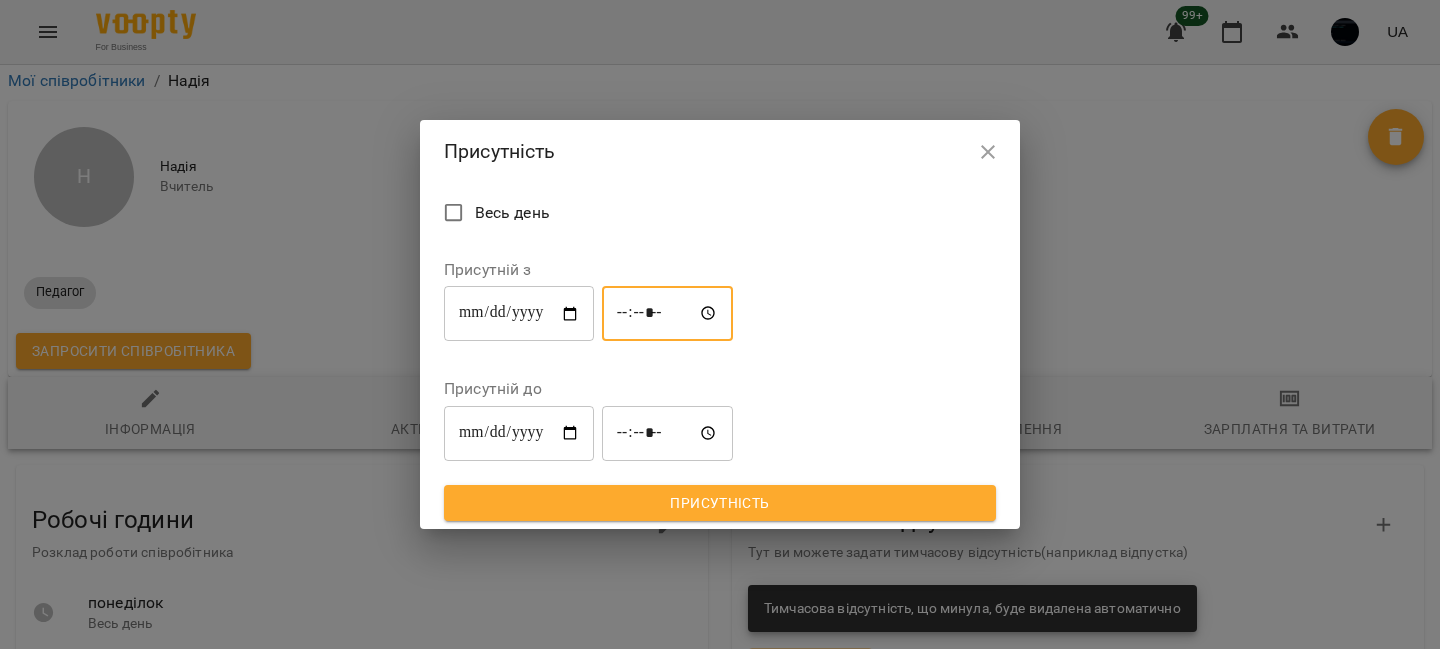 type on "*****" 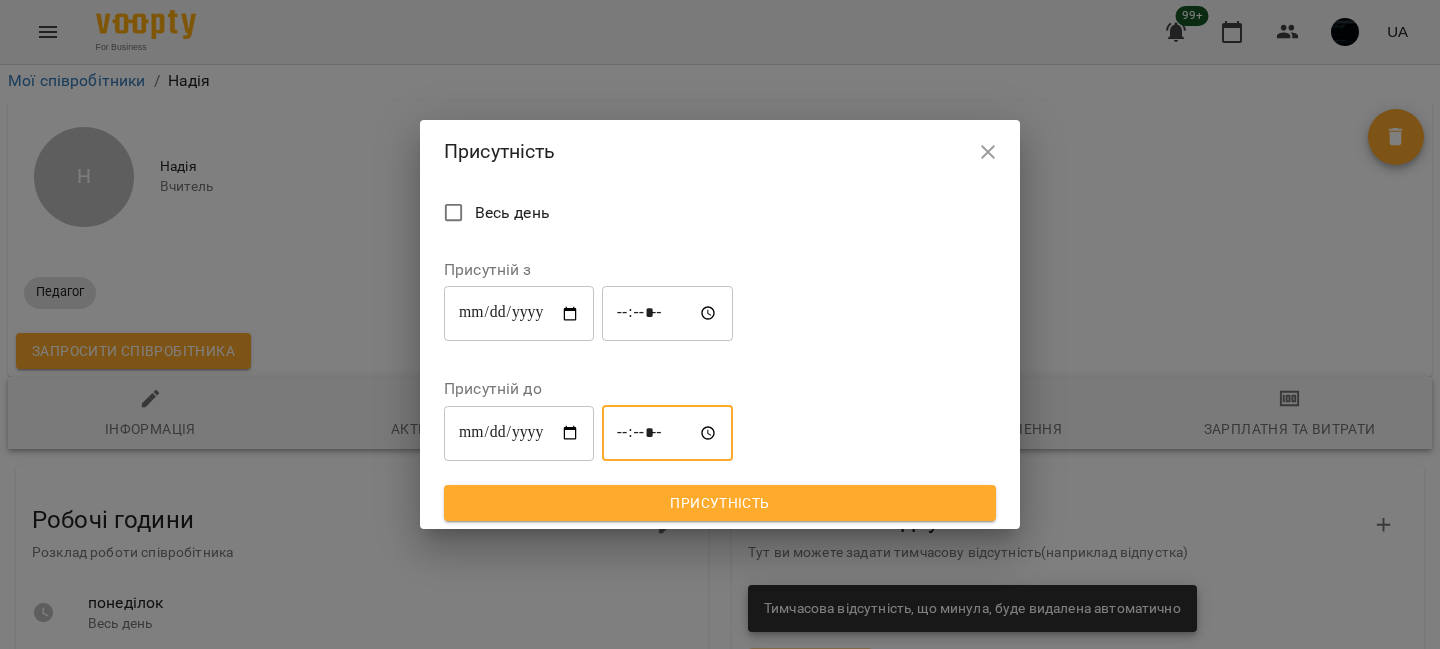 click on "*****" at bounding box center (668, 433) 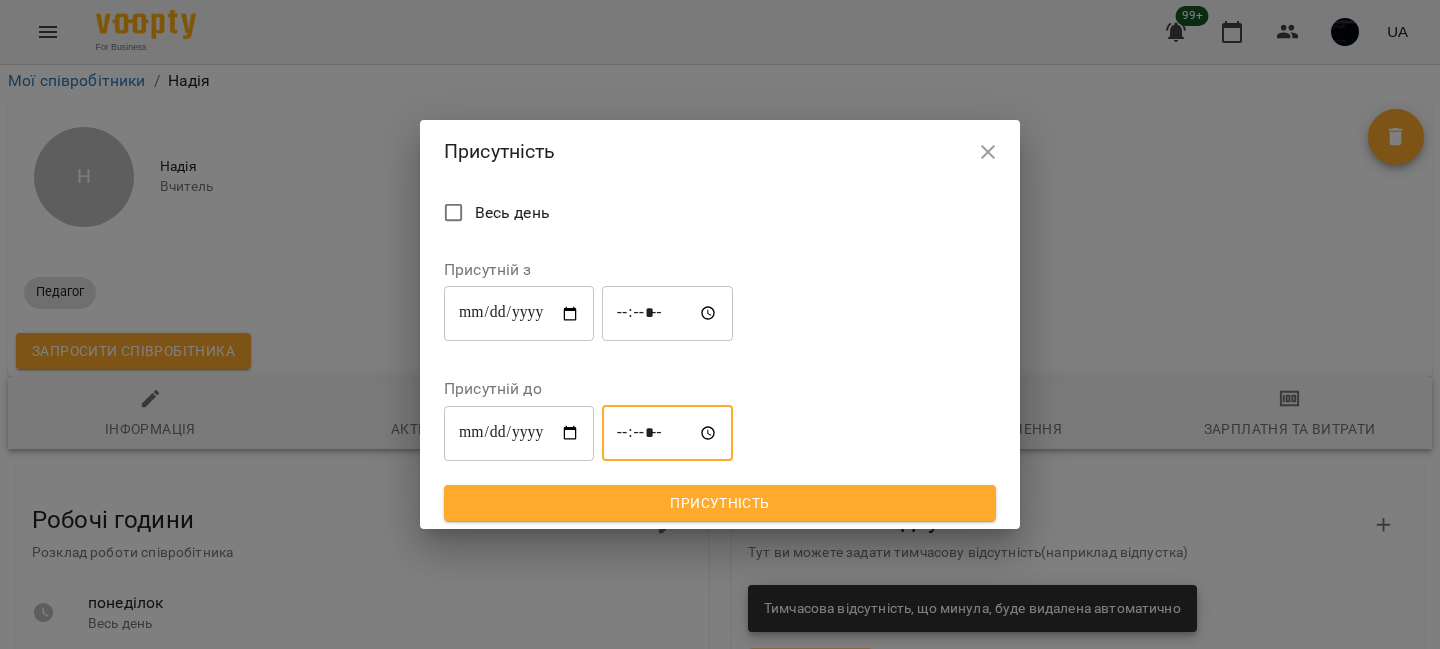 type on "*****" 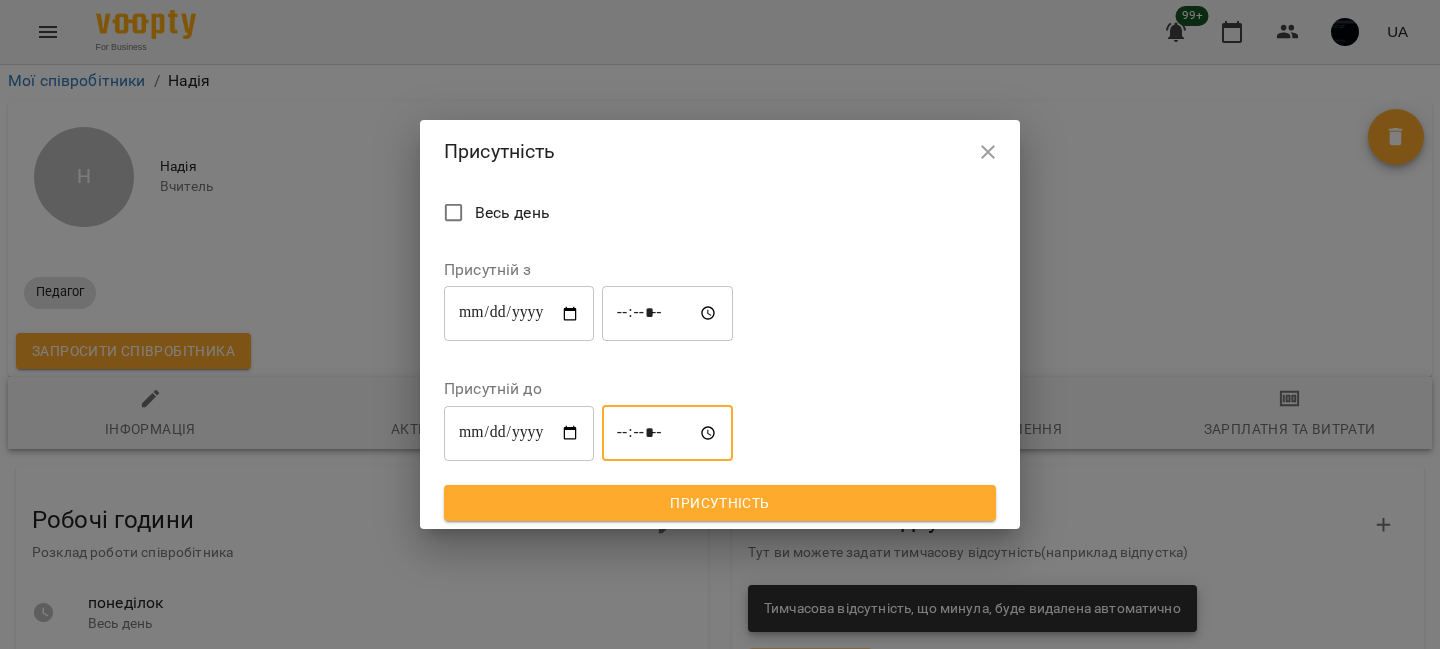 click on "**********" at bounding box center (519, 433) 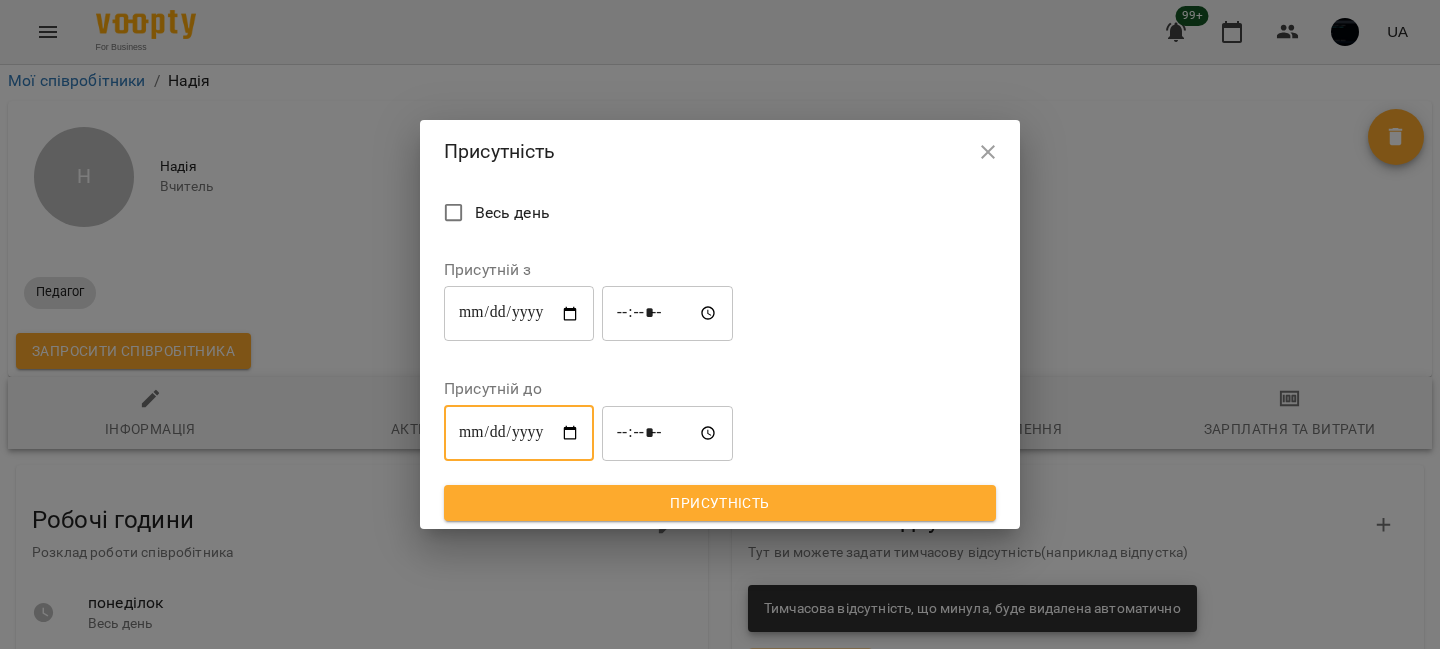 click on "**********" at bounding box center (519, 433) 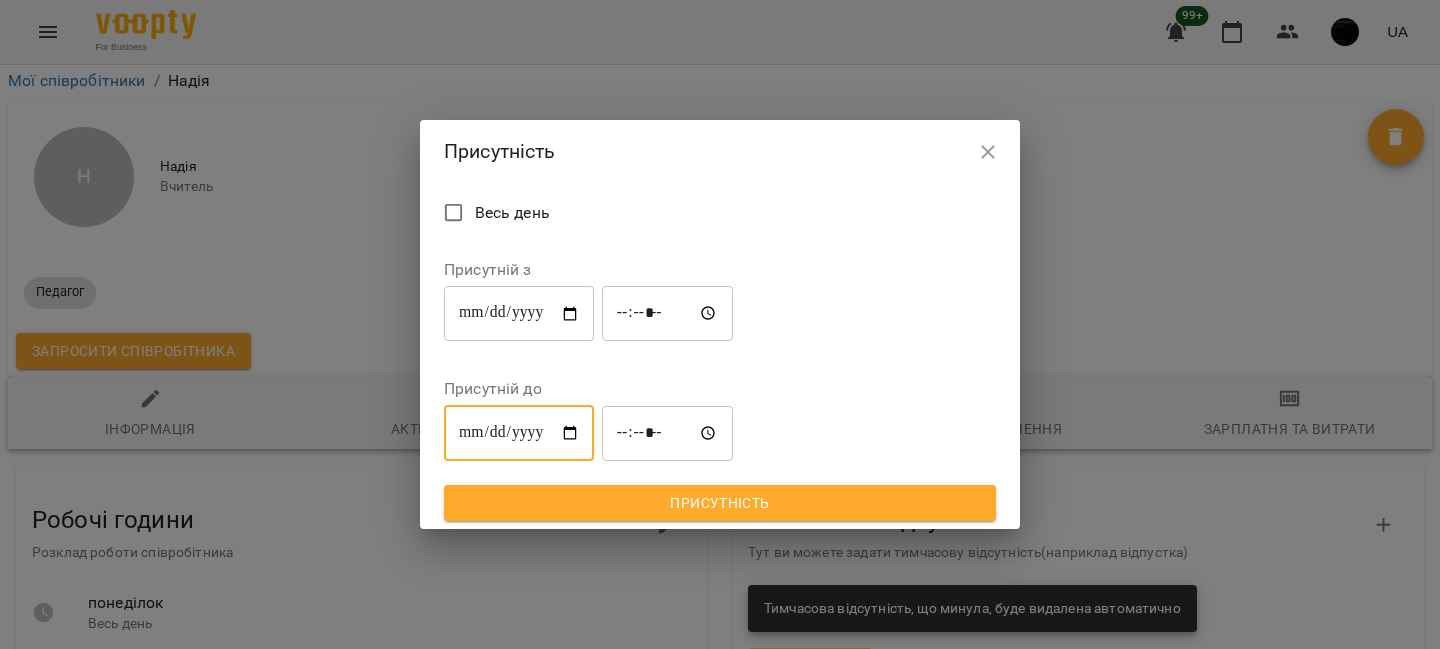 type on "**********" 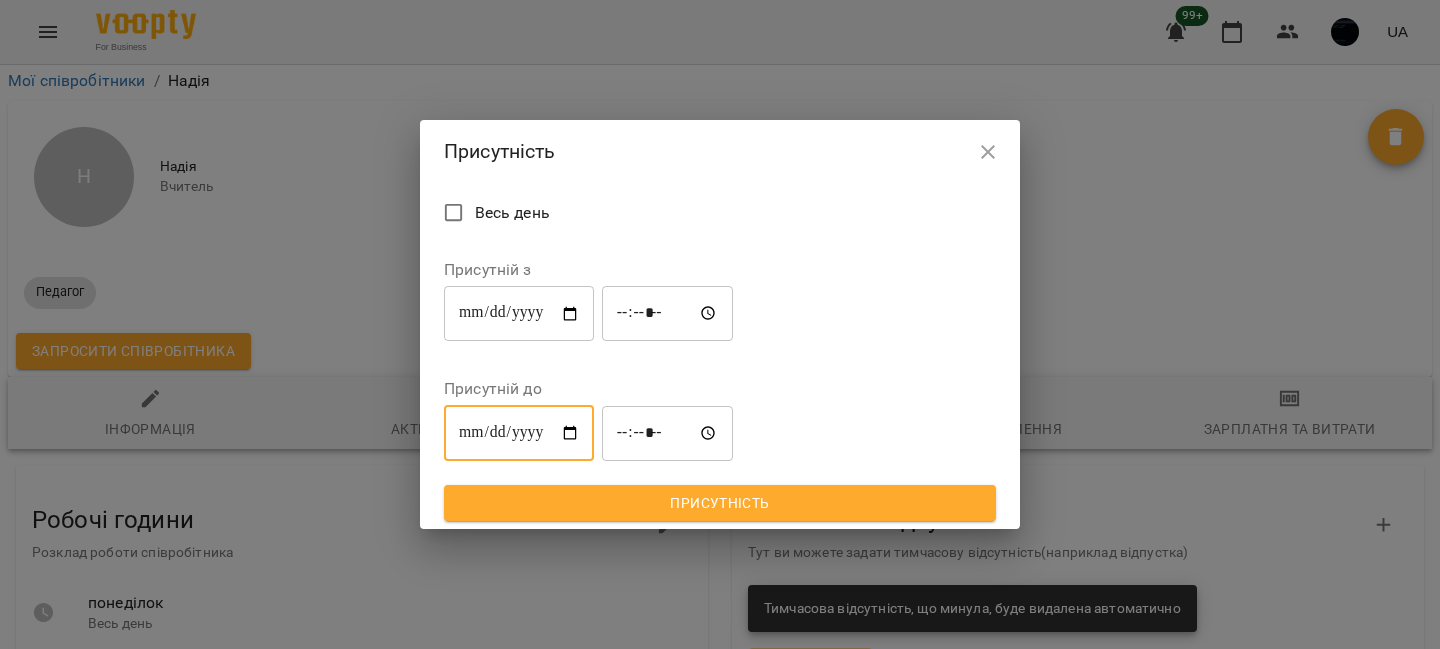 click on "Присутність" at bounding box center [720, 503] 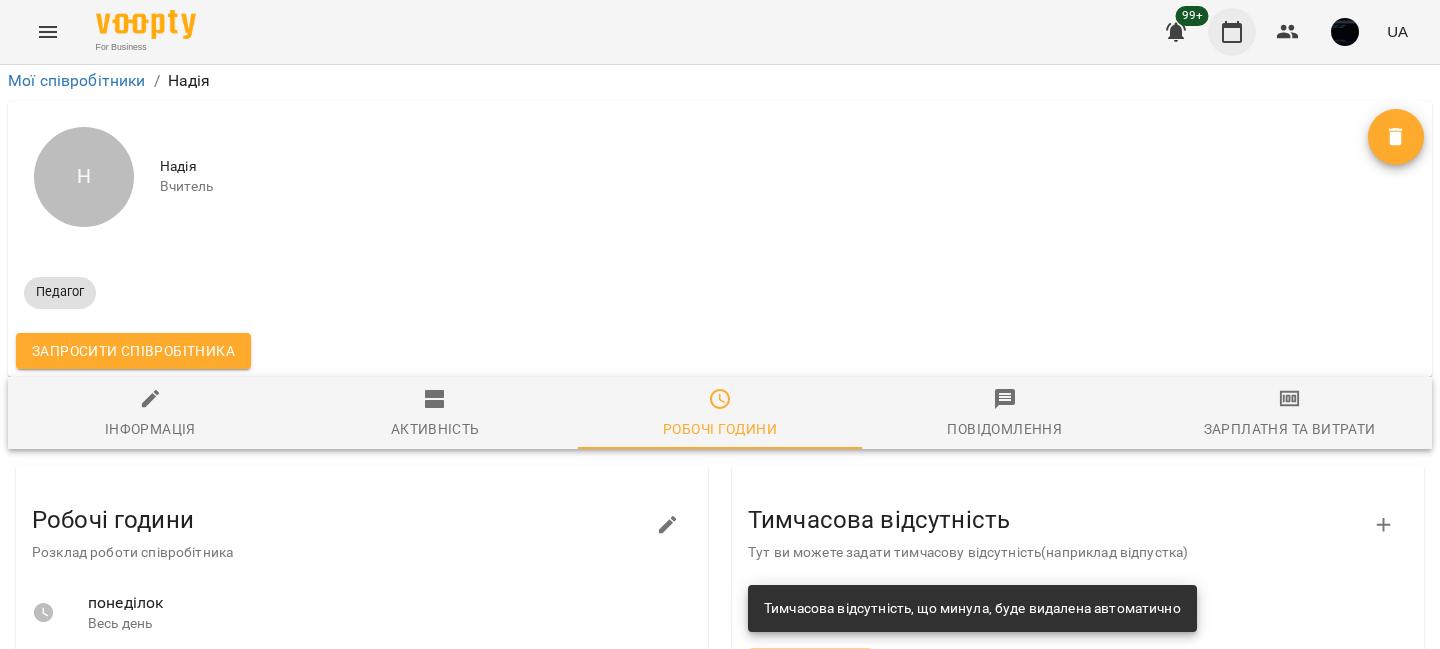 click 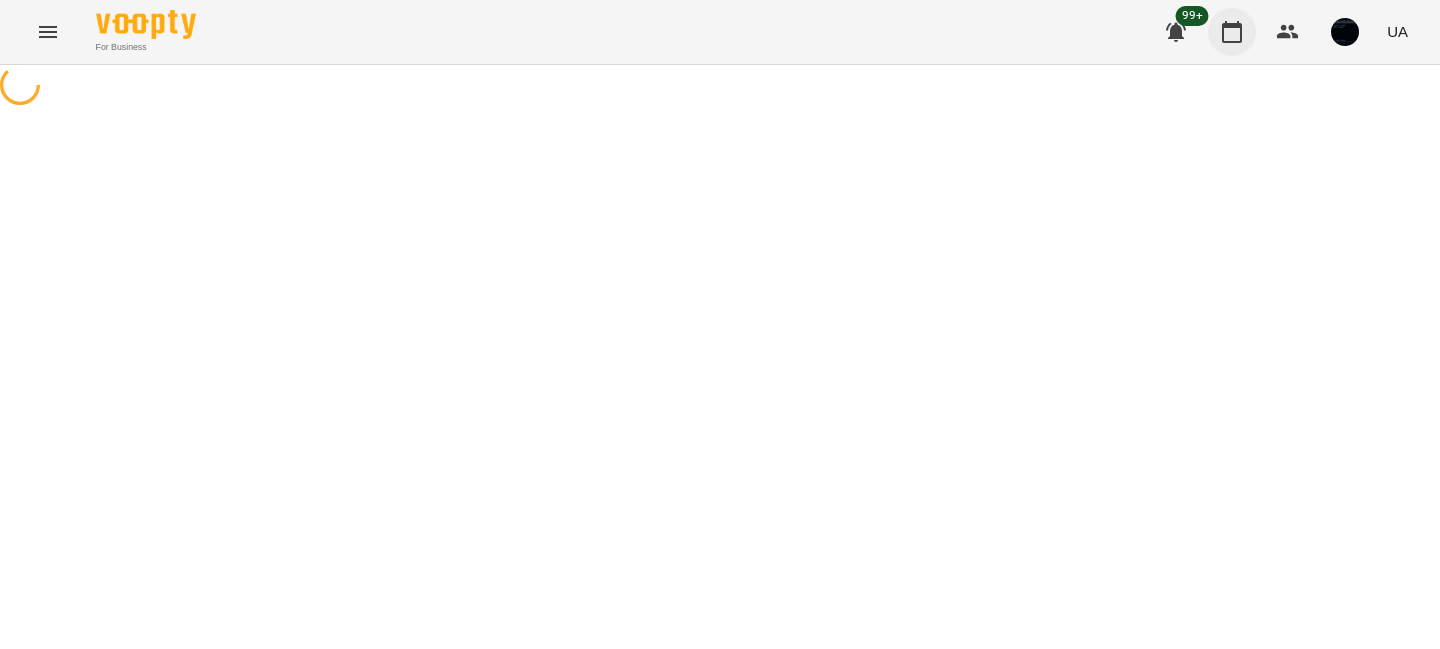 scroll, scrollTop: 0, scrollLeft: 0, axis: both 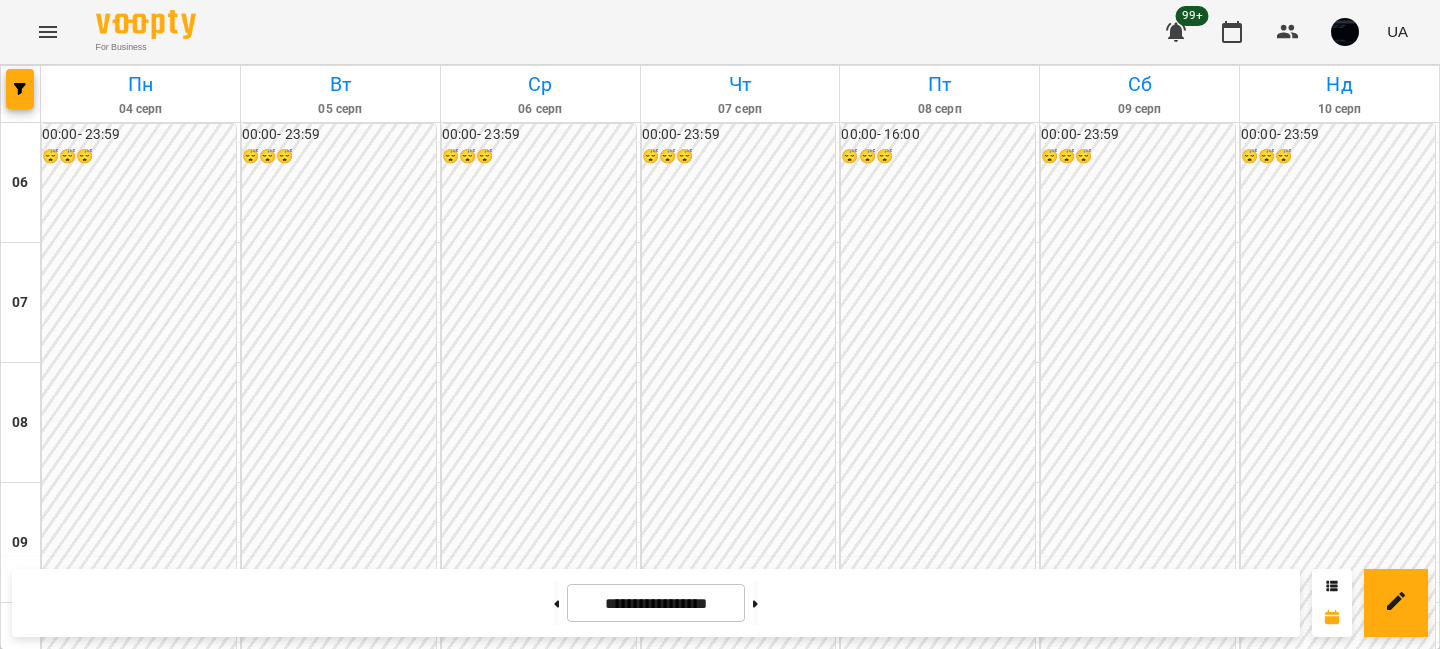 click at bounding box center [1345, 32] 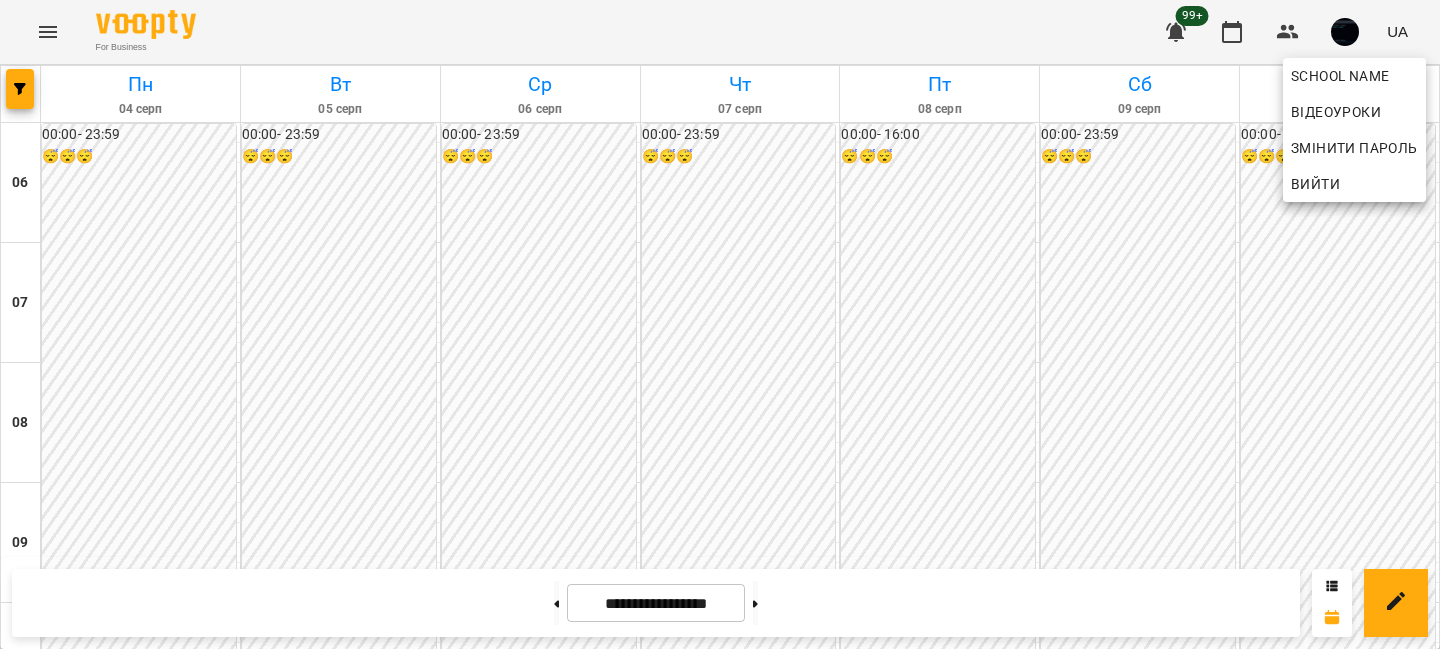 click on "Вийти" at bounding box center [1315, 184] 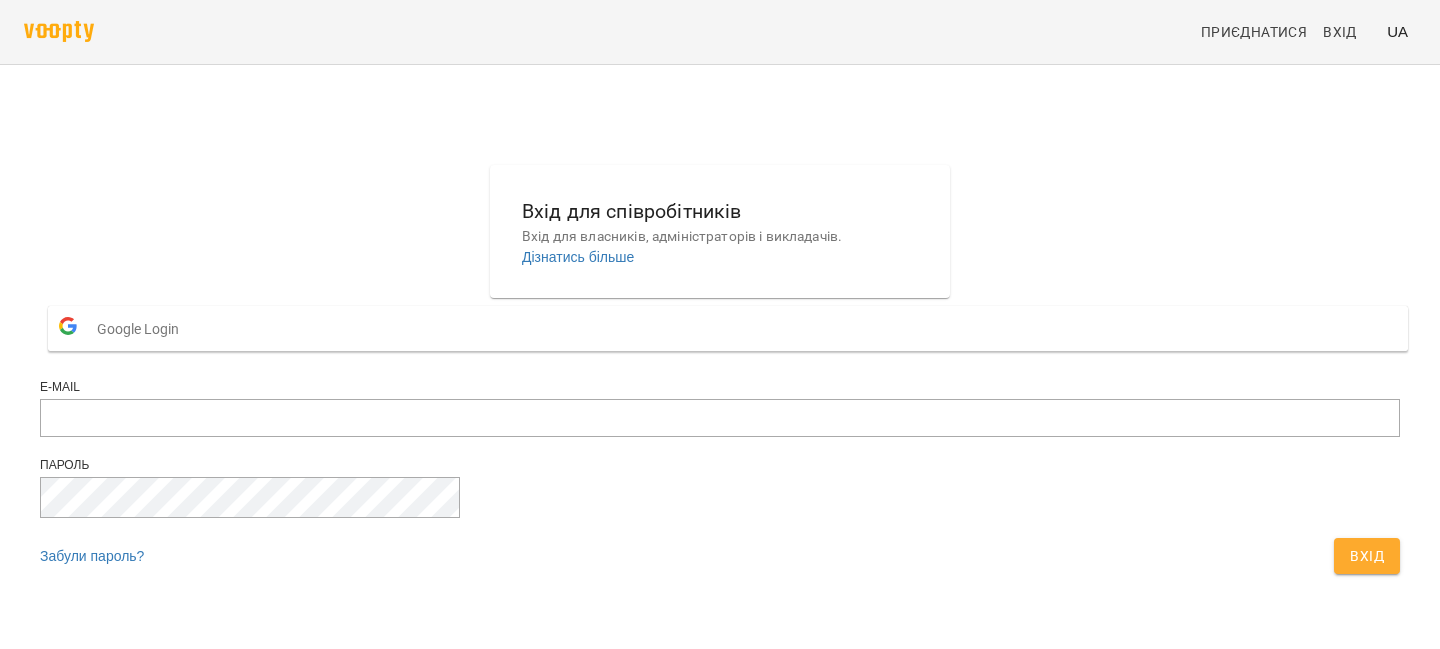 scroll, scrollTop: 0, scrollLeft: 0, axis: both 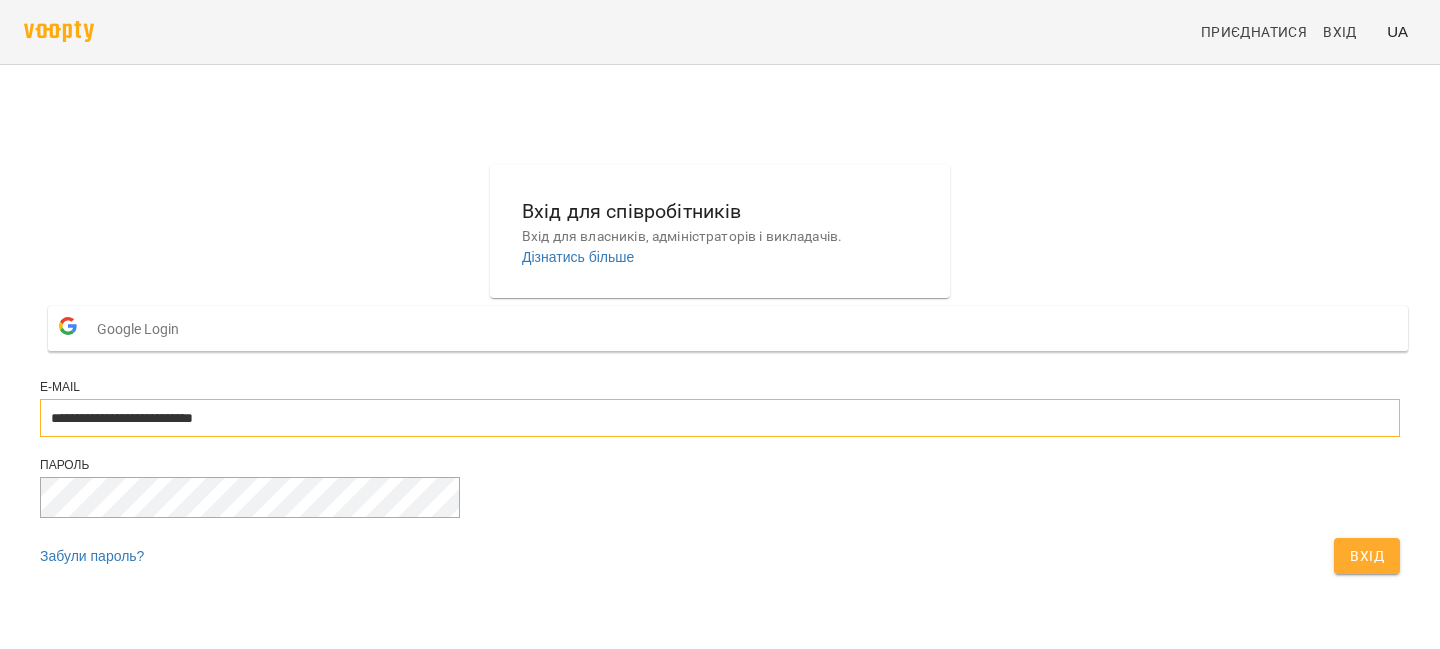 click on "**********" at bounding box center (720, 418) 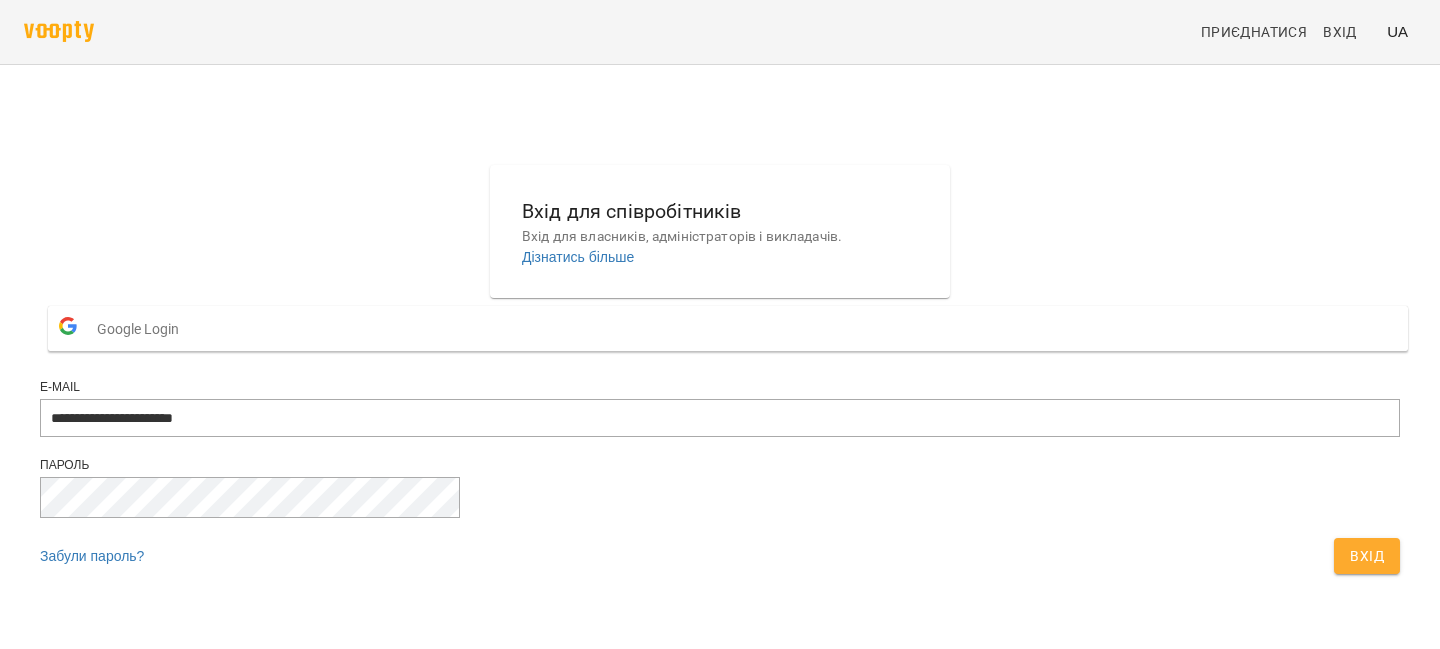 click on "Вхід" at bounding box center (1367, 556) 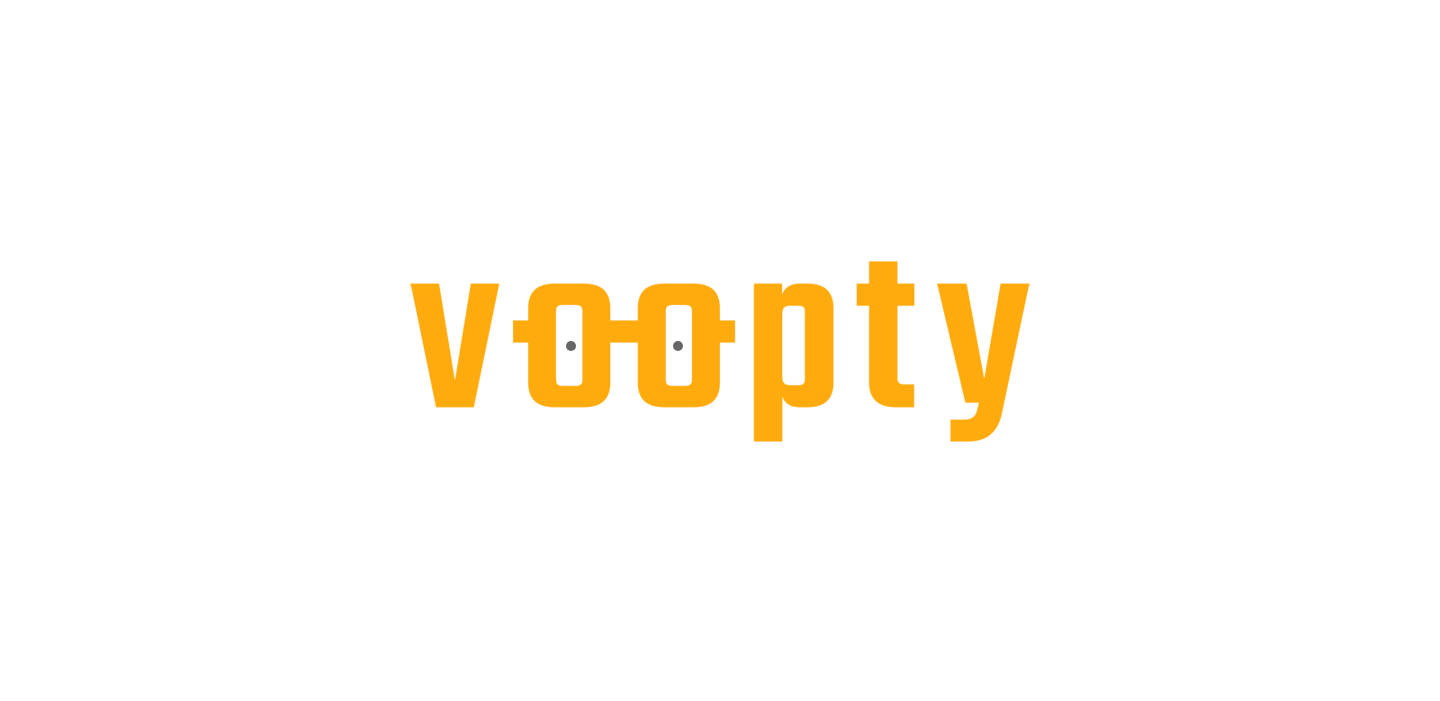 scroll, scrollTop: 0, scrollLeft: 0, axis: both 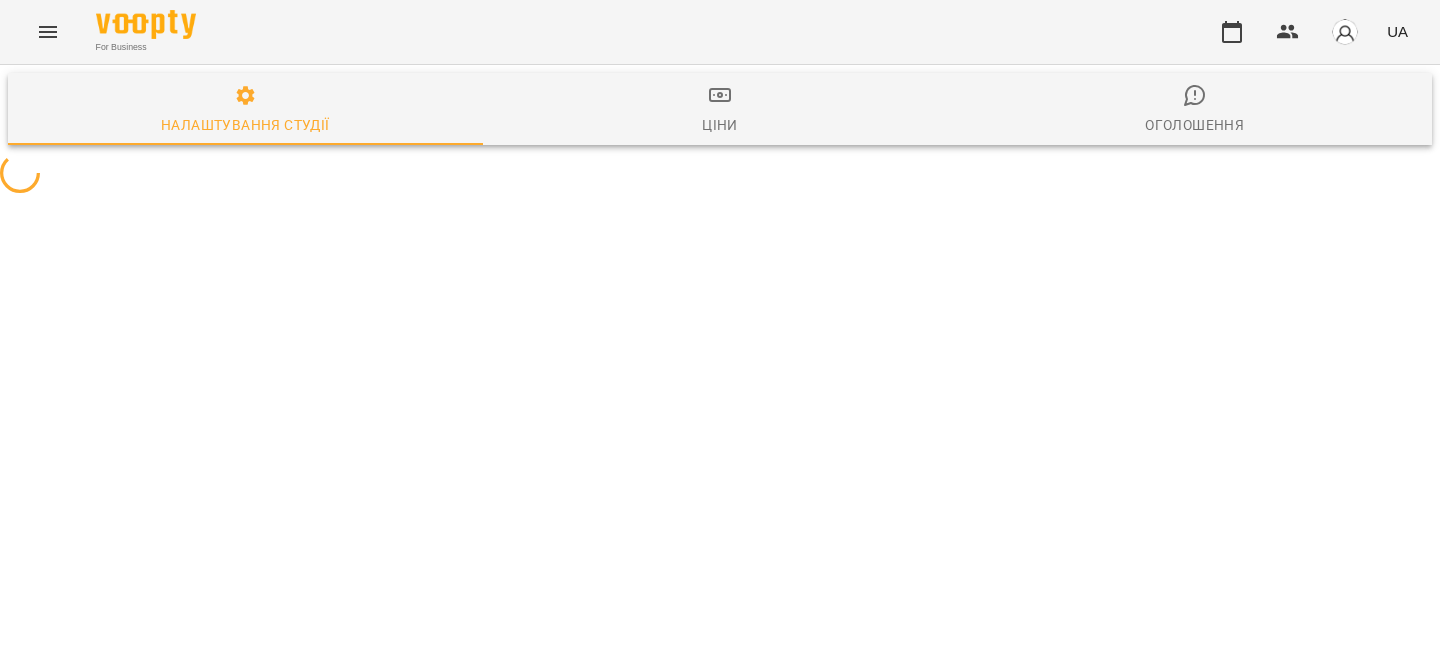 select on "**" 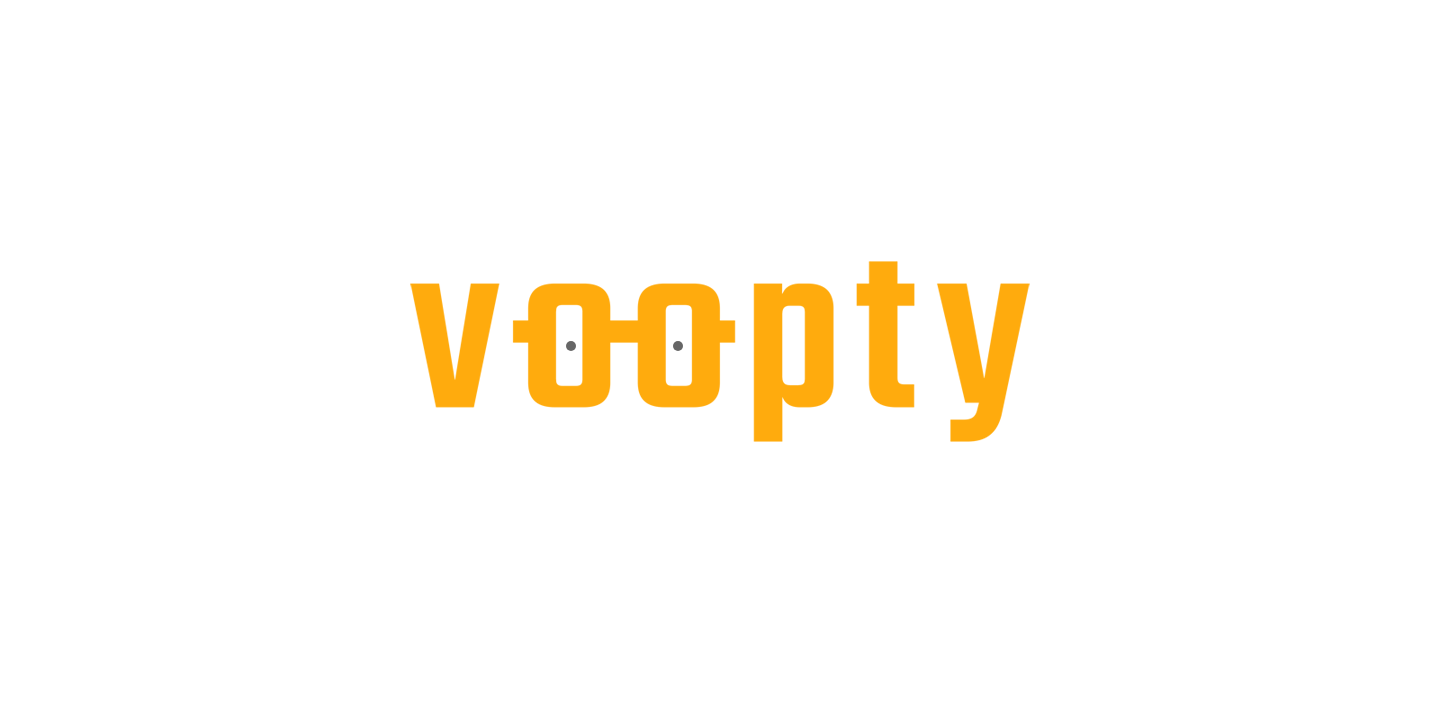 scroll, scrollTop: 0, scrollLeft: 0, axis: both 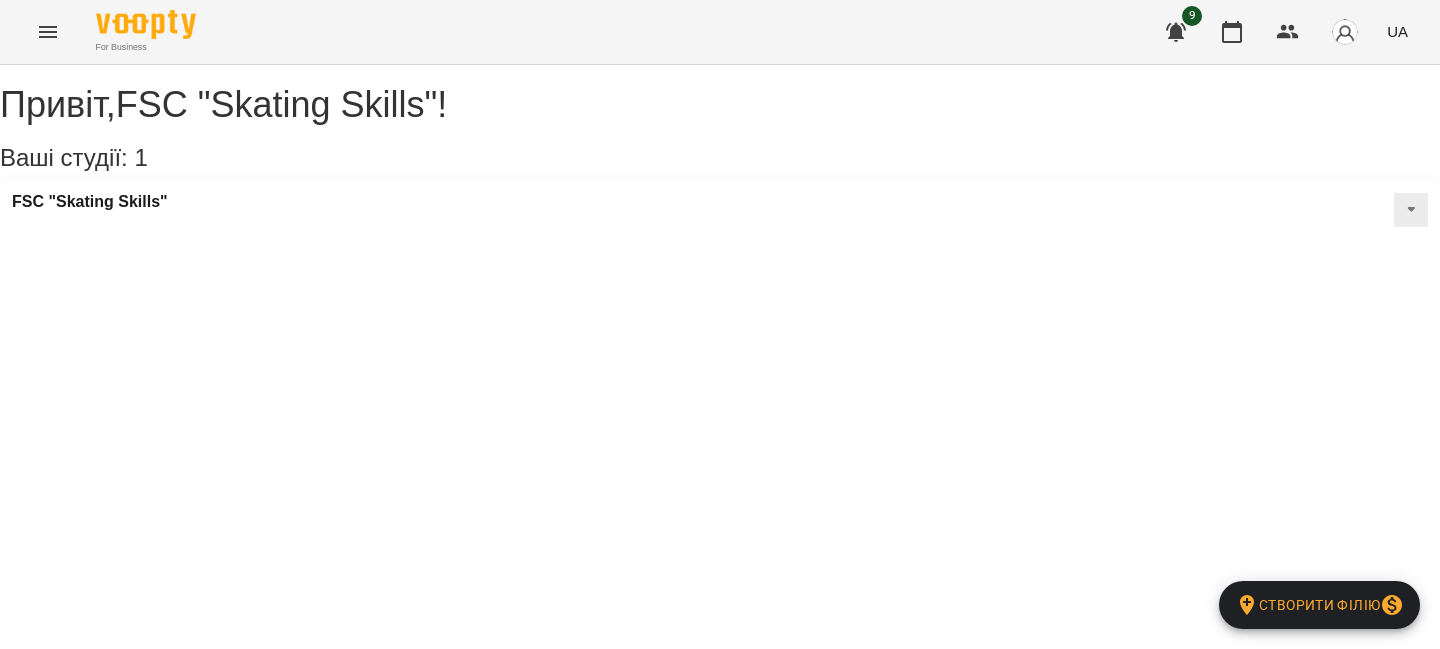 click 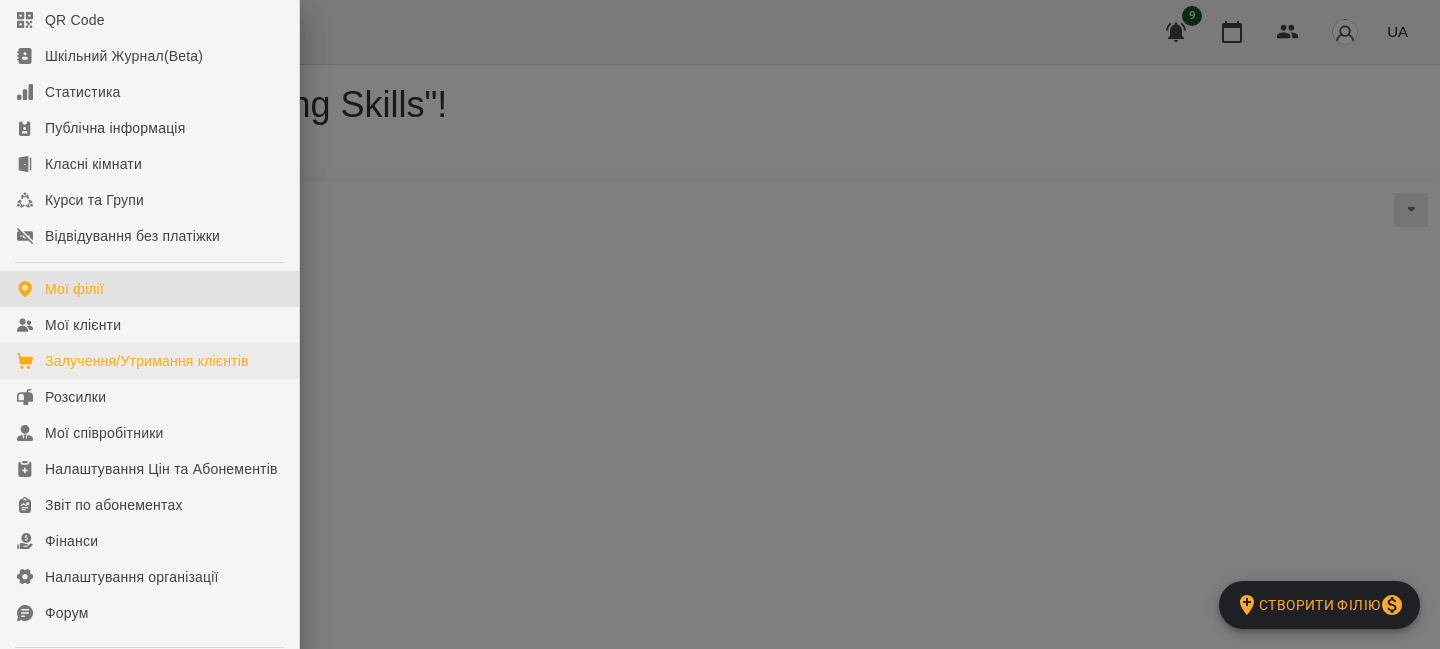 scroll, scrollTop: 99, scrollLeft: 0, axis: vertical 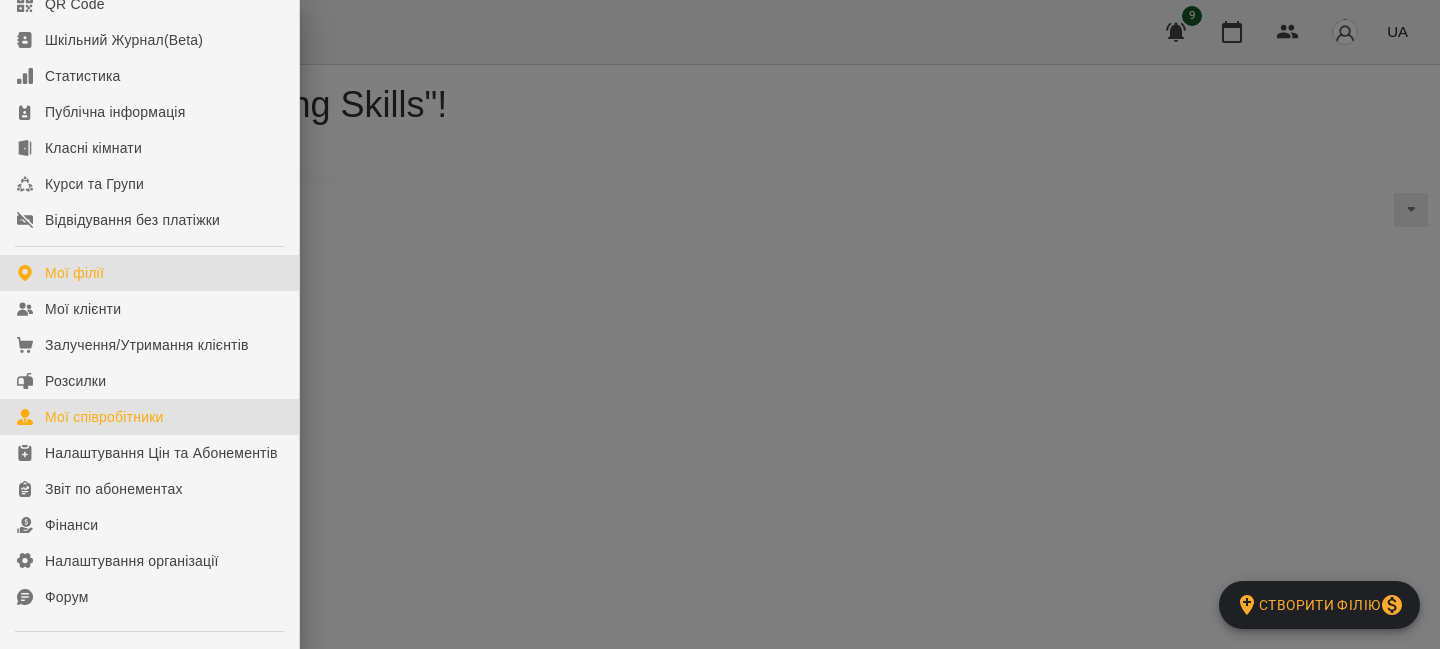click on "Мої співробітники" at bounding box center (104, 417) 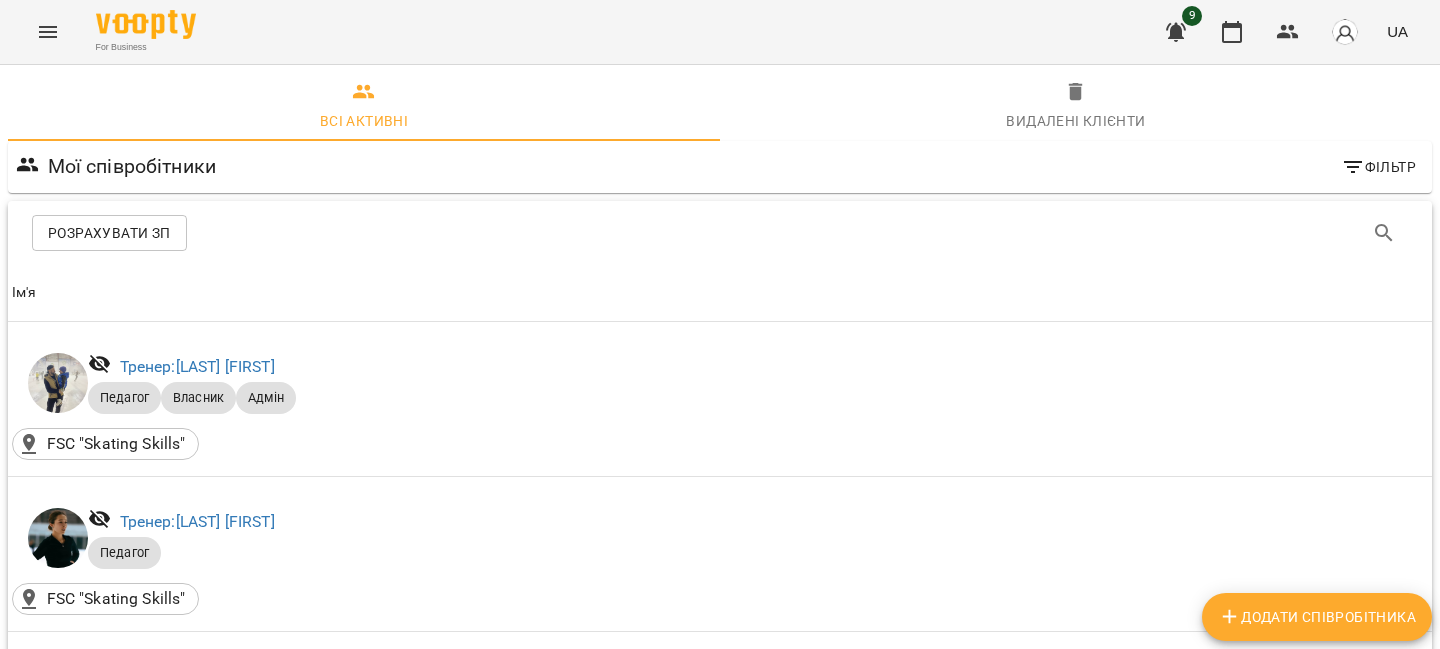 scroll, scrollTop: 281, scrollLeft: 0, axis: vertical 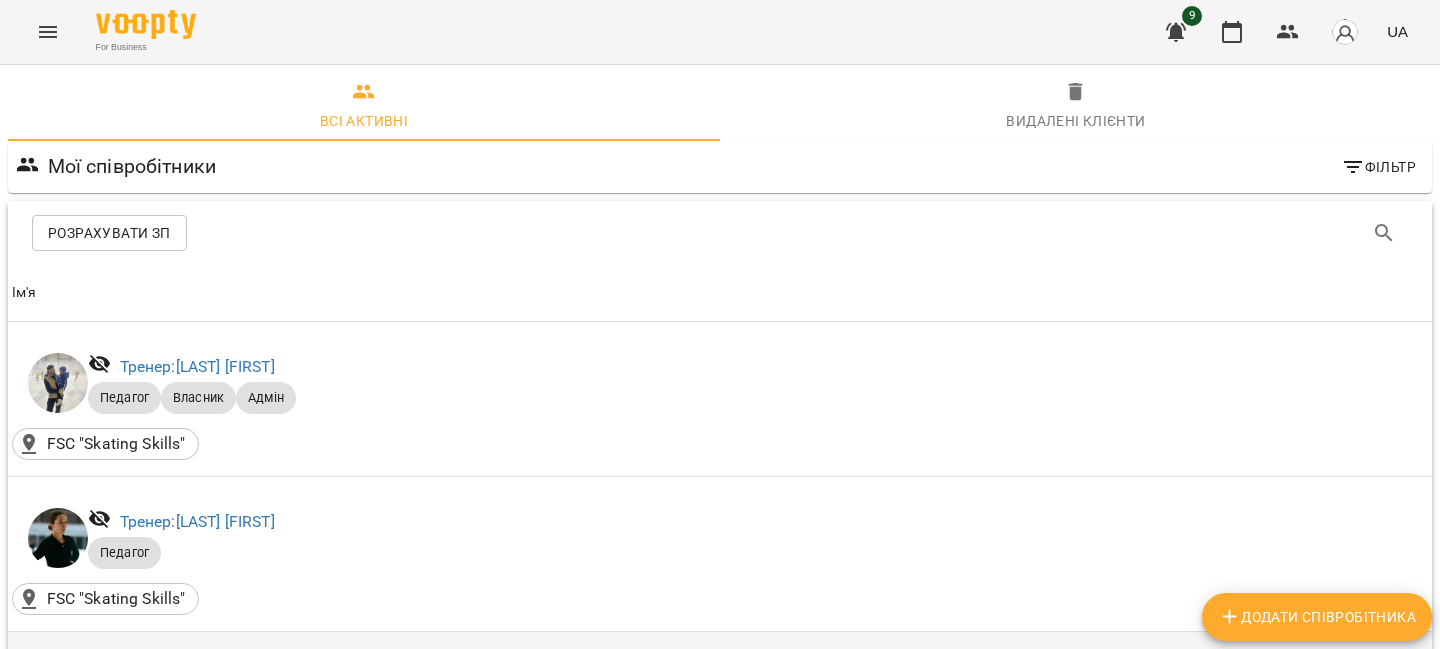 click on "Тренер-викладач:  [LAST] [FIRST]" at bounding box center [235, 676] 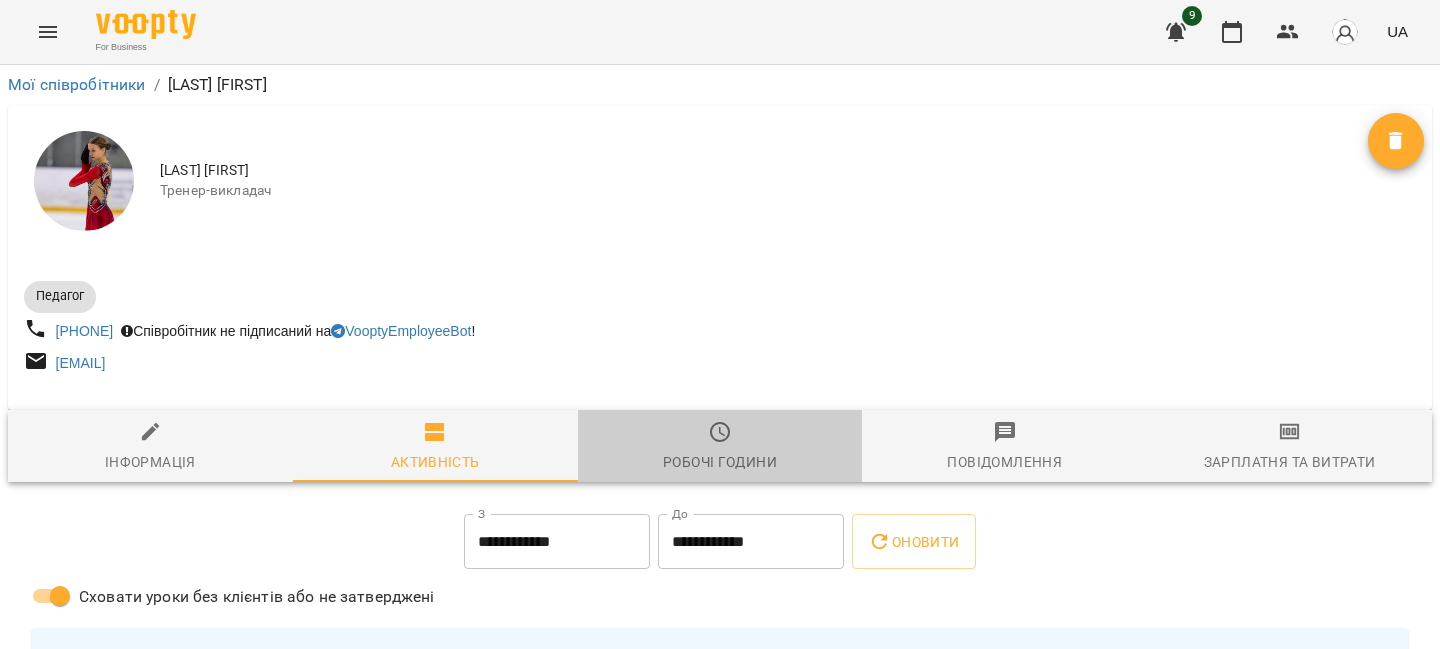 click on "Робочі години" at bounding box center [720, 462] 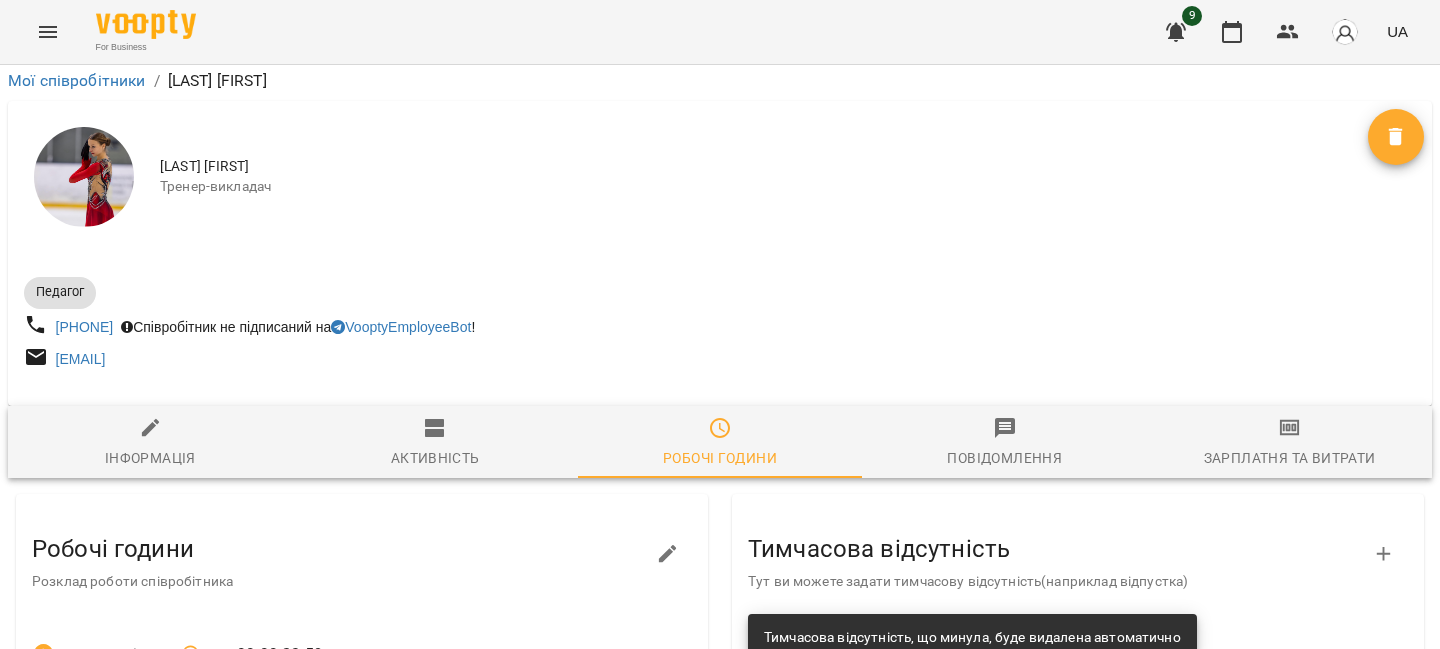 scroll, scrollTop: 418, scrollLeft: 0, axis: vertical 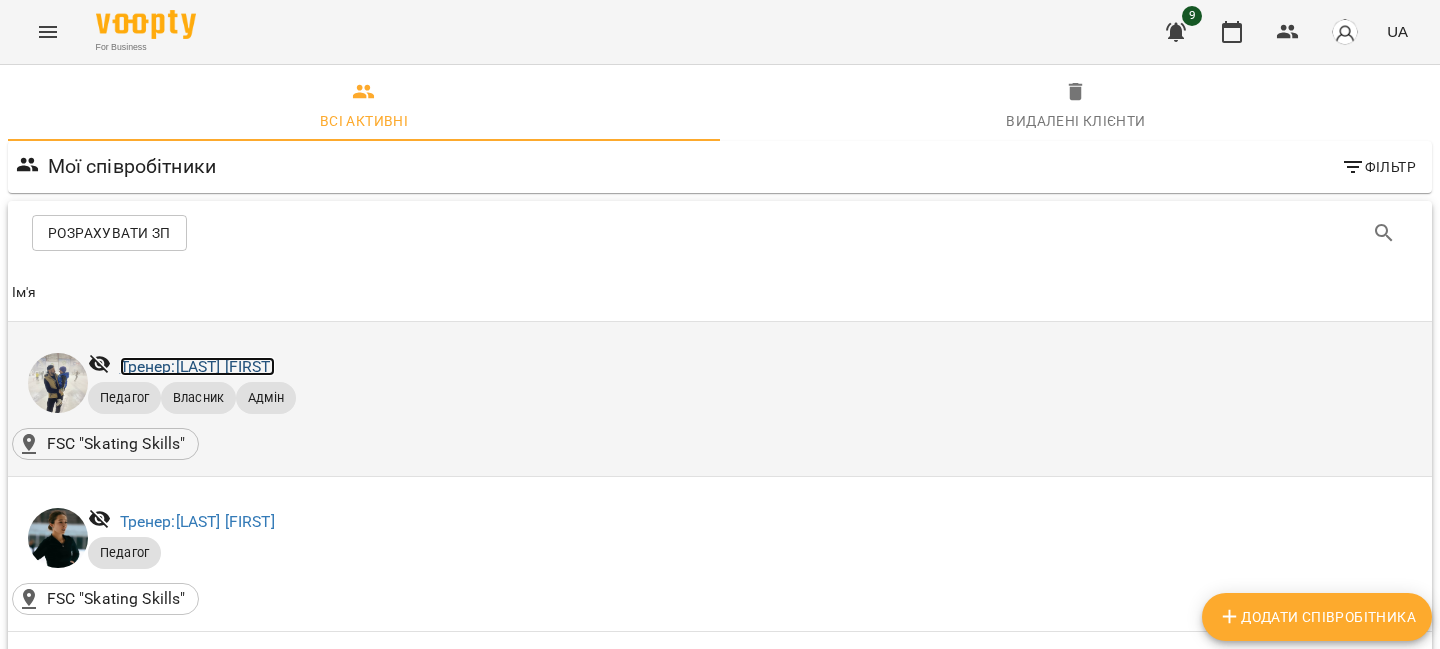click on "Тренер:  [LAST] [FIRST]" at bounding box center (197, 366) 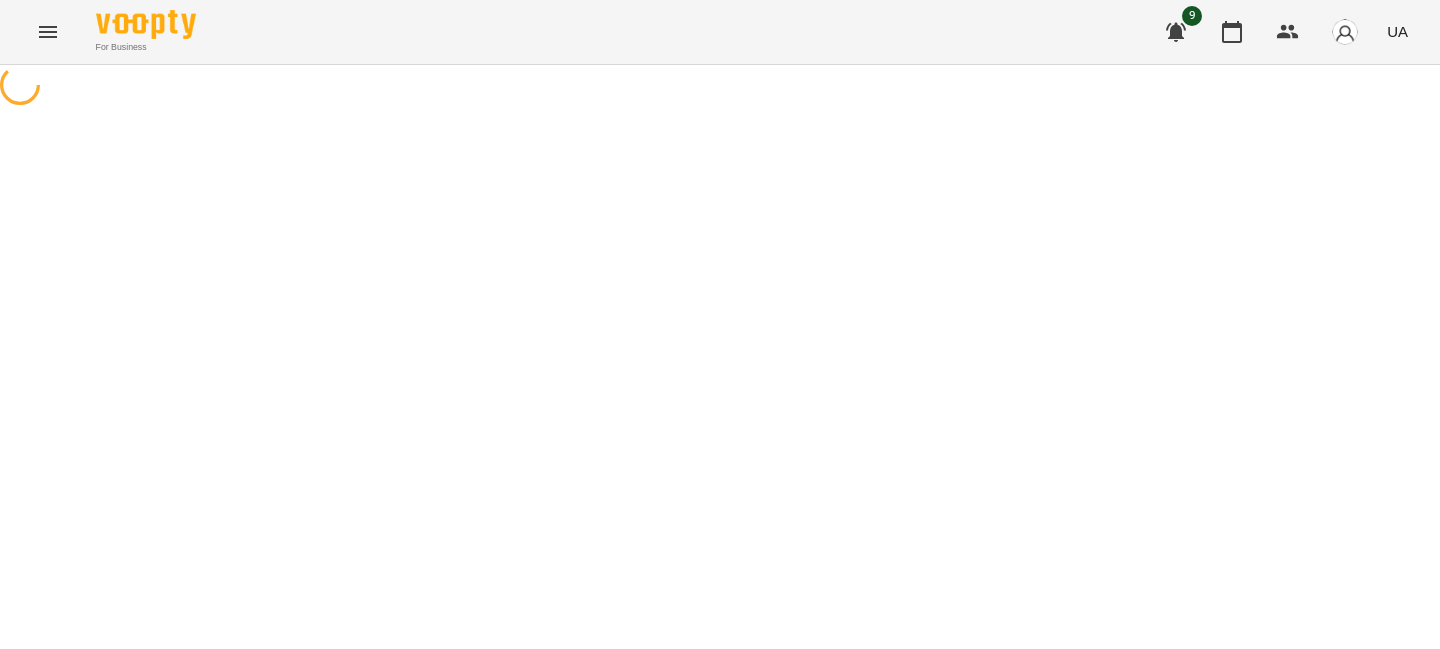 scroll, scrollTop: 0, scrollLeft: 0, axis: both 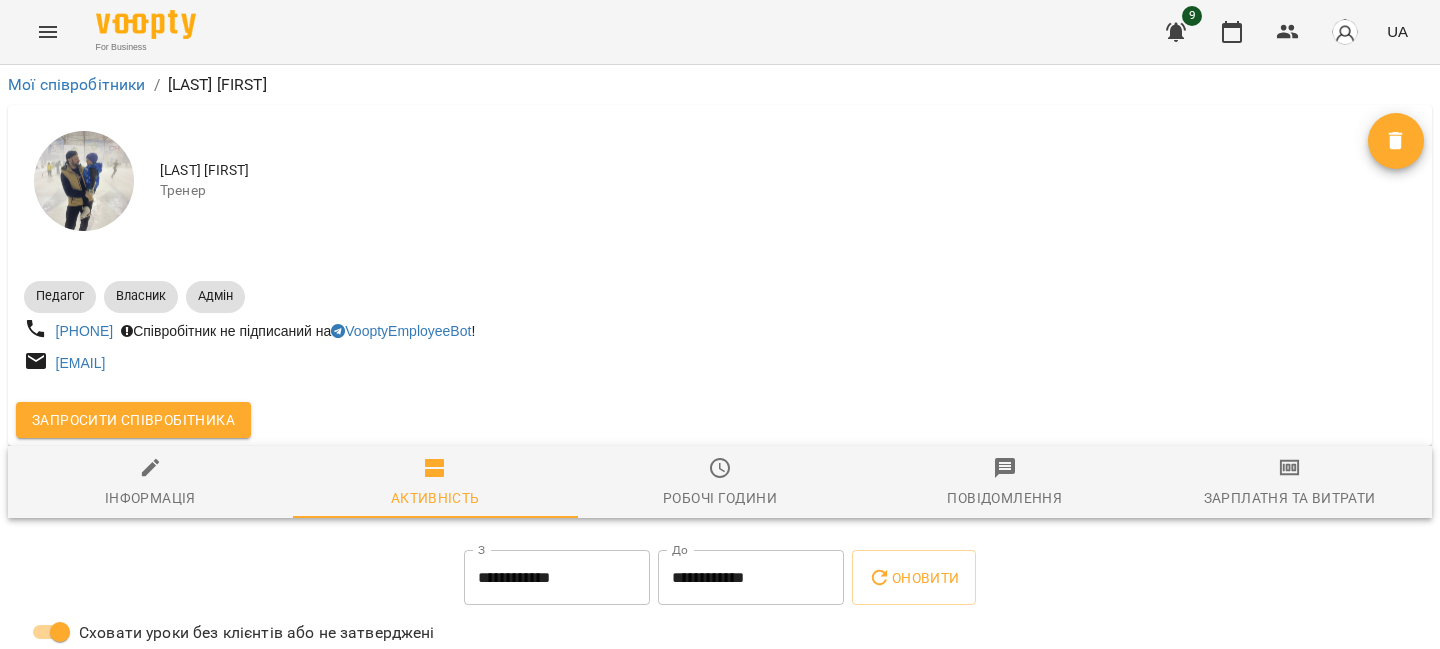 click on "Робочі години" at bounding box center (720, 498) 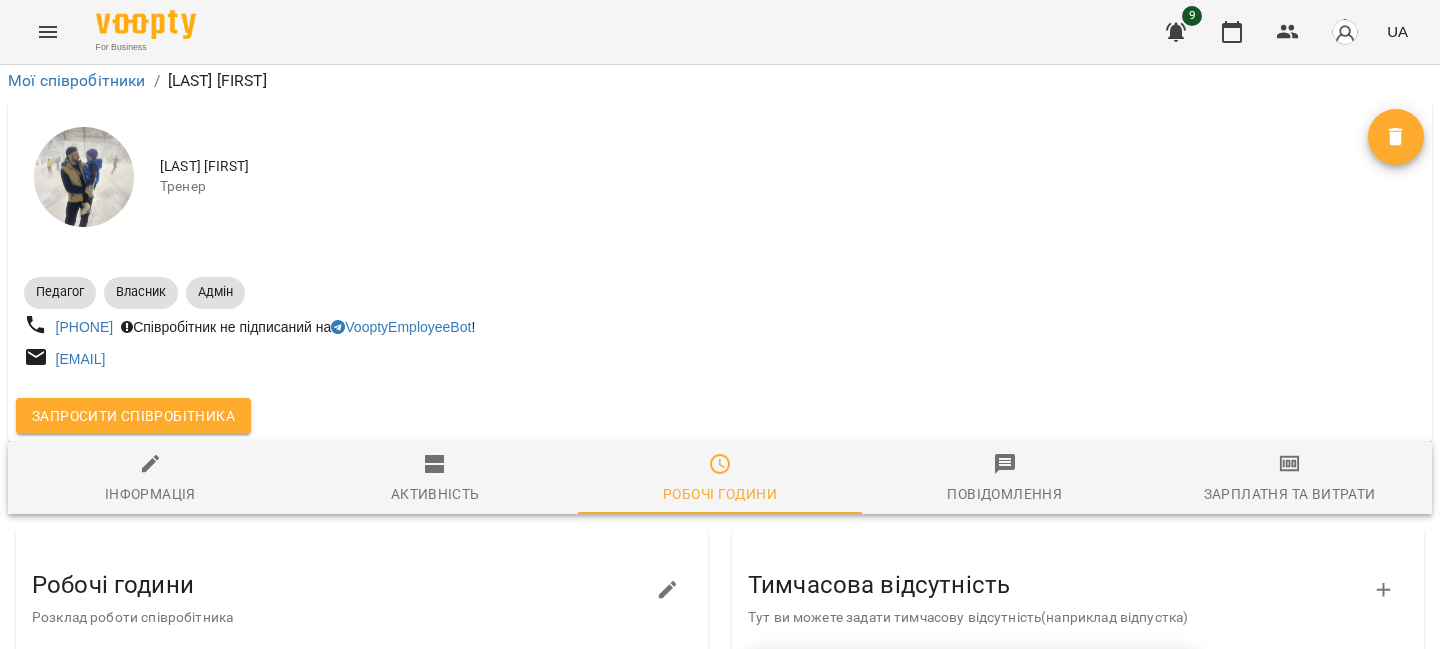 scroll, scrollTop: 365, scrollLeft: 0, axis: vertical 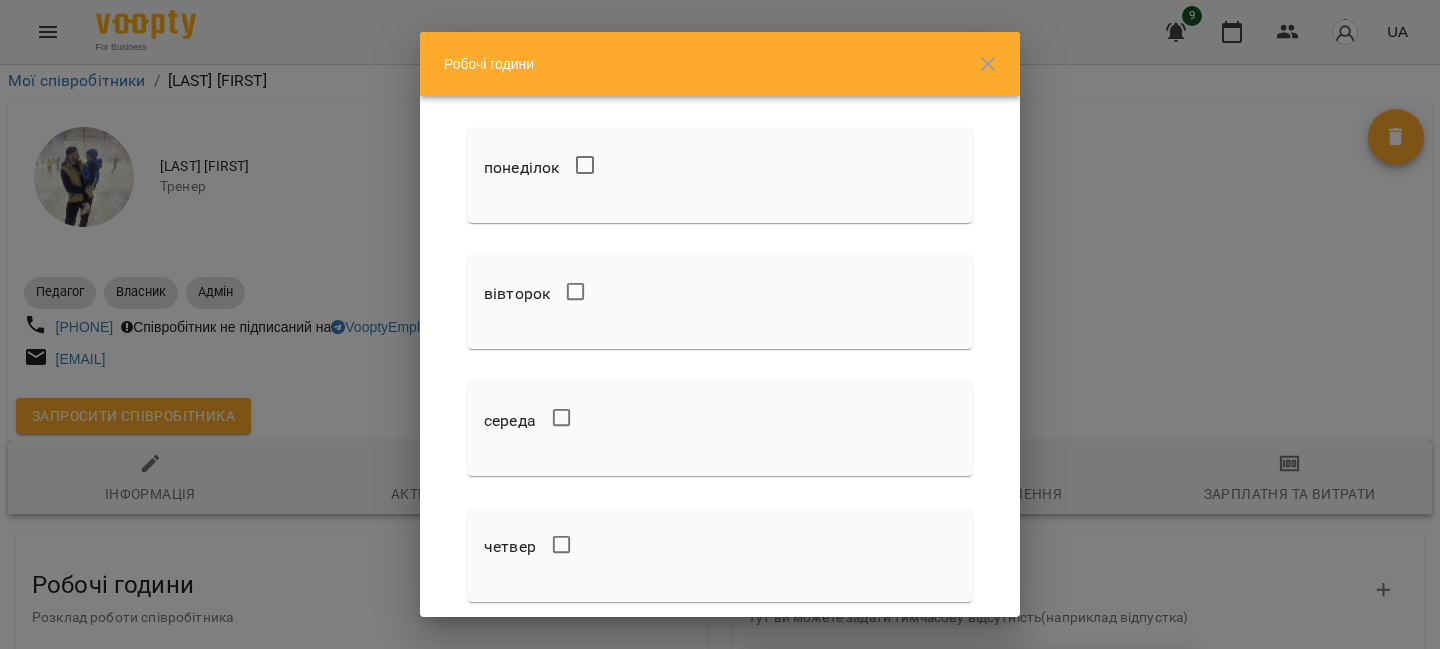 click on "Робочі години понеділок вівторок середа четвер п’ятниця субота неділя Оновити інформацію про співробітника" at bounding box center (720, 324) 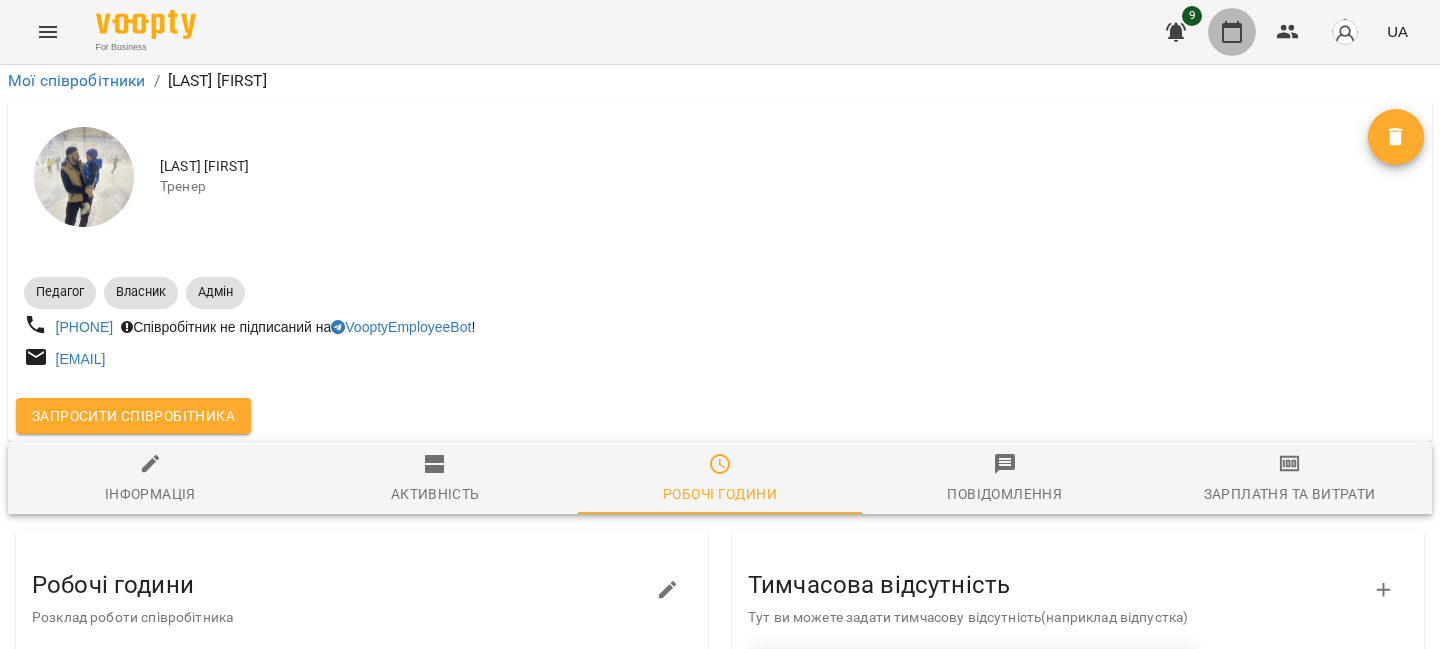 click 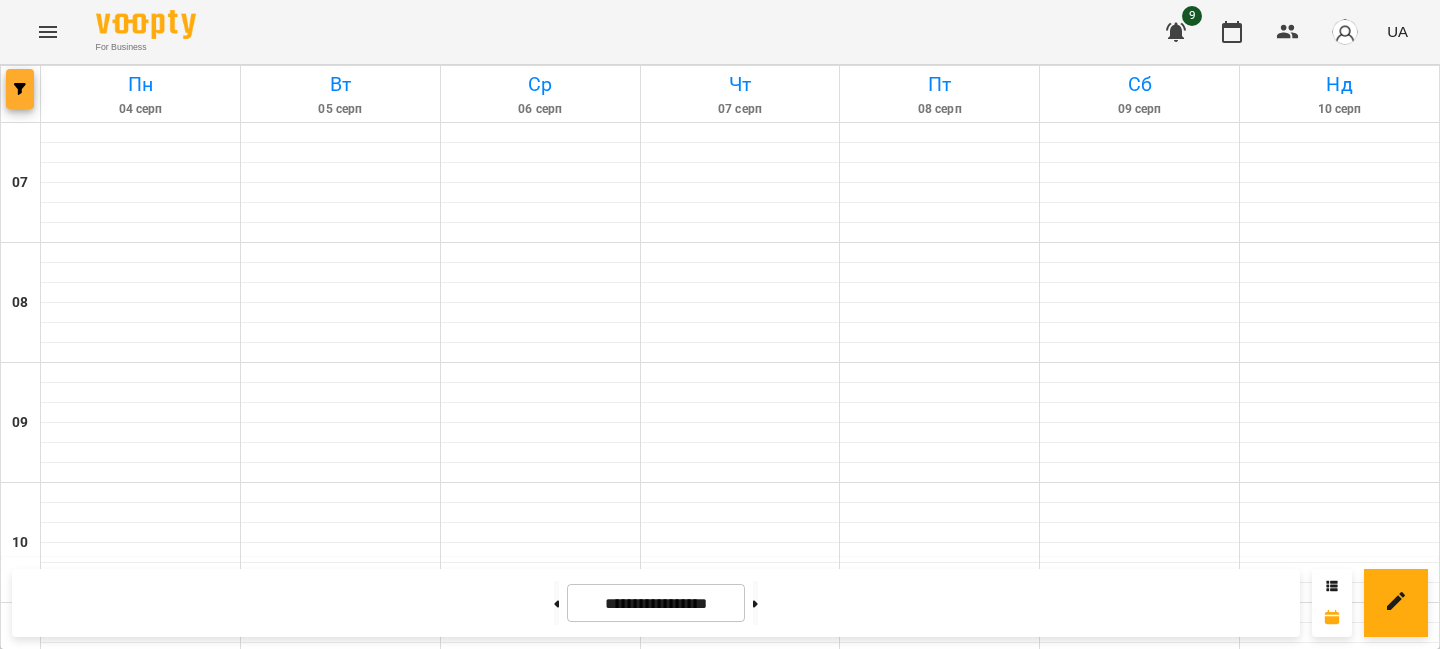 click 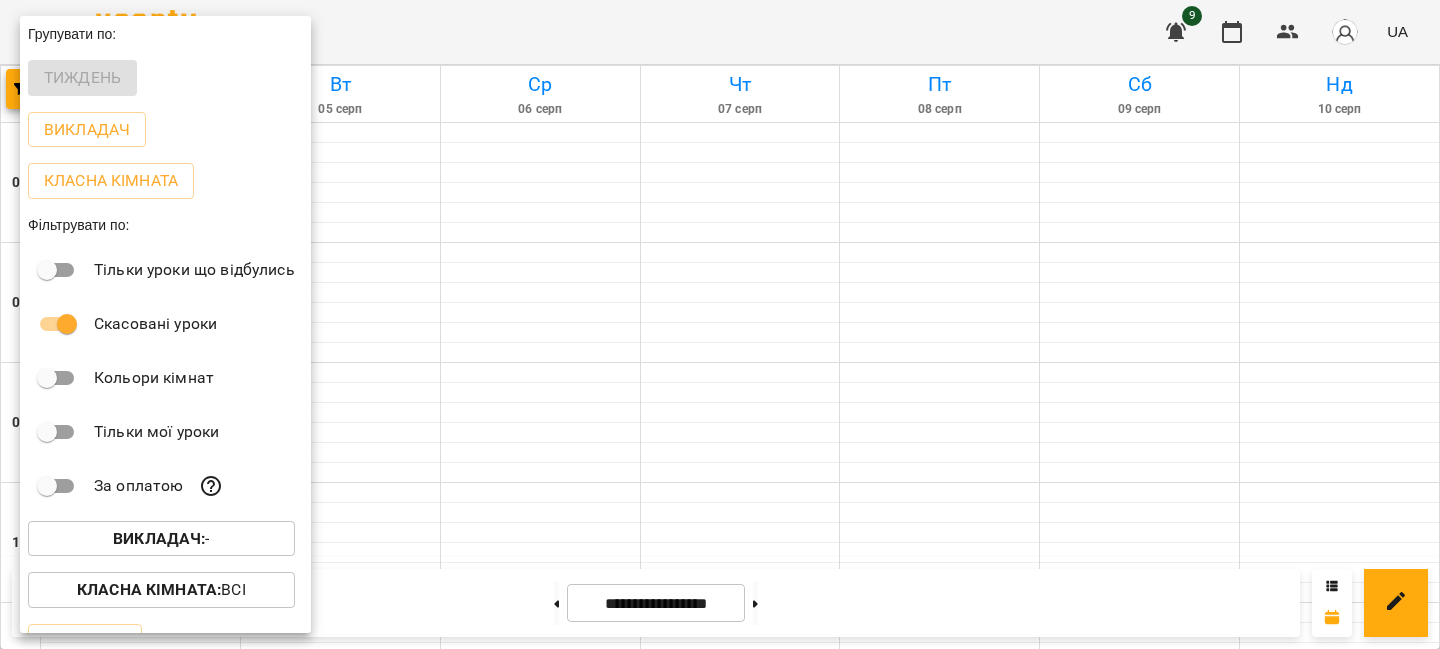 click on "Викладач :" at bounding box center (159, 538) 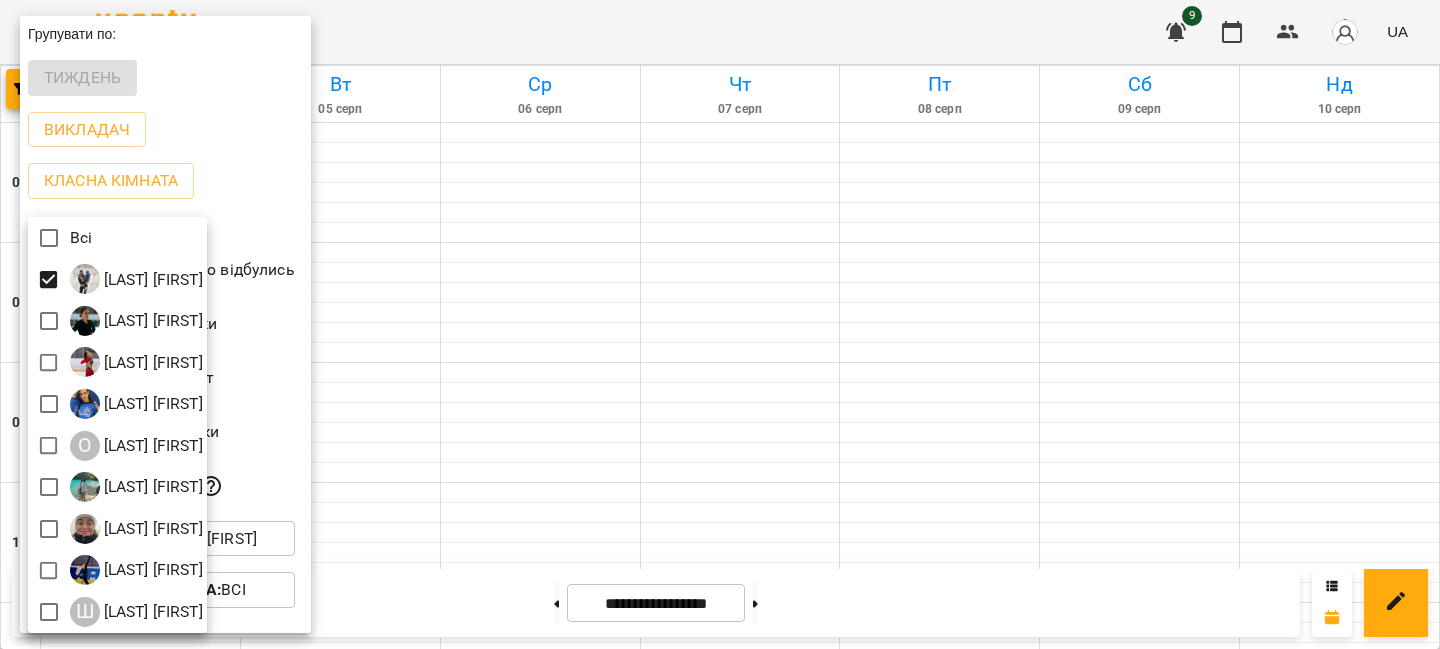 click at bounding box center (720, 324) 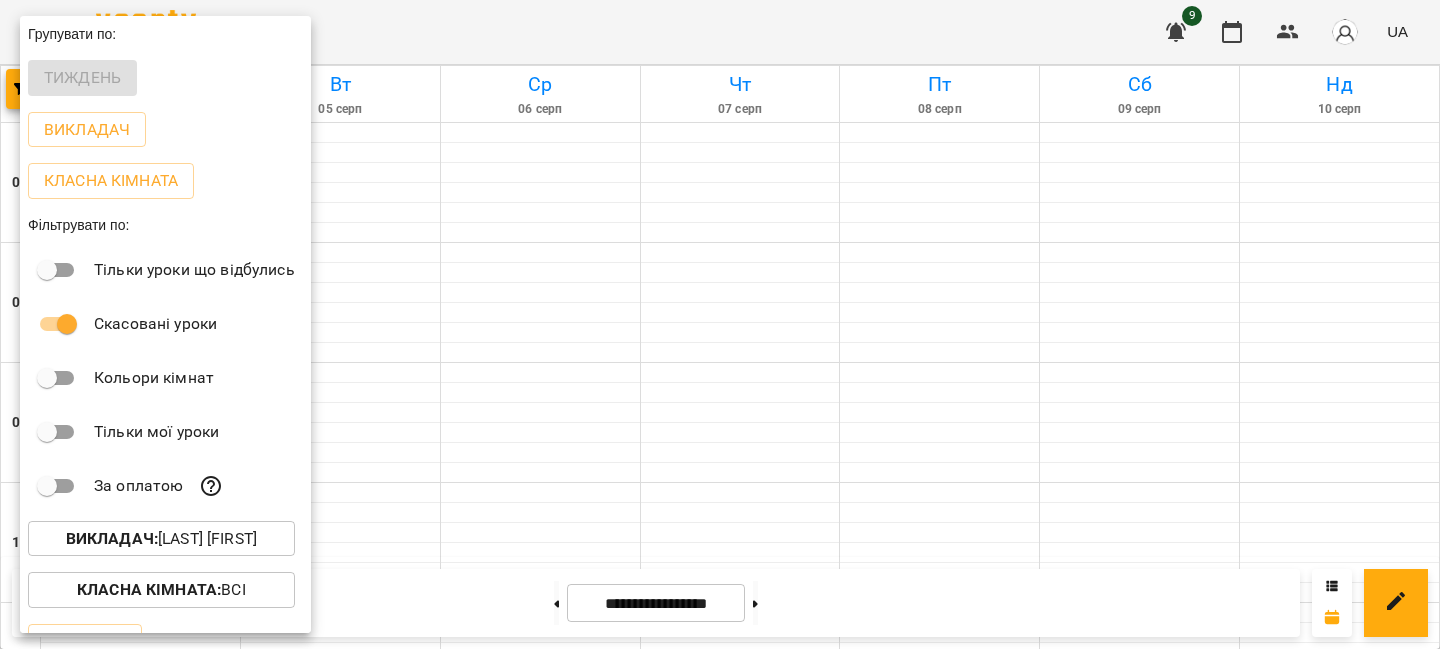 click at bounding box center (720, 324) 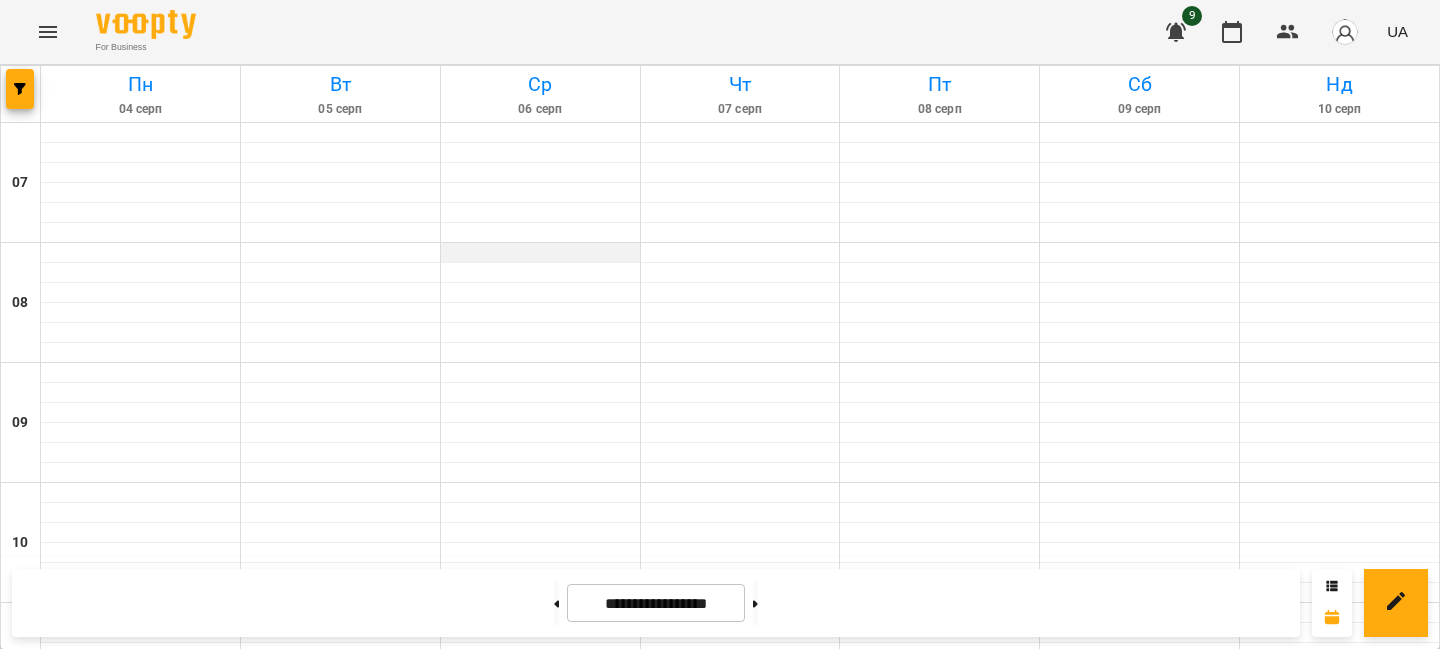 scroll, scrollTop: 581, scrollLeft: 0, axis: vertical 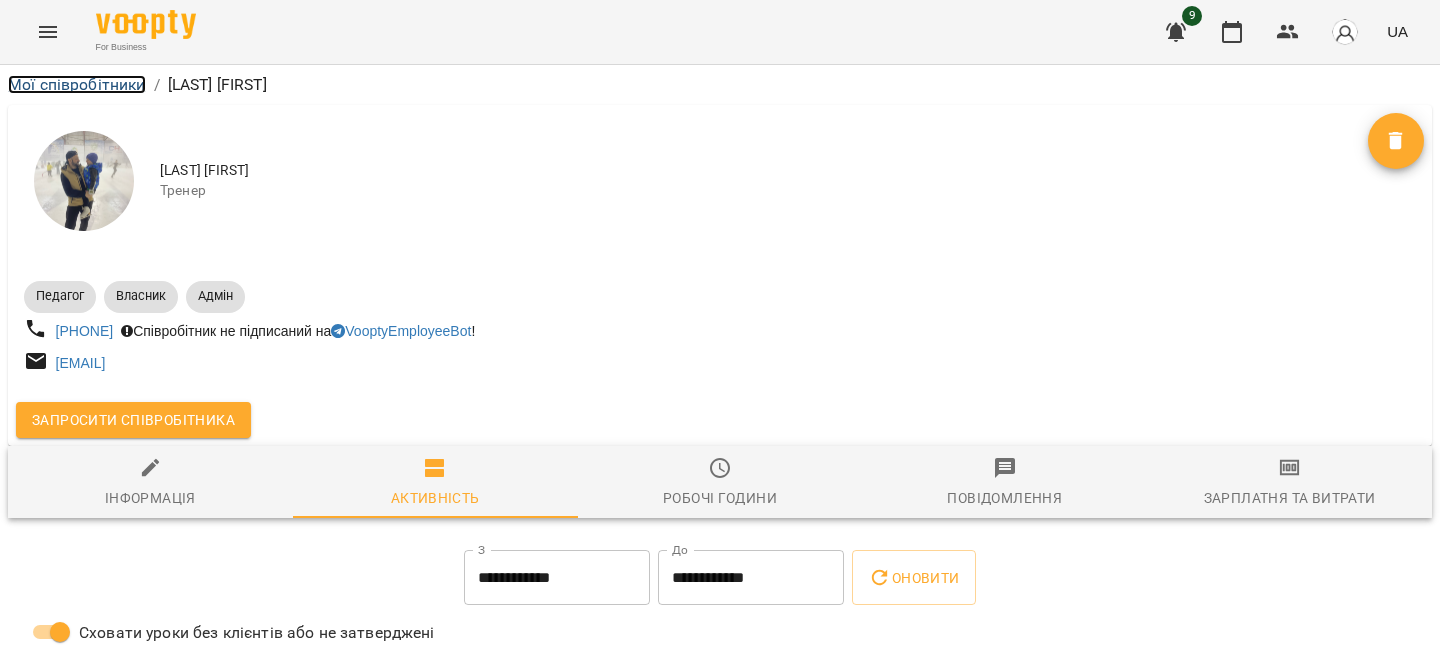 click on "Мої співробітники" at bounding box center (77, 84) 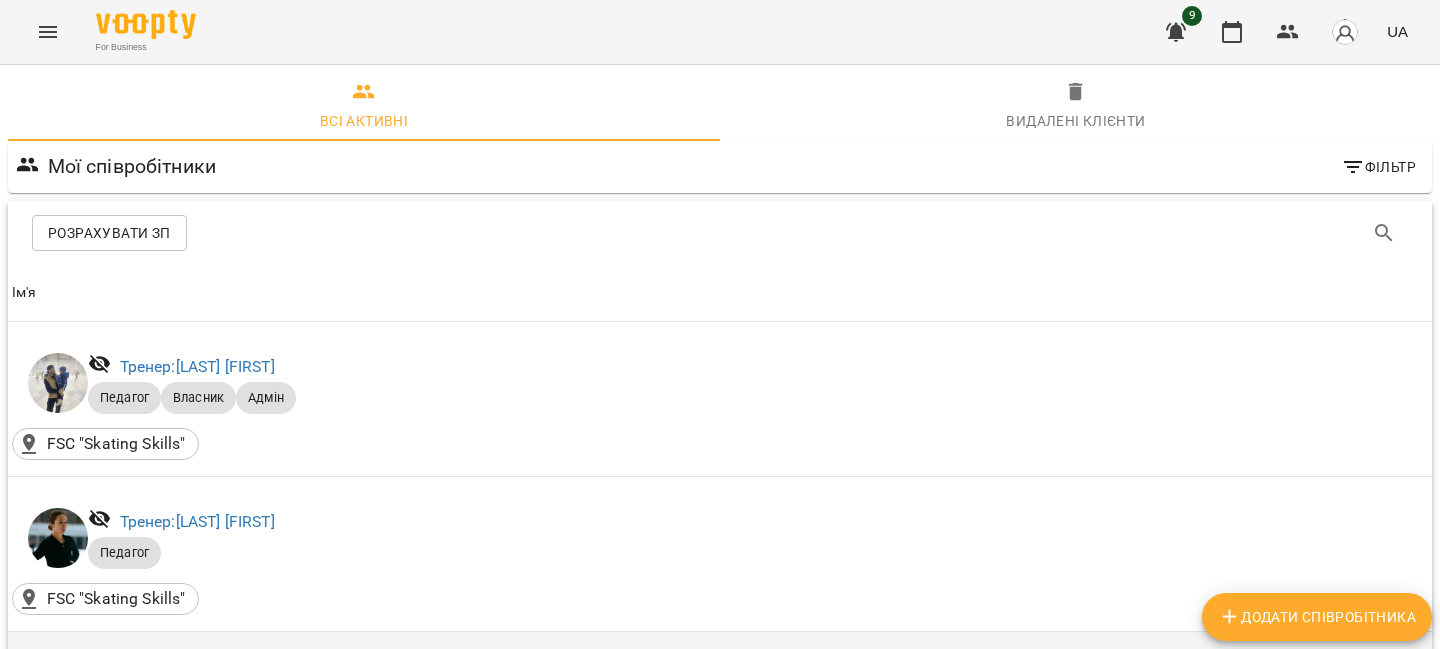 scroll, scrollTop: 209, scrollLeft: 0, axis: vertical 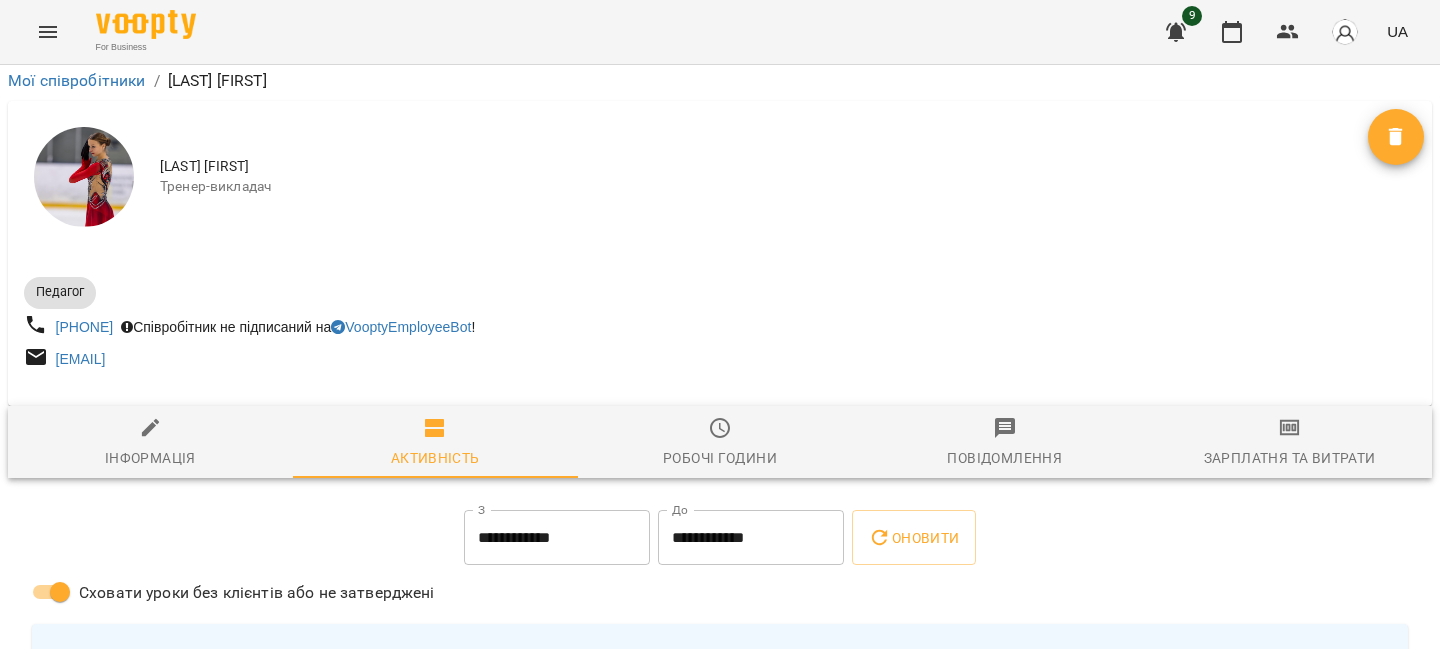 click on "Робочі години" at bounding box center [720, 458] 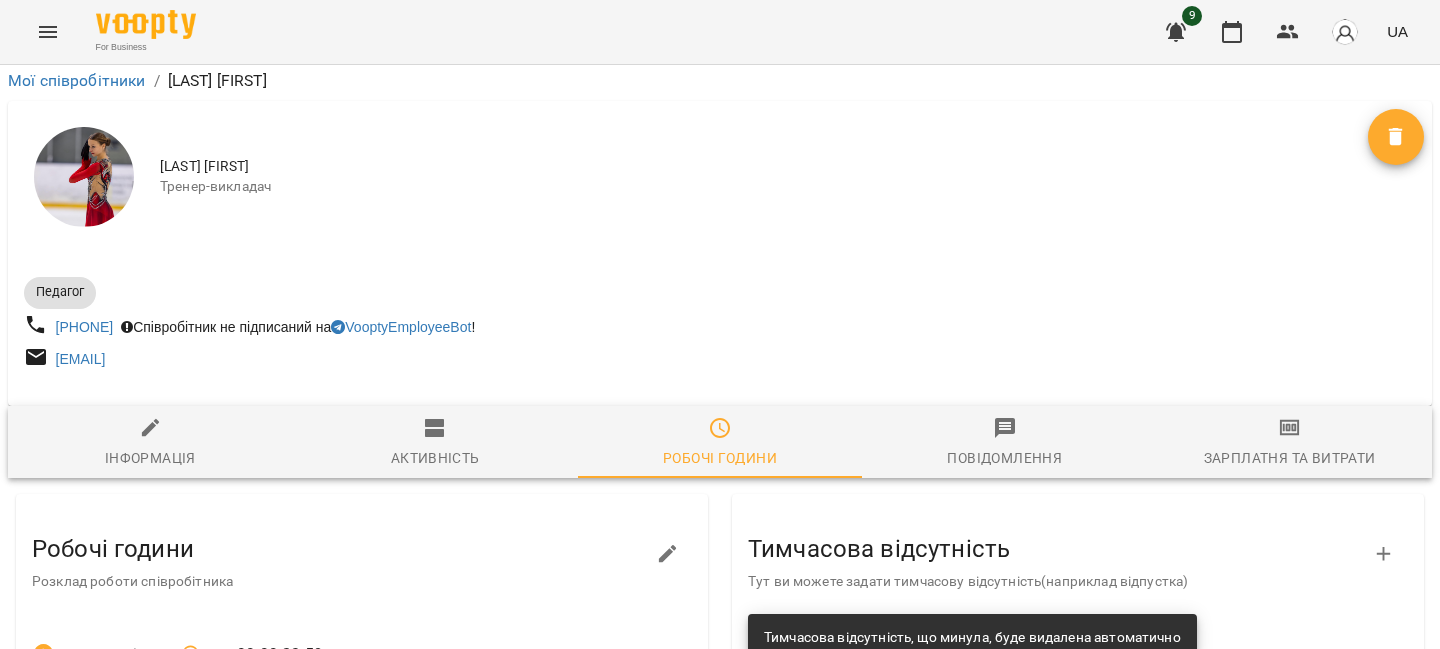 scroll, scrollTop: 680, scrollLeft: 0, axis: vertical 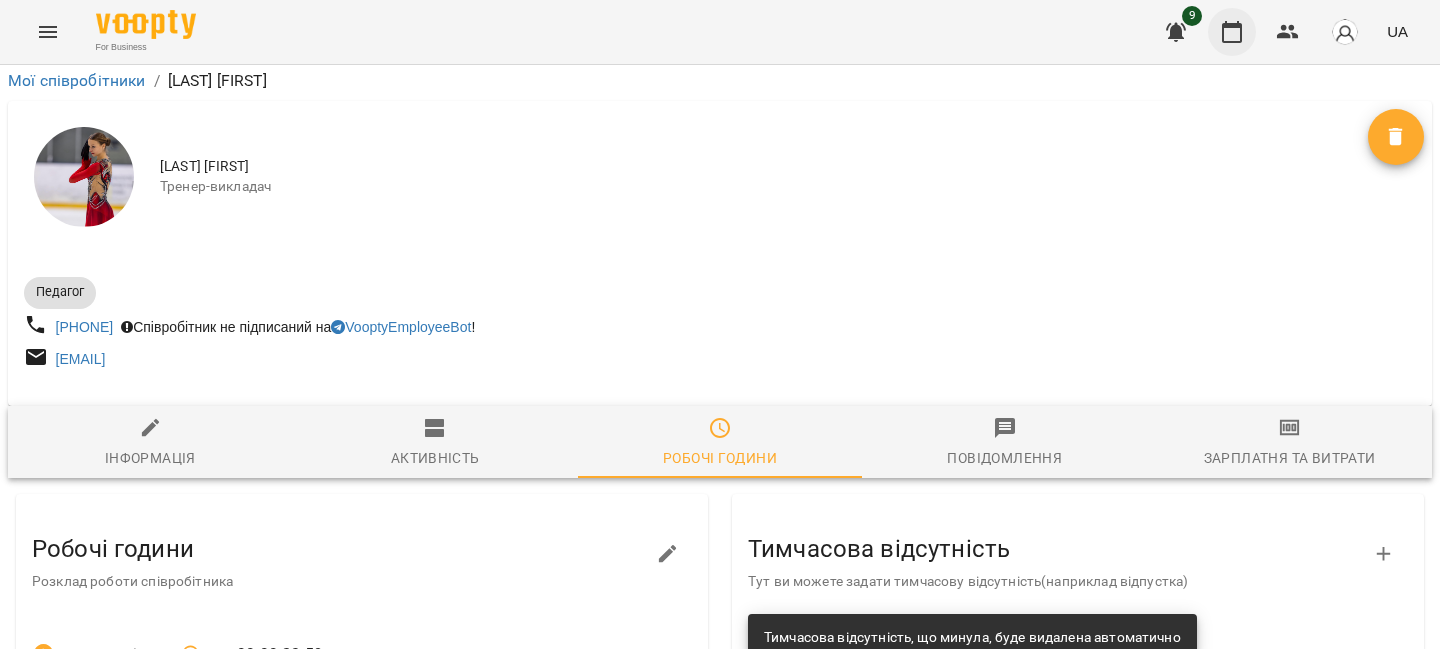 click 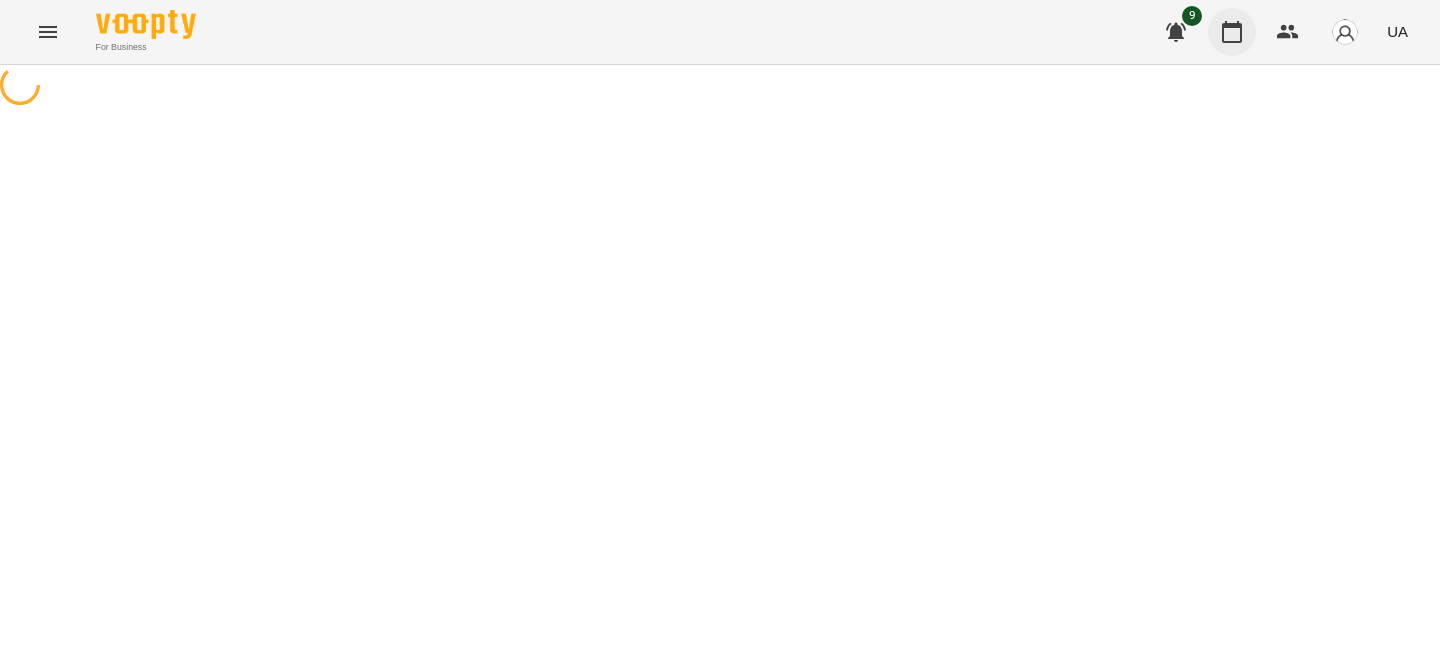 scroll, scrollTop: 0, scrollLeft: 0, axis: both 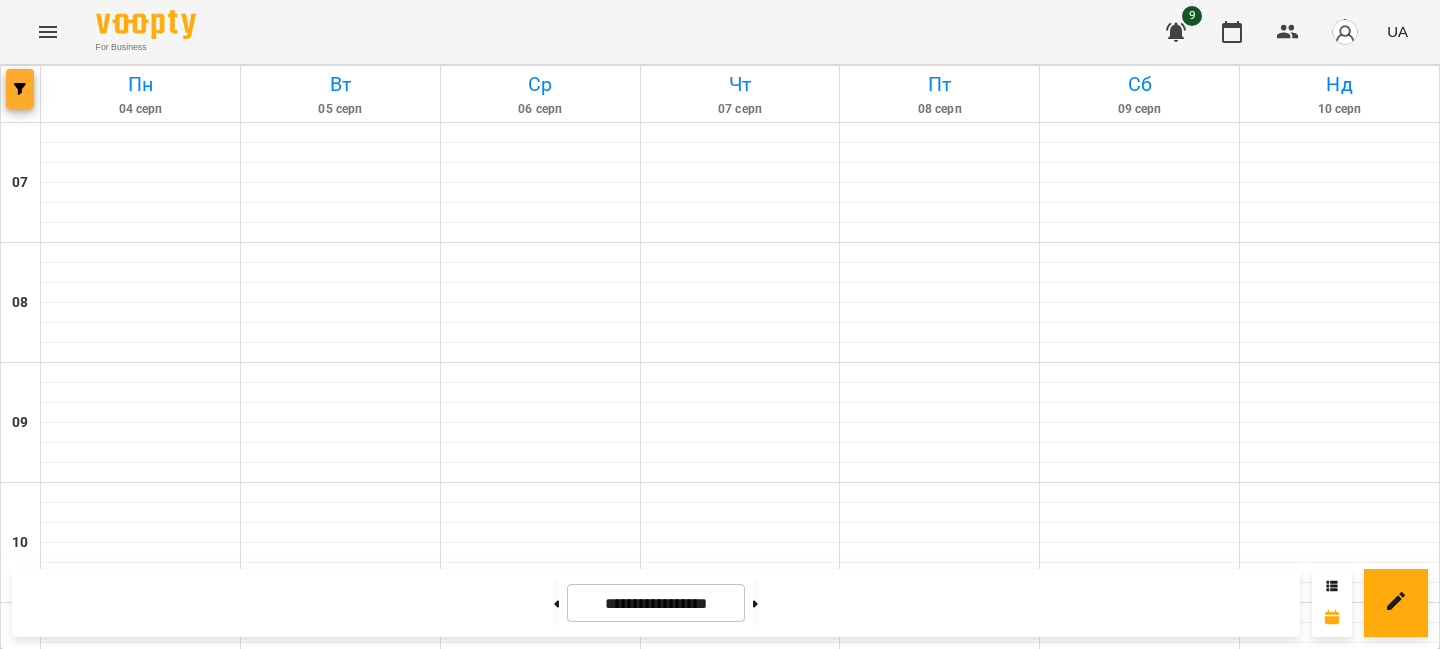 click 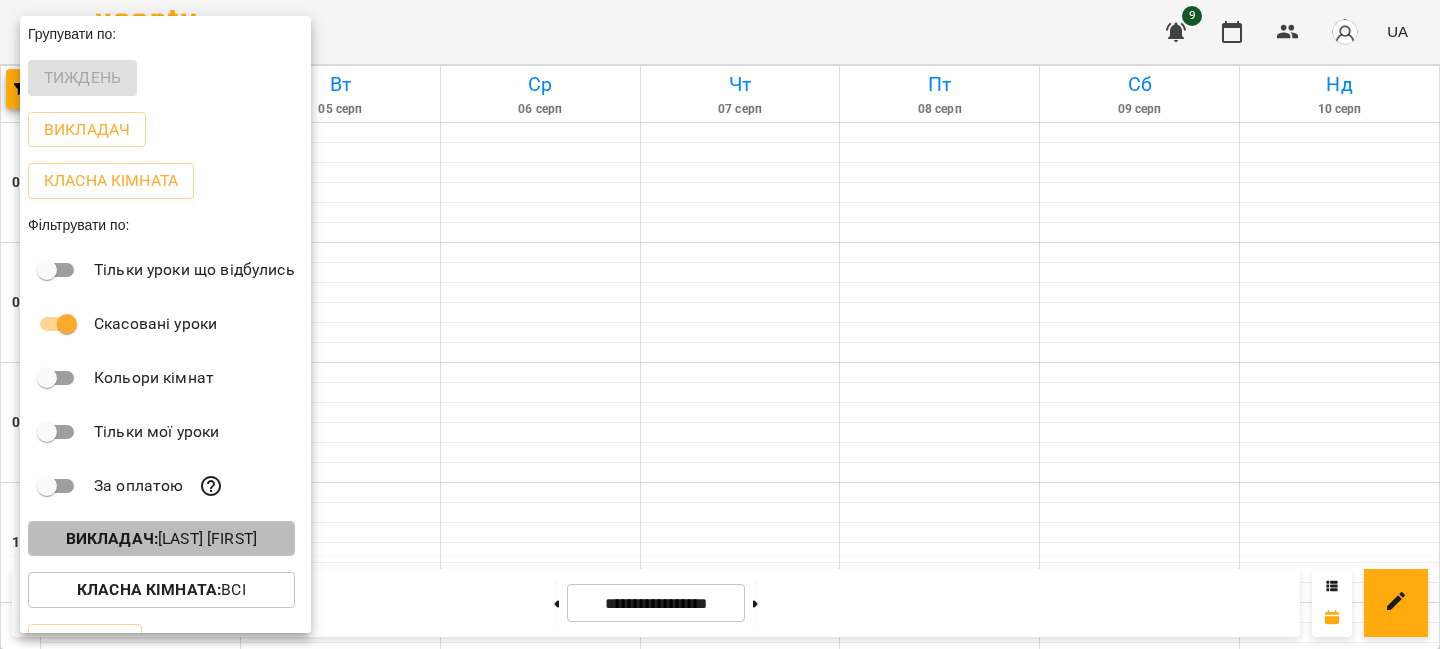 click on "Викладач :  [LAST] [FIRST]" at bounding box center [161, 539] 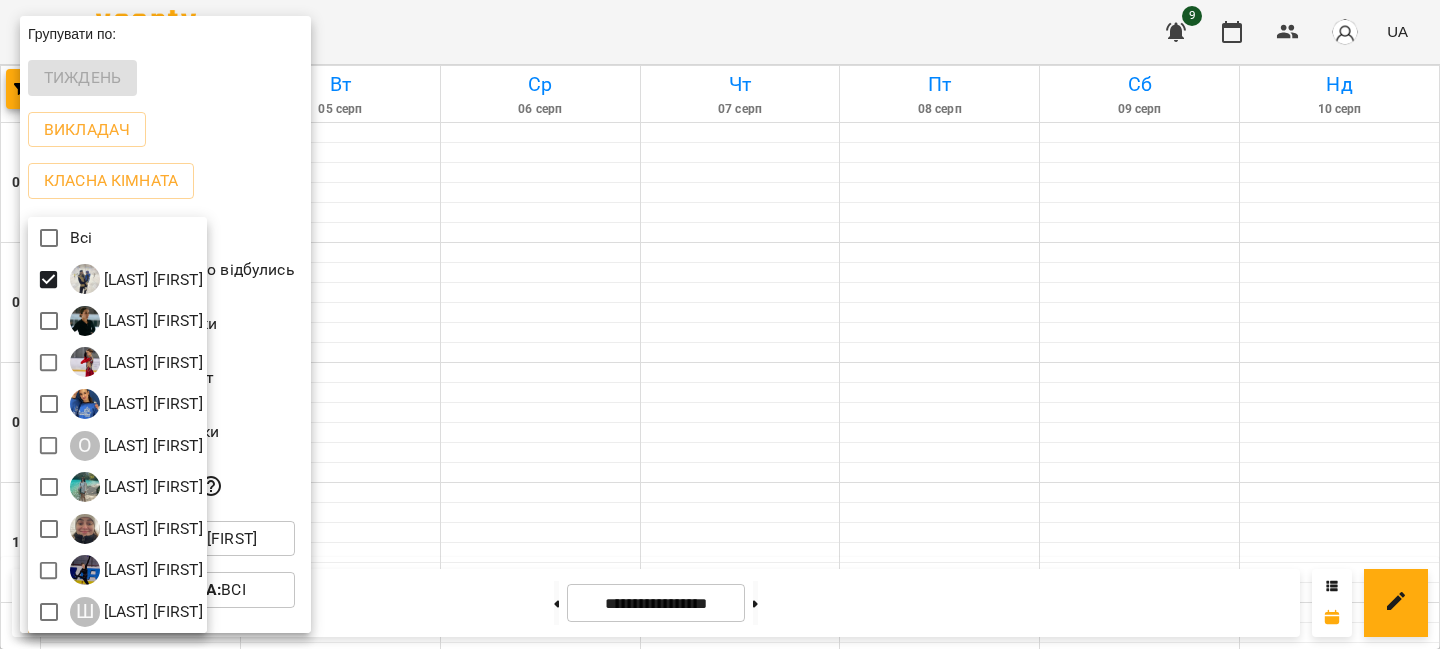 click at bounding box center (720, 324) 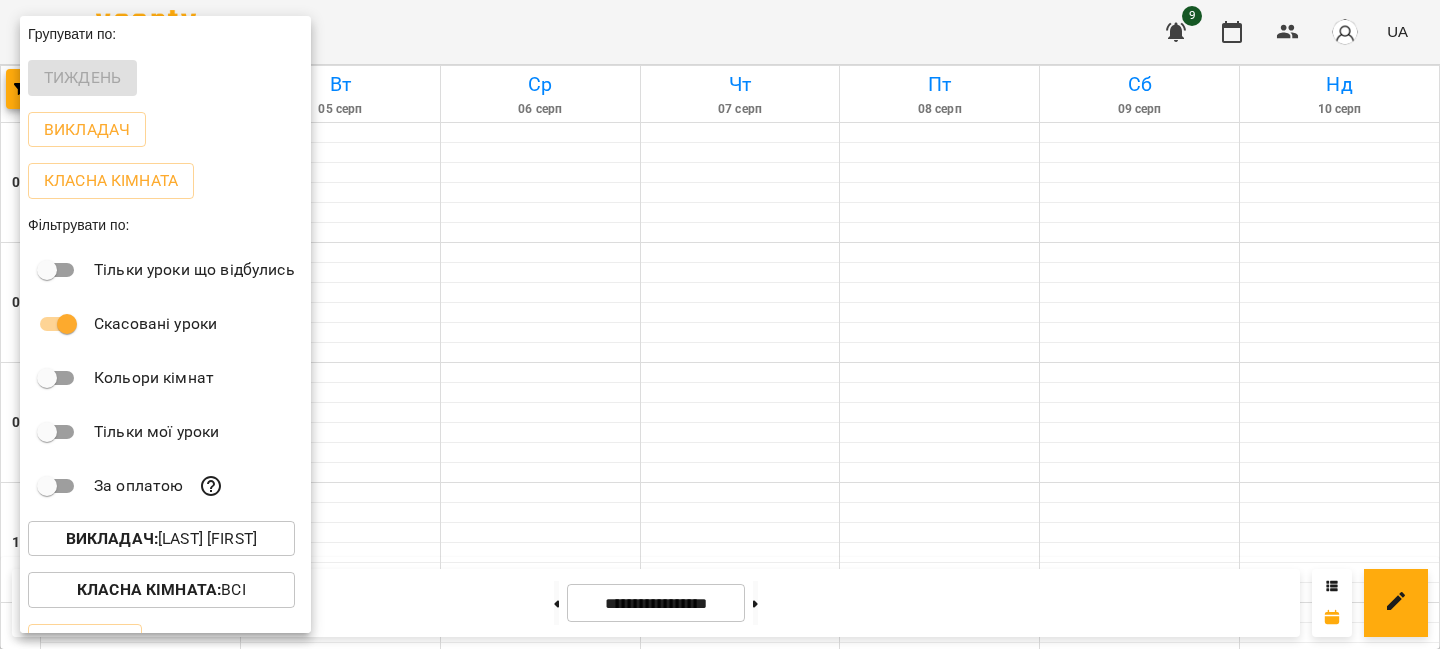 click at bounding box center [720, 324] 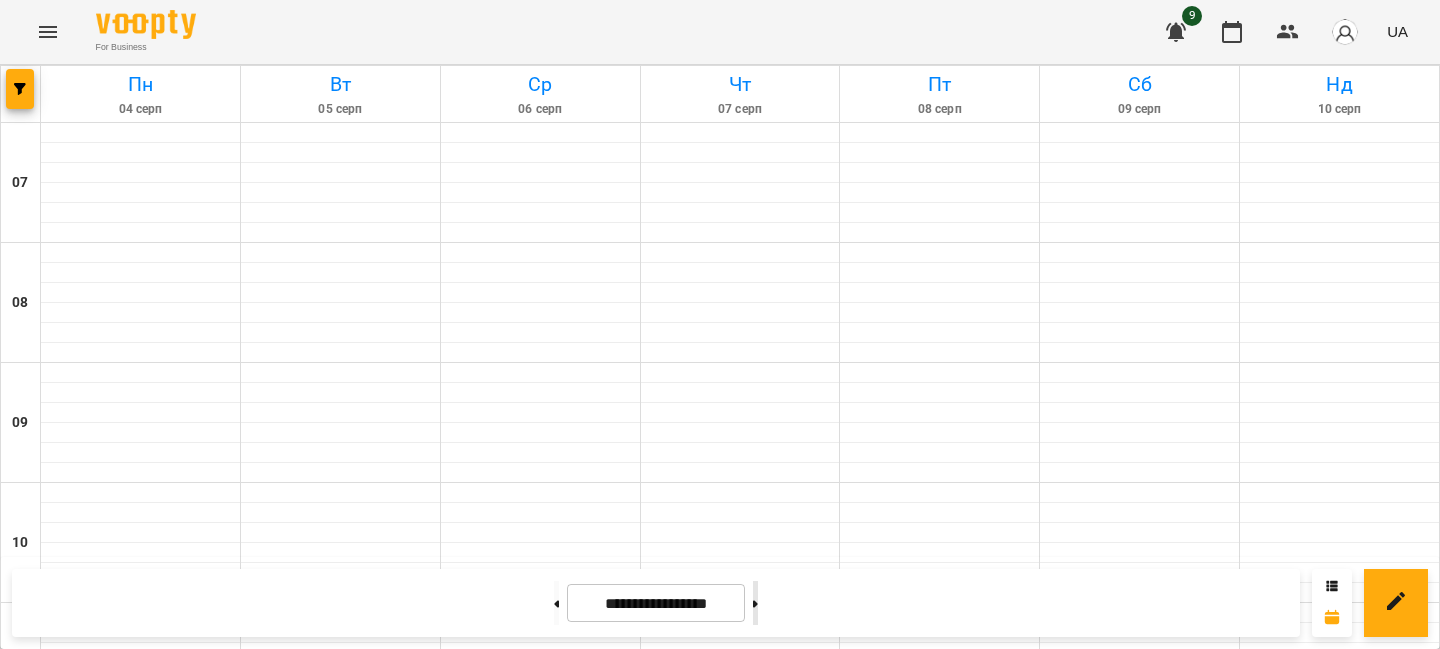 click at bounding box center (755, 603) 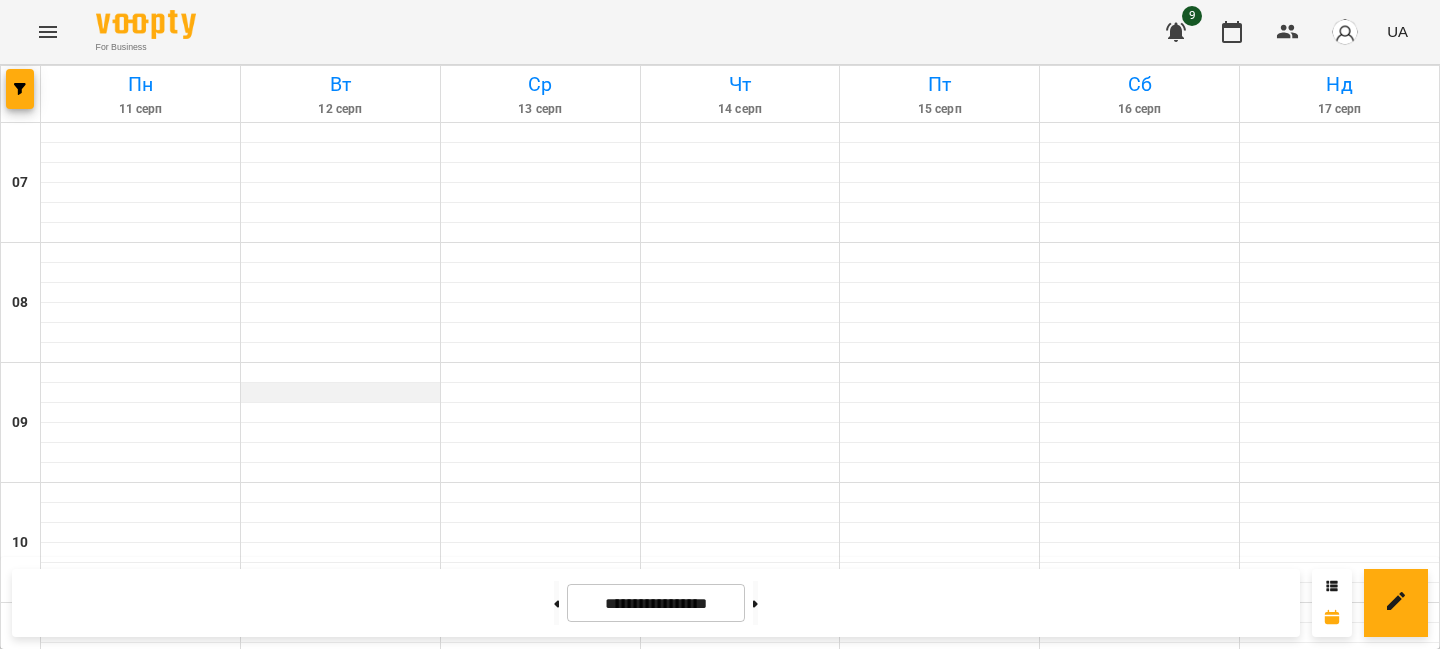 scroll, scrollTop: 0, scrollLeft: 0, axis: both 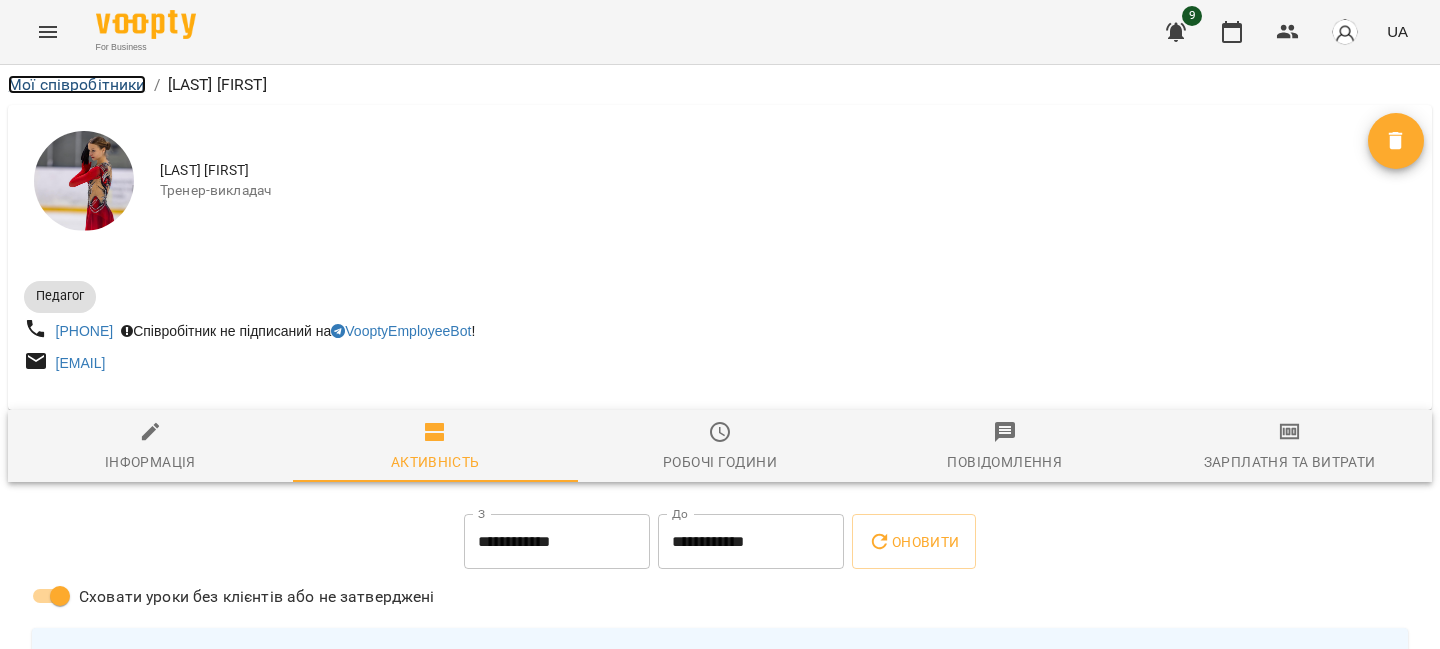 click on "Мої співробітники" at bounding box center (77, 84) 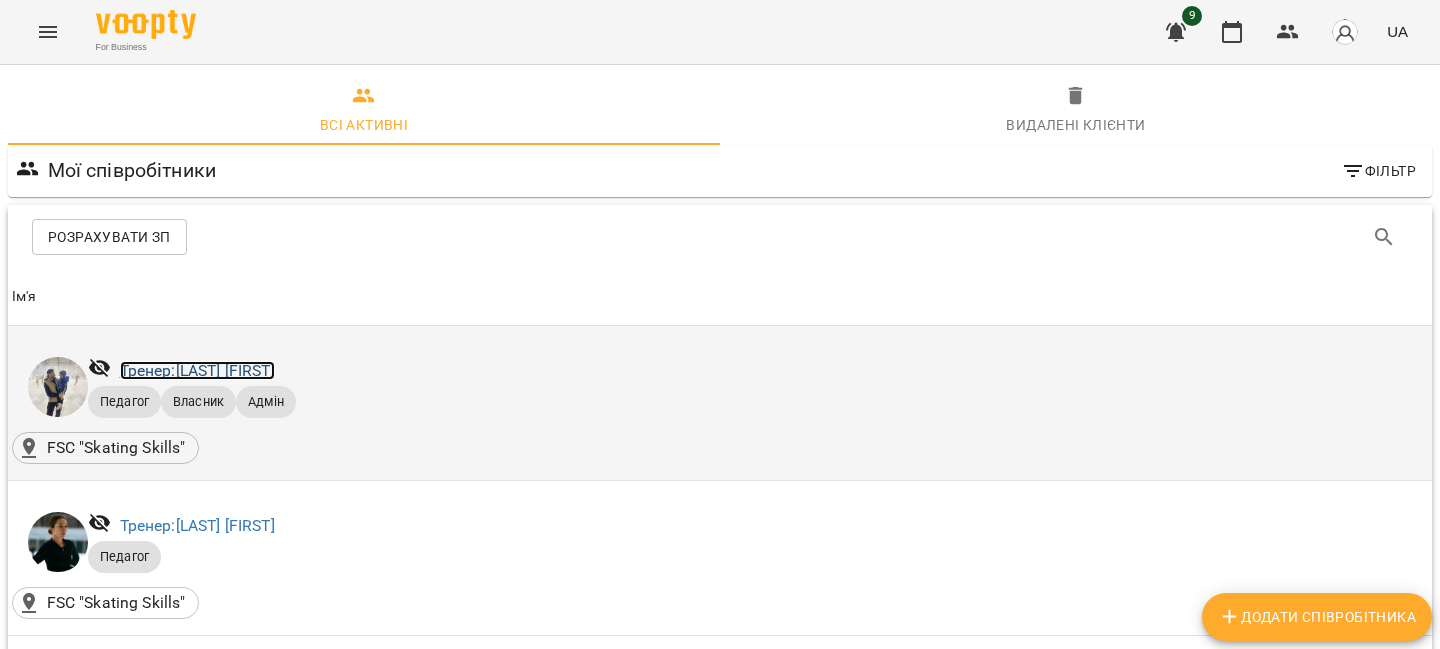 click on "Тренер:  Бабін Микола" at bounding box center (197, 370) 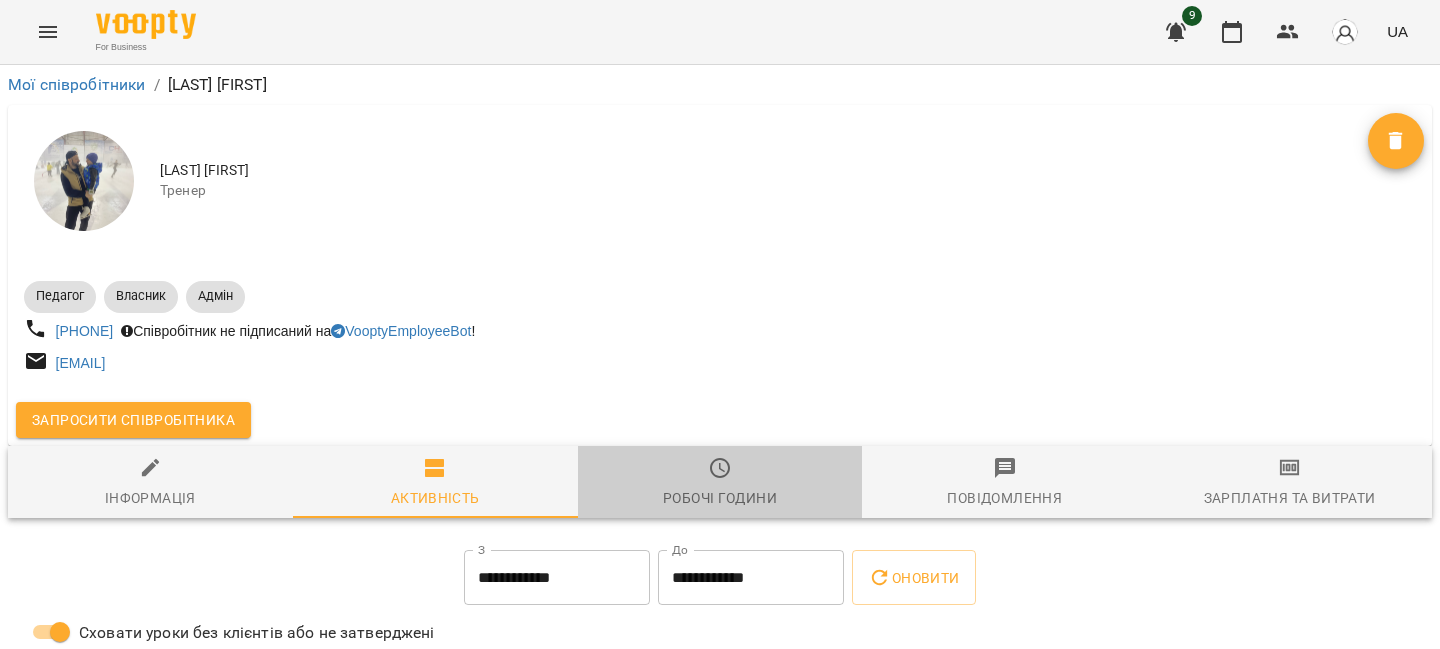 click on "Робочі години" at bounding box center (720, 483) 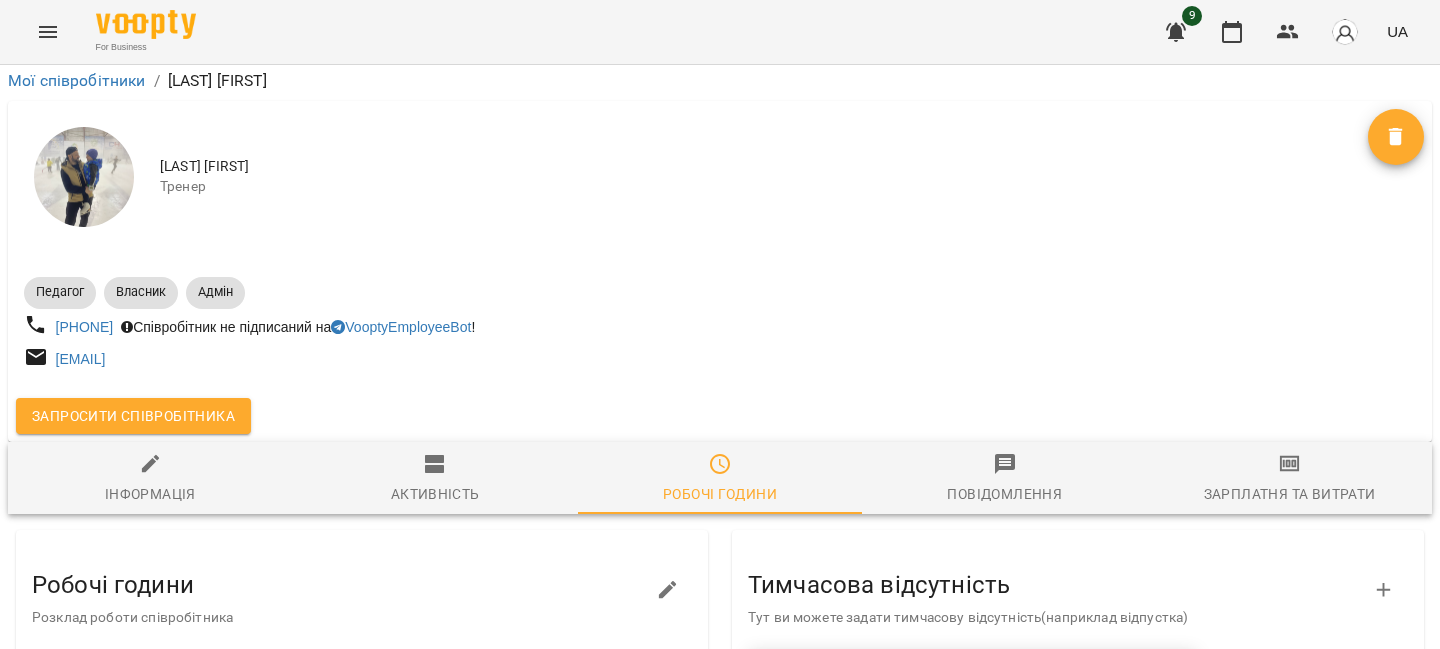 scroll, scrollTop: 365, scrollLeft: 0, axis: vertical 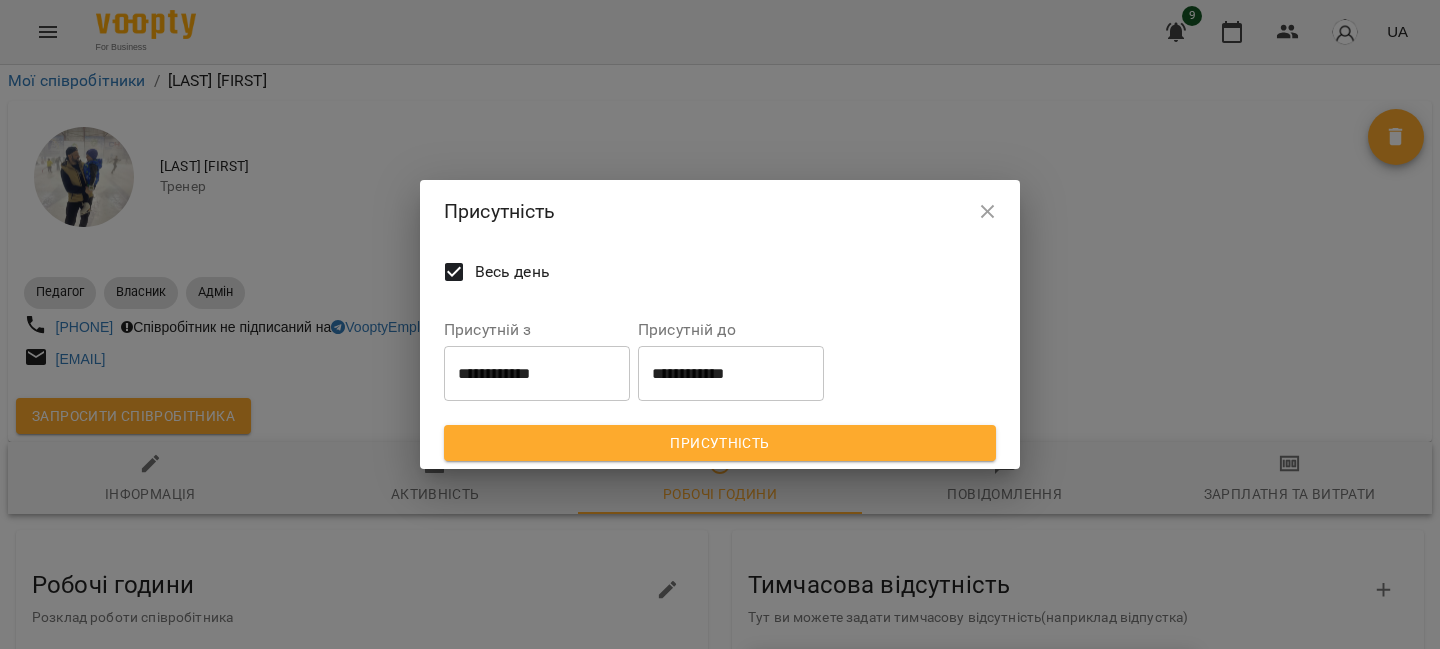 click on "**********" at bounding box center [537, 373] 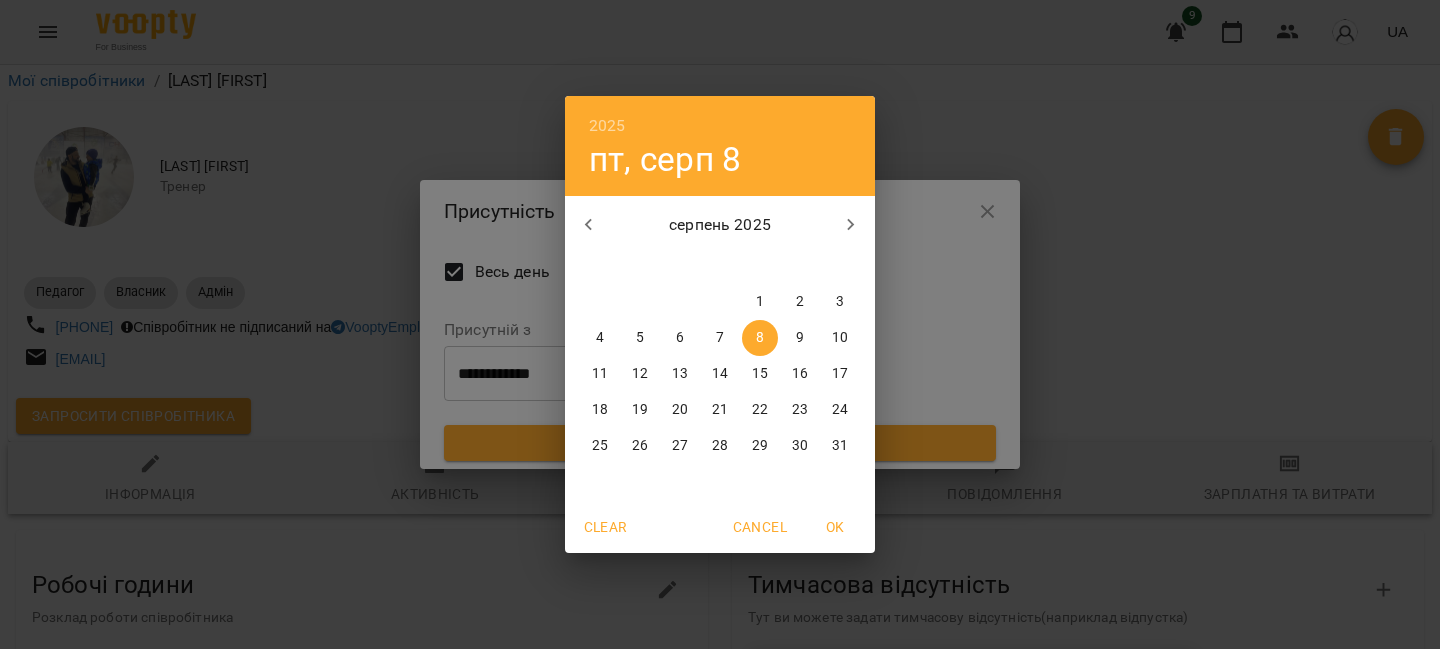 click on "12" at bounding box center (640, 374) 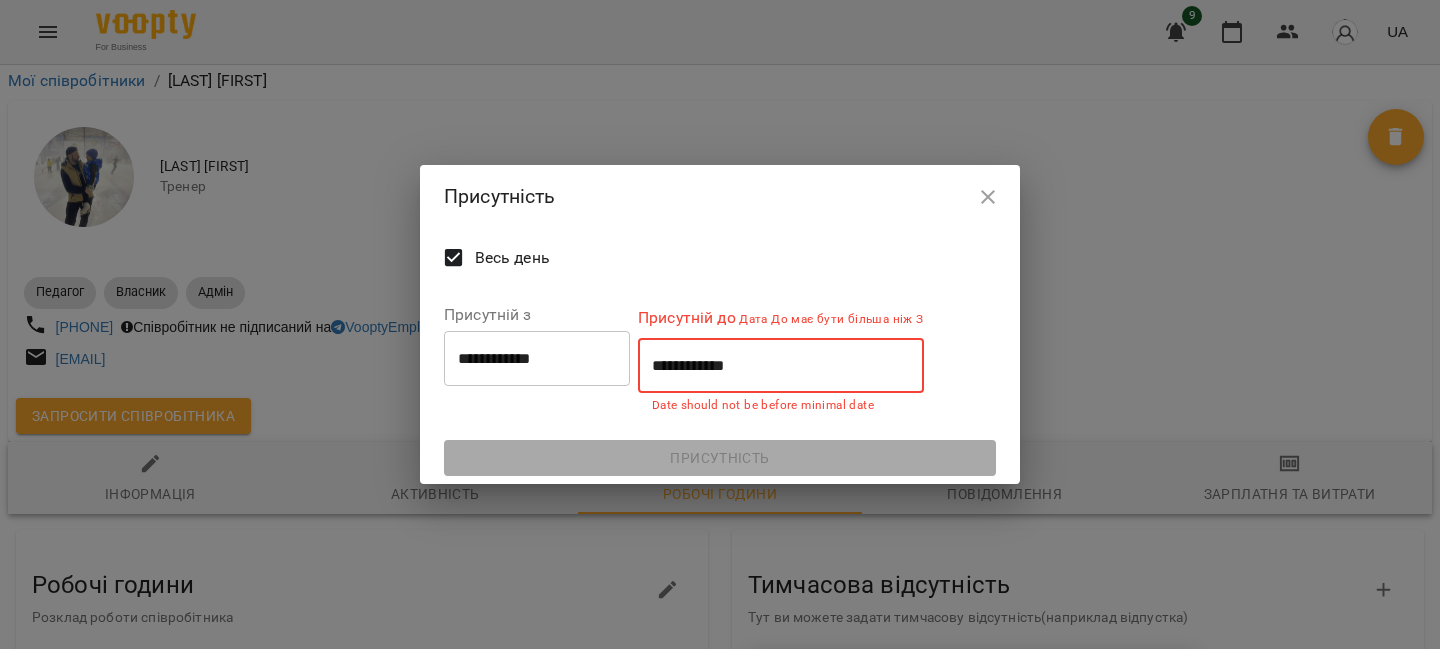 click on "**********" at bounding box center [781, 366] 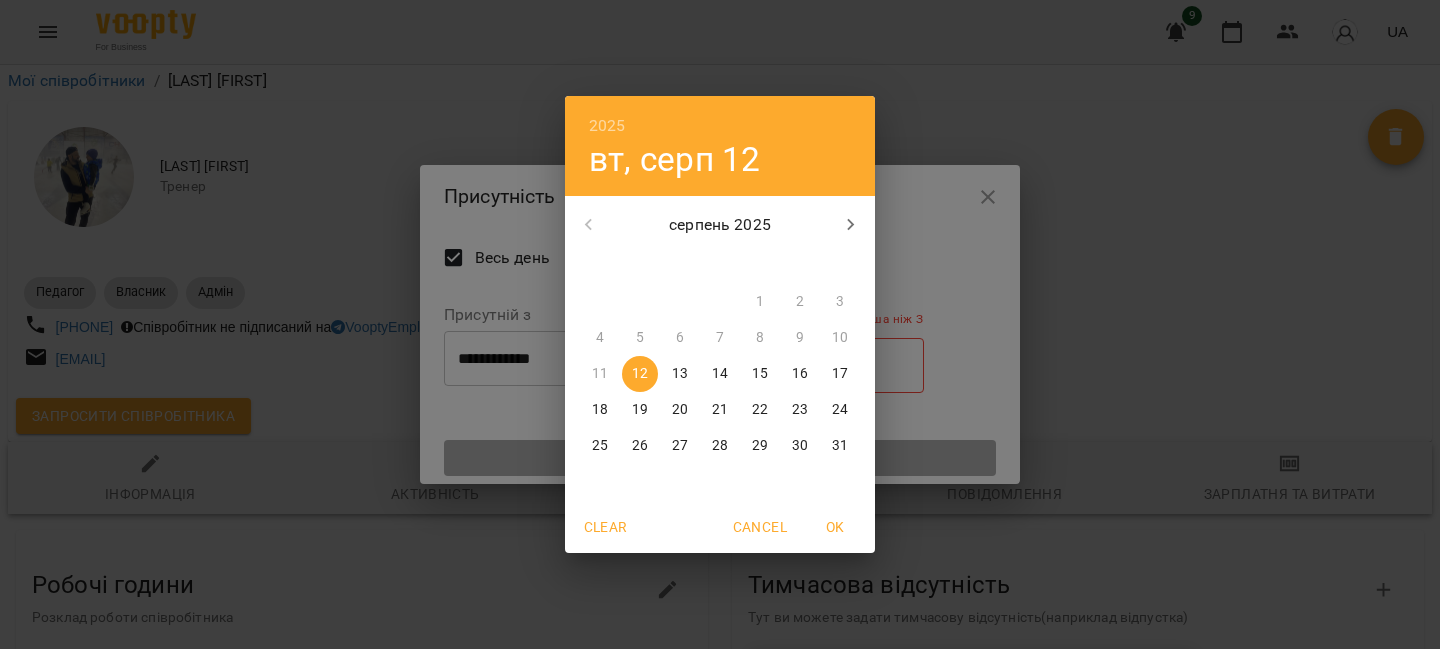 click on "12" at bounding box center (640, 374) 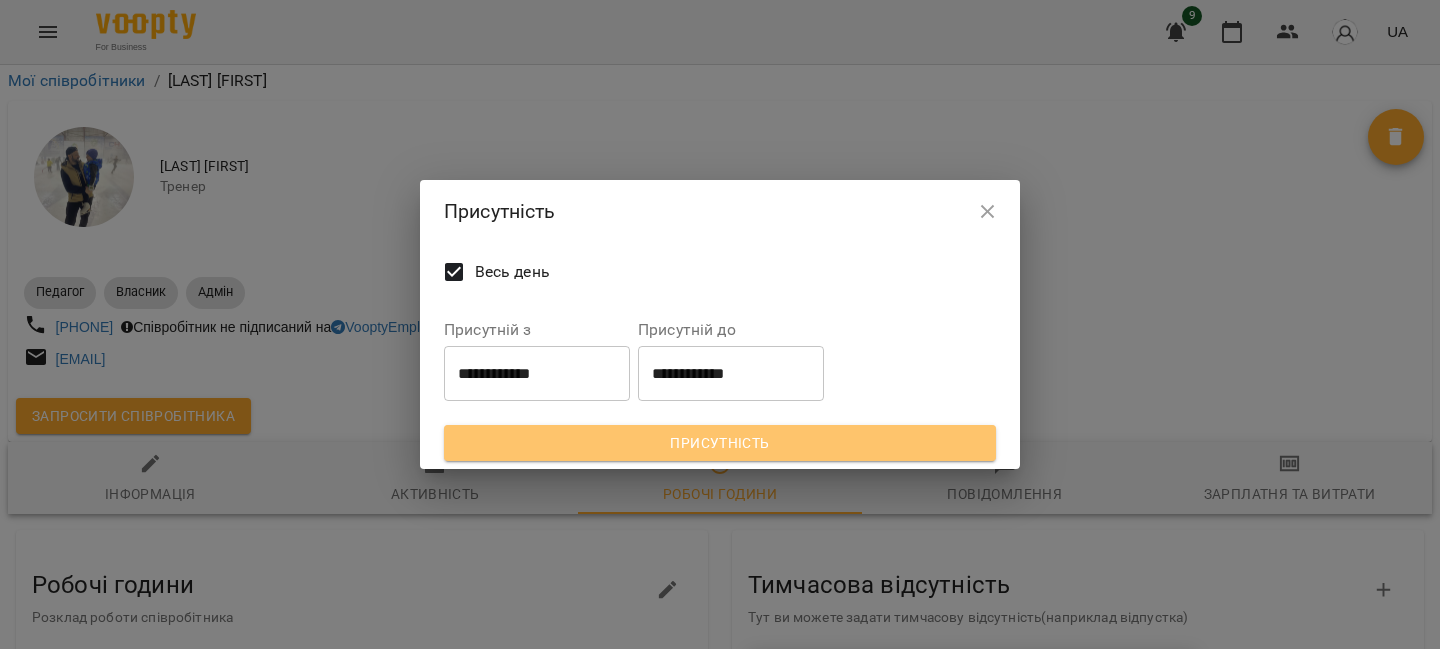 click on "Присутність" at bounding box center [720, 443] 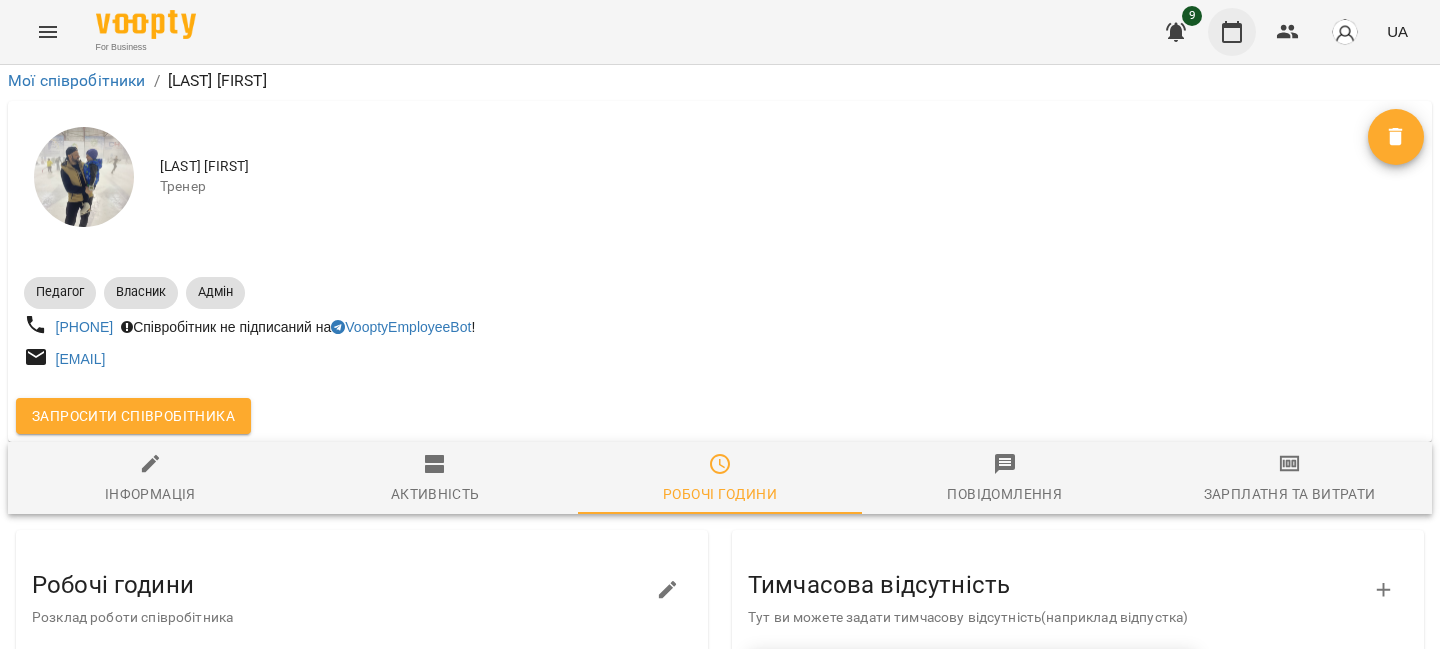 click 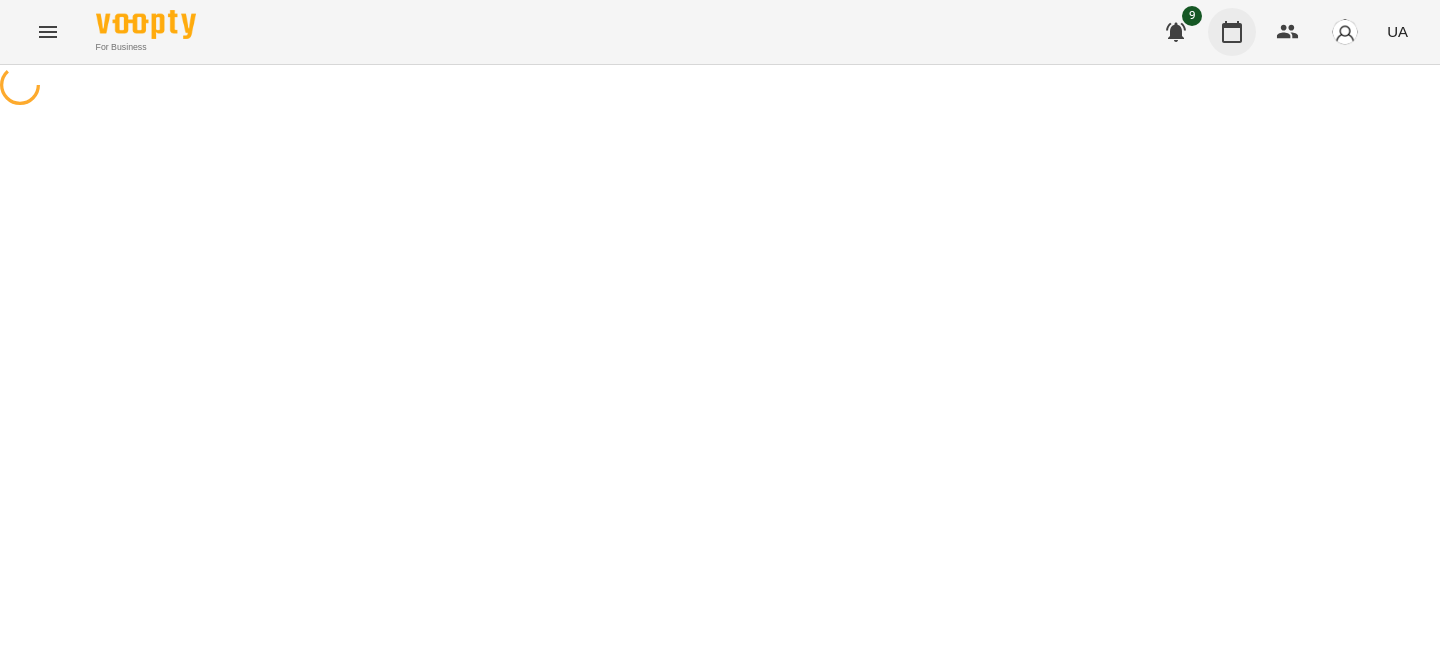 scroll, scrollTop: 0, scrollLeft: 0, axis: both 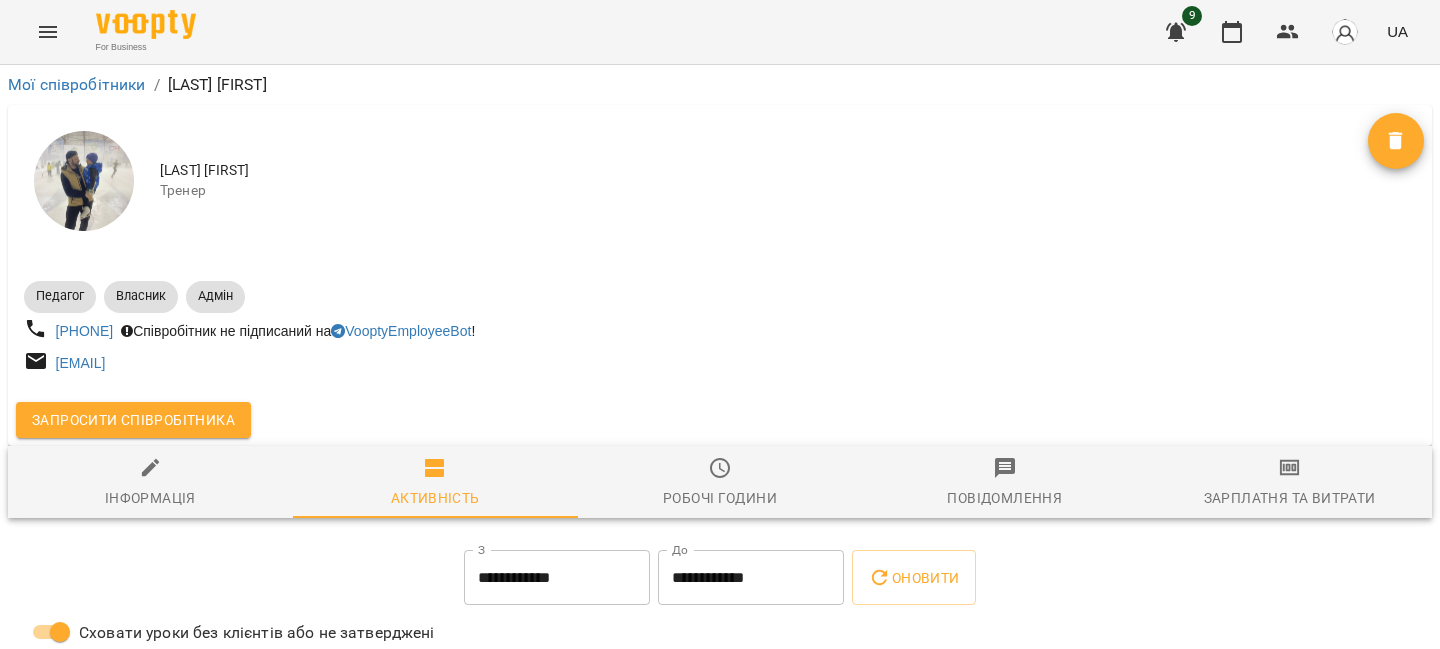 click on "Робочі години" at bounding box center [720, 498] 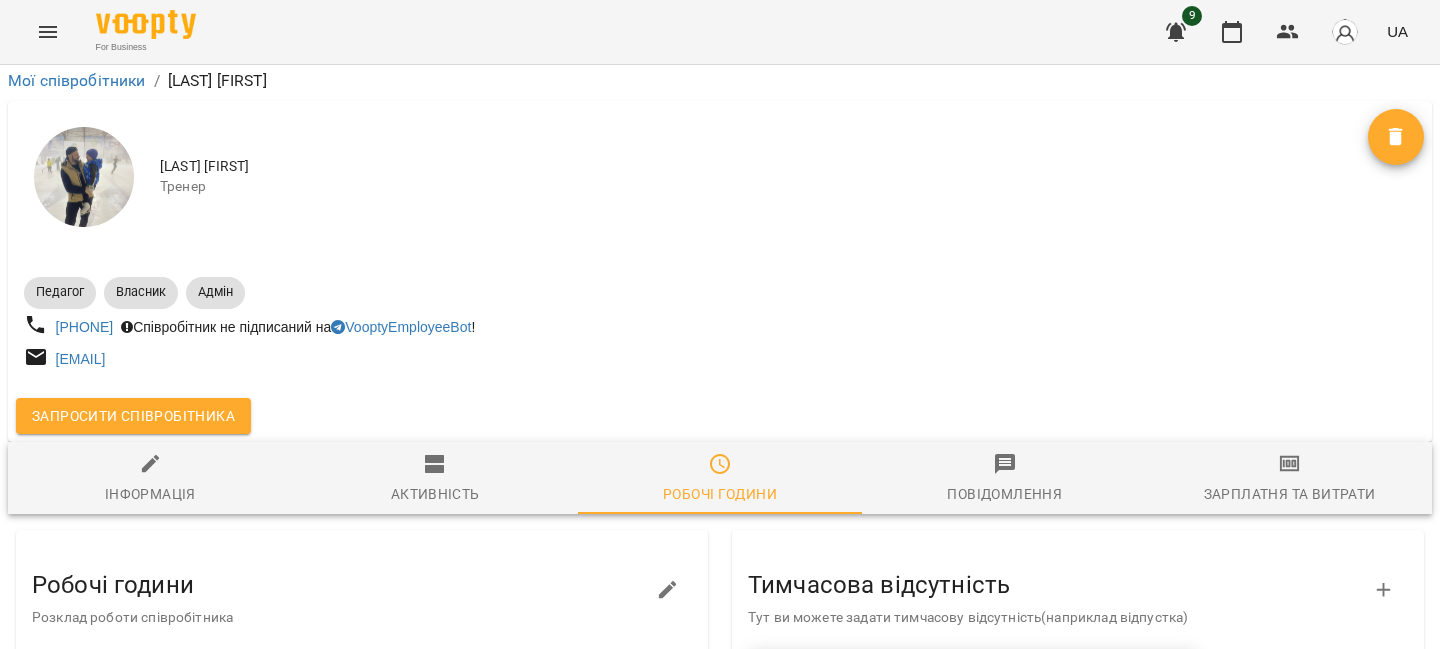 scroll, scrollTop: 0, scrollLeft: 0, axis: both 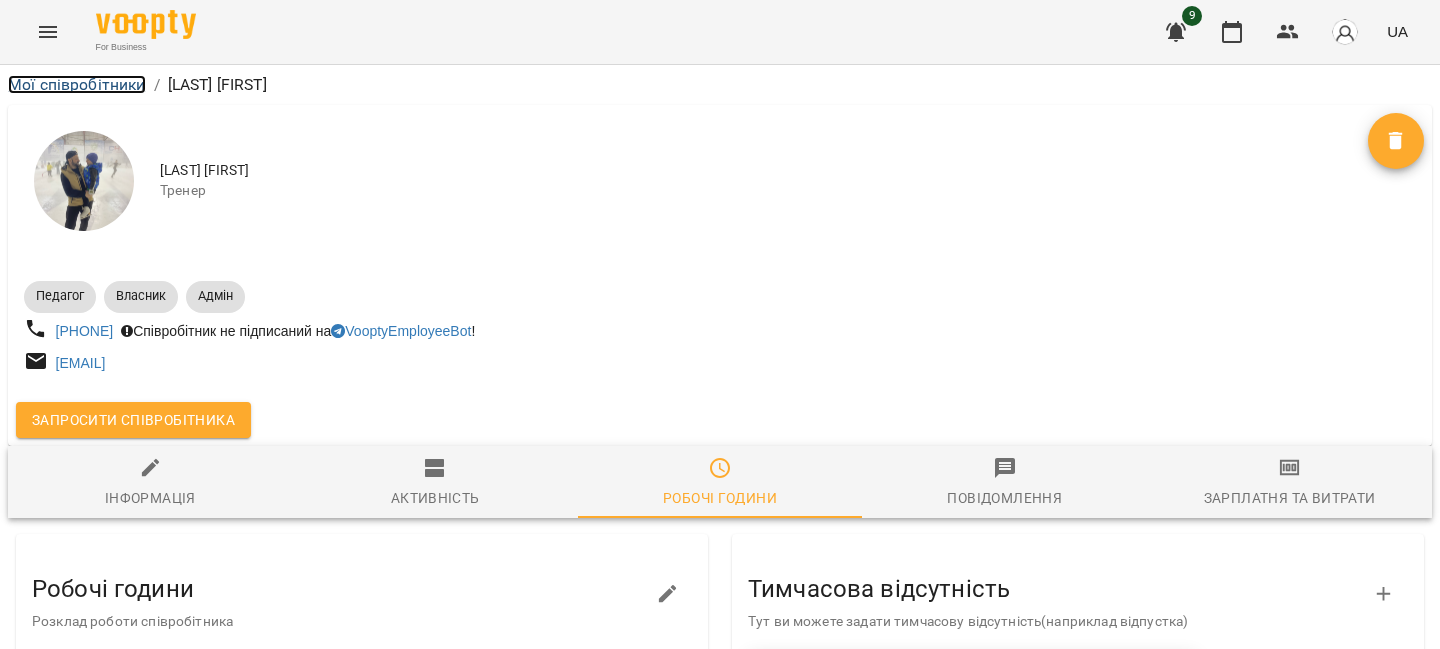 click on "Мої співробітники" at bounding box center (77, 84) 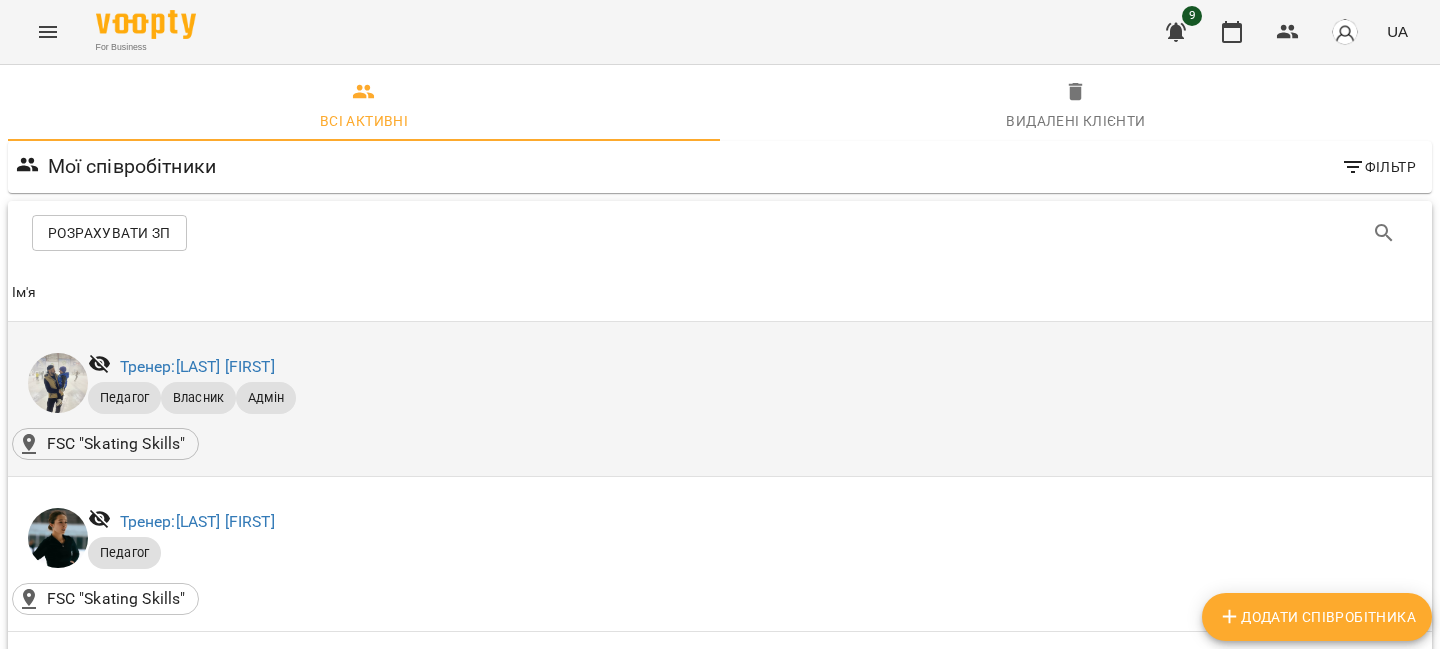 scroll, scrollTop: 227, scrollLeft: 0, axis: vertical 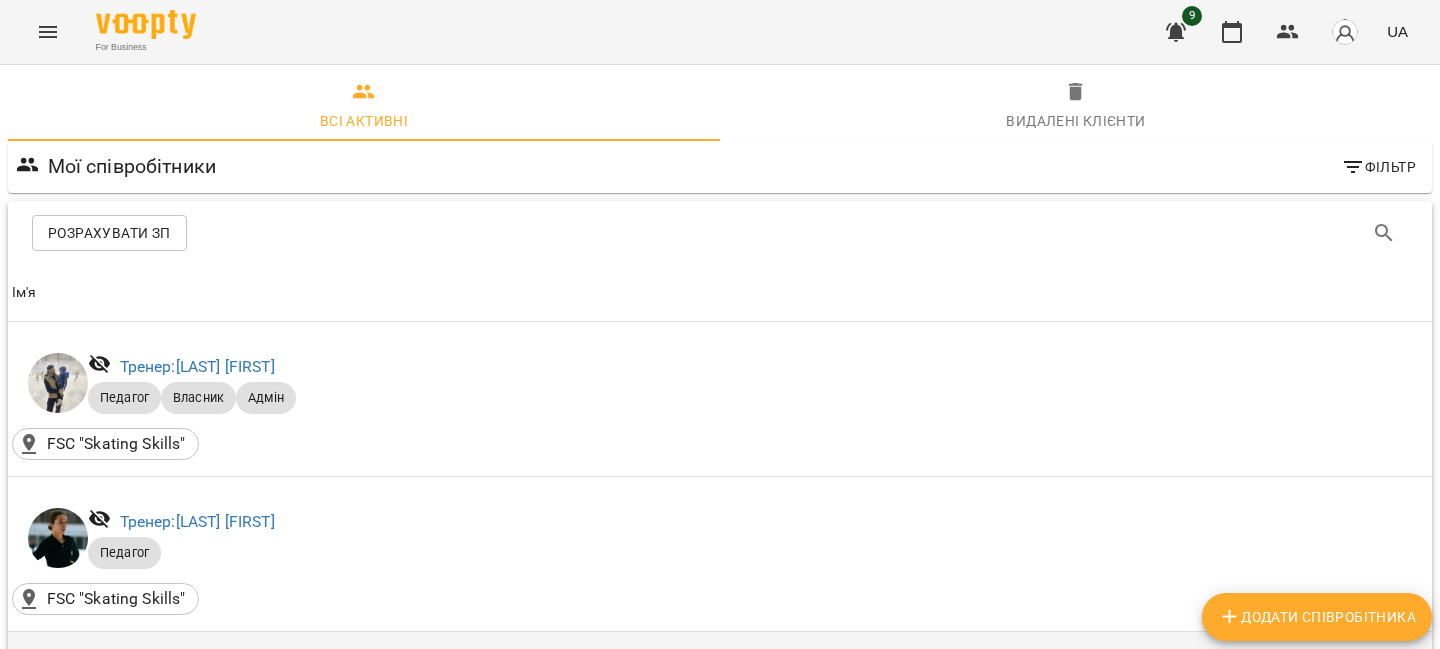 click on "Тренер-викладач:  Наумко Софія" at bounding box center (235, 676) 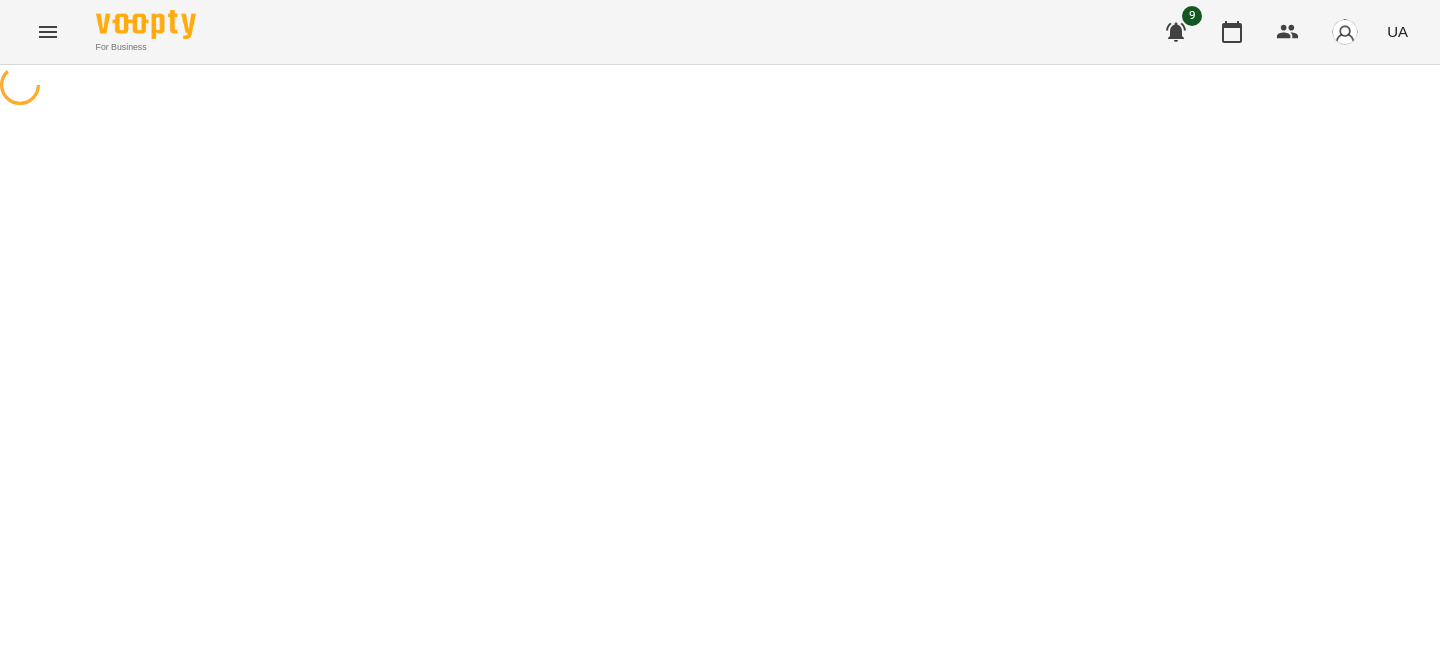 scroll, scrollTop: 0, scrollLeft: 0, axis: both 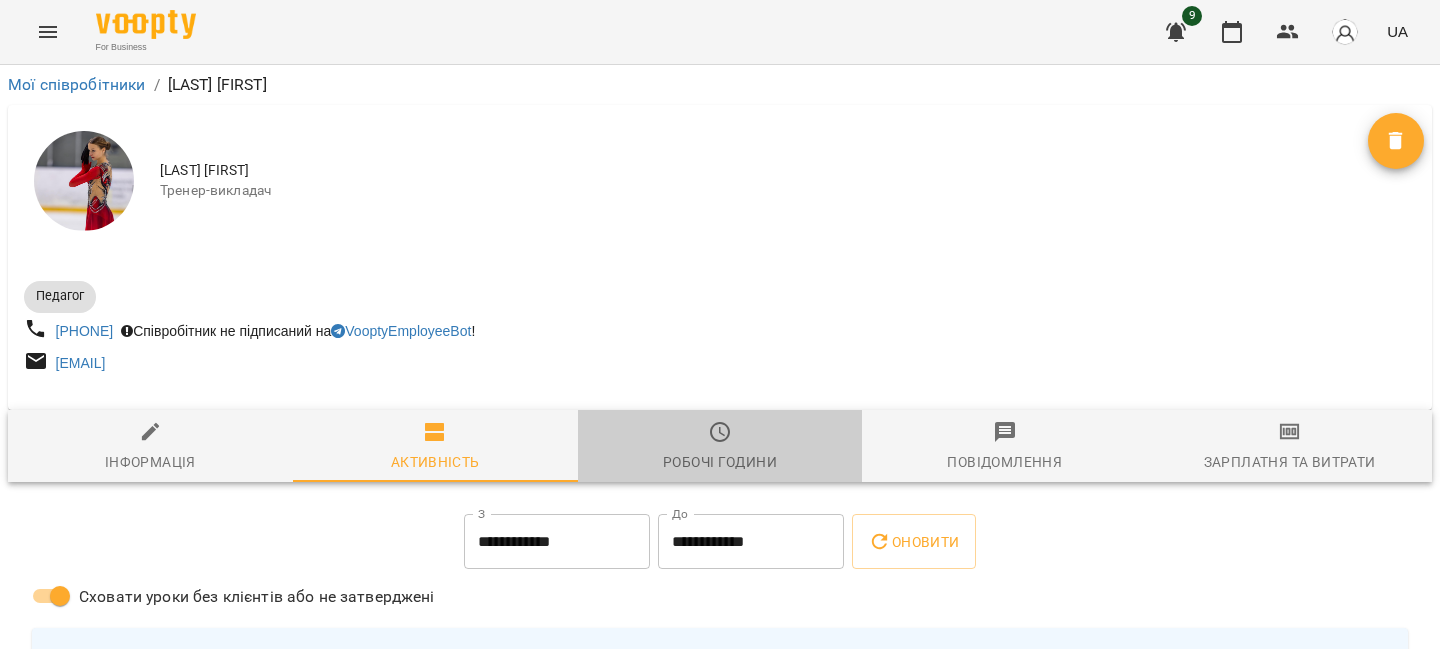 click on "Робочі години" at bounding box center [720, 447] 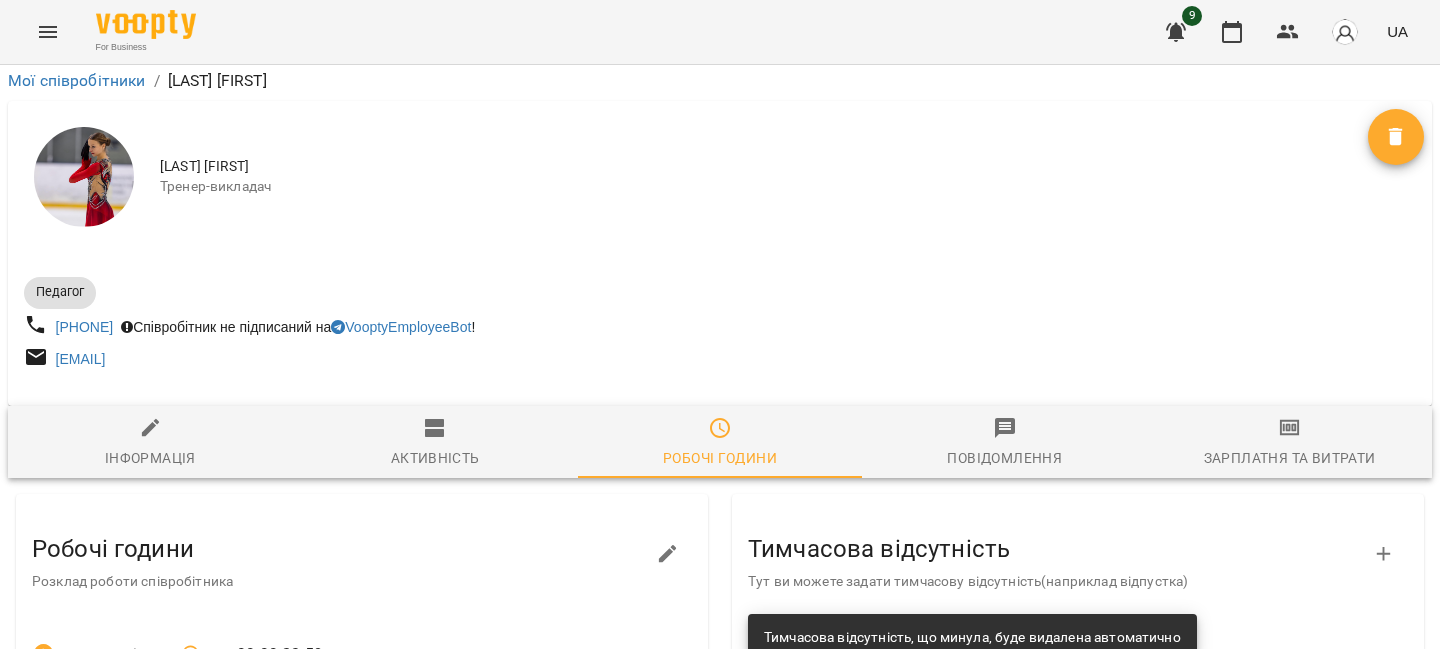 scroll, scrollTop: 449, scrollLeft: 0, axis: vertical 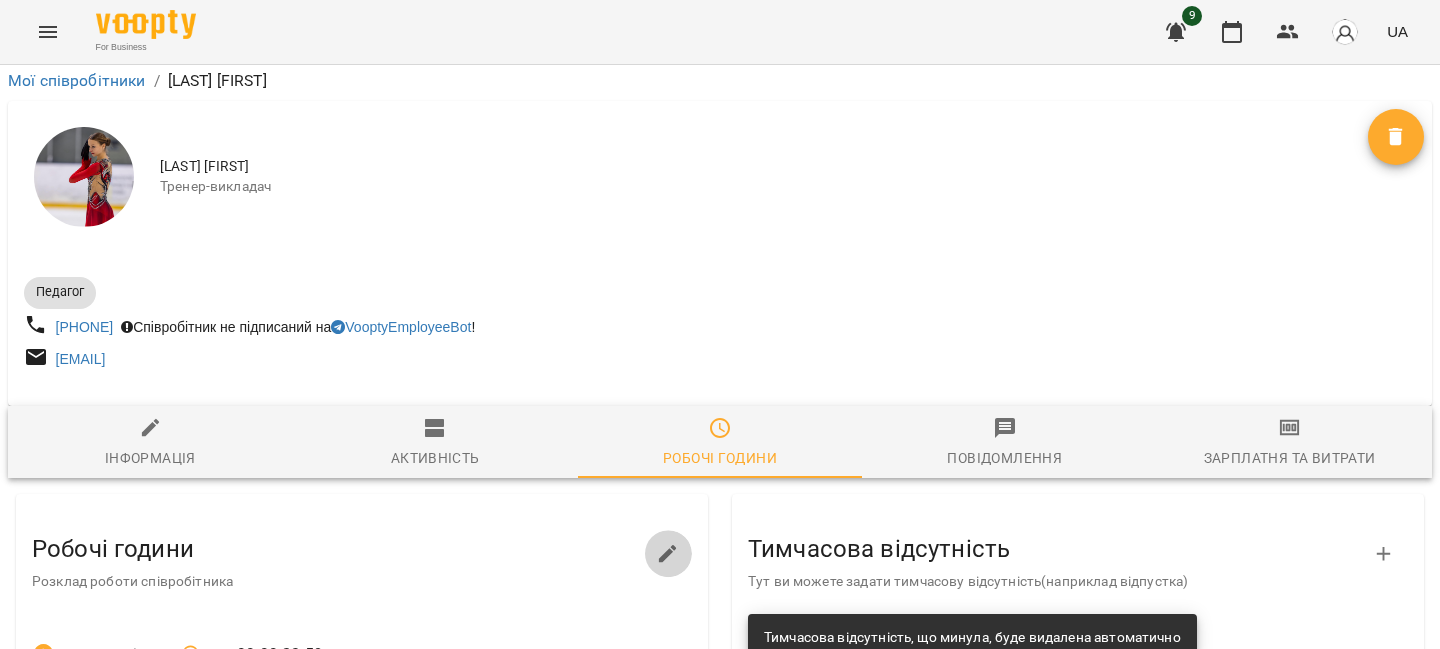 click 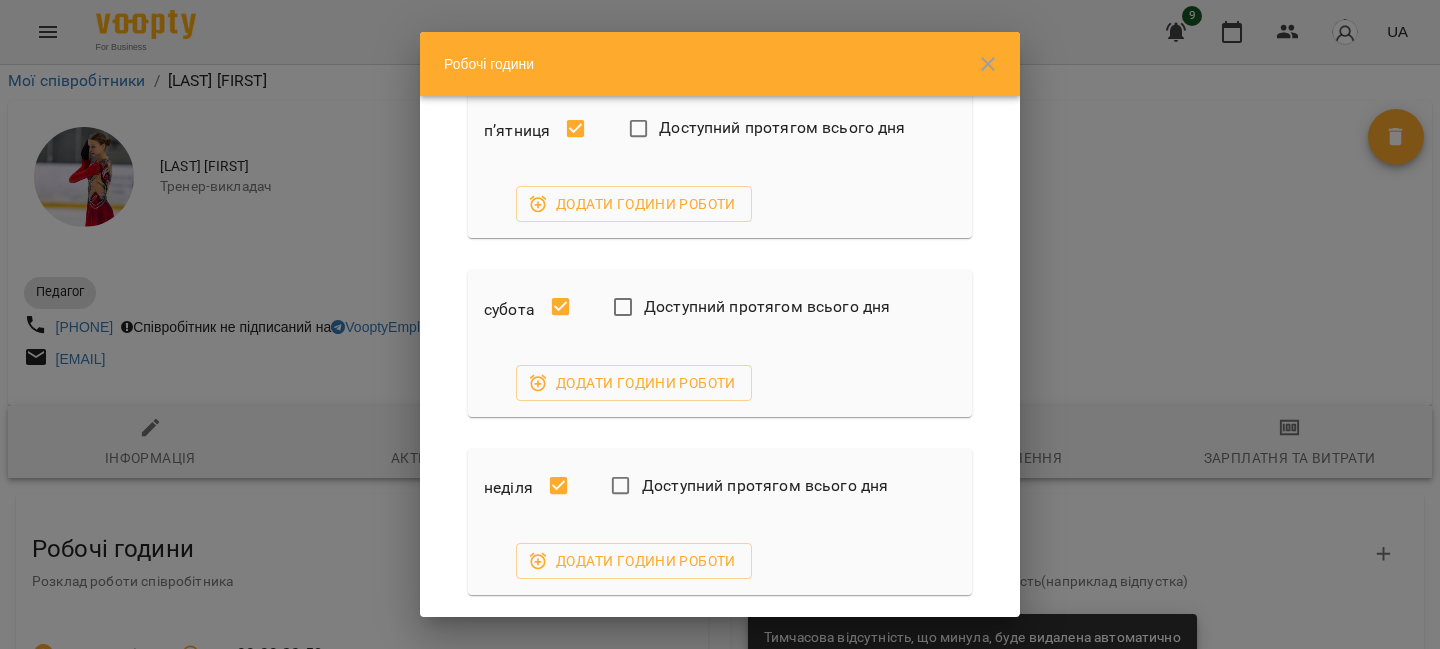 scroll, scrollTop: 889, scrollLeft: 0, axis: vertical 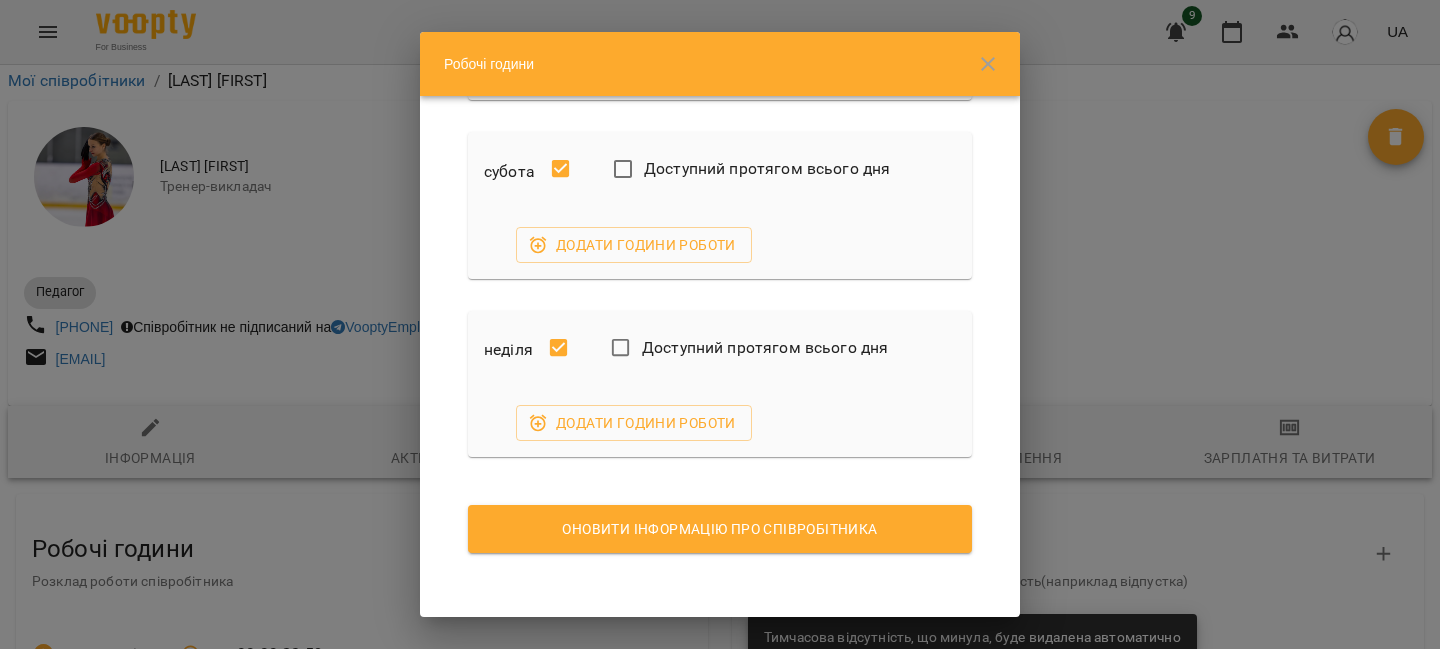 click on "Оновити інформацію про співробітника" at bounding box center [720, 529] 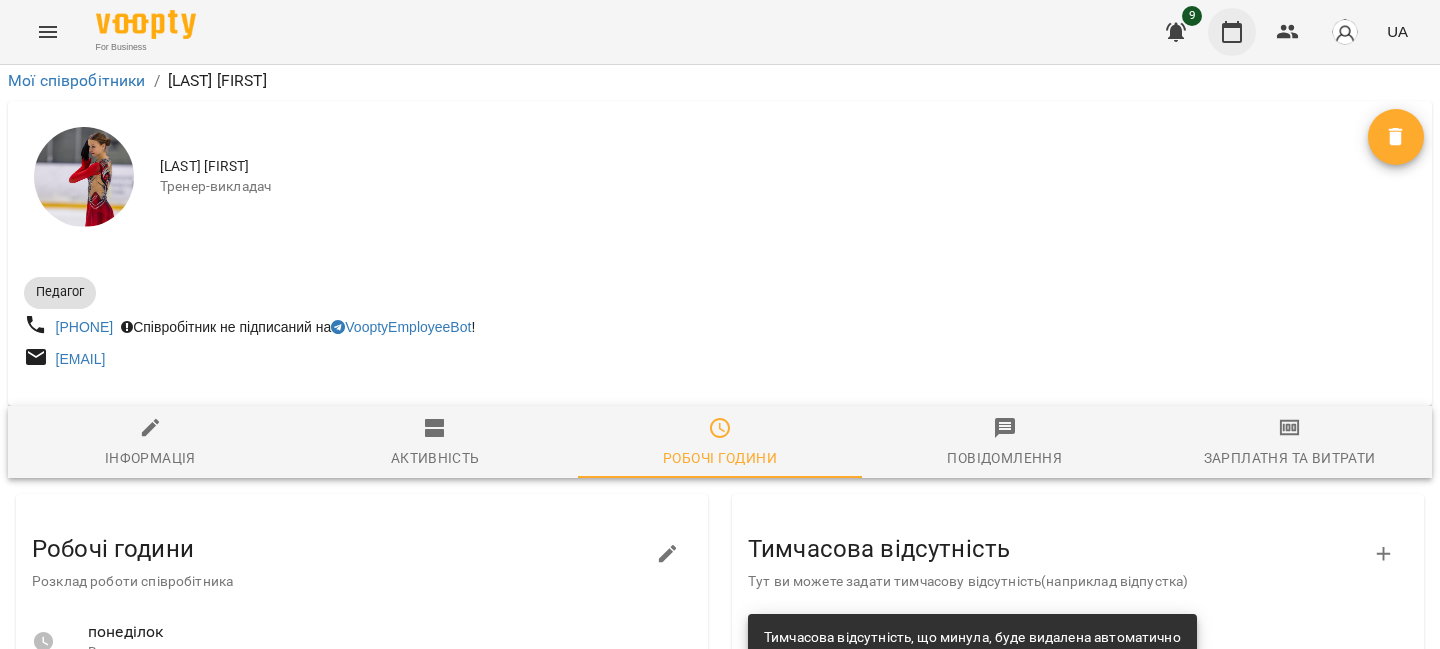 click 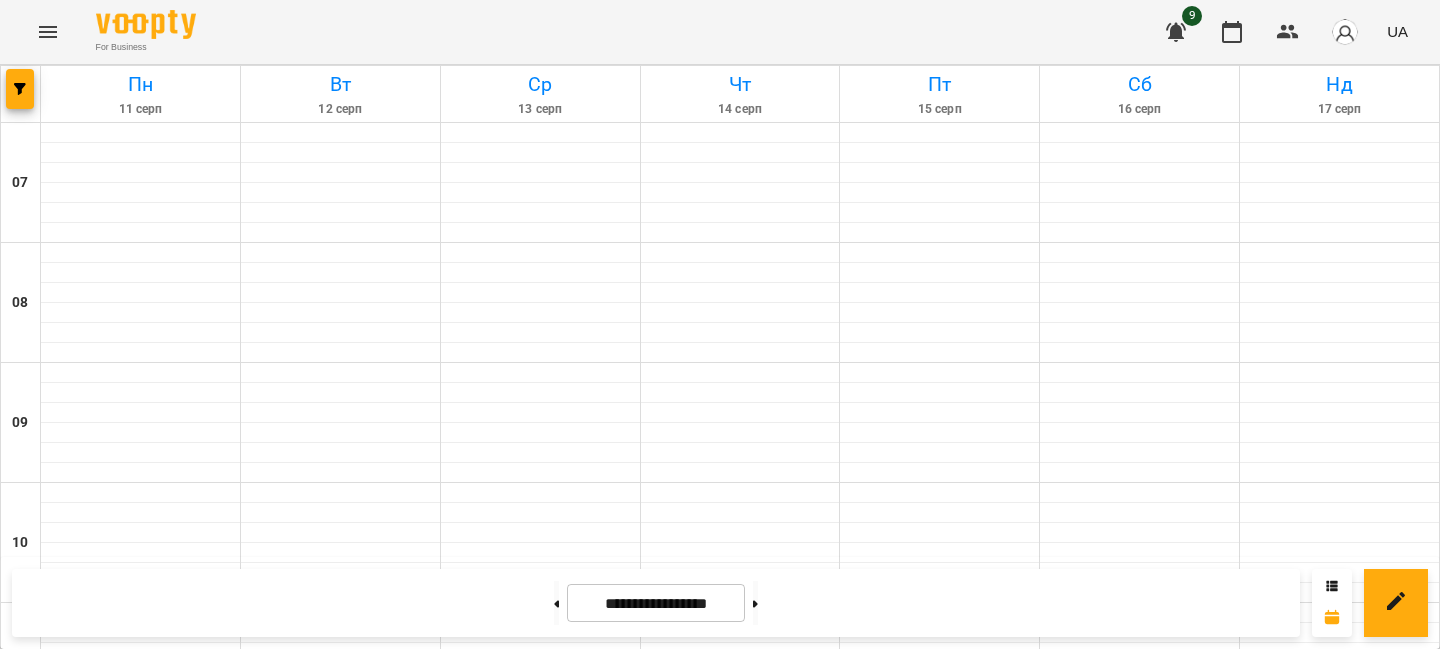 click at bounding box center [21, 94] 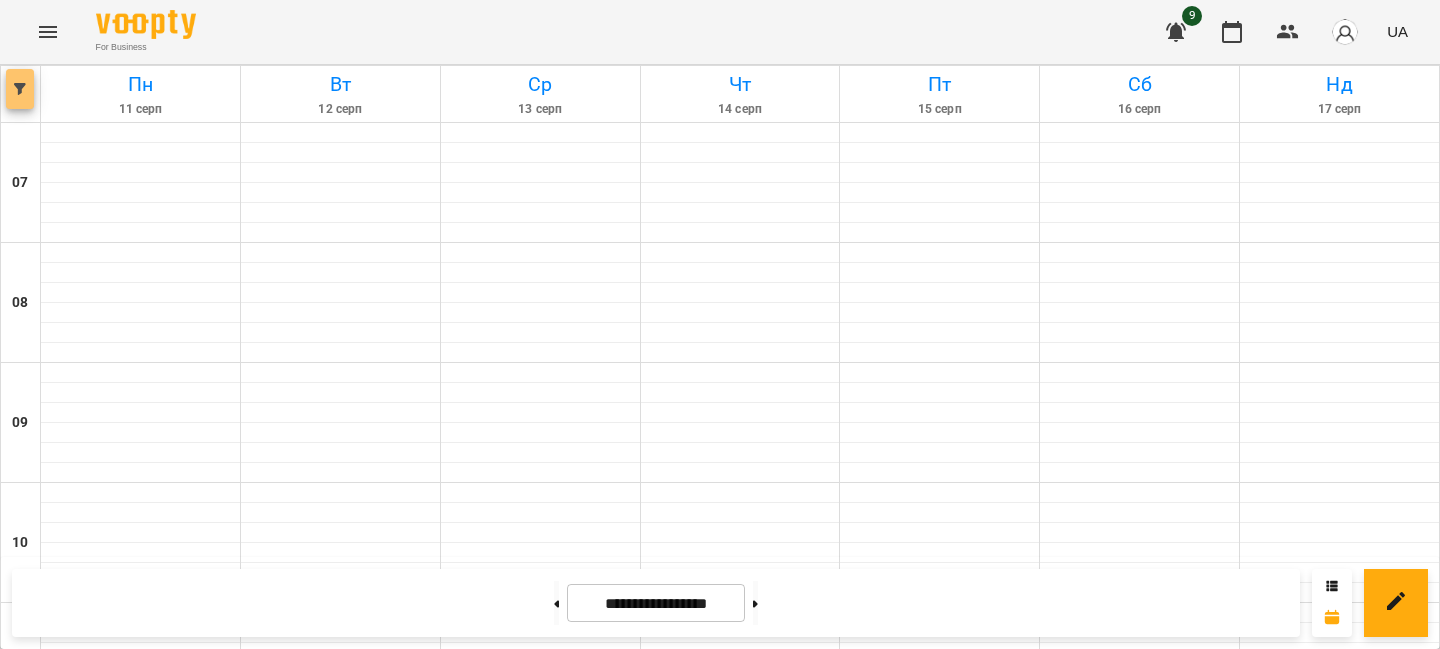 click 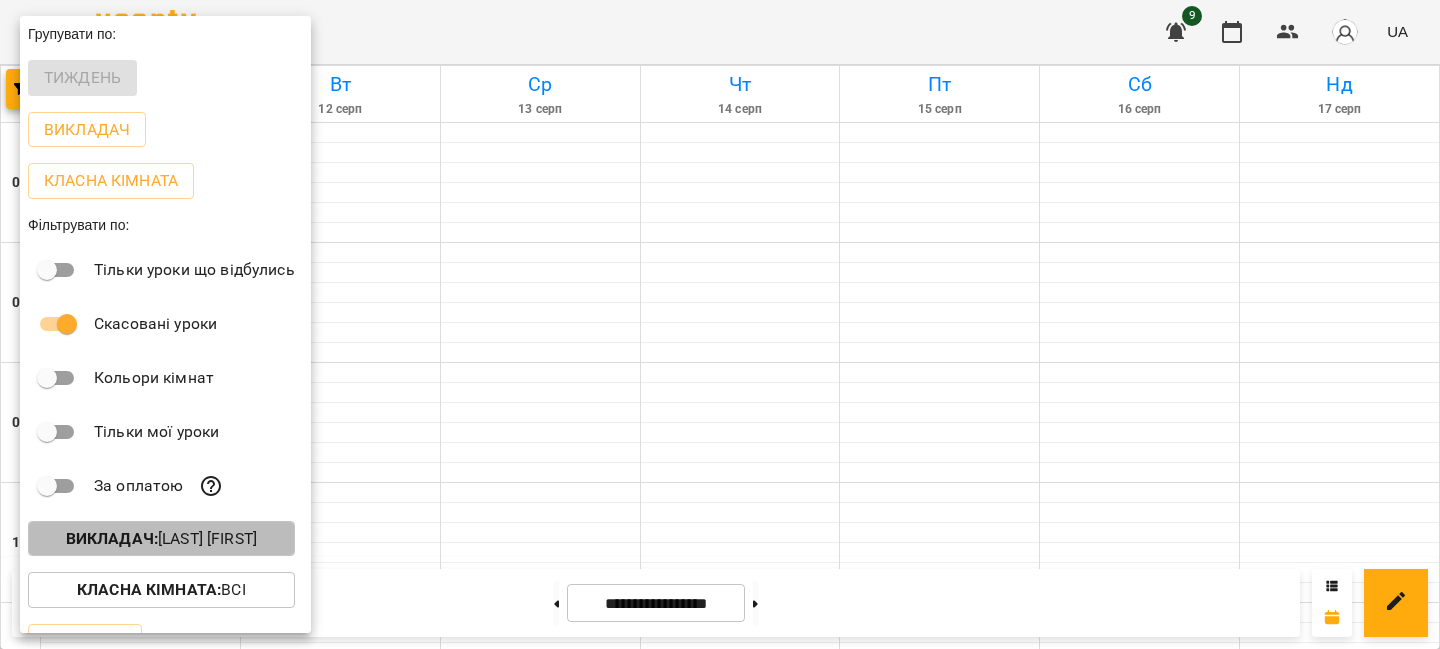 click on "Викладач :  Бабін Микола" at bounding box center [161, 539] 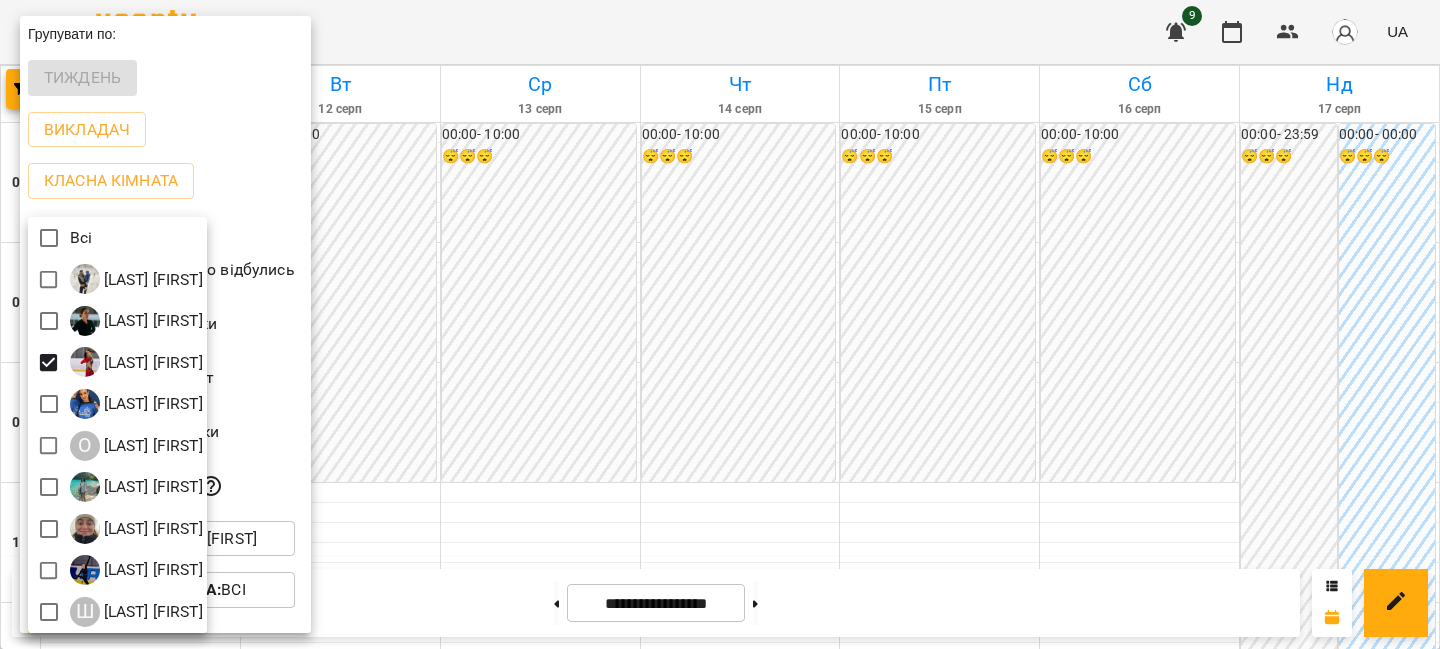 click at bounding box center (720, 324) 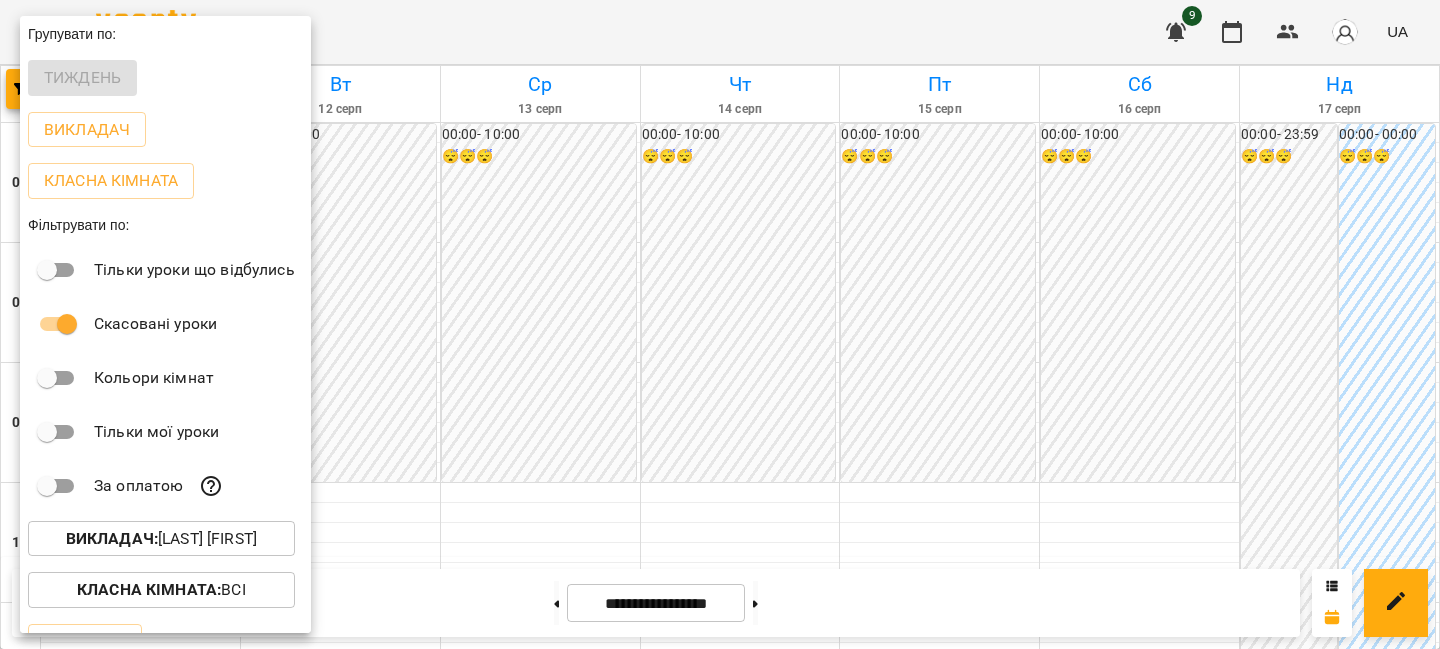 click at bounding box center [720, 324] 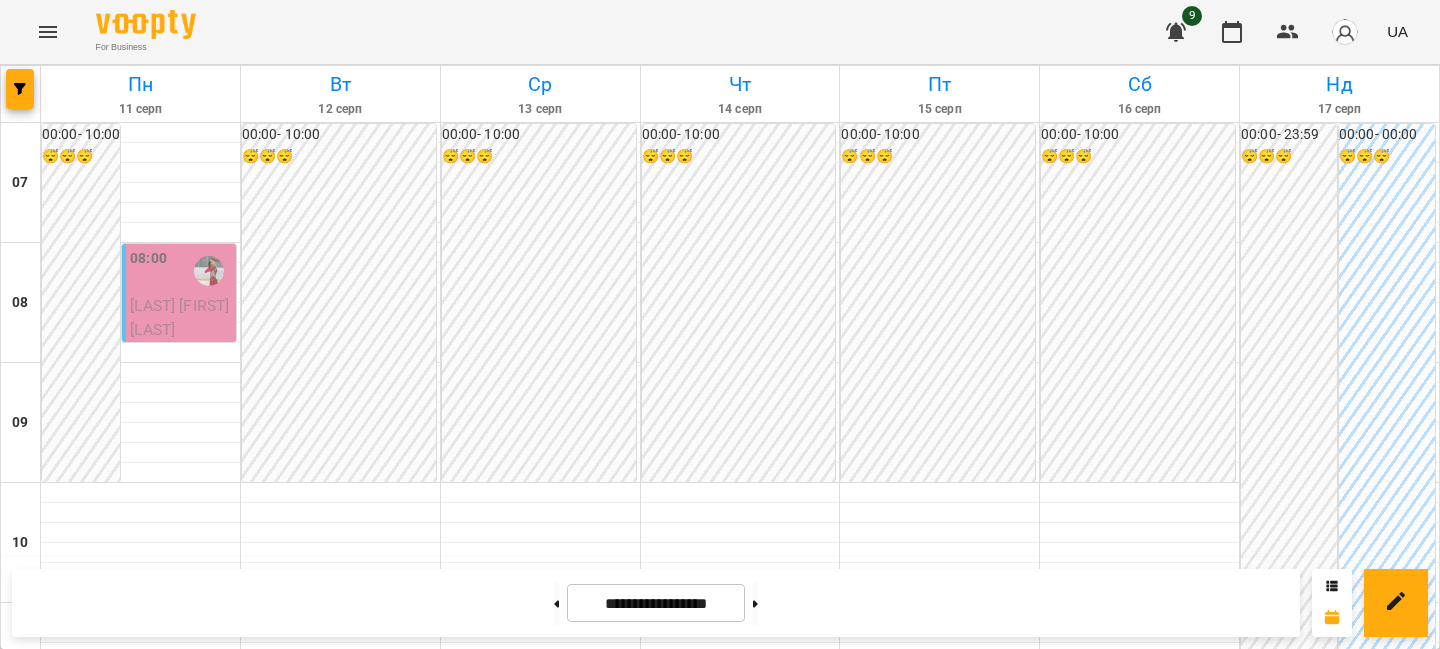 scroll, scrollTop: 0, scrollLeft: 0, axis: both 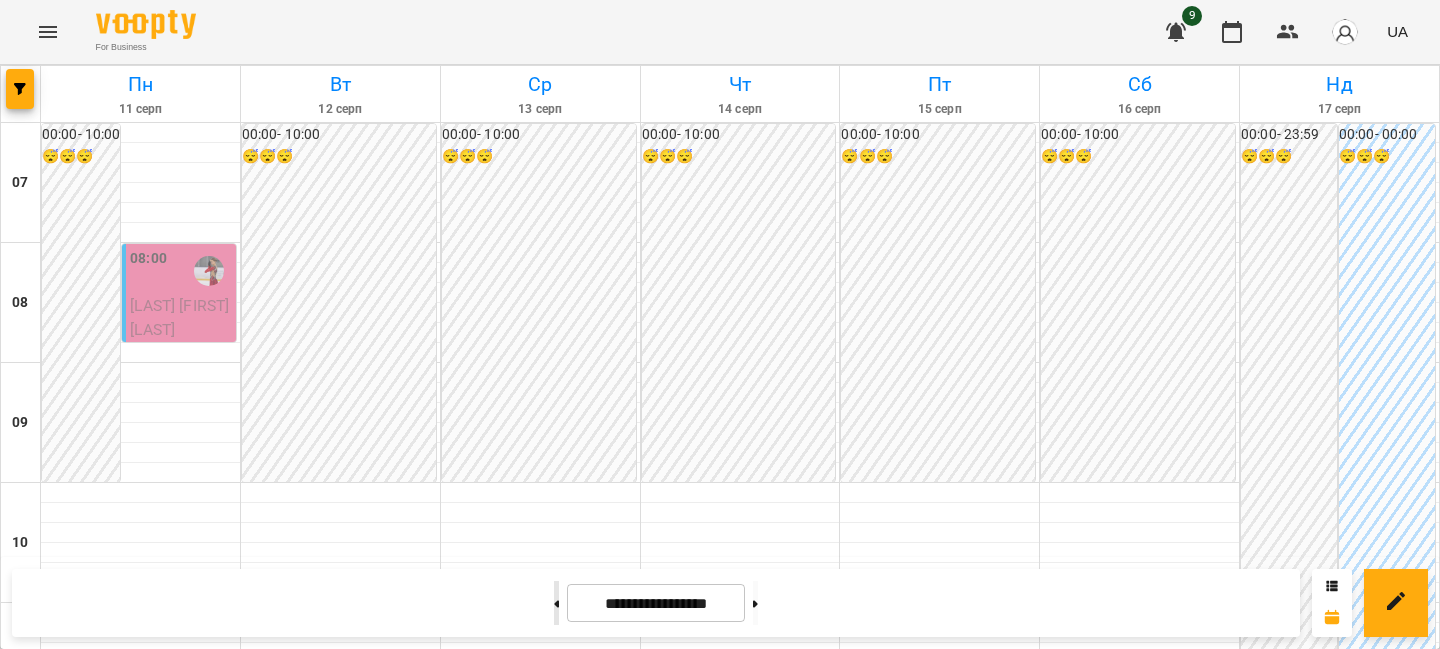 click 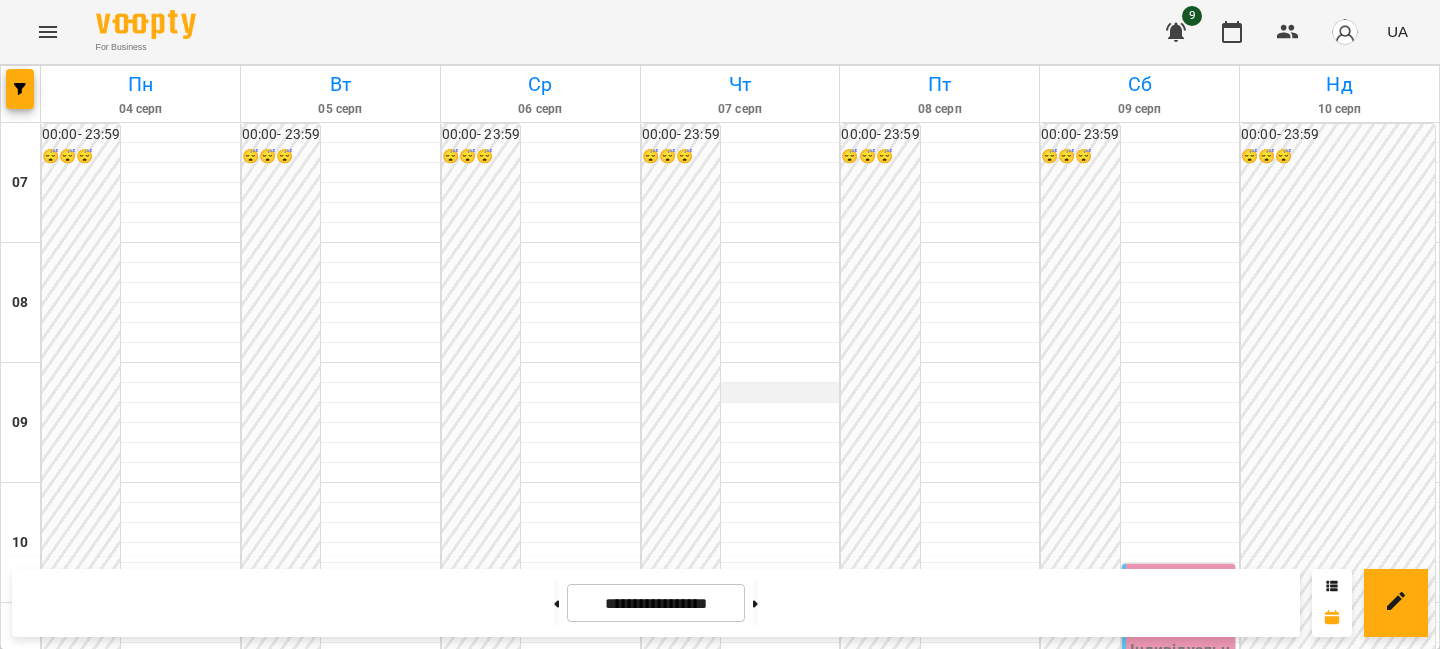 scroll, scrollTop: 0, scrollLeft: 0, axis: both 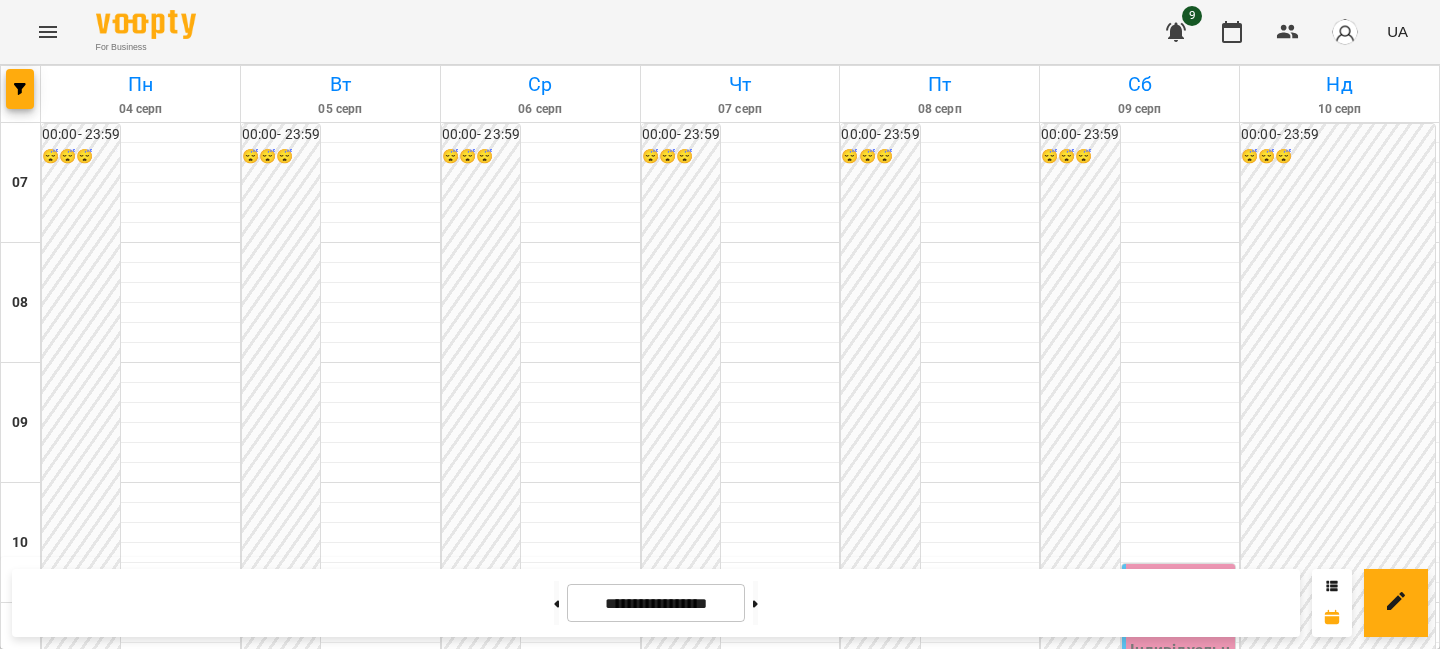 click on "00:00 -   23:59 😴😴😴" at bounding box center [681, 1023] 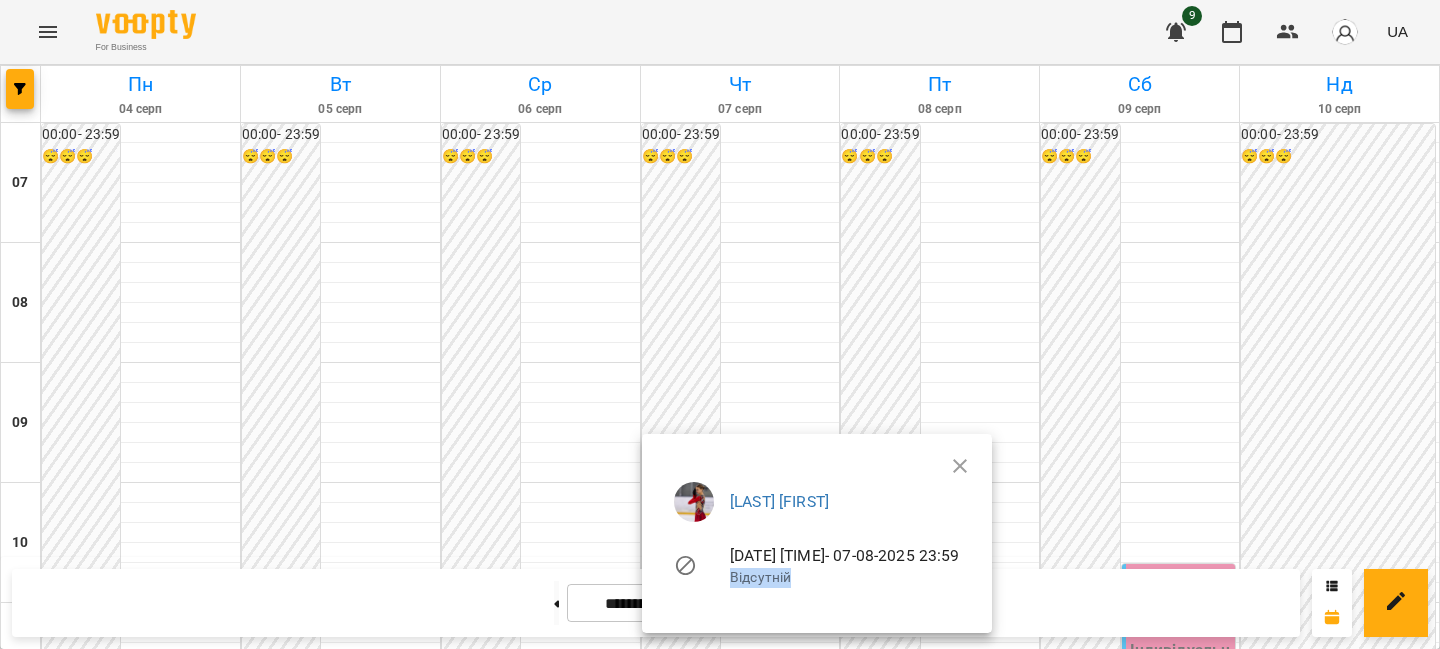 drag, startPoint x: 796, startPoint y: 580, endPoint x: 754, endPoint y: 567, distance: 43.965897 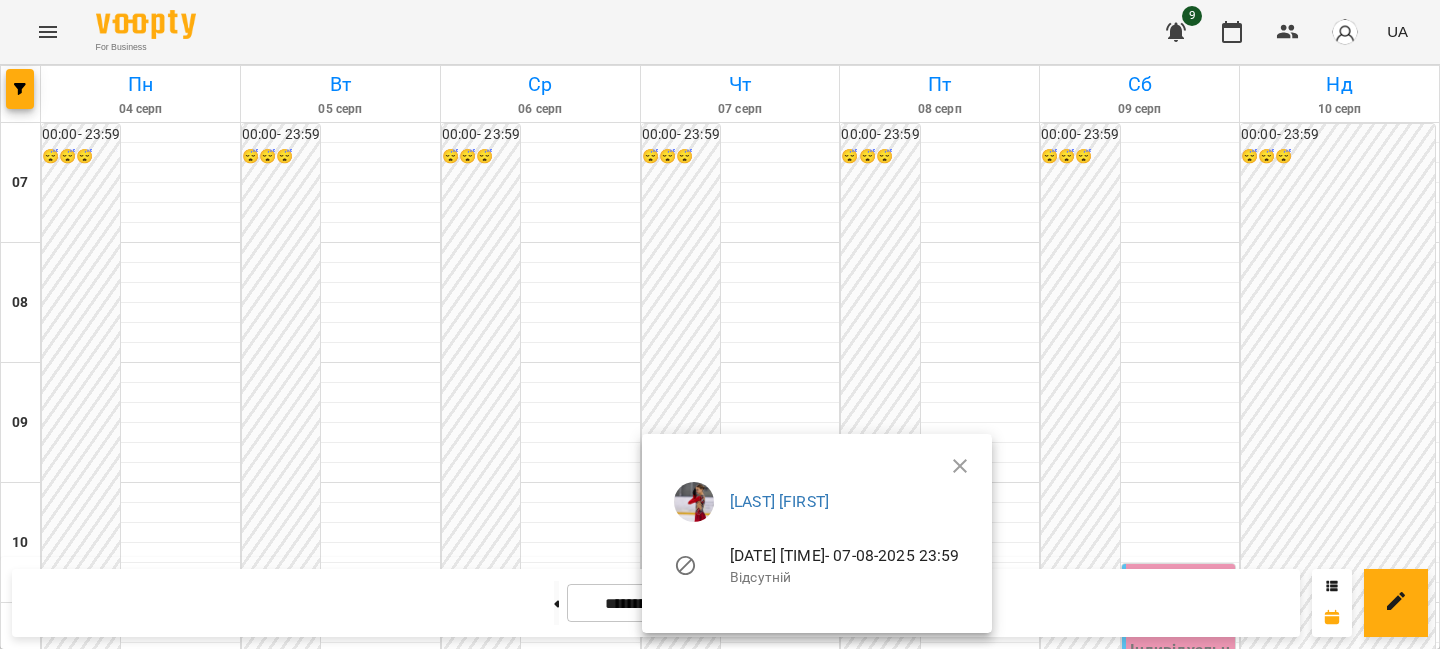 click on "07-08-2025 00:00 -   07-08-2025 23:59" at bounding box center (845, 555) 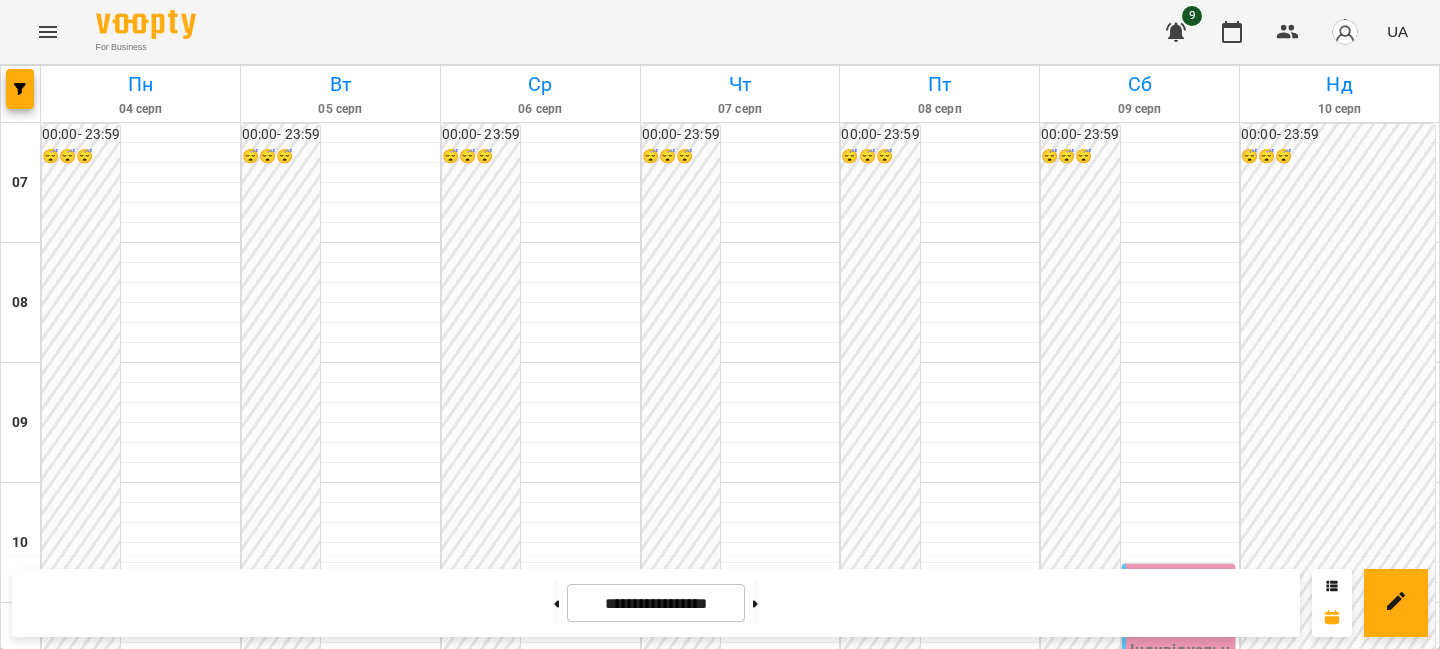 scroll, scrollTop: 583, scrollLeft: 0, axis: vertical 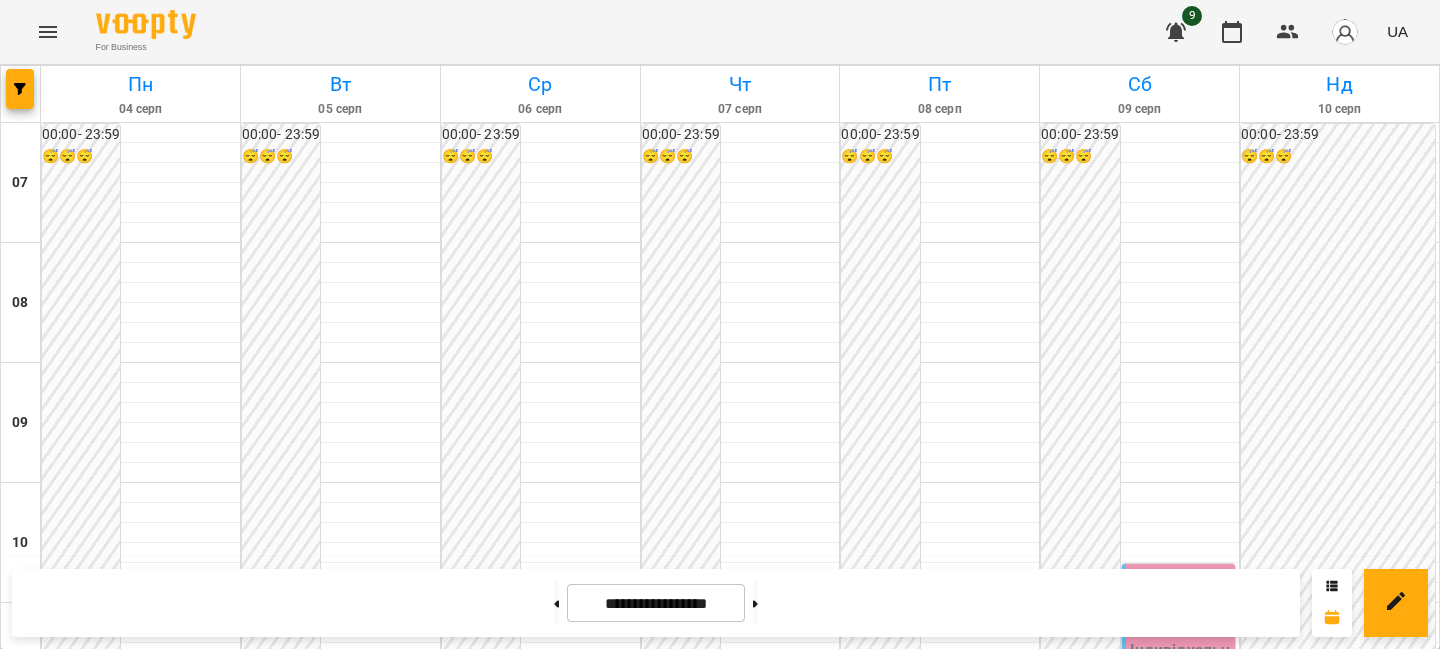 click on "00:00 -   23:59 😴😴😴" at bounding box center (681, 1023) 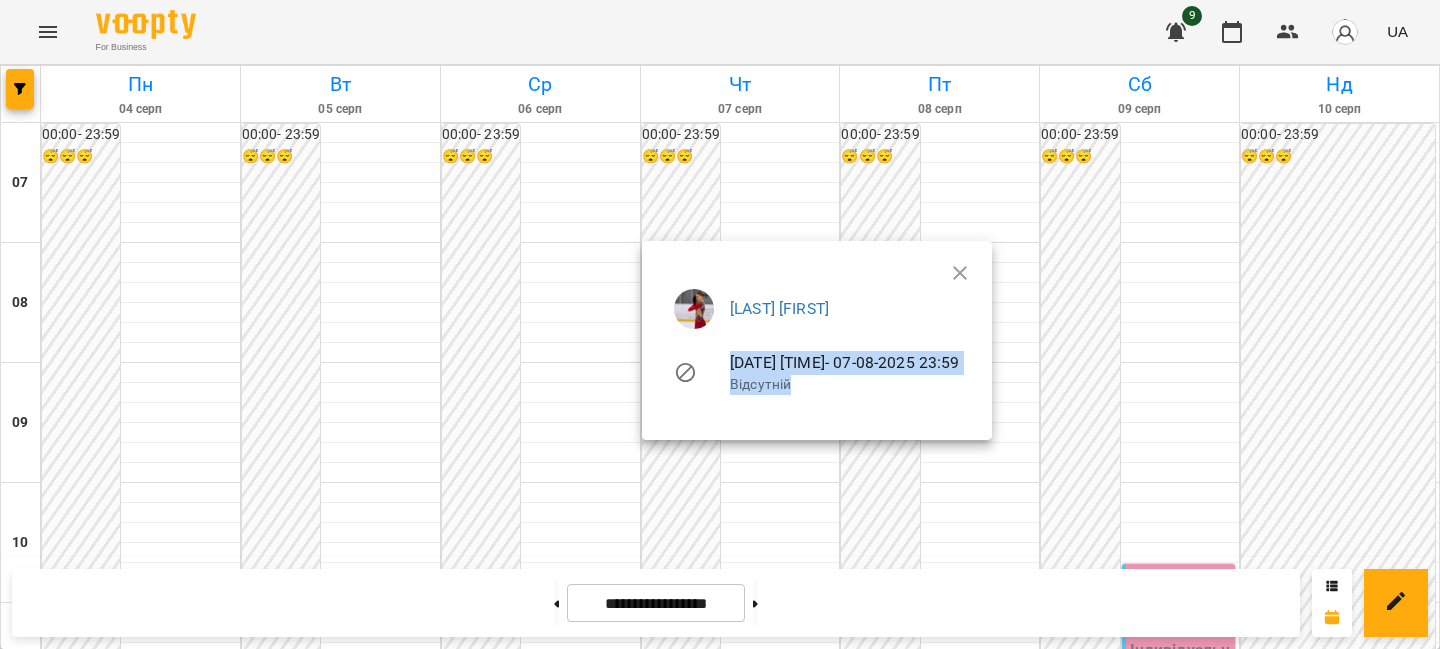 drag, startPoint x: 807, startPoint y: 382, endPoint x: 727, endPoint y: 369, distance: 81.04937 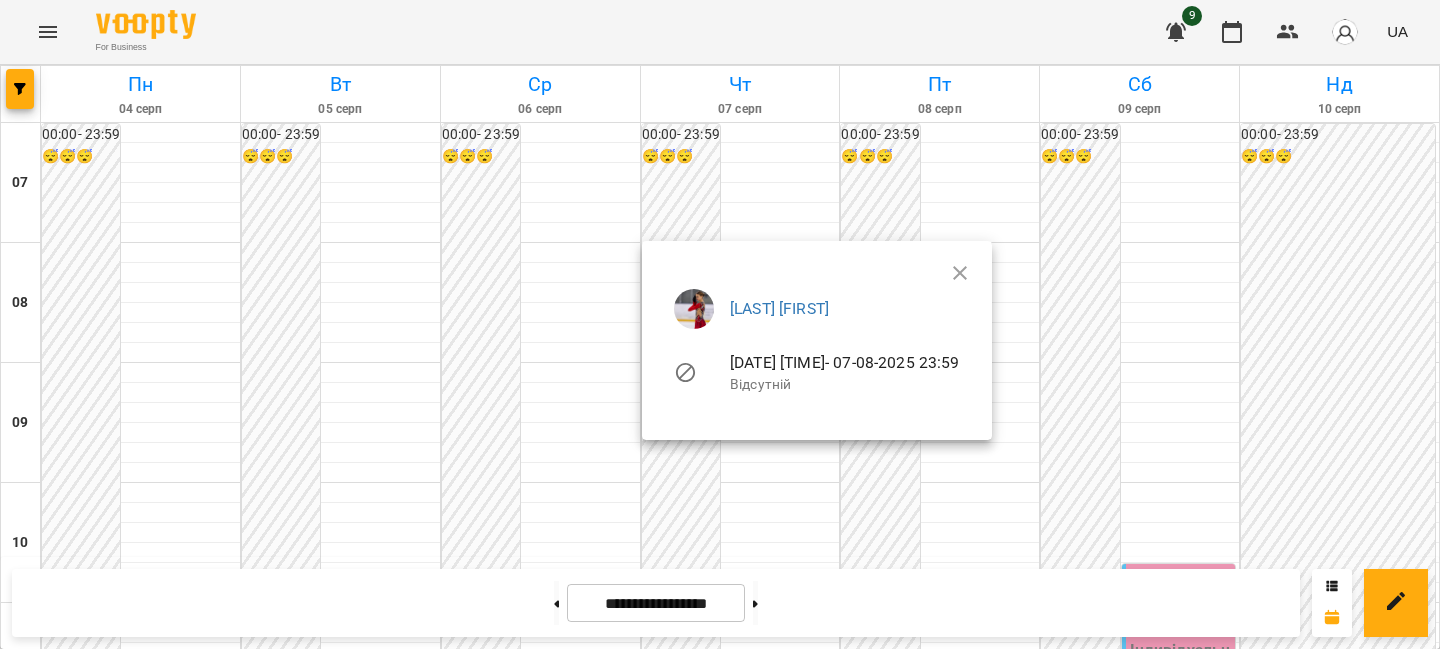 click at bounding box center [702, 373] 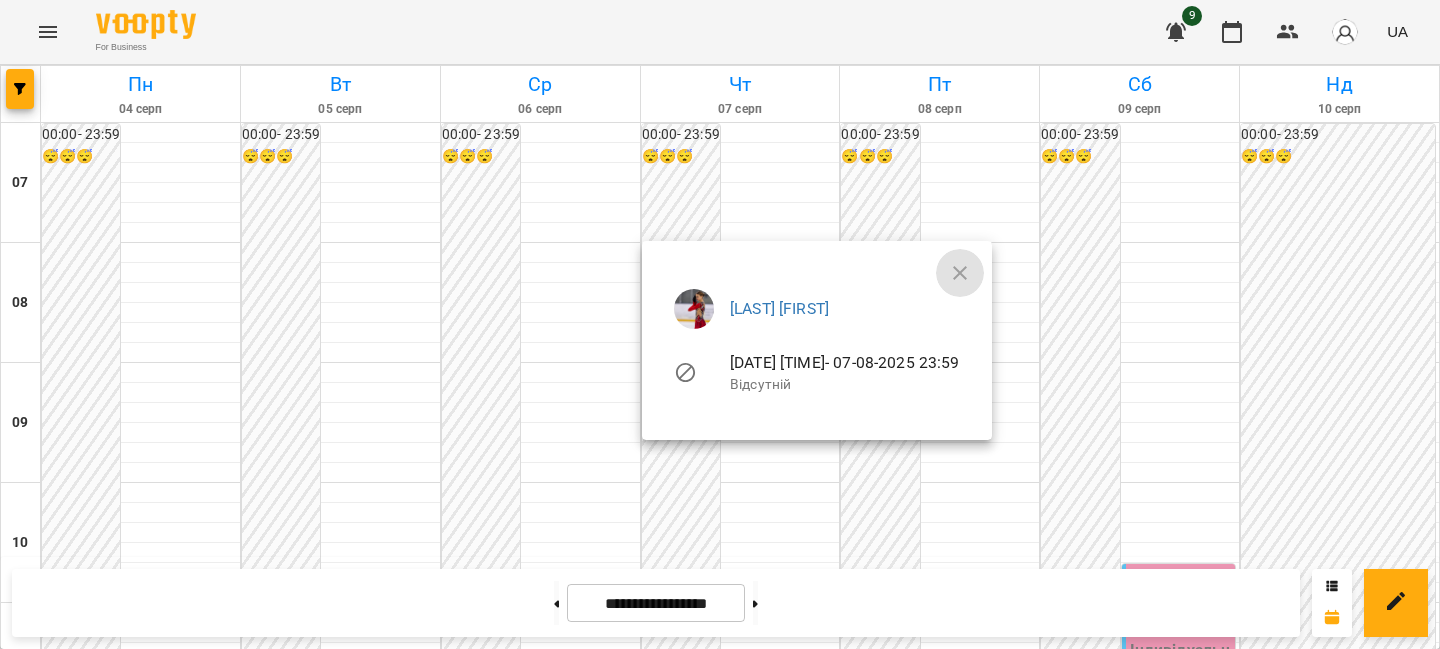 click 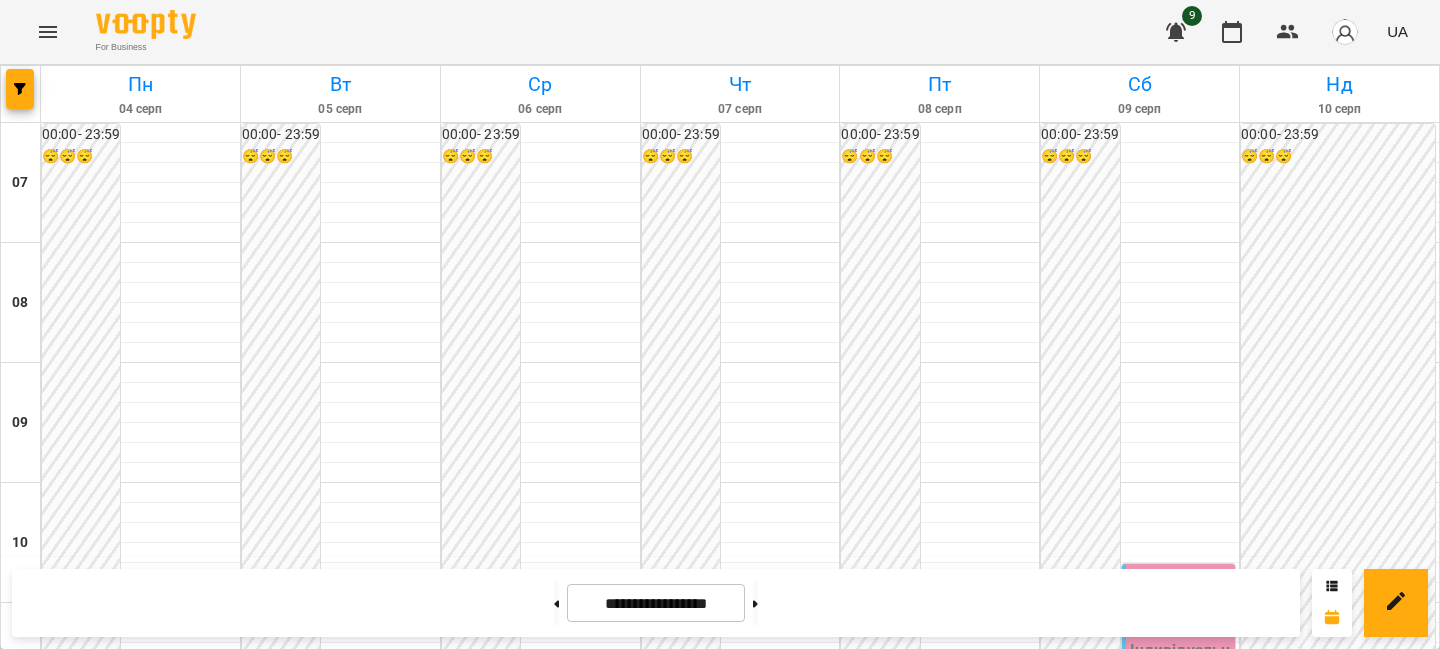 click at bounding box center [740, 773] 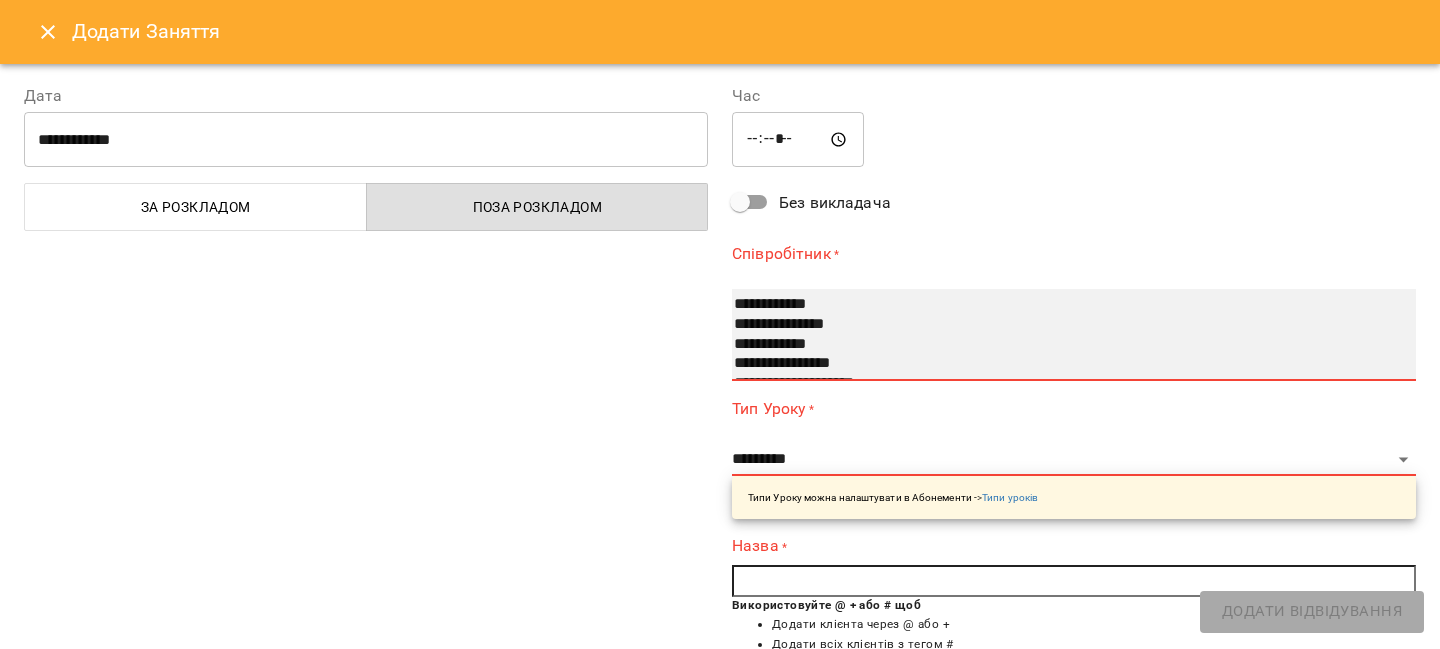 select on "**********" 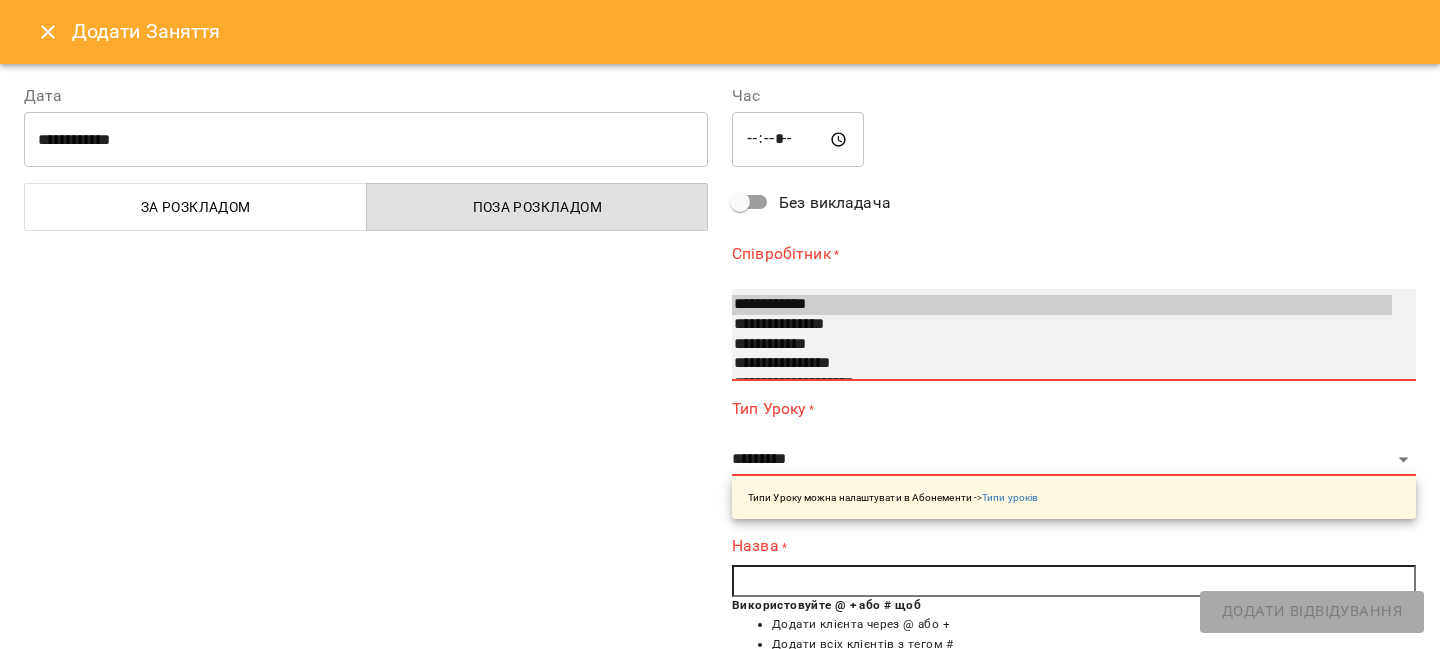 click on "**********" at bounding box center [1062, 345] 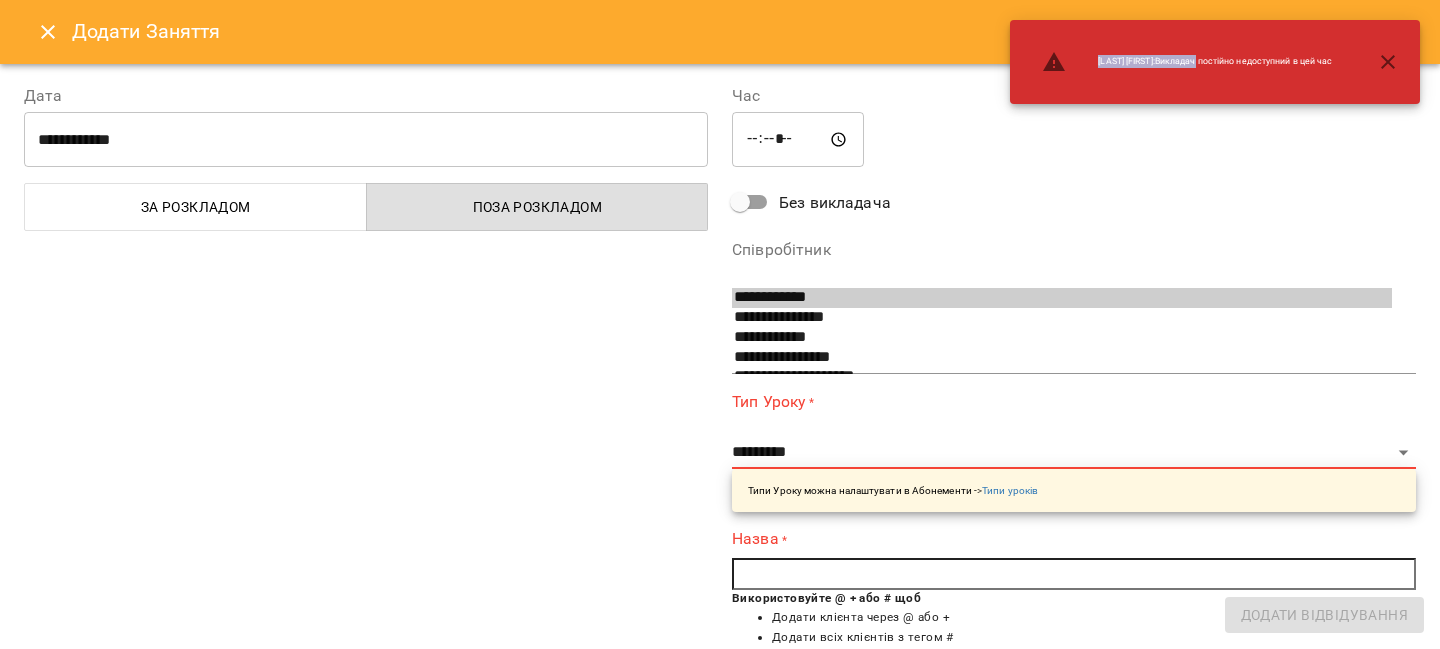 drag, startPoint x: 1194, startPoint y: 60, endPoint x: 1337, endPoint y: 60, distance: 143 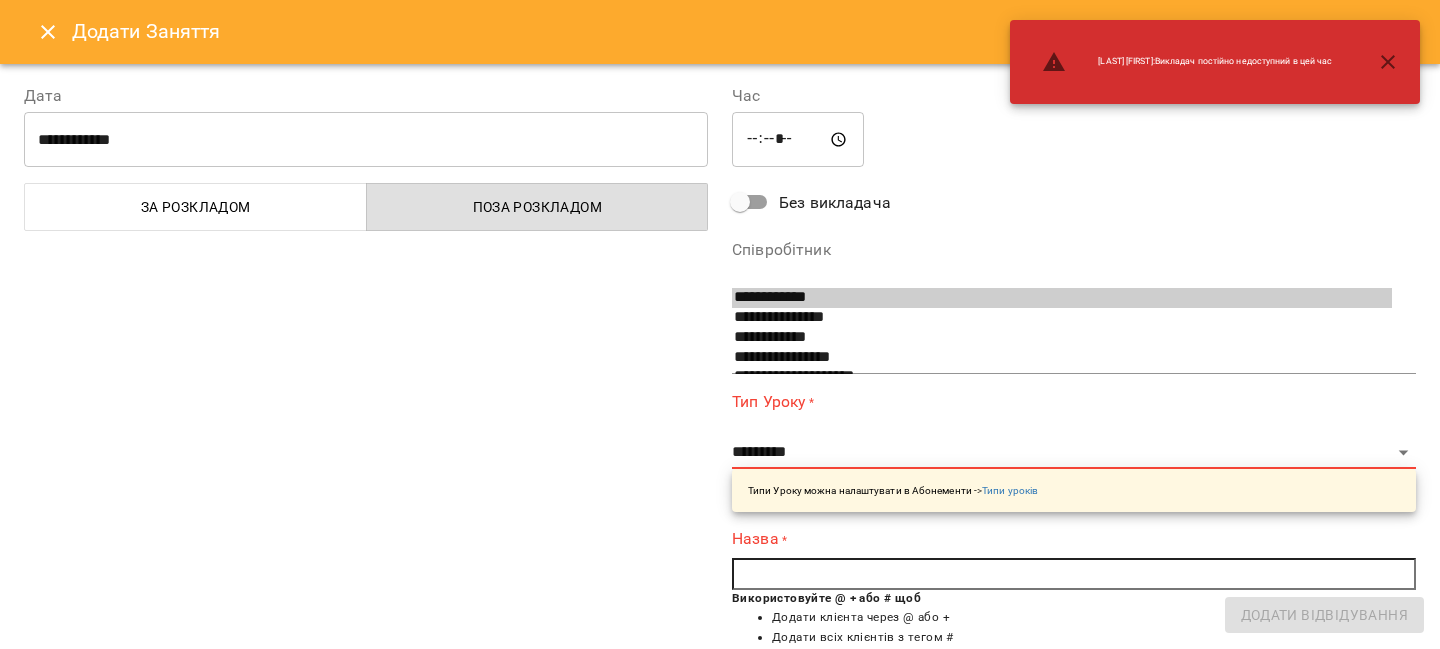 click on "Наумко Софія :  Викладач постійно недоступний в цей час" at bounding box center [1187, 62] 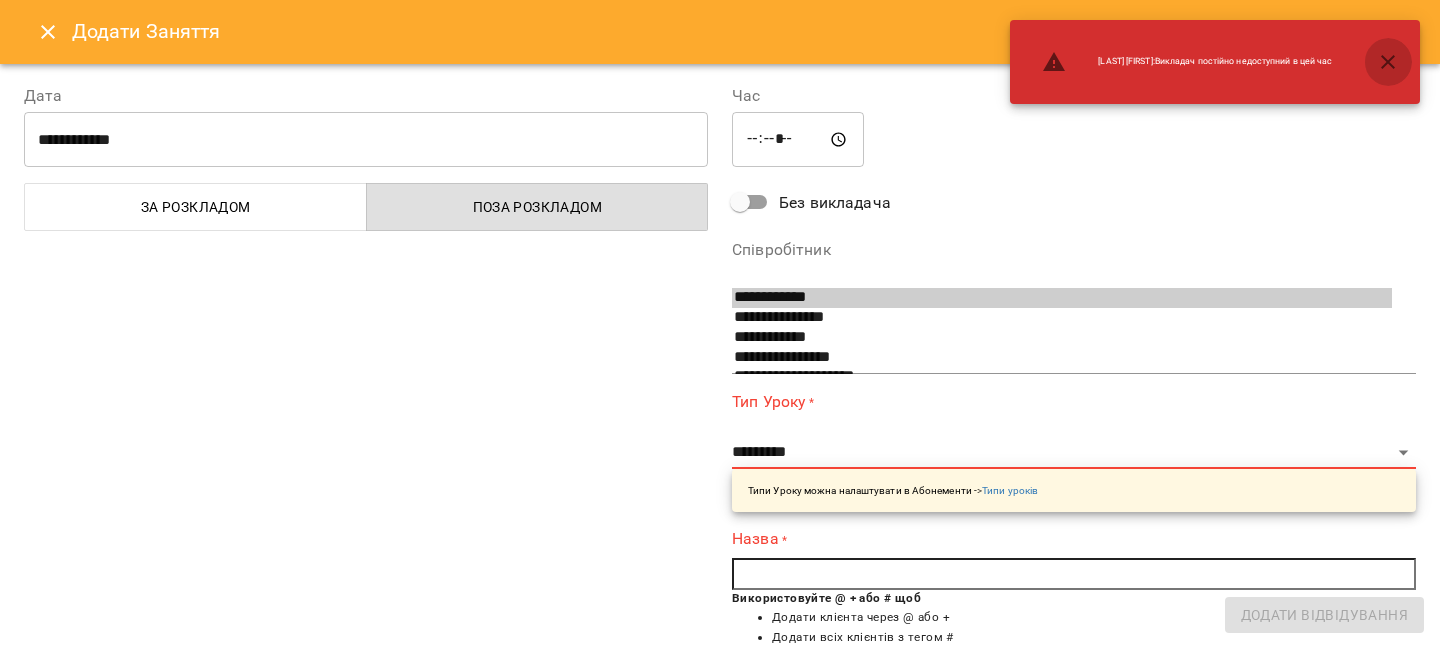 click 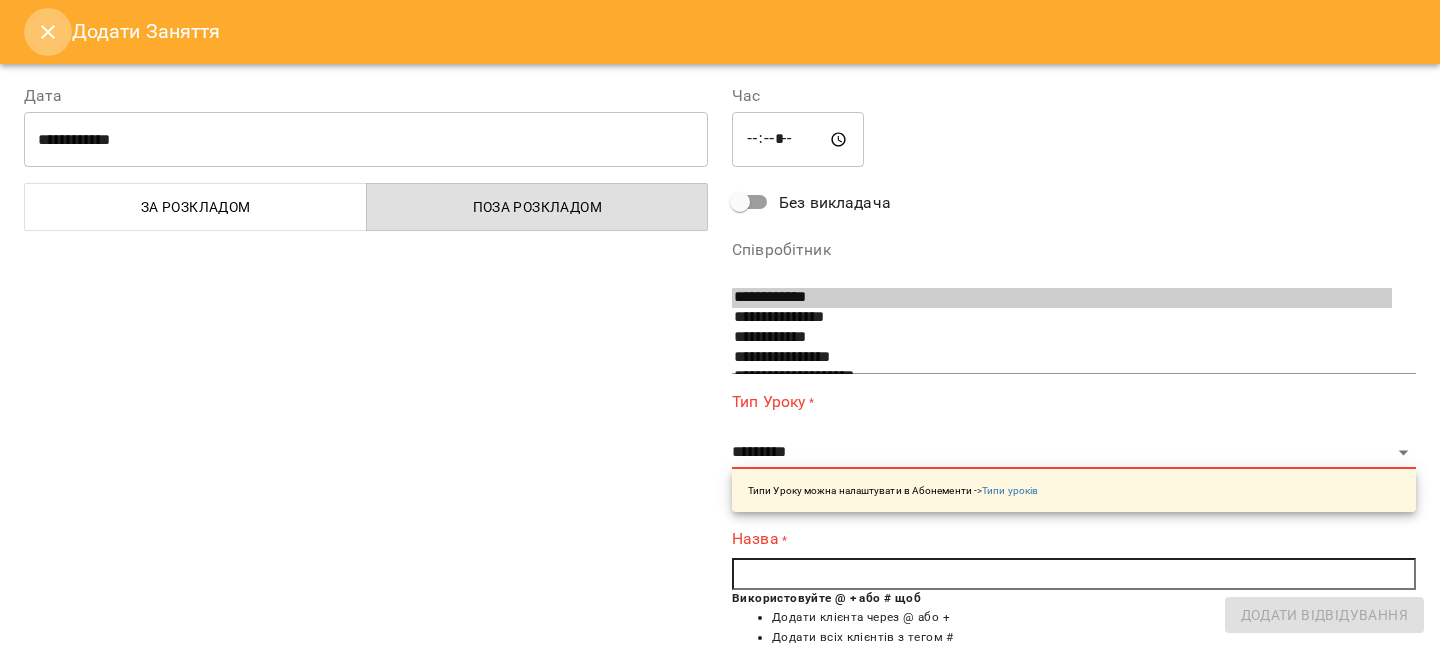 click at bounding box center (48, 32) 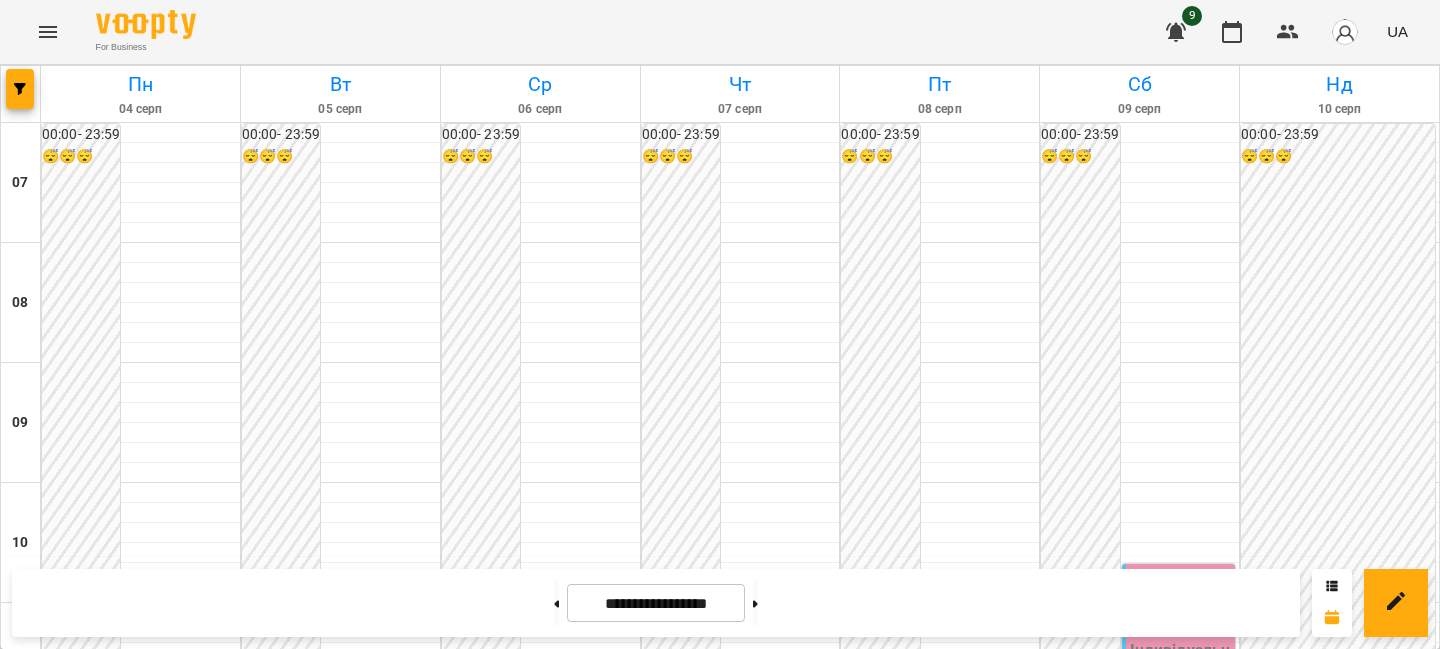scroll, scrollTop: 529, scrollLeft: 0, axis: vertical 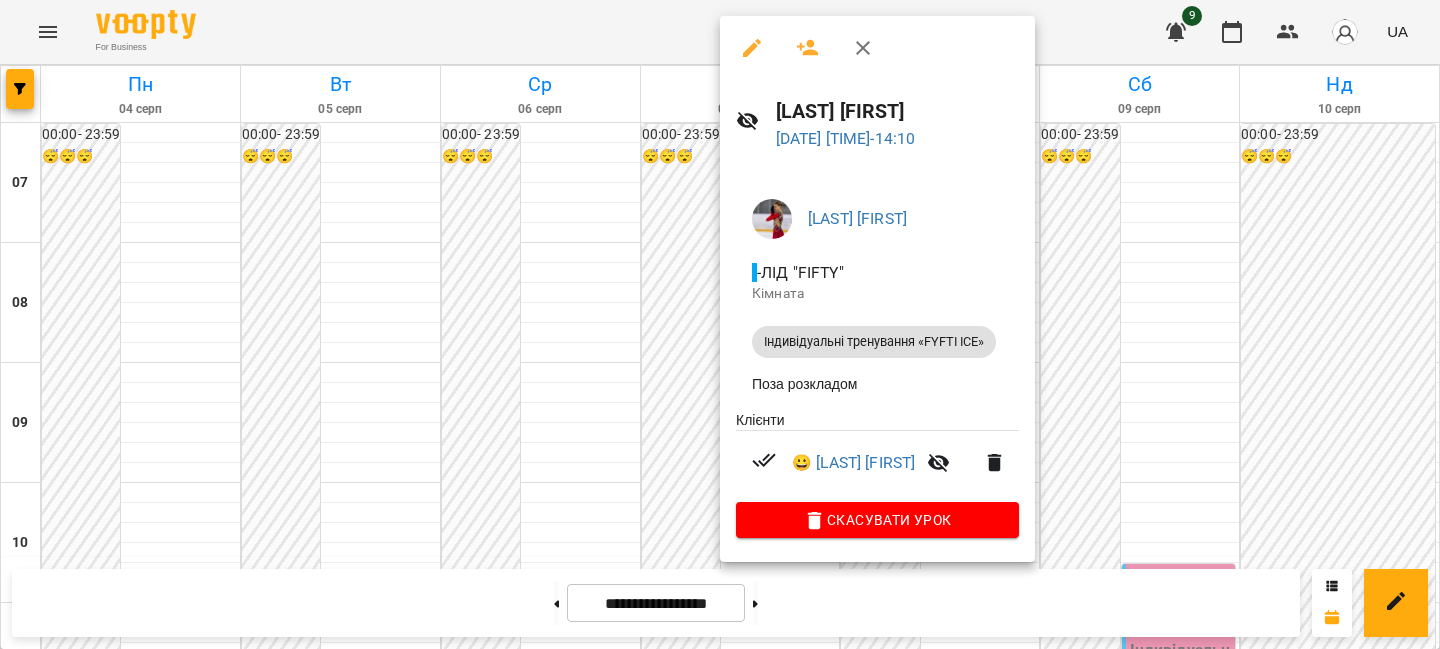 click at bounding box center (720, 324) 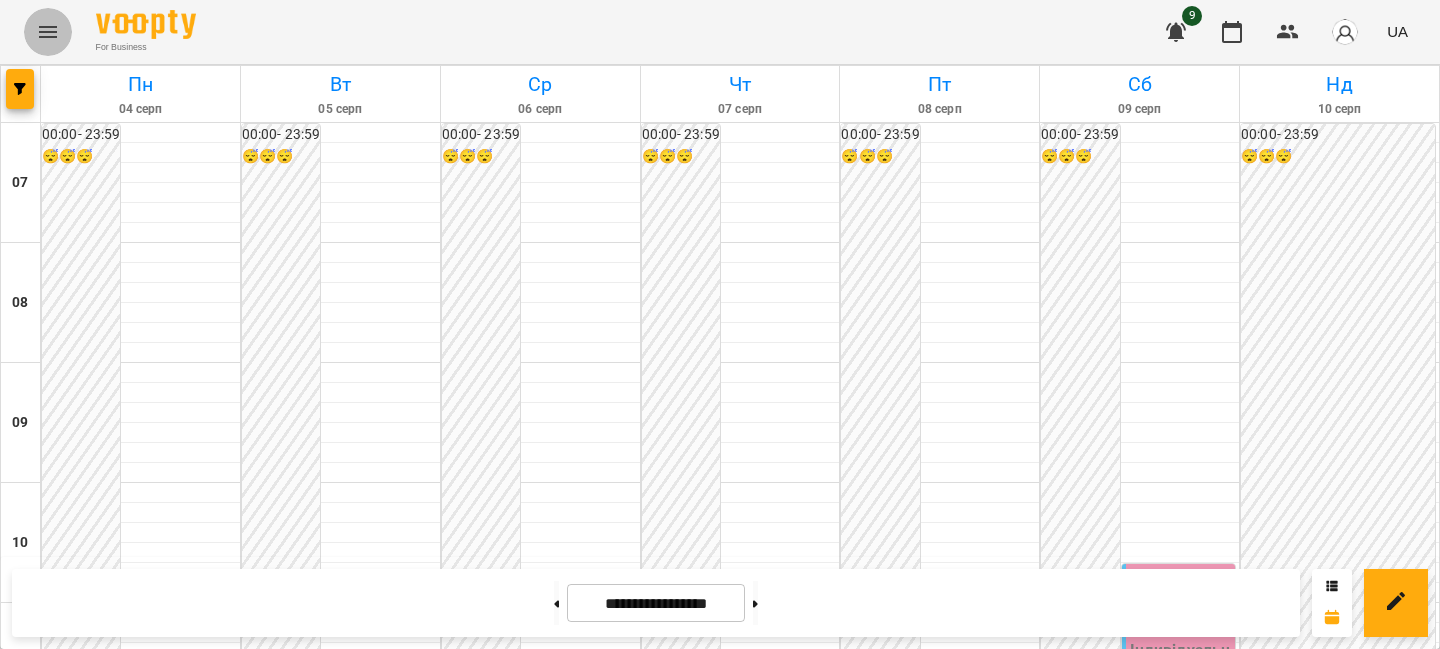 click 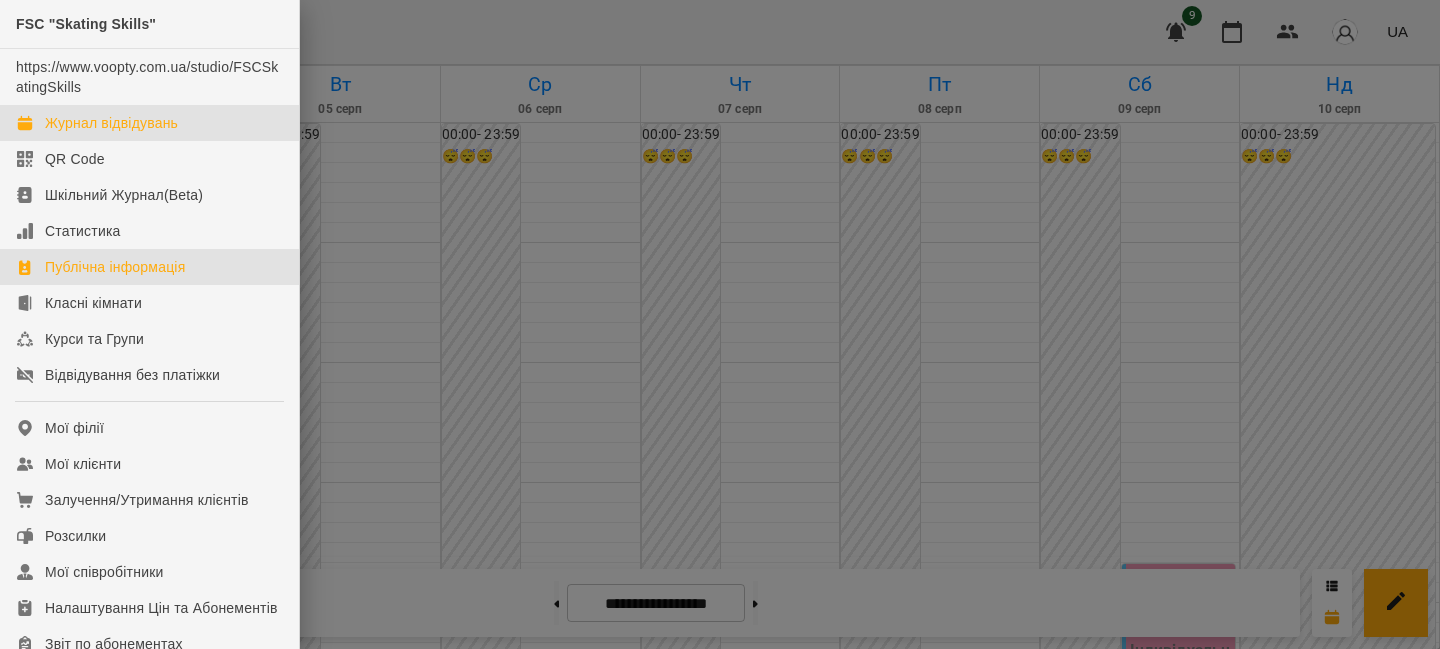 click on "Публічна інформація" at bounding box center [149, 267] 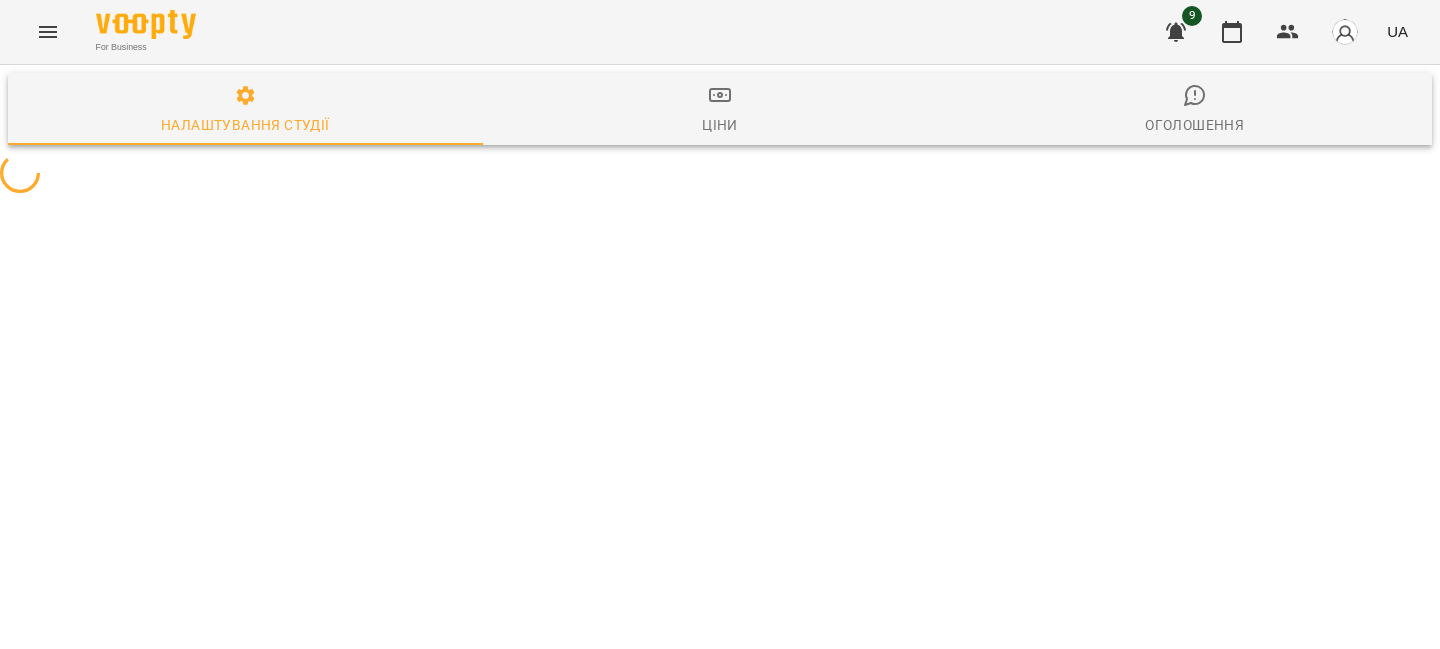 select on "**" 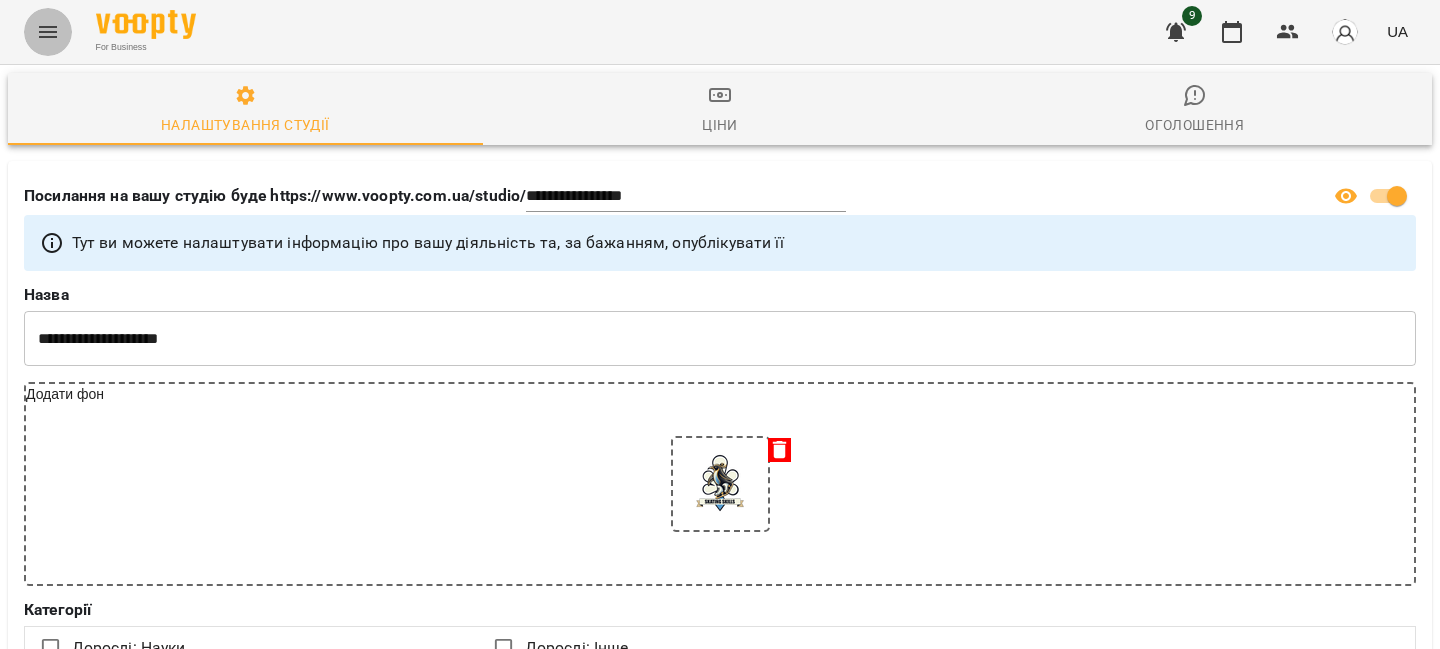 click at bounding box center [48, 32] 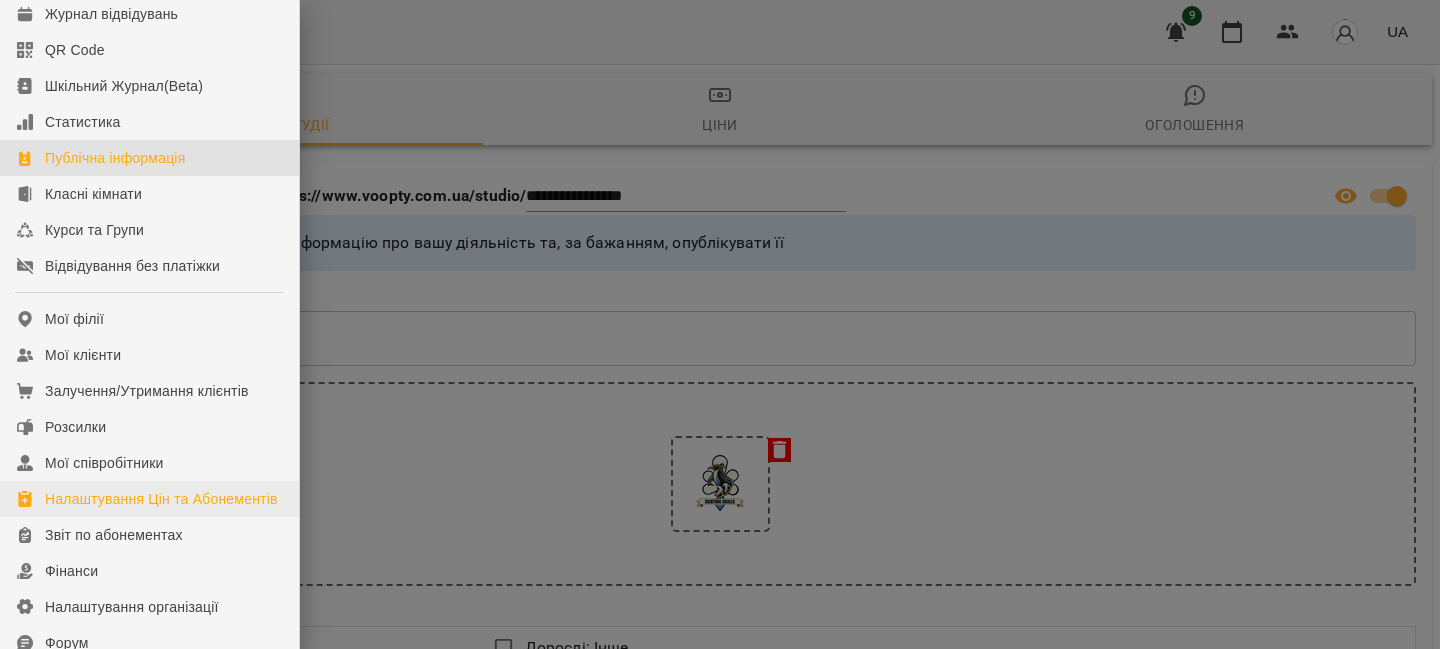 scroll, scrollTop: 111, scrollLeft: 0, axis: vertical 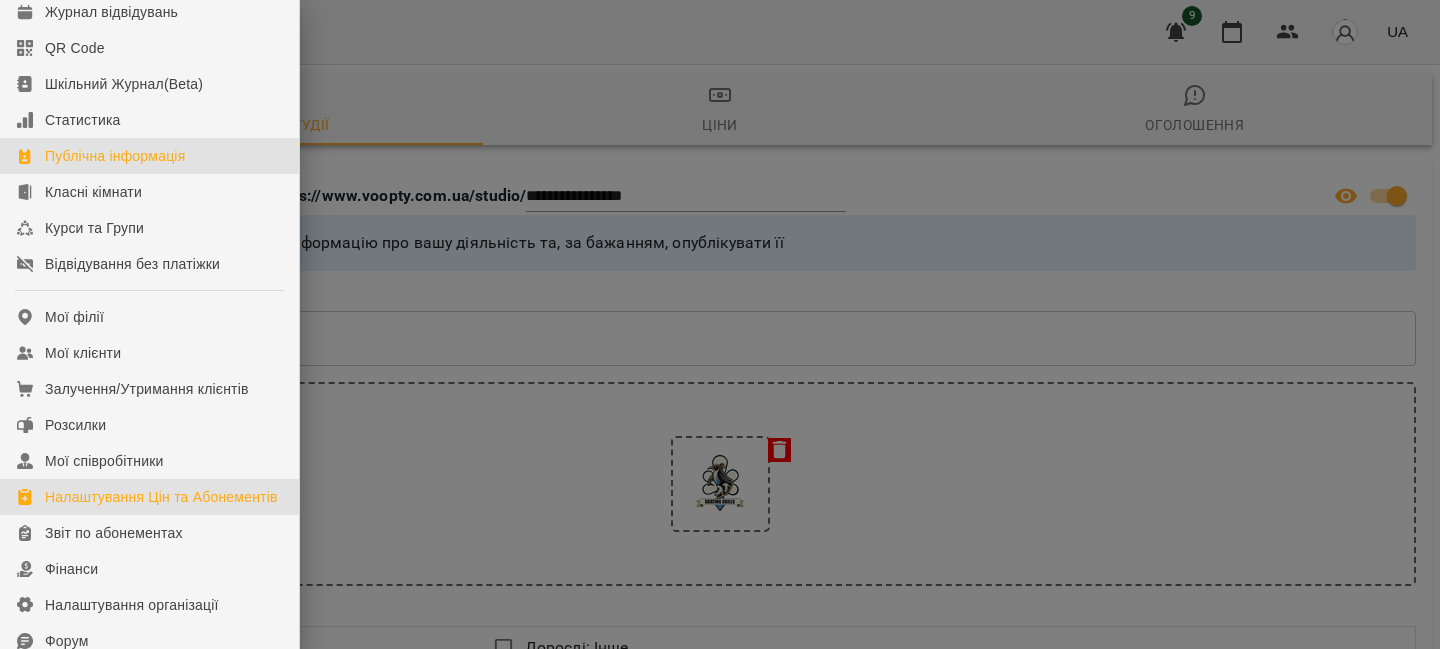 click on "Налаштування Цін та Абонементів" at bounding box center (161, 497) 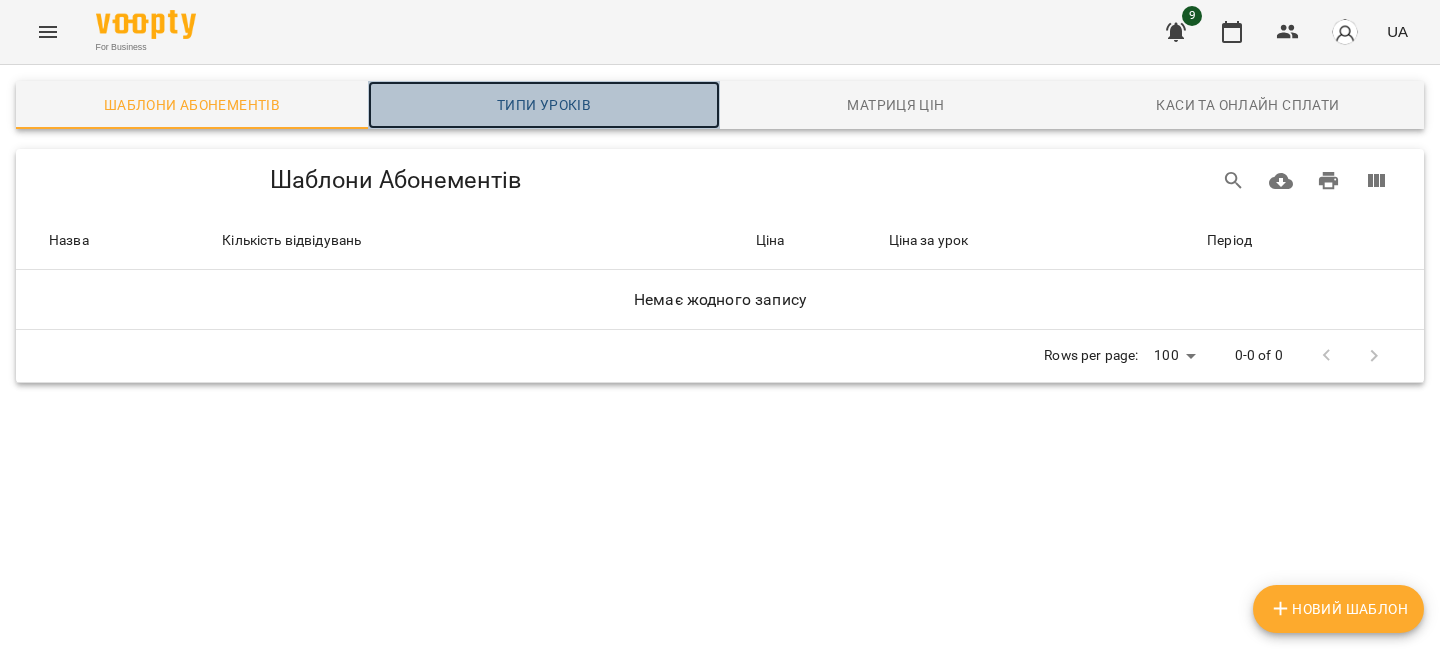 click on "Типи уроків" at bounding box center (544, 105) 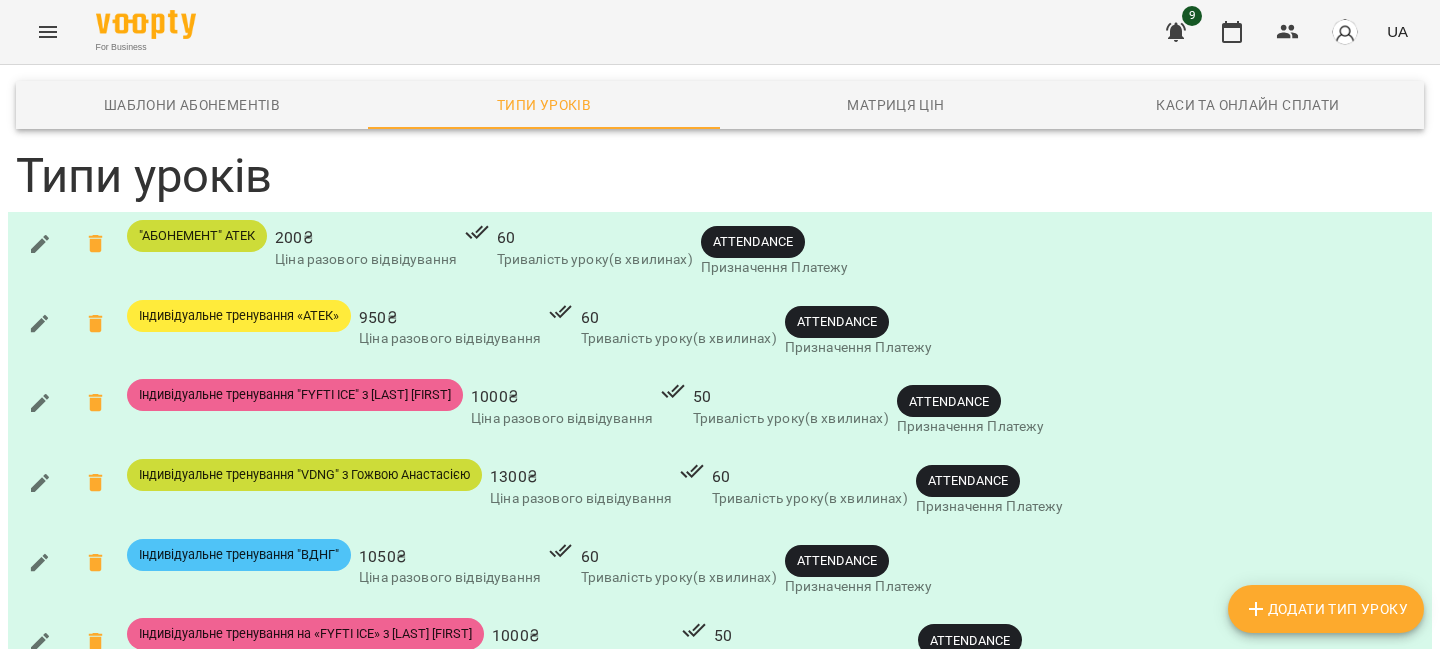 scroll, scrollTop: 0, scrollLeft: 0, axis: both 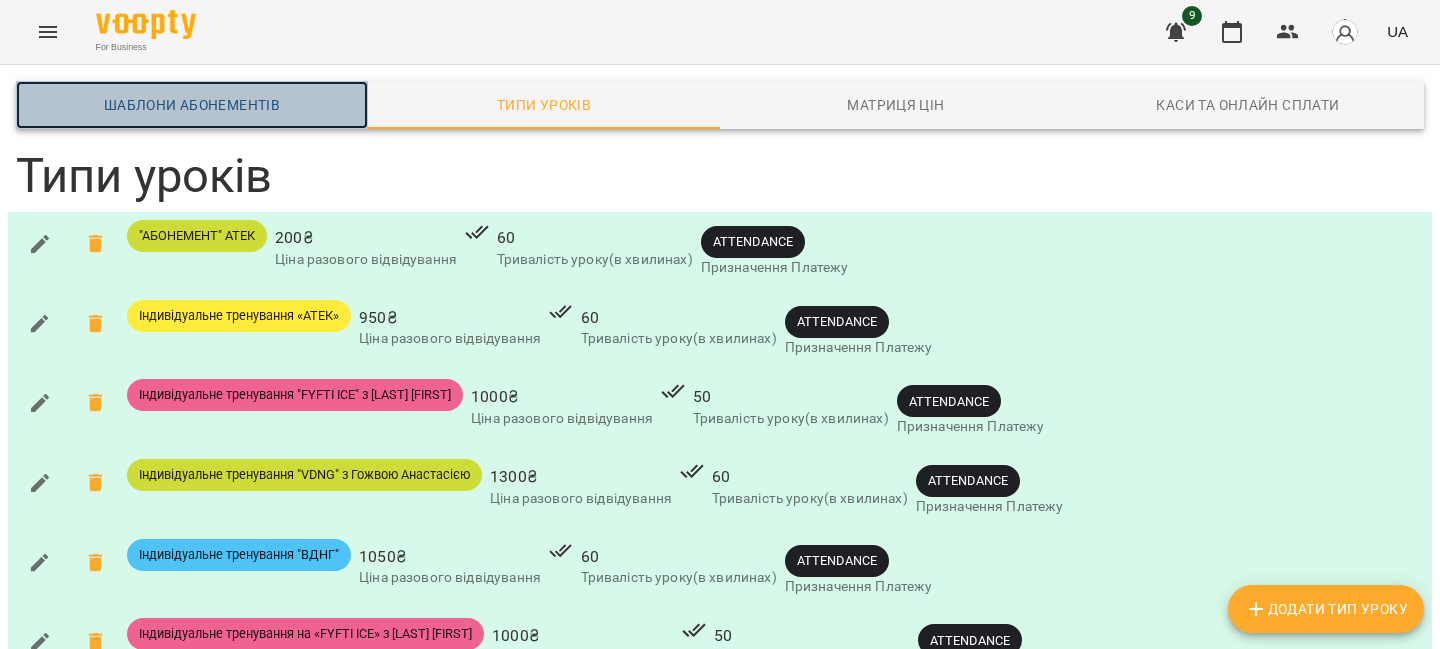 click on "Шаблони Абонементів" at bounding box center [192, 105] 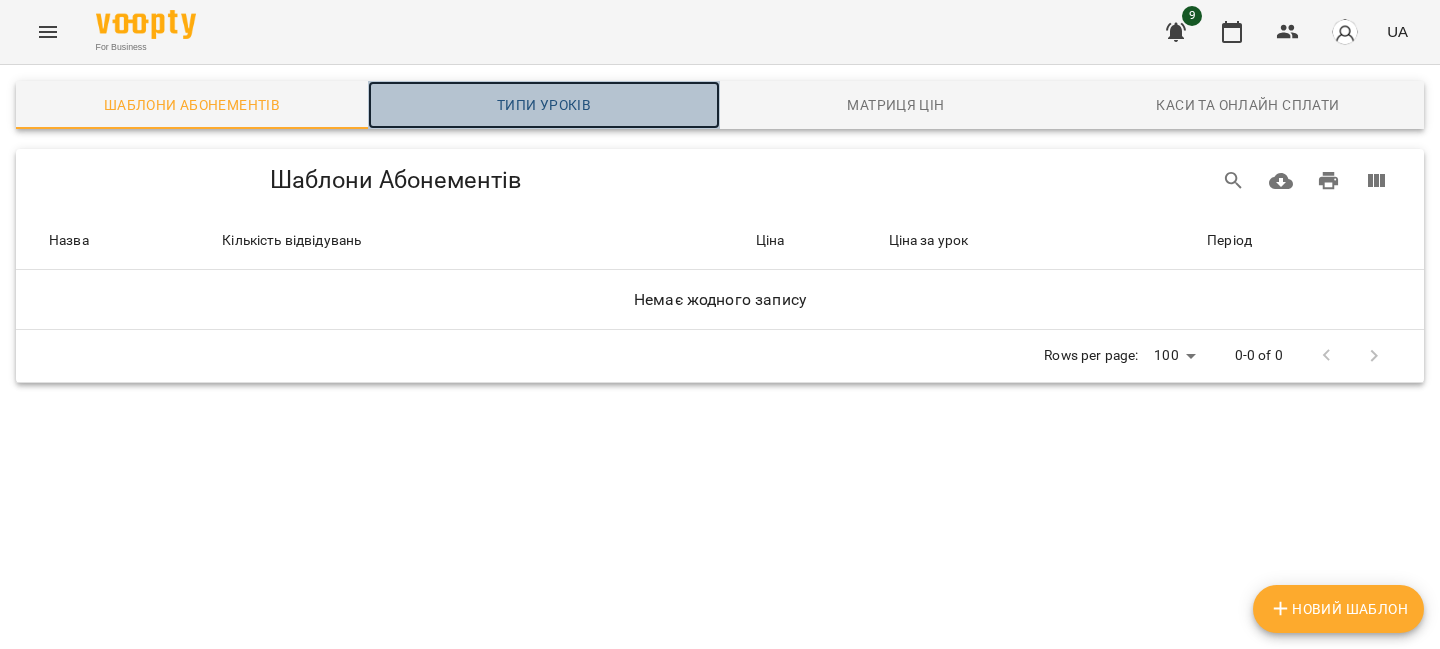click on "Типи уроків" at bounding box center (544, 105) 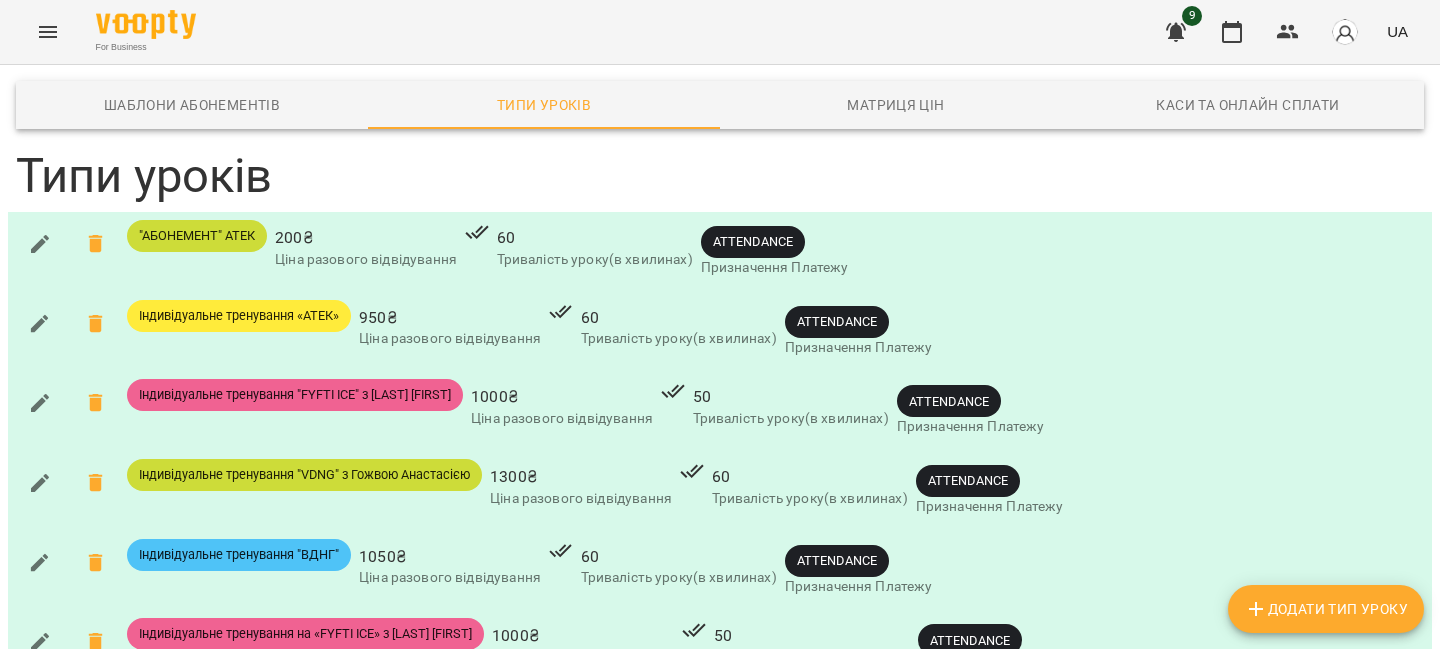 scroll, scrollTop: 113, scrollLeft: 0, axis: vertical 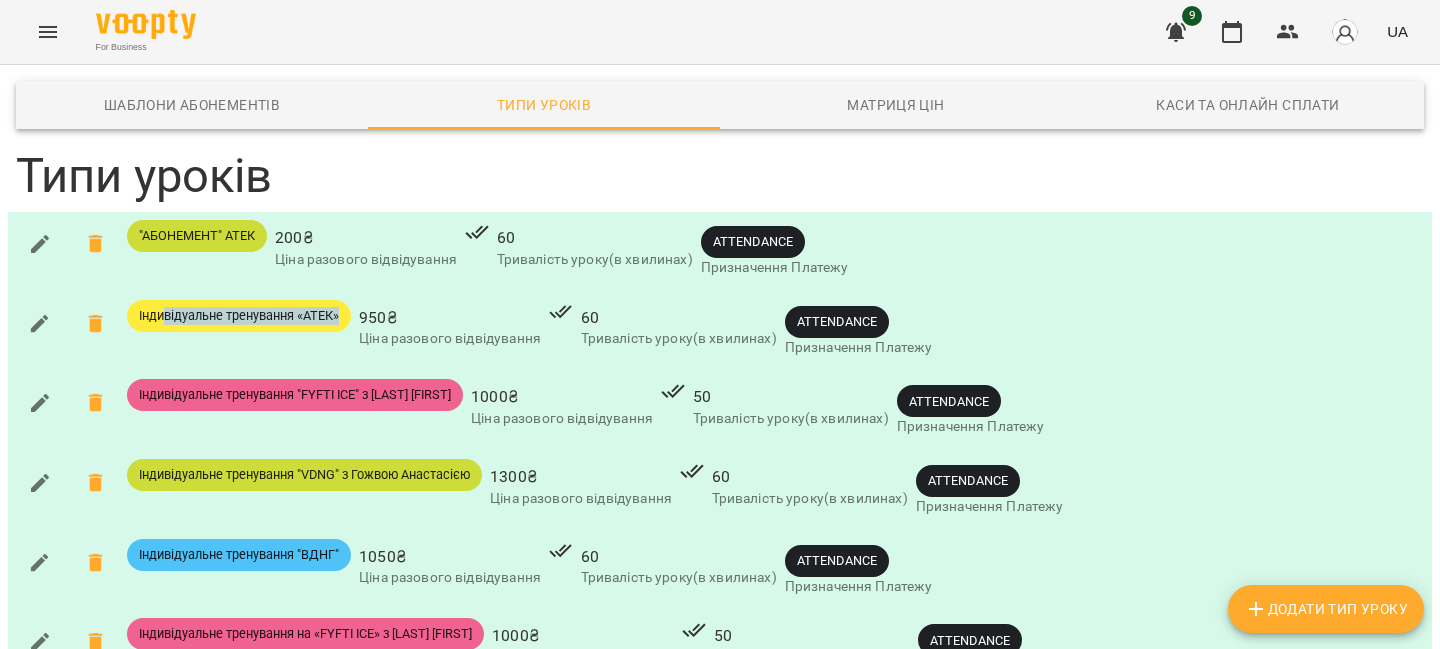 drag, startPoint x: 166, startPoint y: 206, endPoint x: 352, endPoint y: 210, distance: 186.043 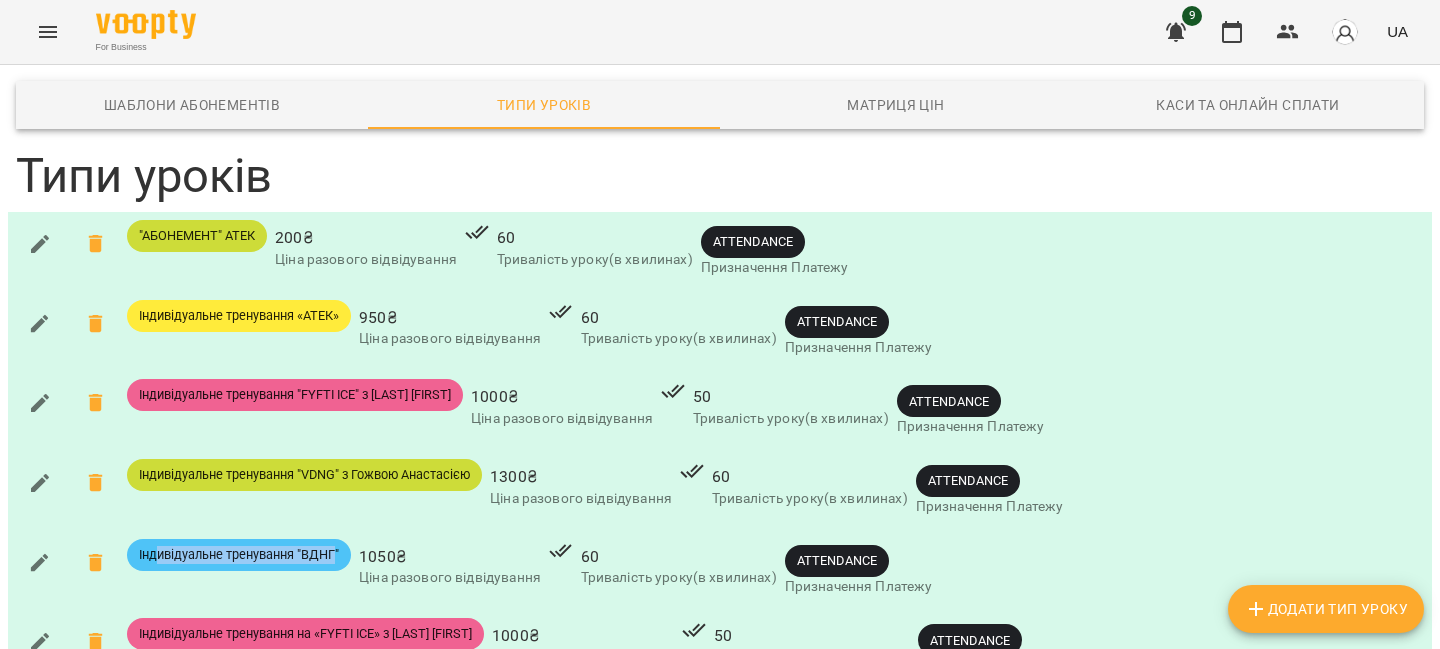drag, startPoint x: 160, startPoint y: 443, endPoint x: 337, endPoint y: 446, distance: 177.02542 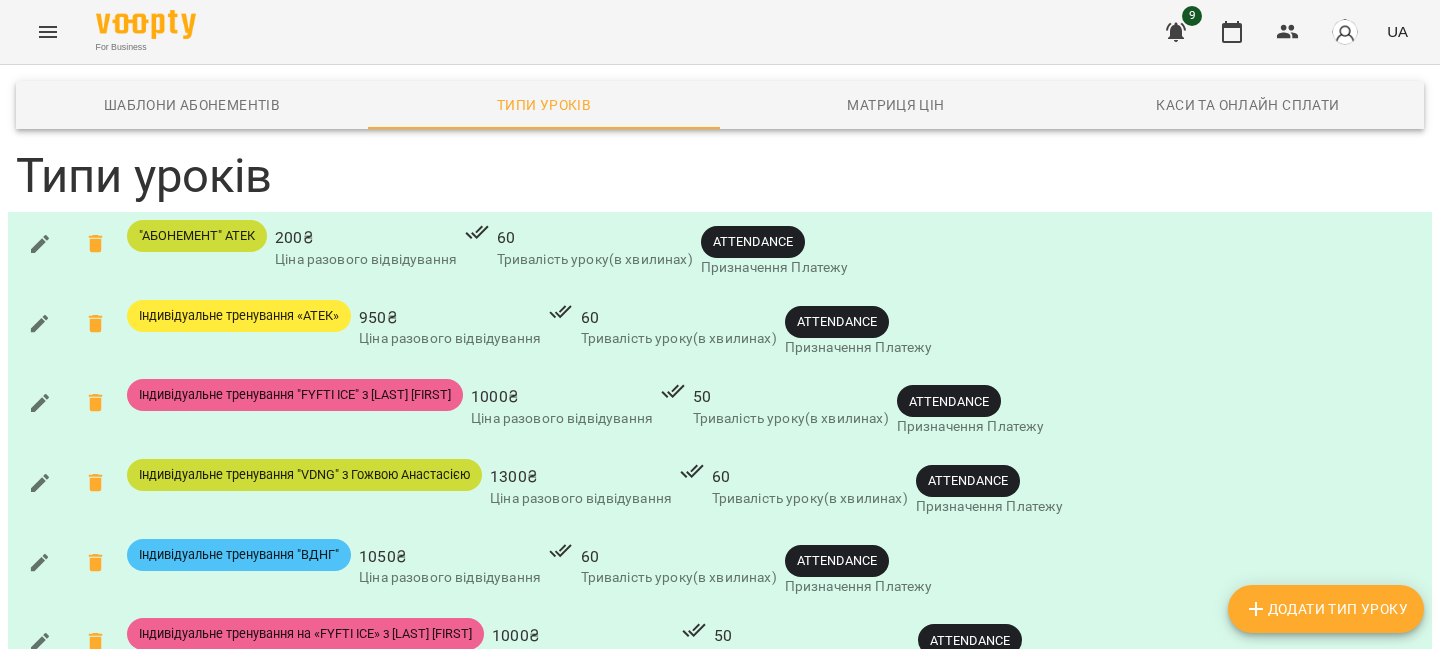 scroll, scrollTop: 403, scrollLeft: 0, axis: vertical 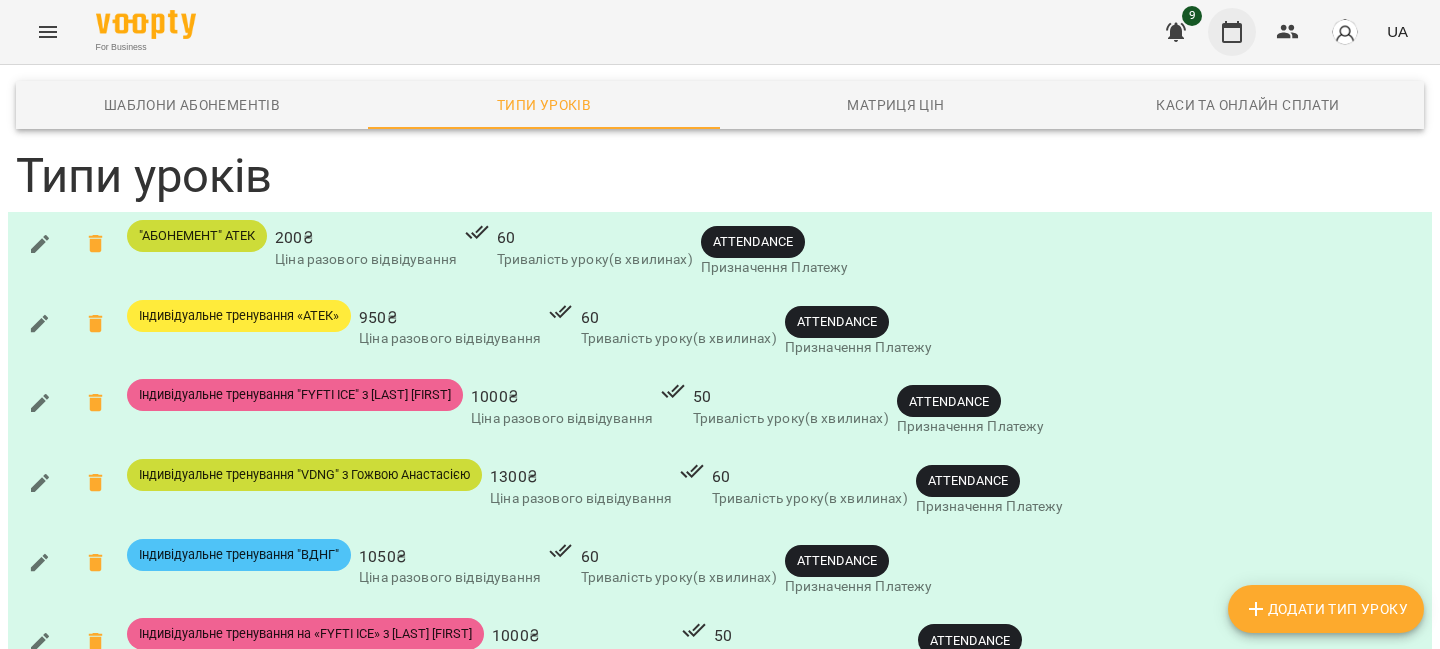 click at bounding box center (1232, 32) 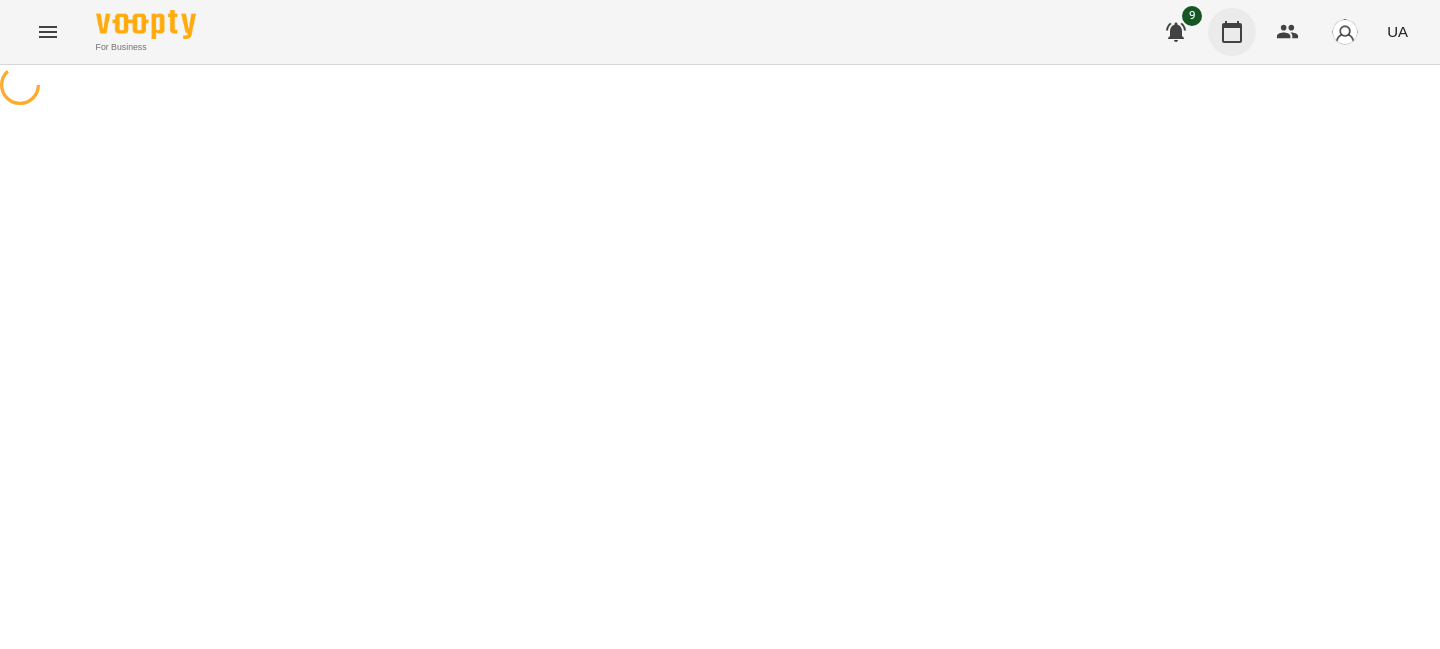 scroll, scrollTop: 0, scrollLeft: 0, axis: both 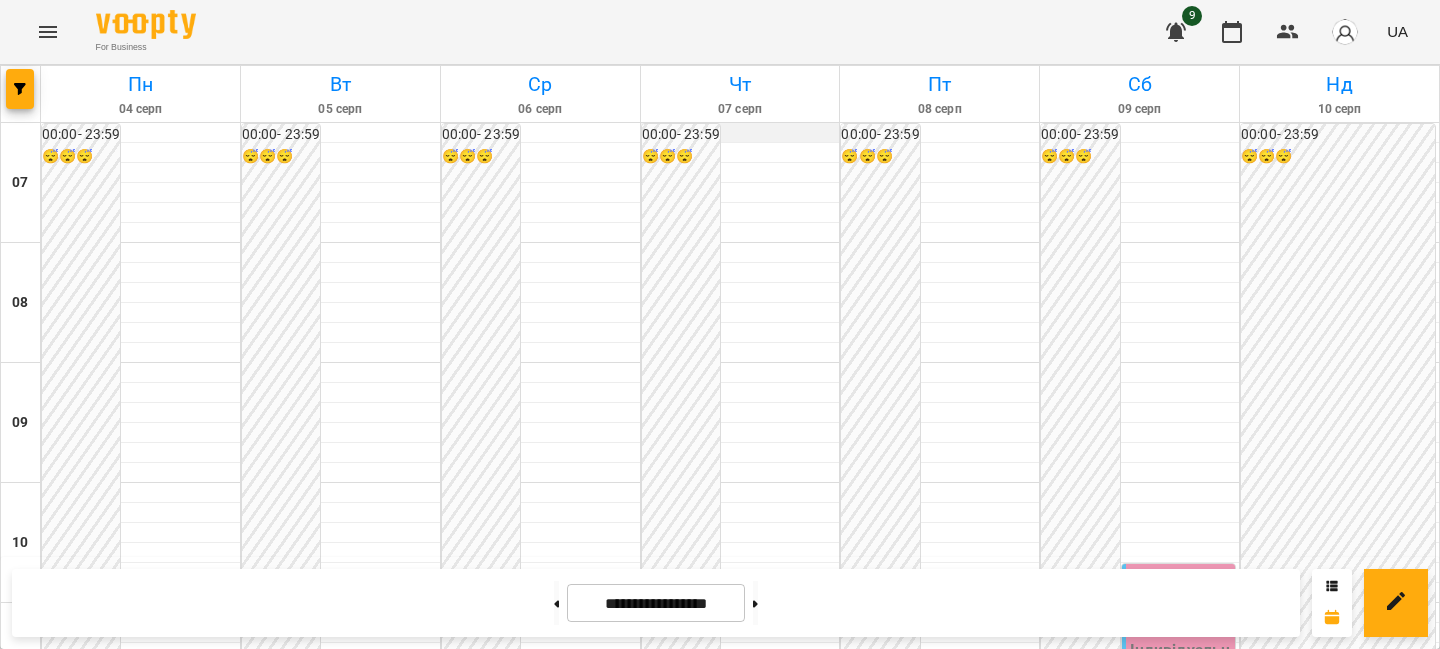 click at bounding box center [740, 133] 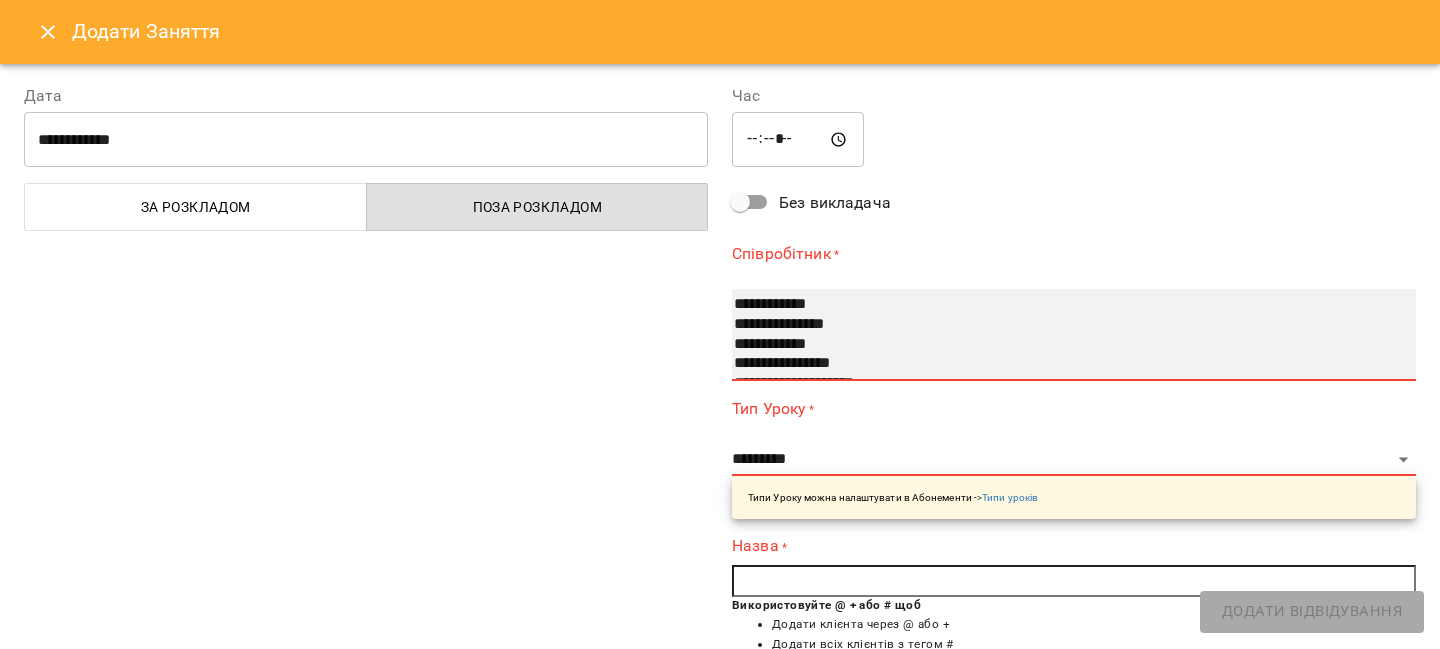 select on "**********" 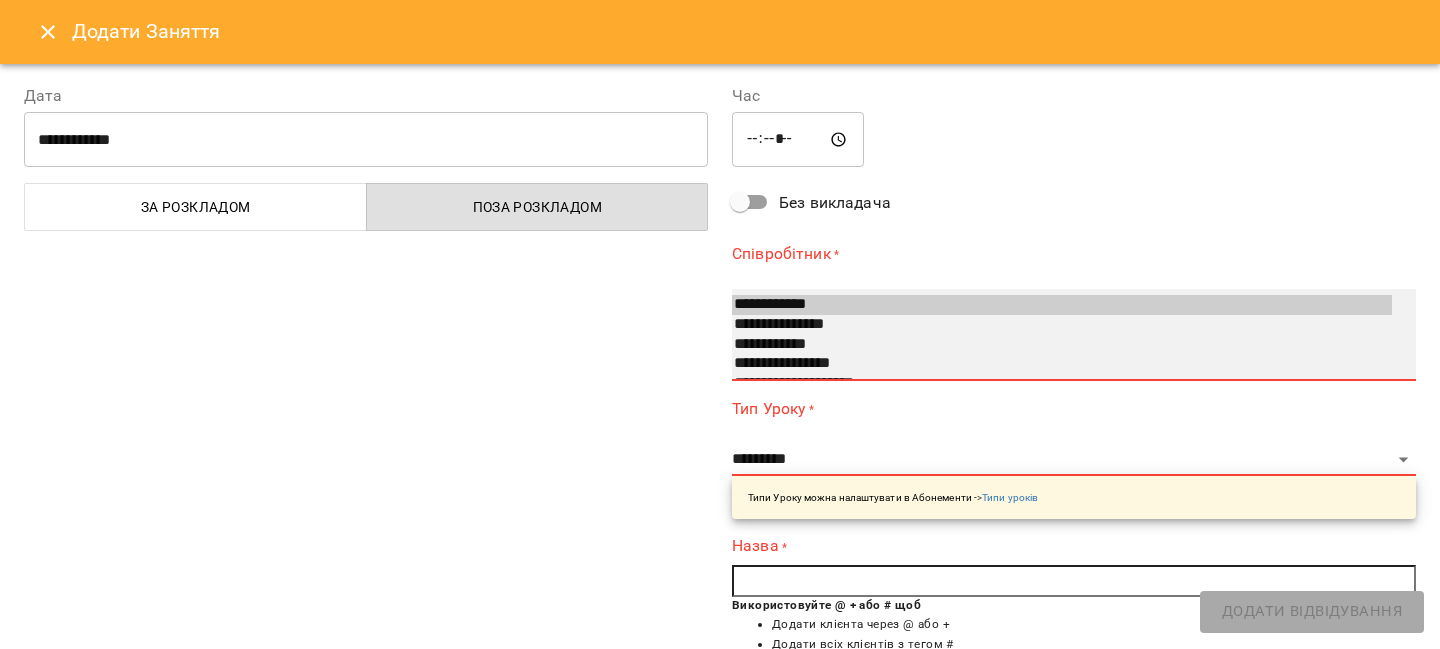 click on "**********" at bounding box center (1062, 305) 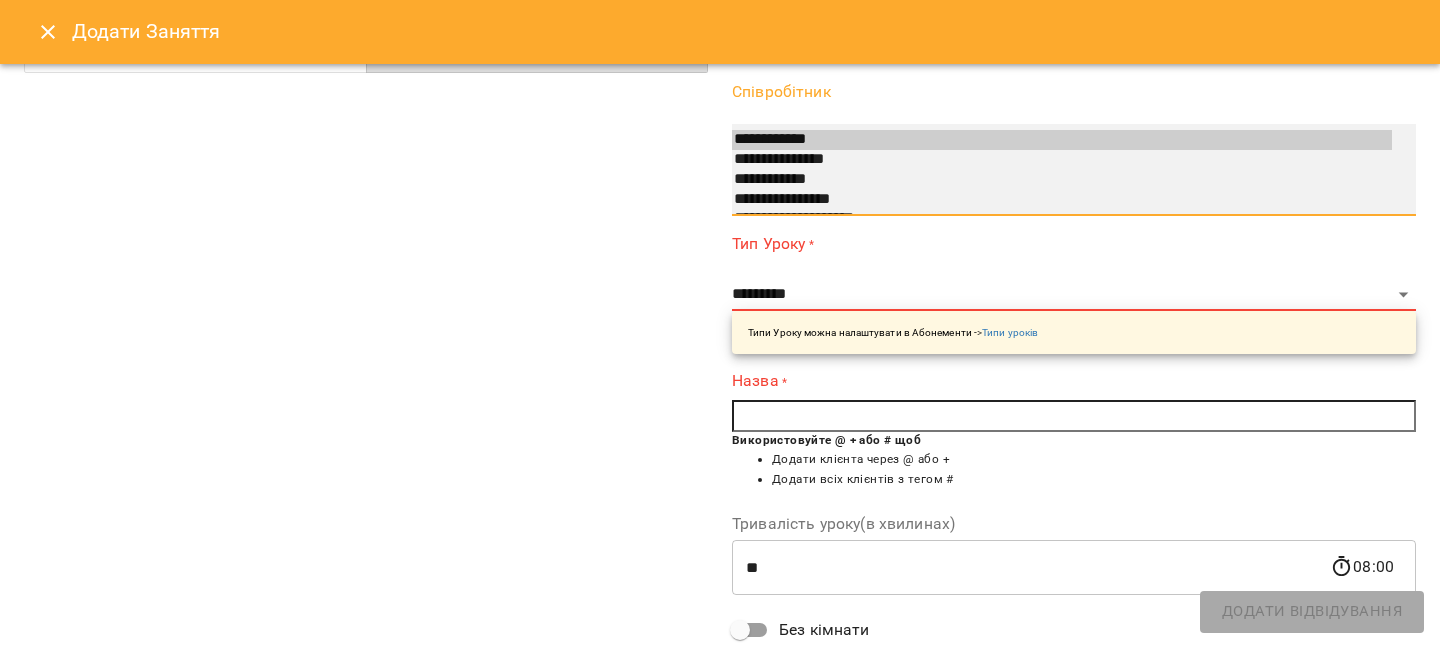 scroll, scrollTop: 159, scrollLeft: 0, axis: vertical 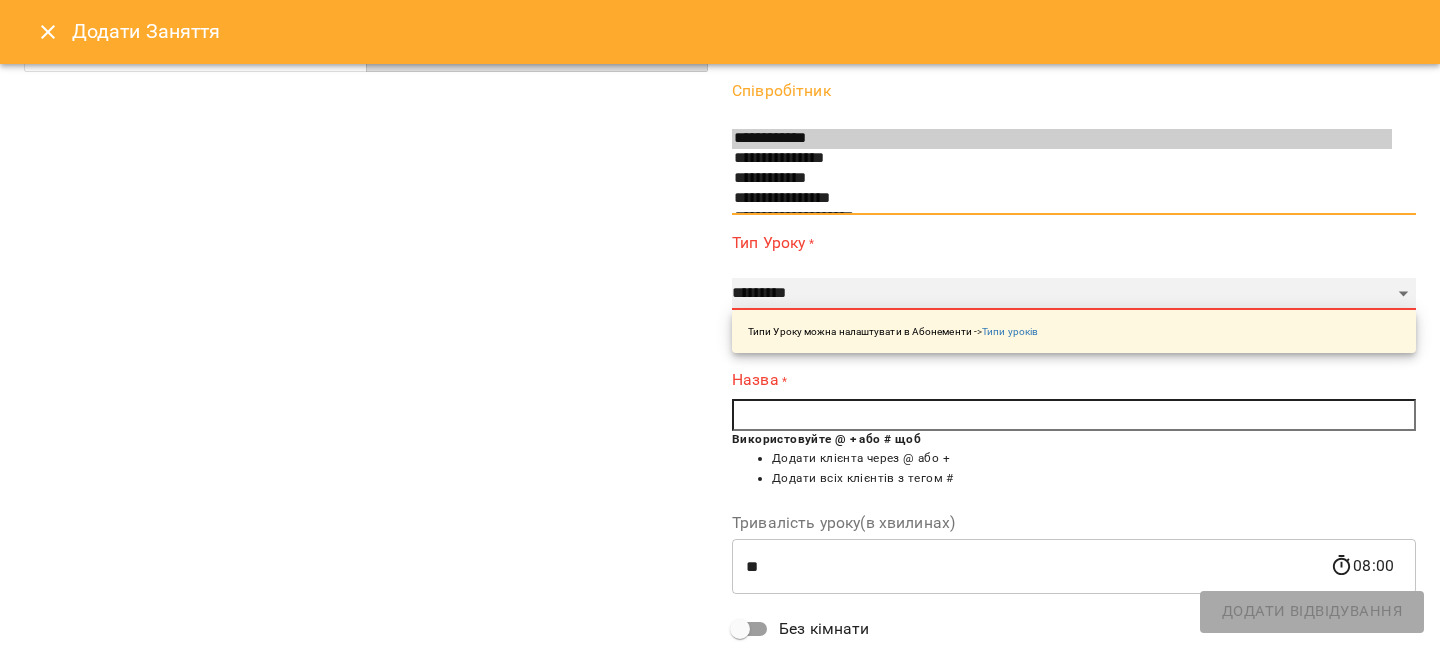 click on "**********" at bounding box center [1074, 294] 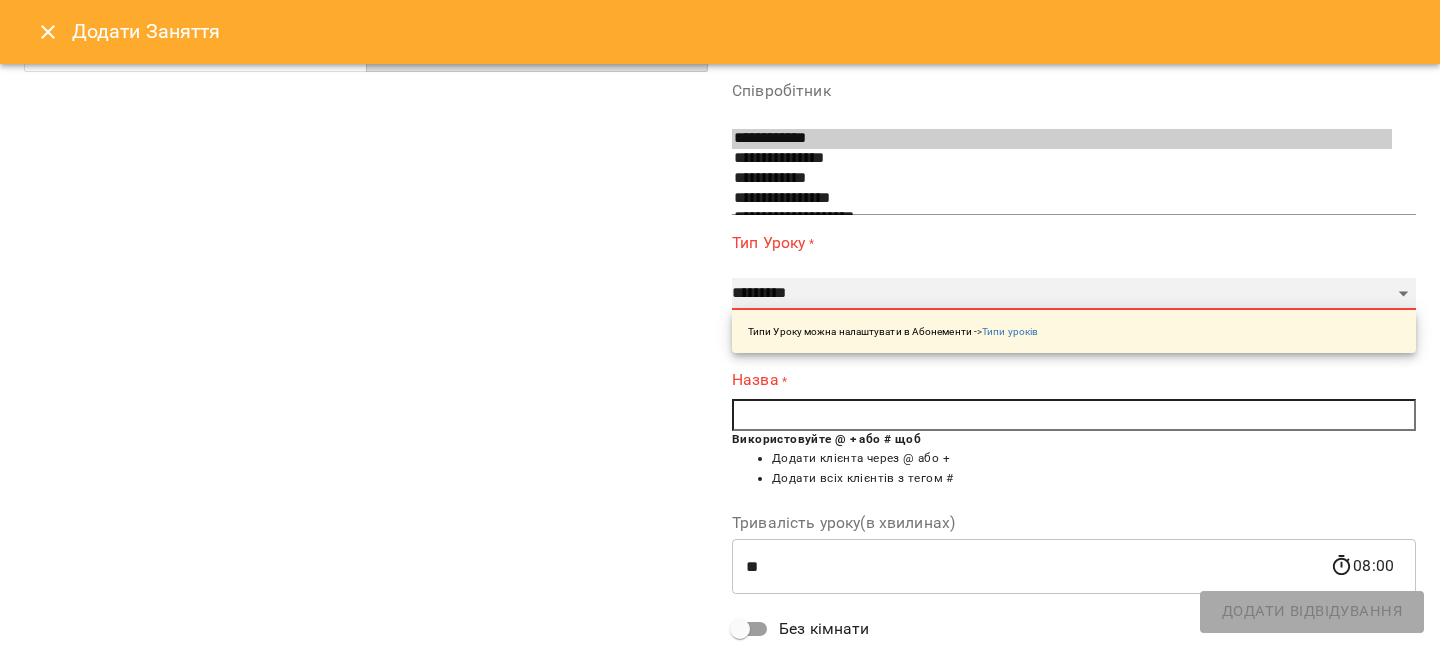 select on "**********" 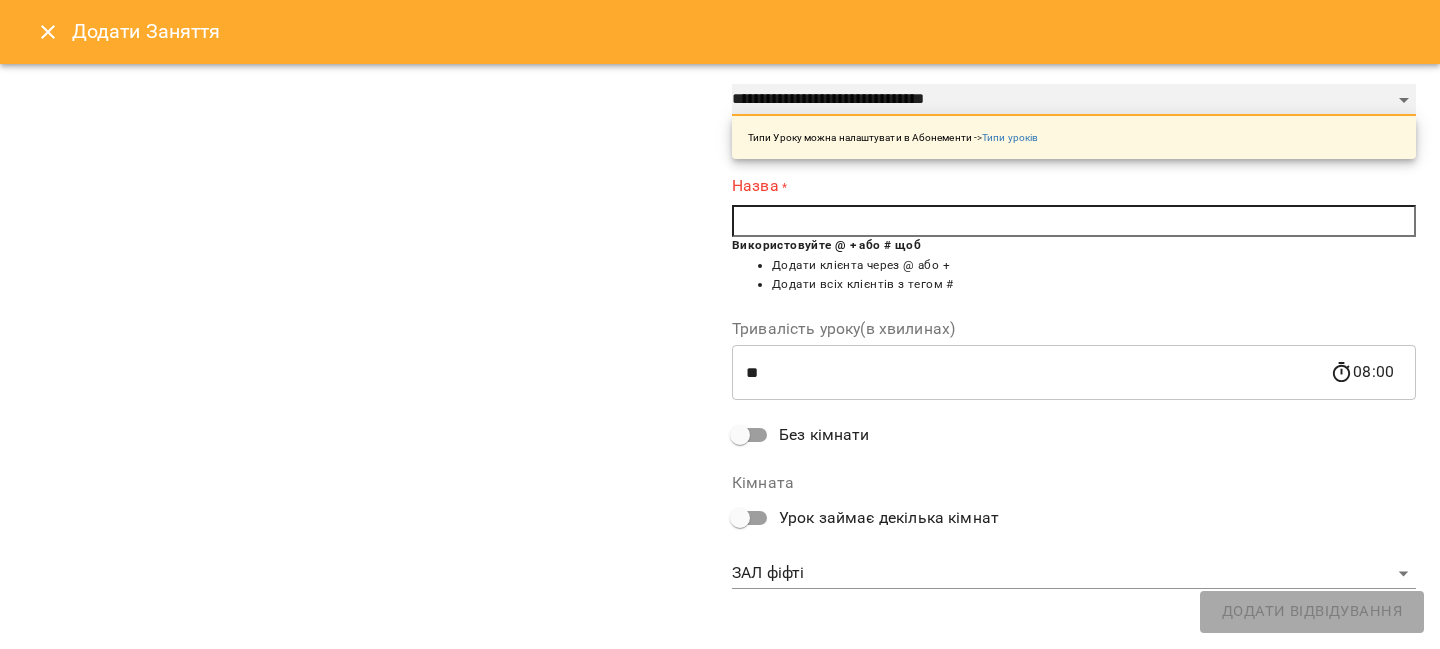 scroll, scrollTop: 354, scrollLeft: 0, axis: vertical 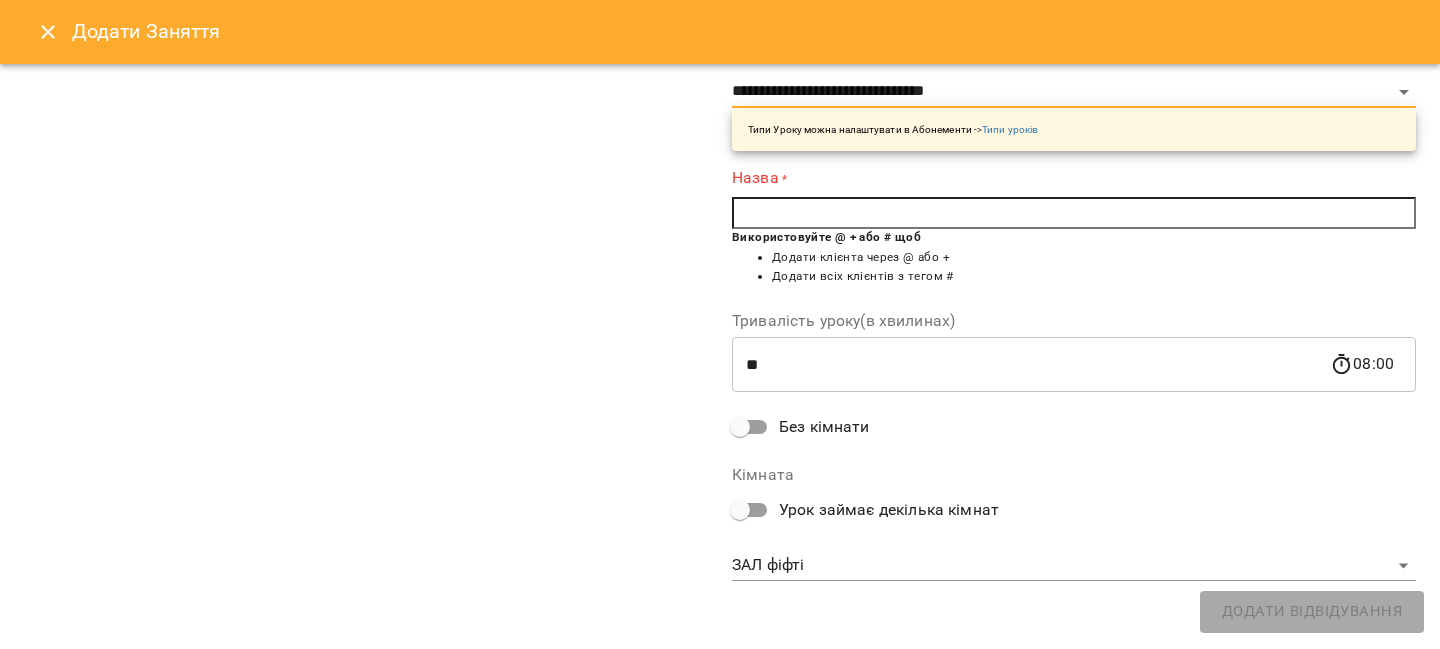 click at bounding box center (1074, 213) 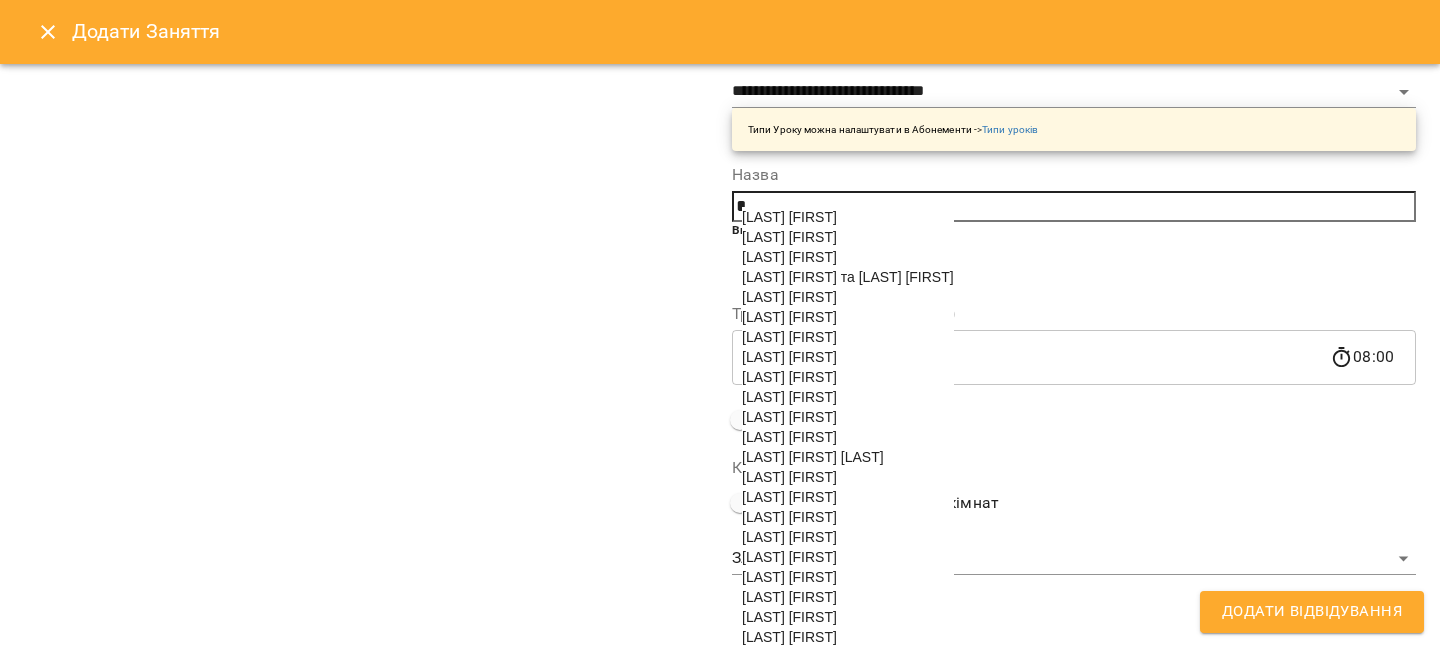 scroll, scrollTop: 354, scrollLeft: 0, axis: vertical 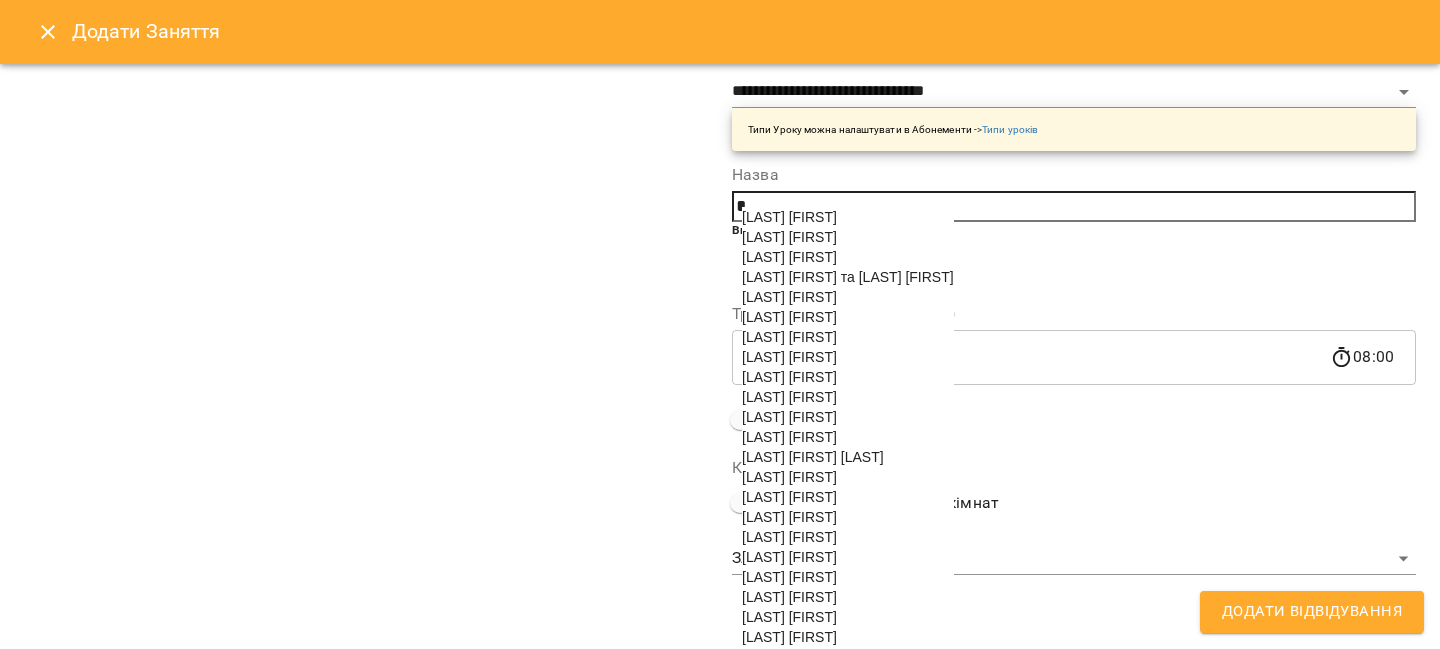 click on "Бабюк Анастасія" at bounding box center (789, 317) 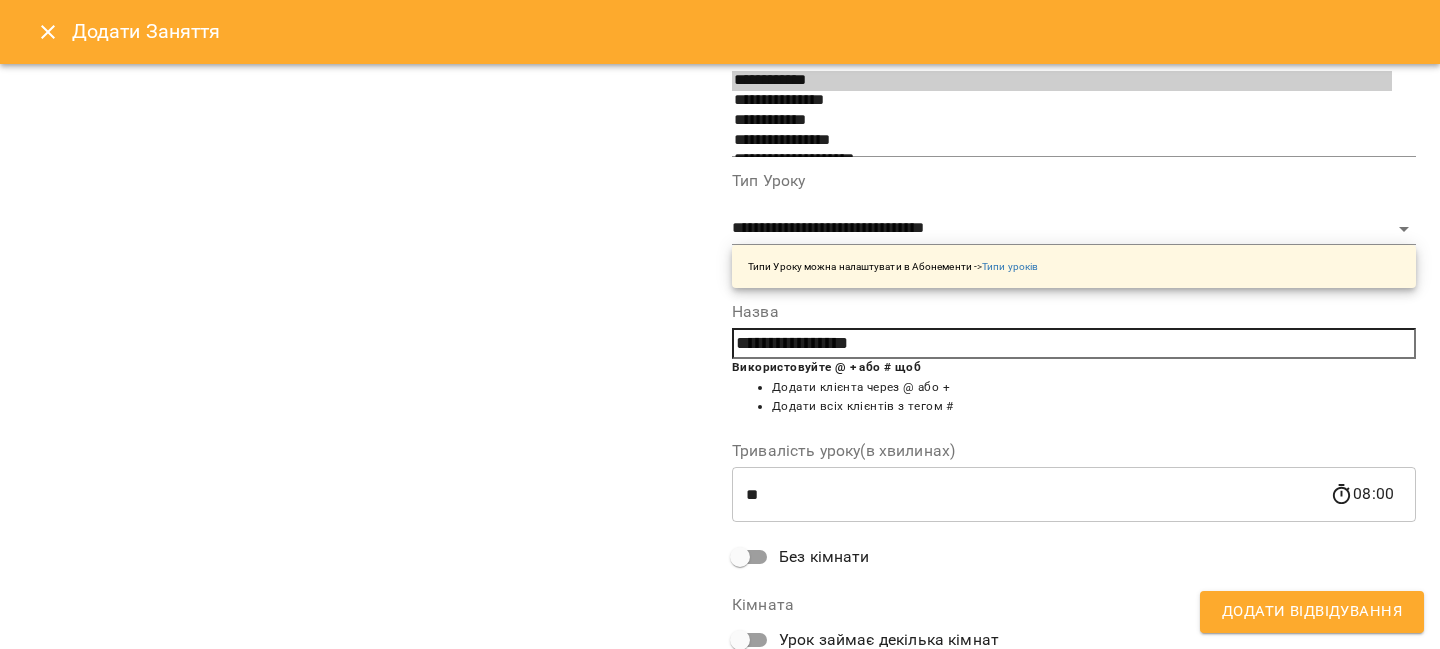 scroll, scrollTop: 0, scrollLeft: 0, axis: both 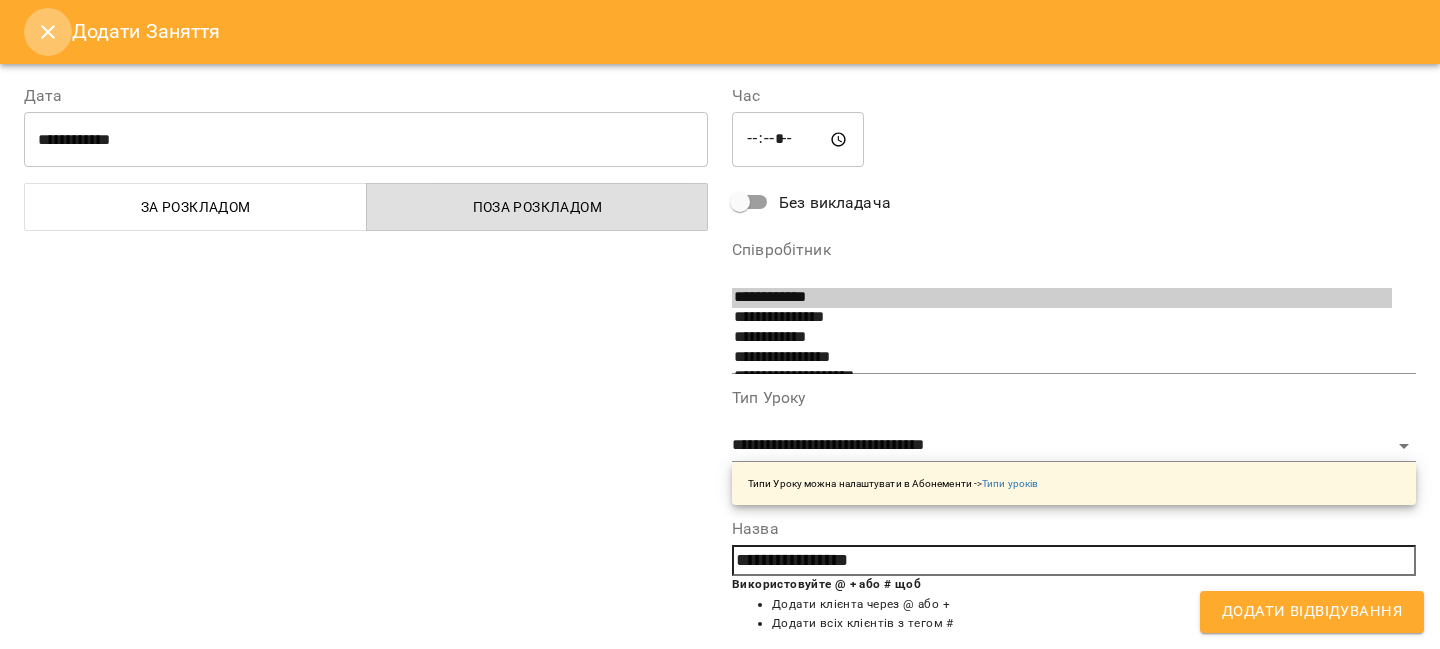click 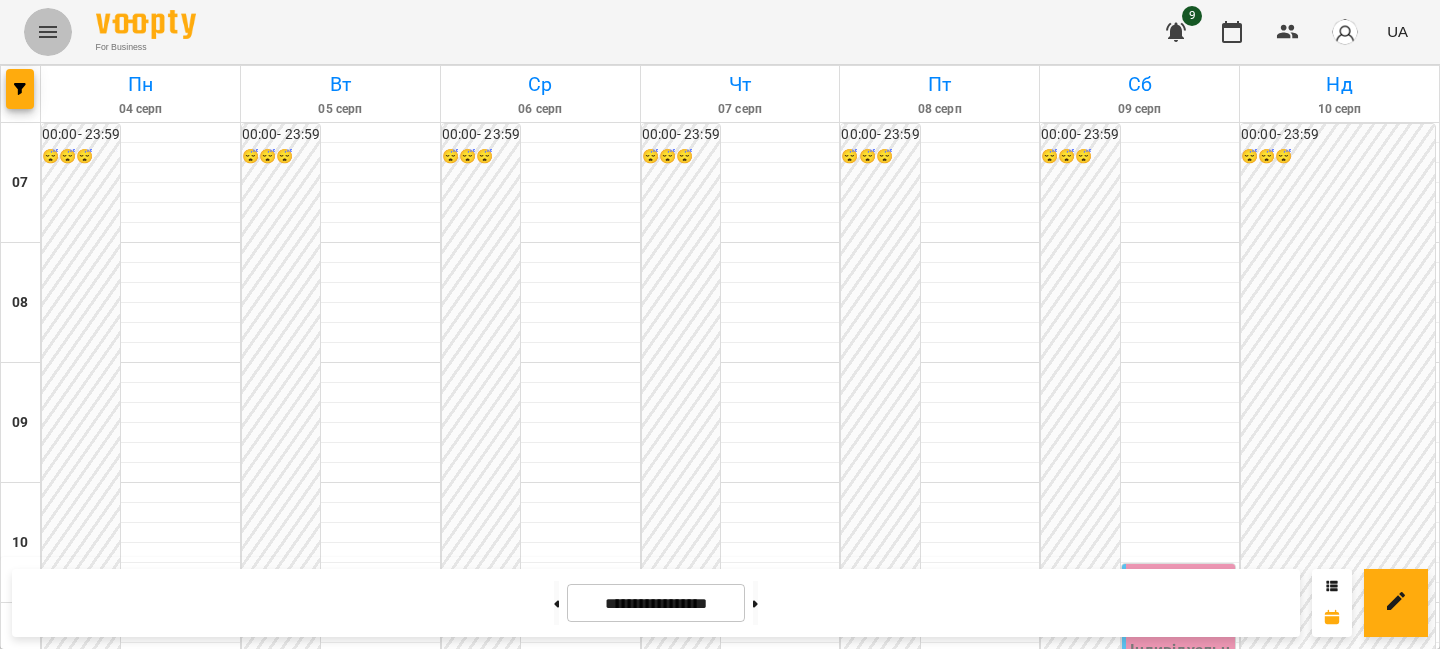 click 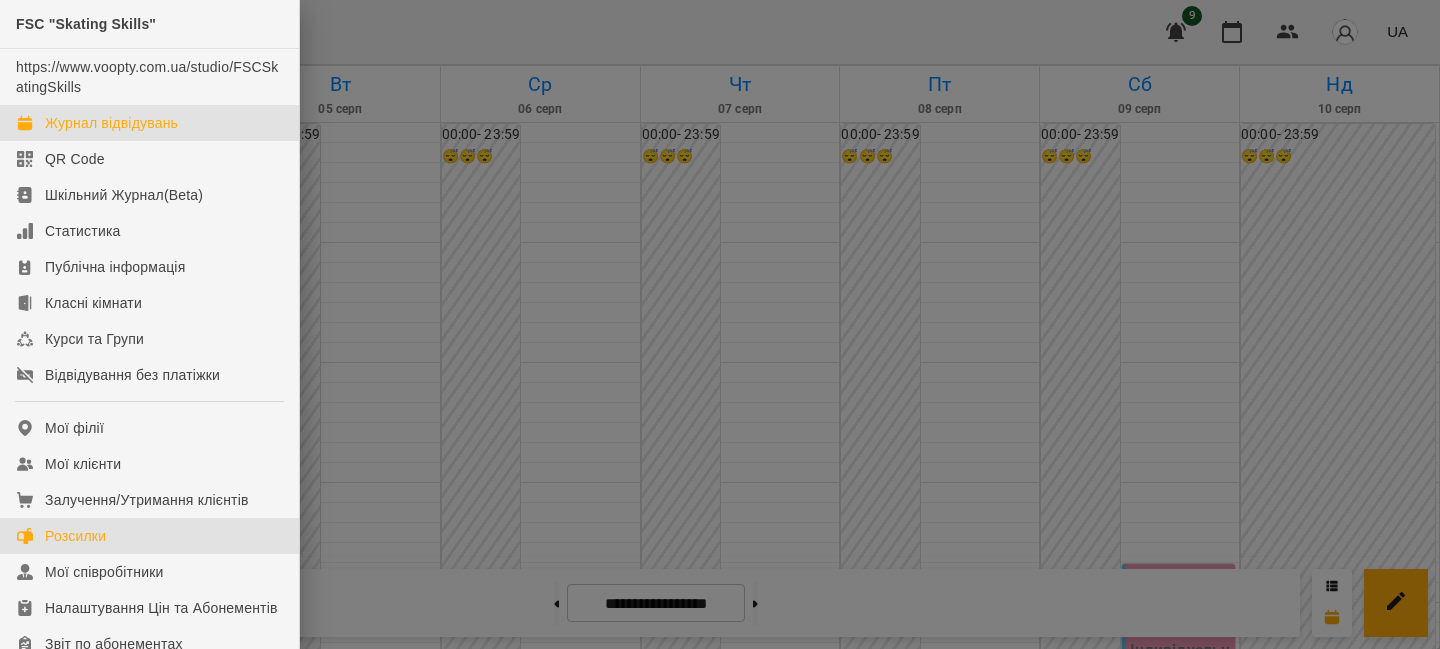 click on "Розсилки" at bounding box center [149, 536] 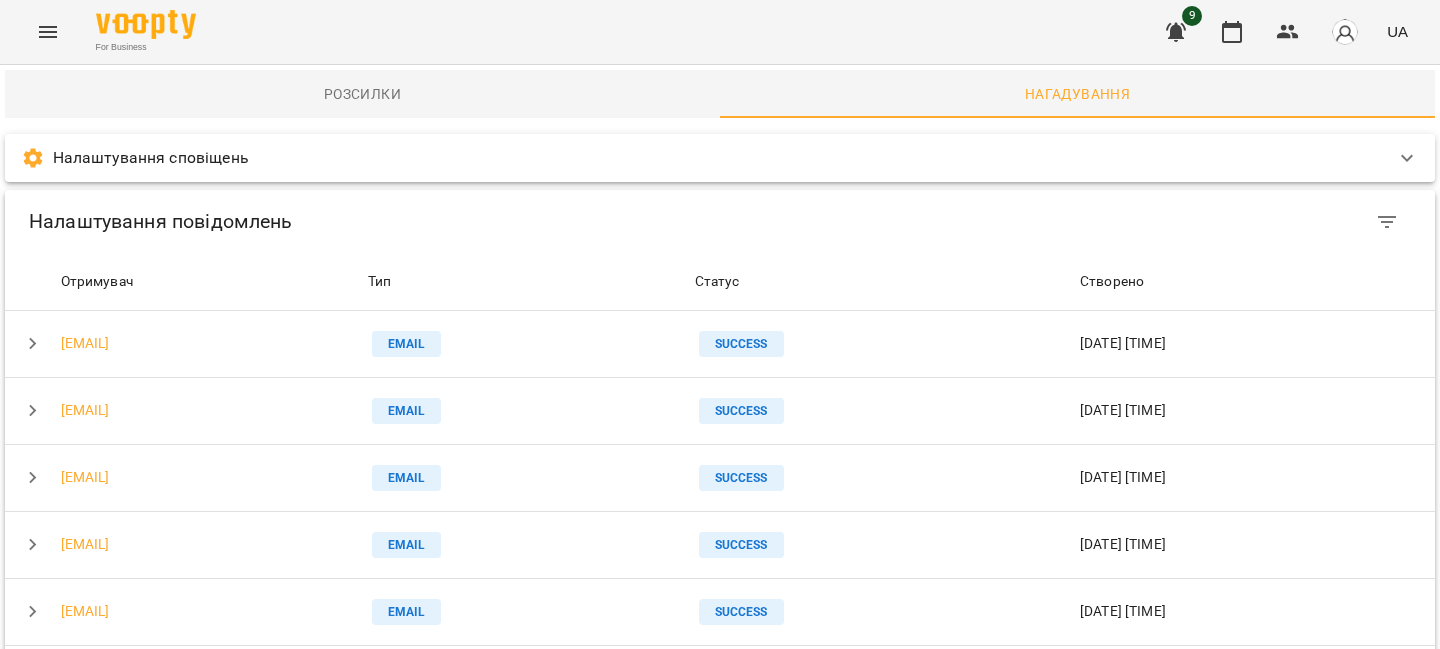 click on "Налаштування сповіщень" at bounding box center [702, 158] 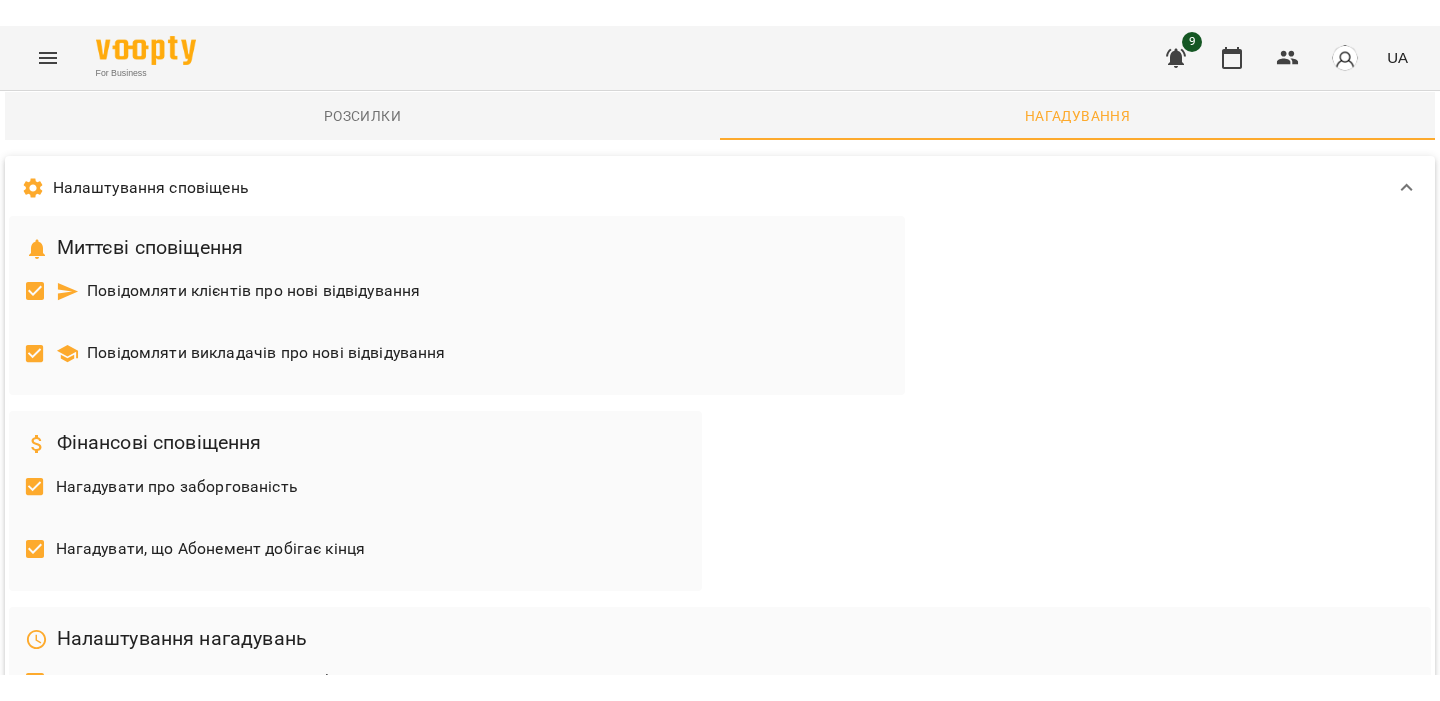 scroll, scrollTop: 241, scrollLeft: 0, axis: vertical 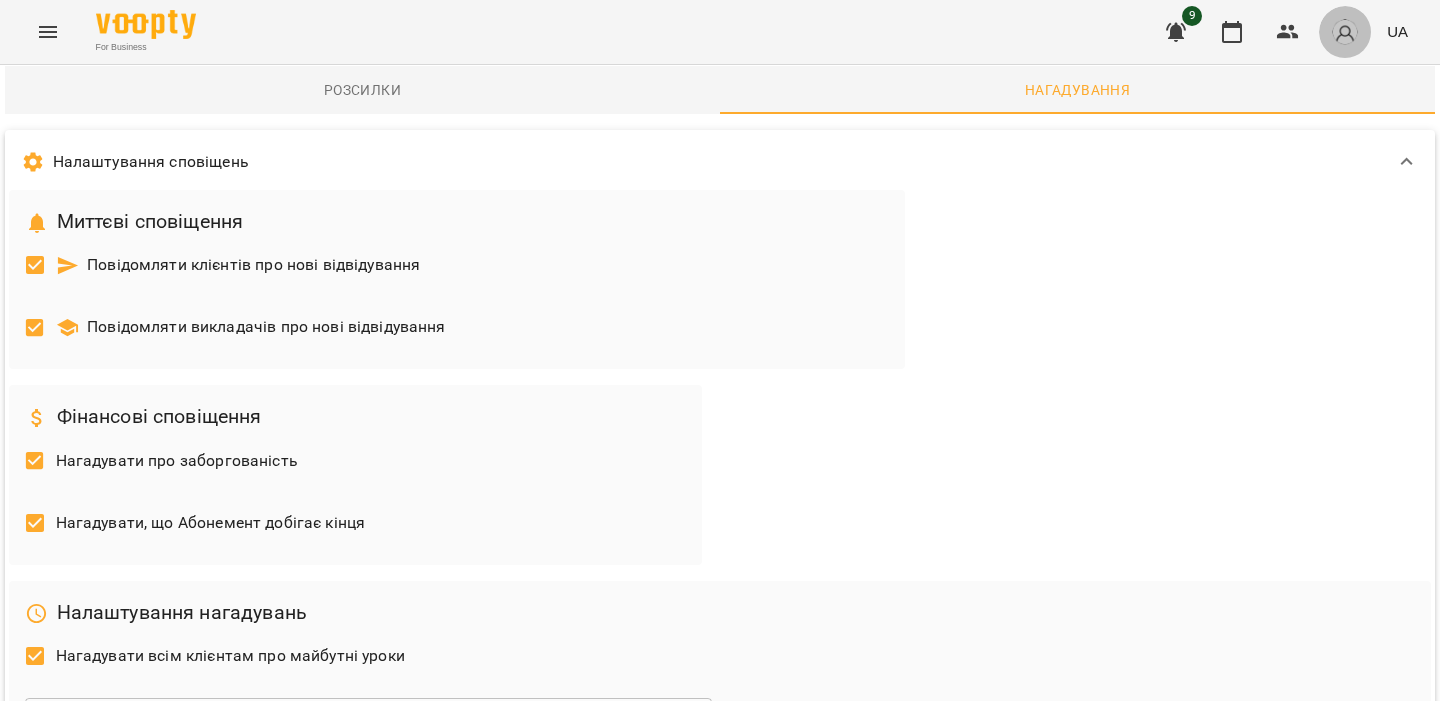 click at bounding box center (1345, 32) 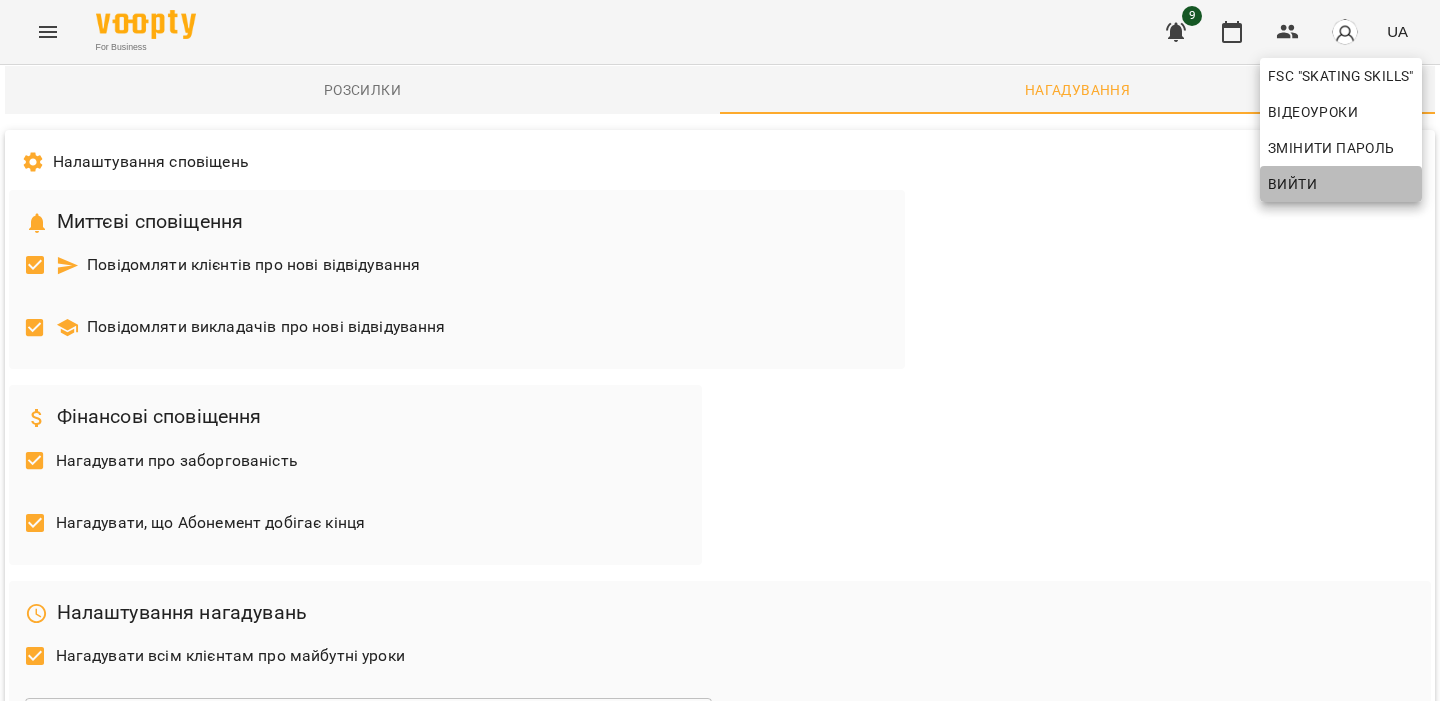 click on "Вийти" at bounding box center (1292, 184) 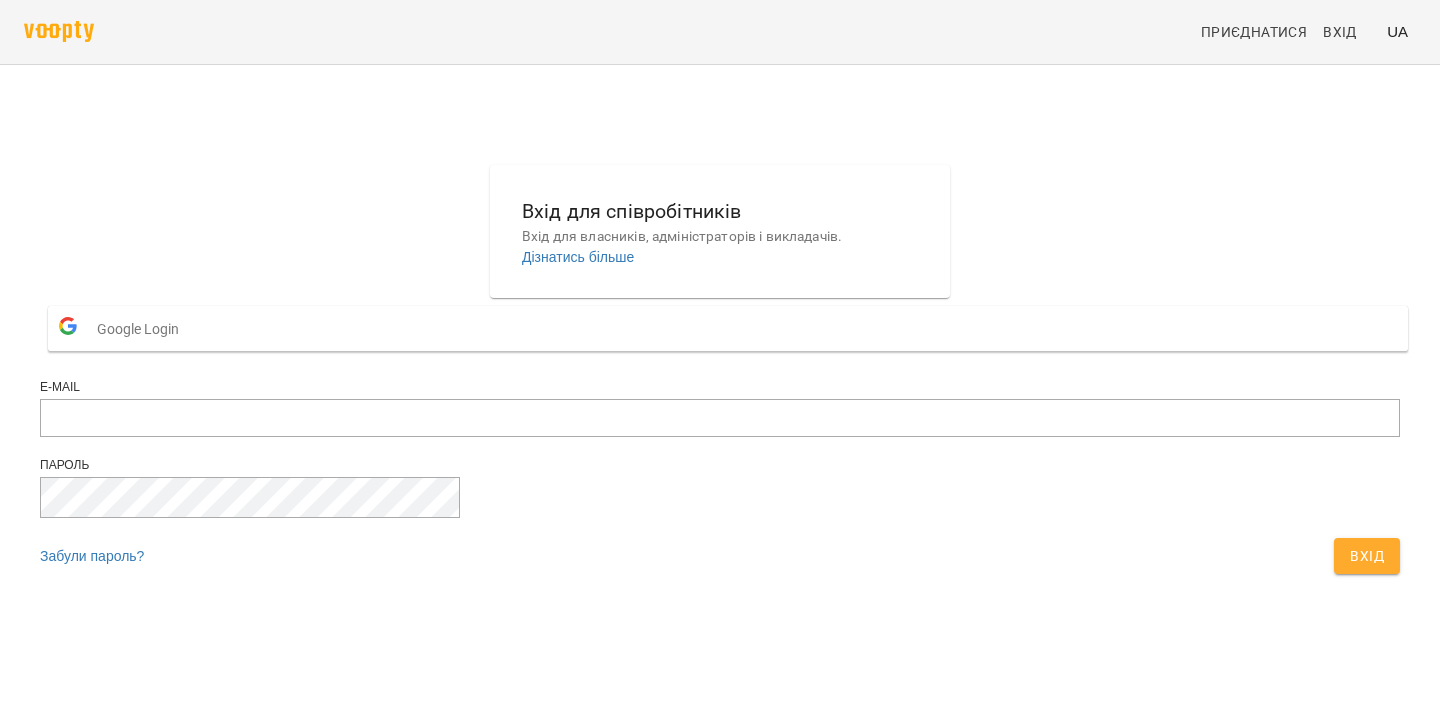 scroll, scrollTop: 0, scrollLeft: 0, axis: both 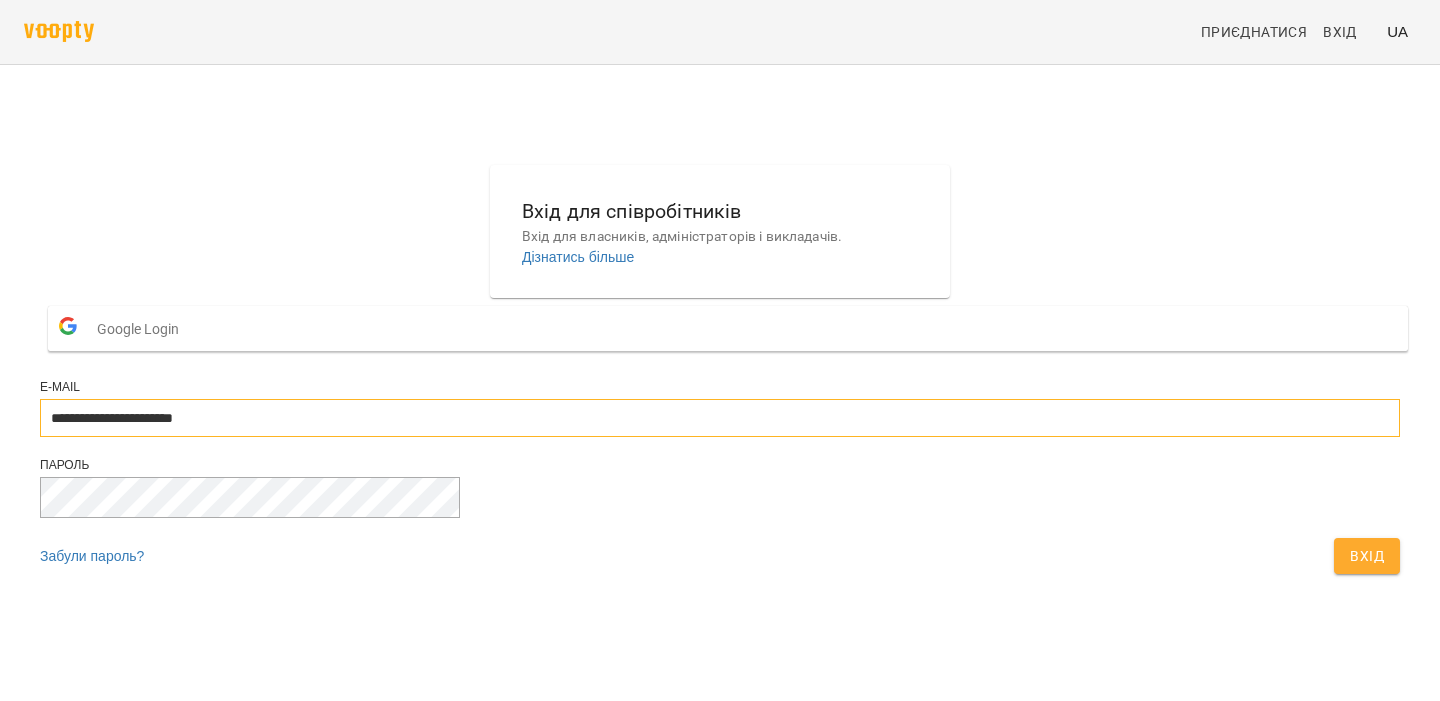 click on "**********" at bounding box center [720, 418] 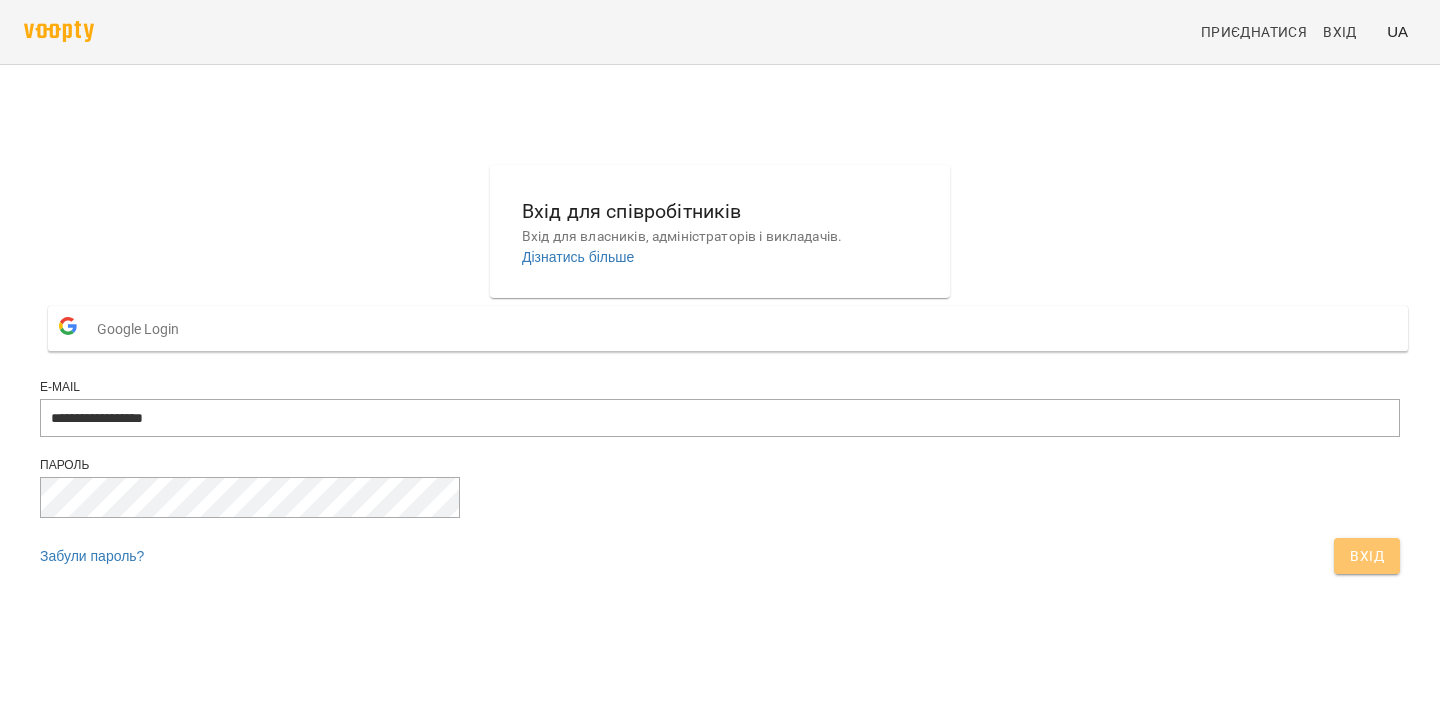 click on "Вхід" at bounding box center (1367, 556) 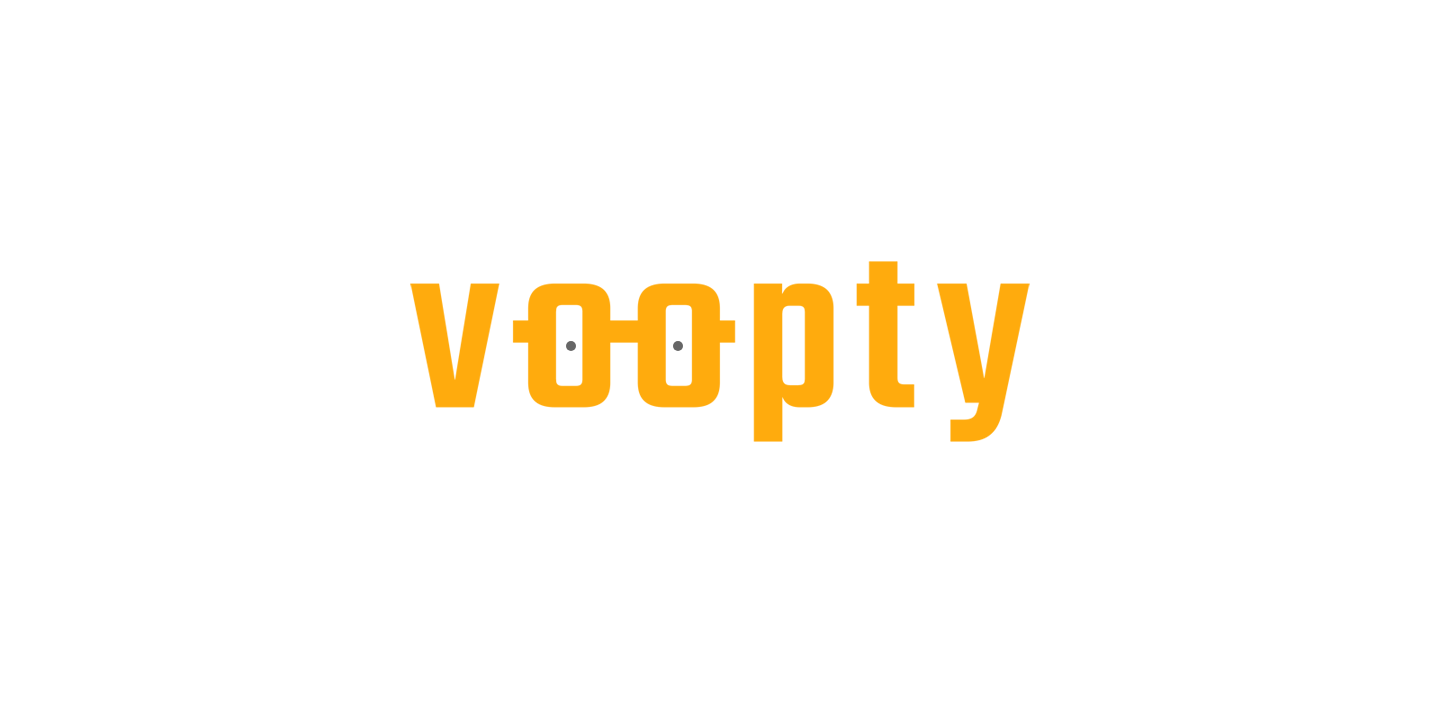 scroll, scrollTop: 0, scrollLeft: 0, axis: both 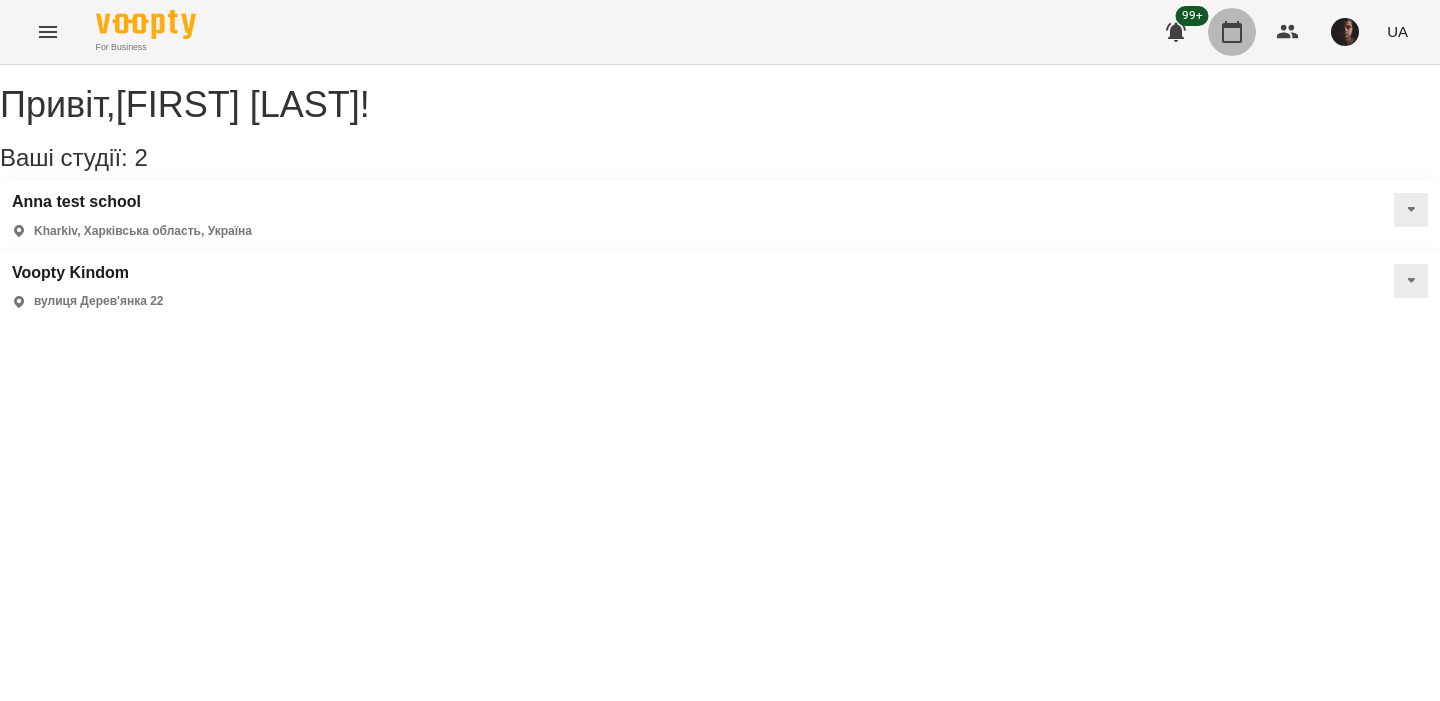 click 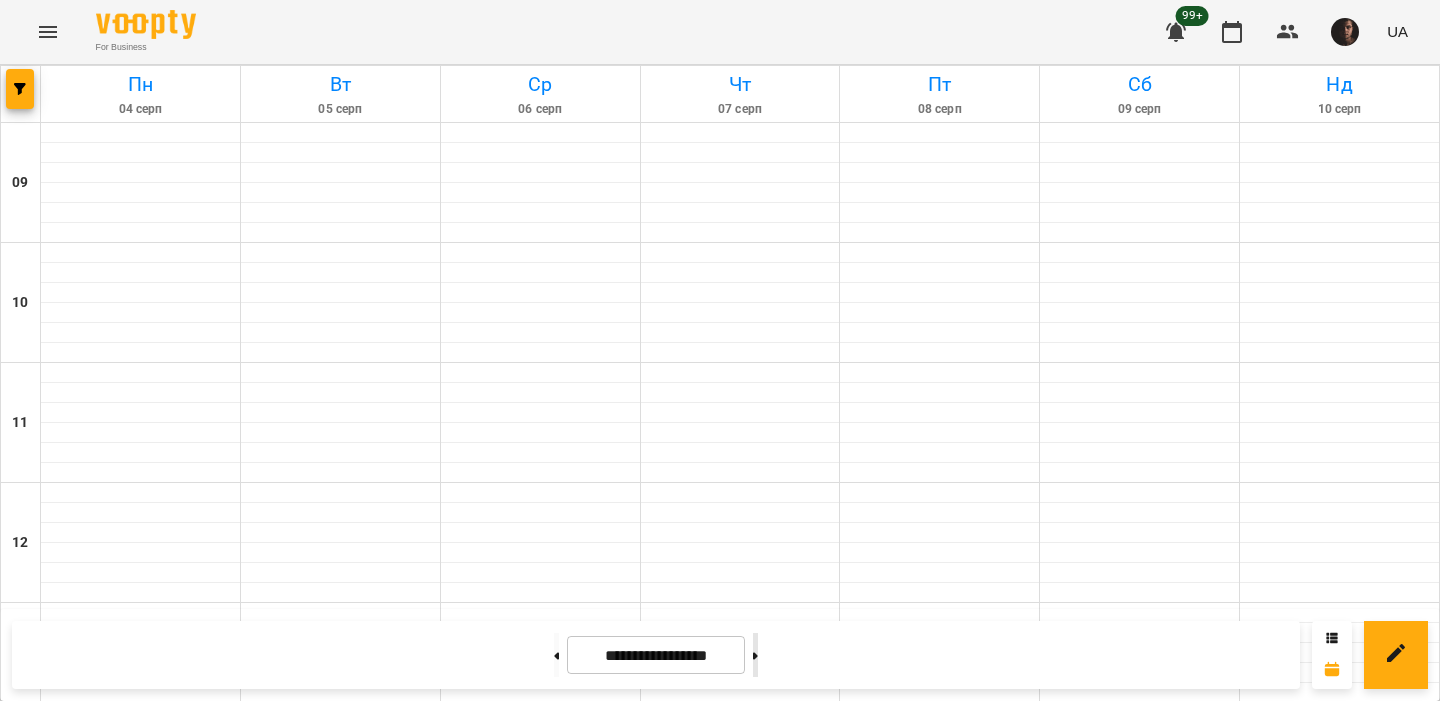 click at bounding box center (755, 655) 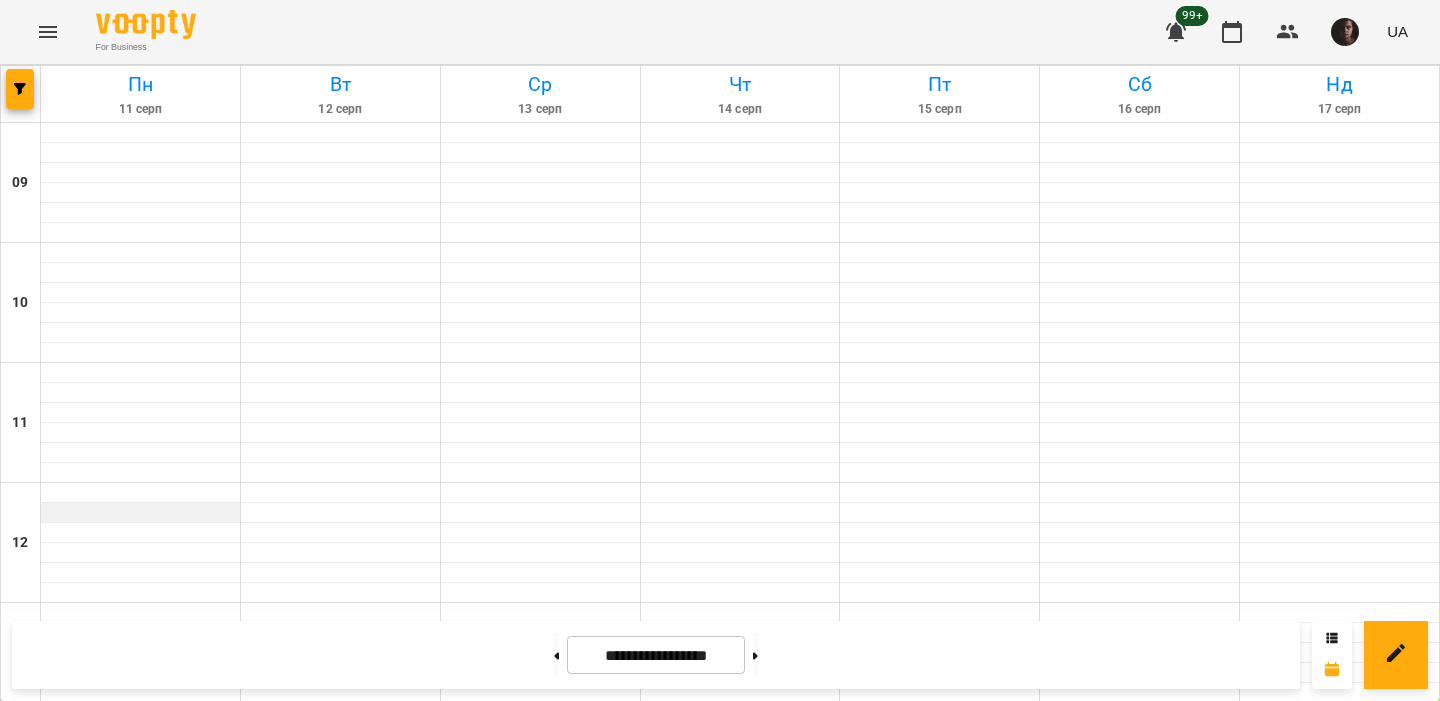 scroll, scrollTop: 236, scrollLeft: 0, axis: vertical 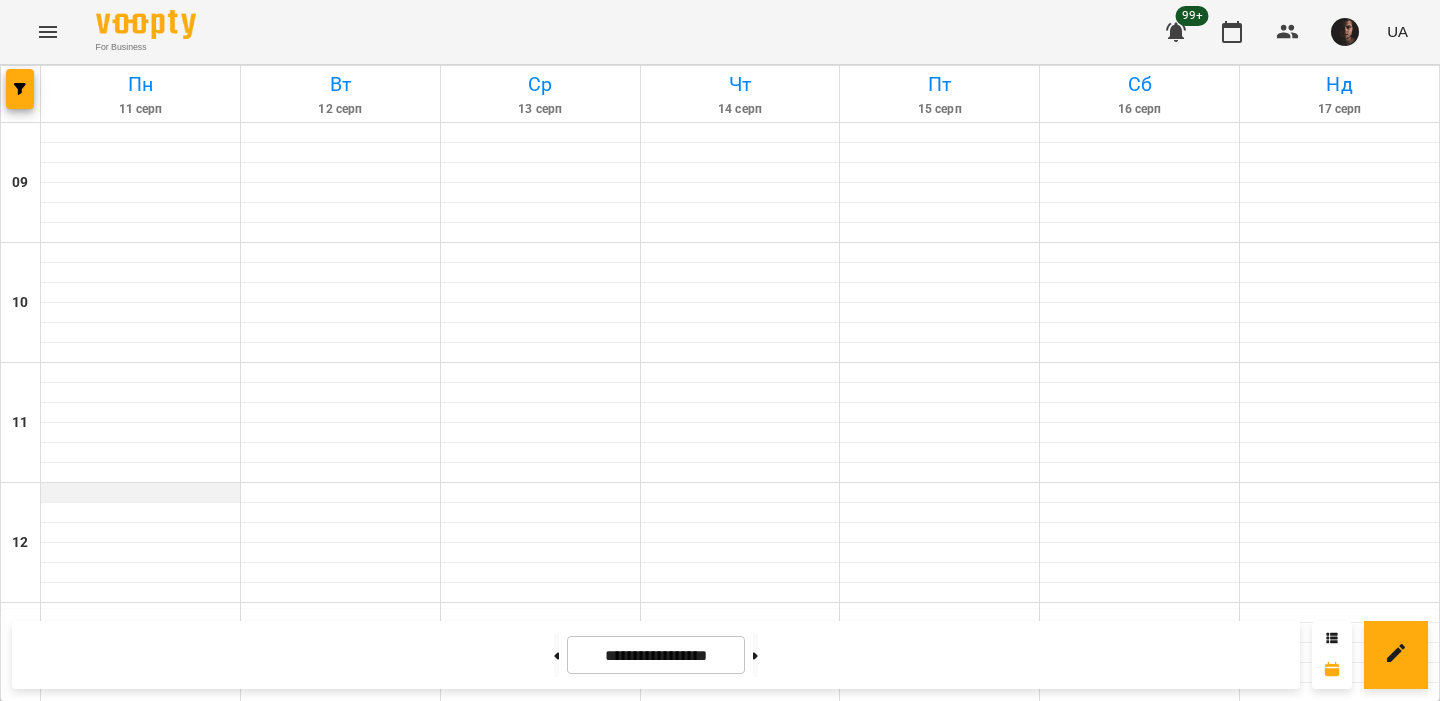 click at bounding box center (140, 493) 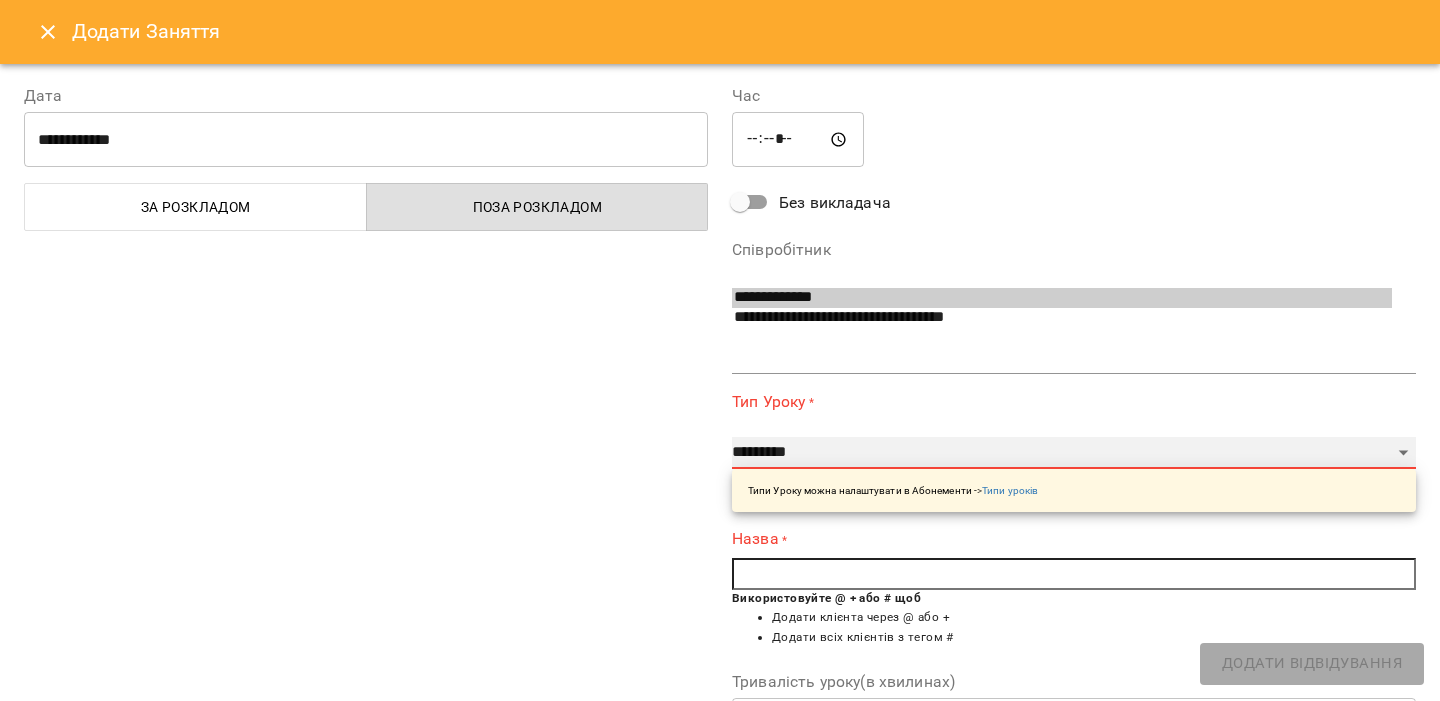 click on "**********" at bounding box center [1074, 453] 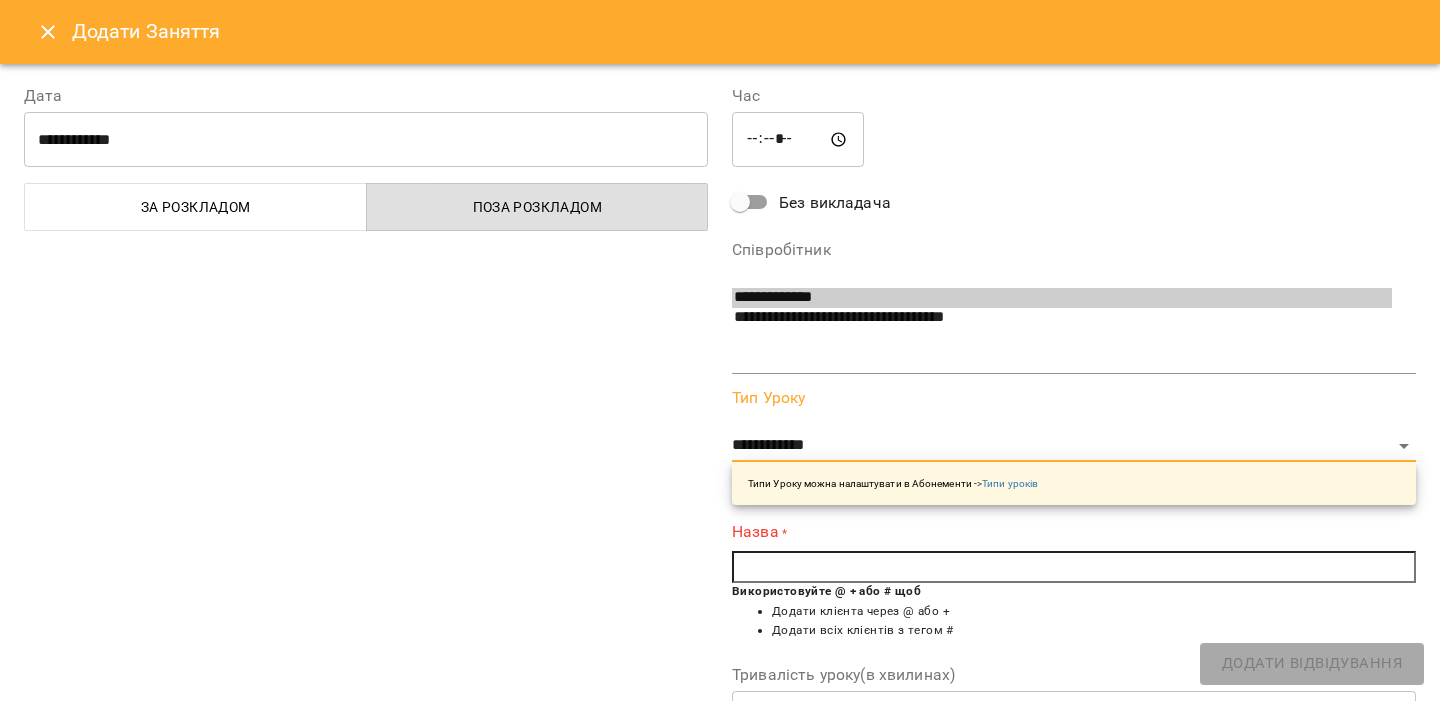 click at bounding box center (1074, 567) 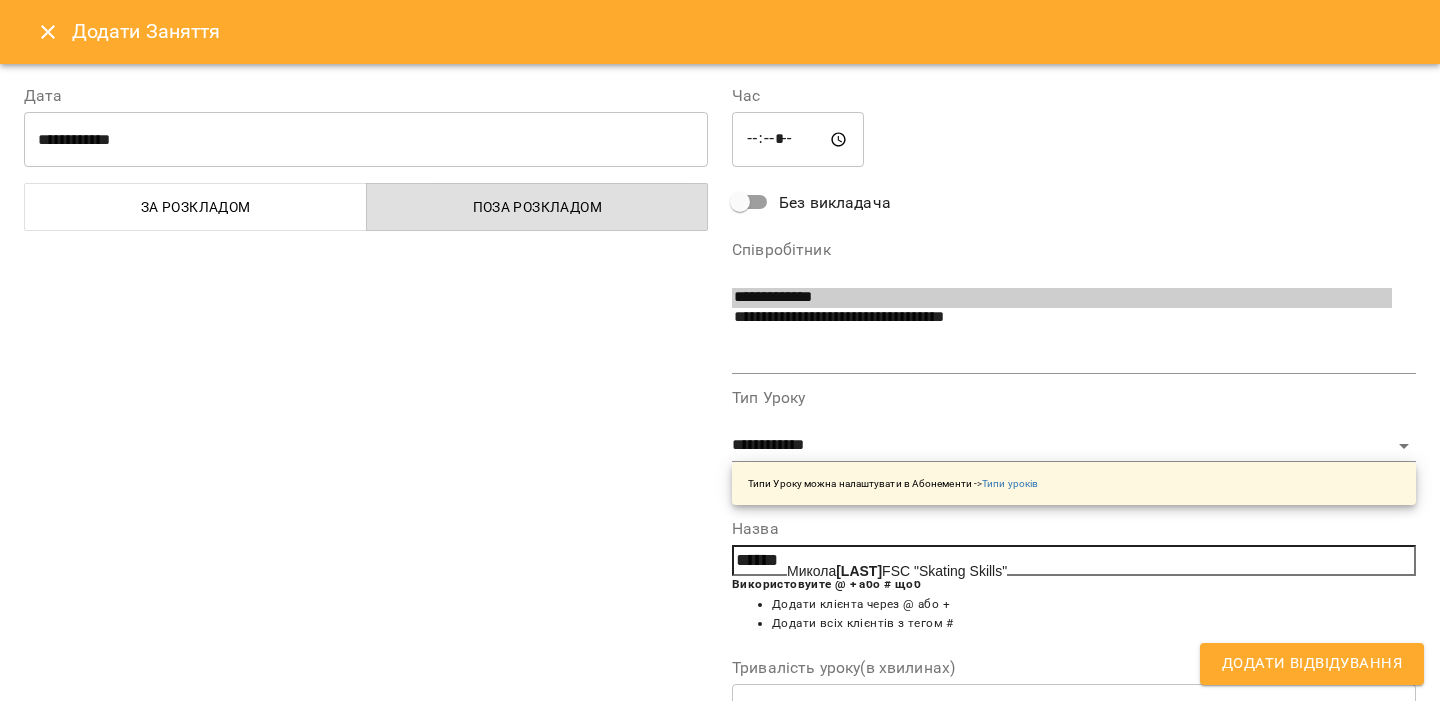 click on "[FIRST]  [LAST]  FSC "Skating Skills"" at bounding box center [897, 571] 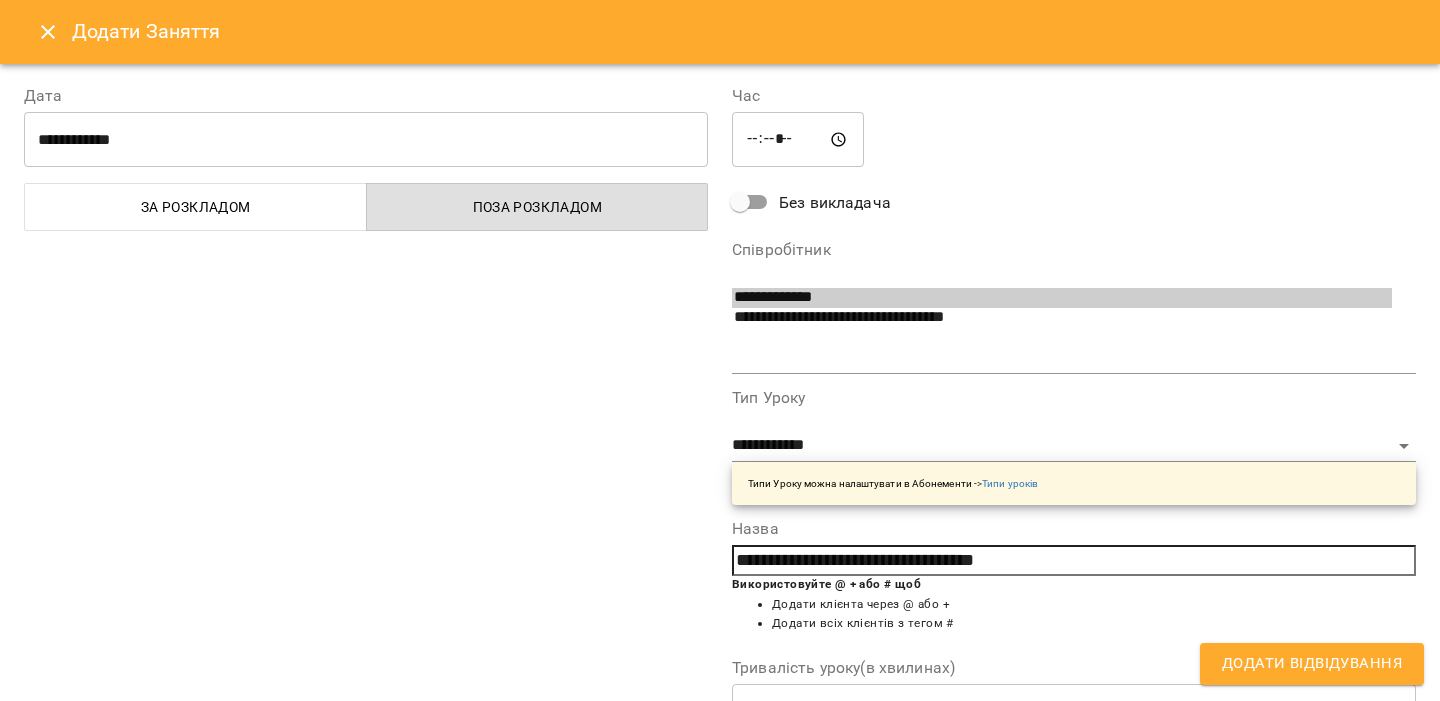 click on "Додати Відвідування" at bounding box center (1312, 664) 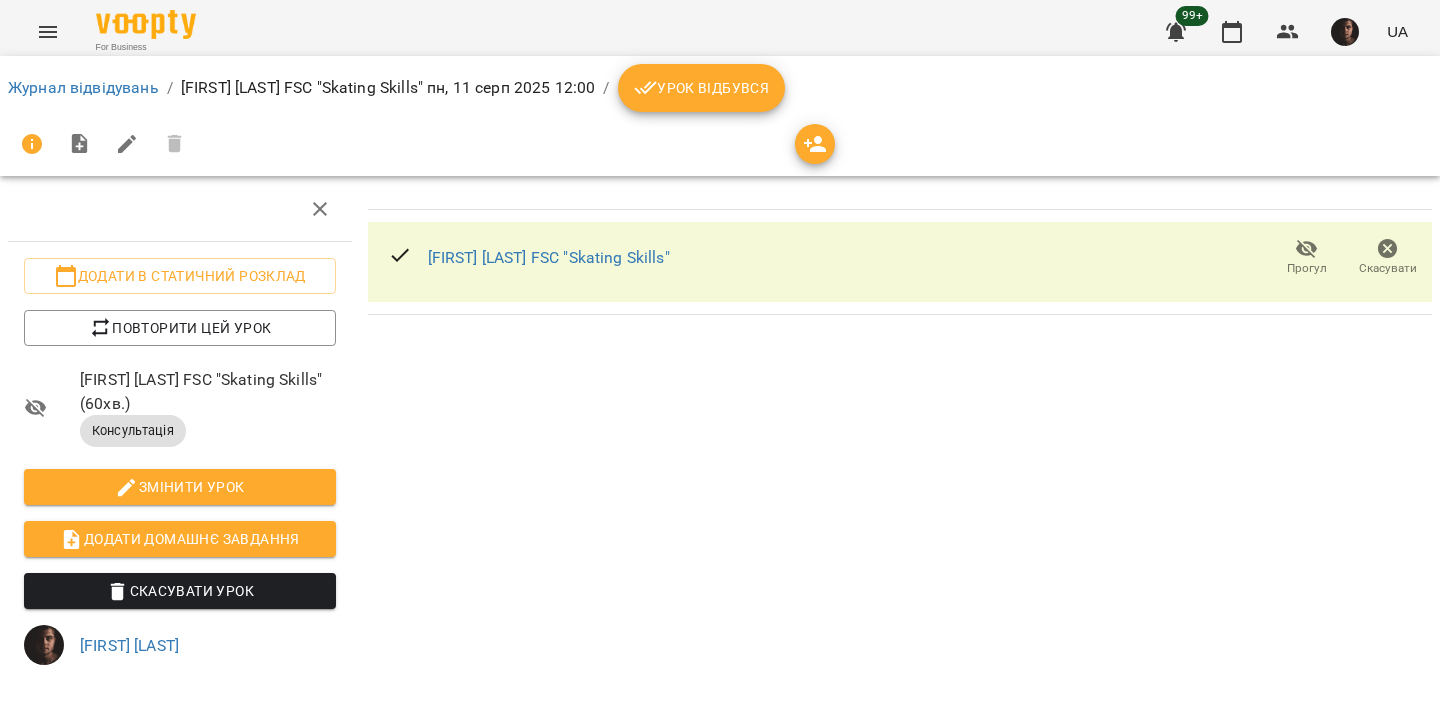 click at bounding box center (720, 144) 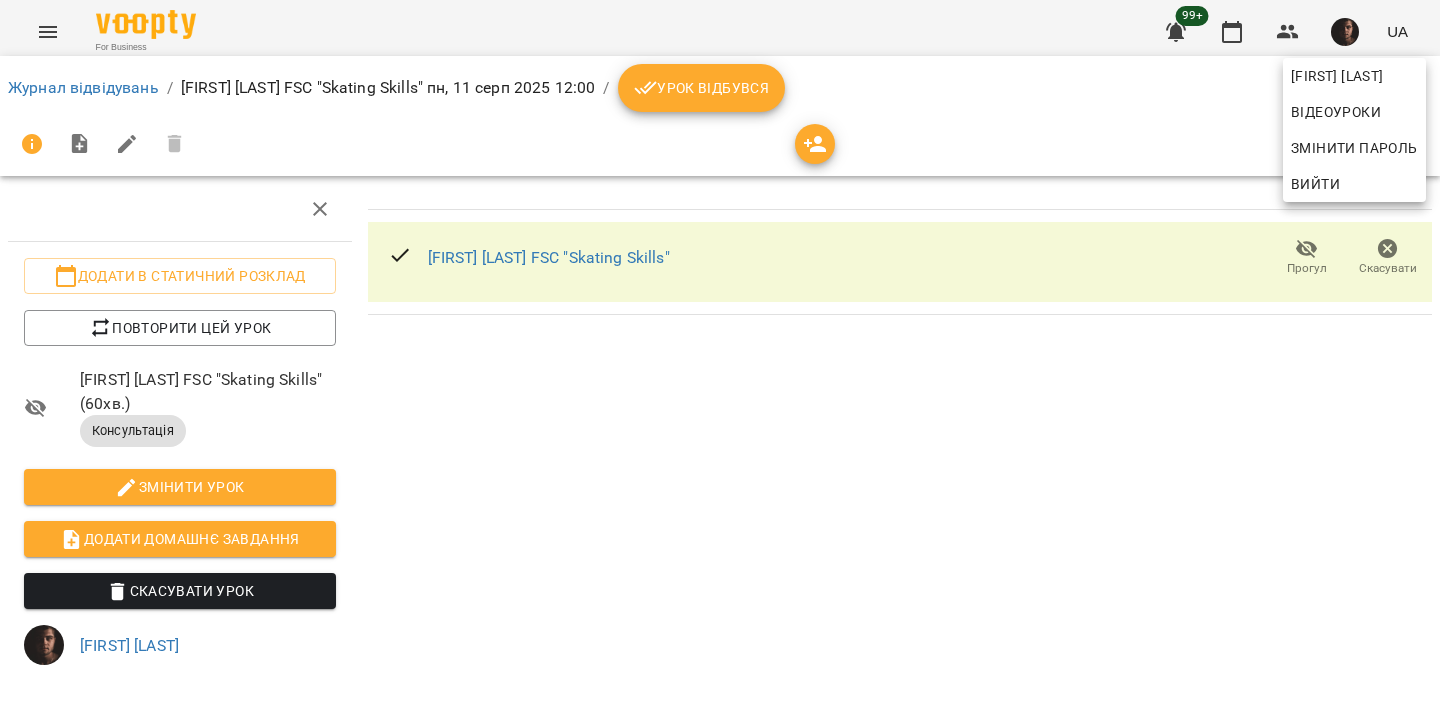 click on "Вийти" at bounding box center [1315, 184] 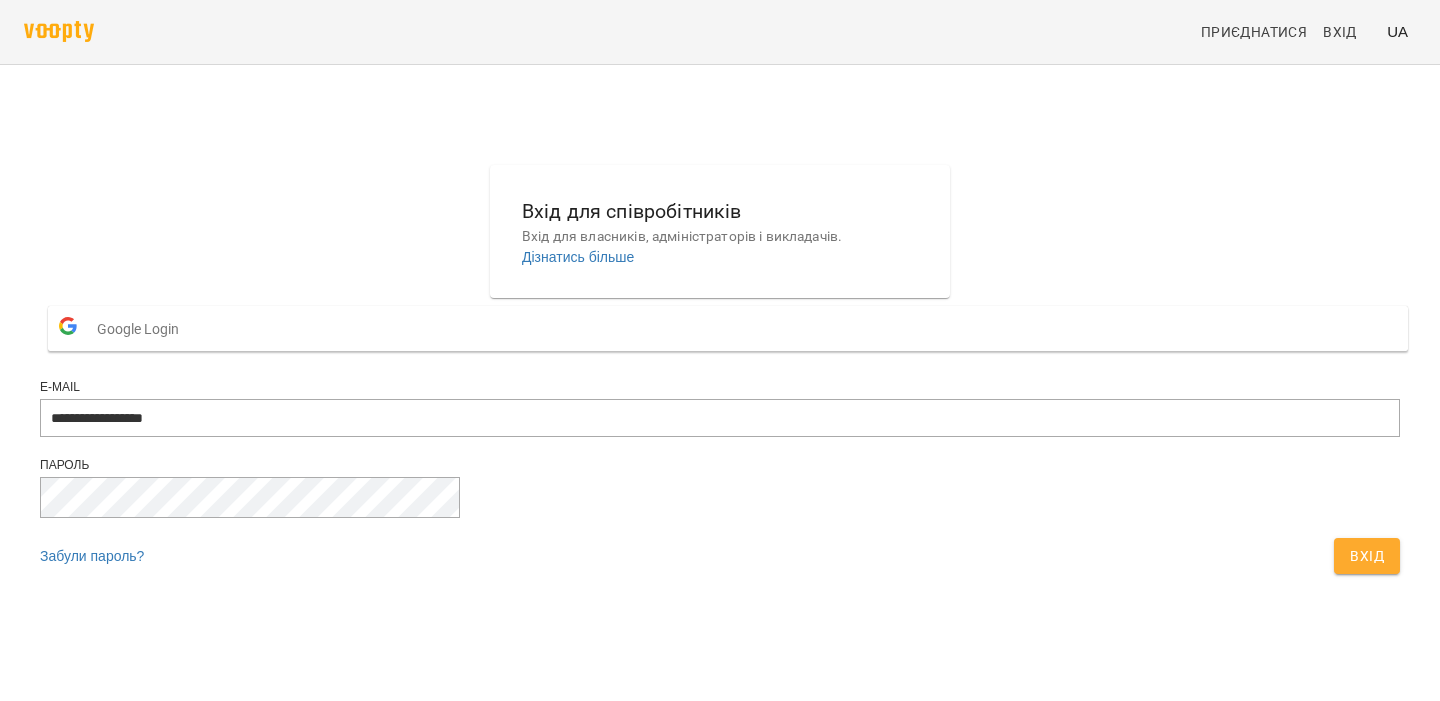 scroll, scrollTop: 0, scrollLeft: 0, axis: both 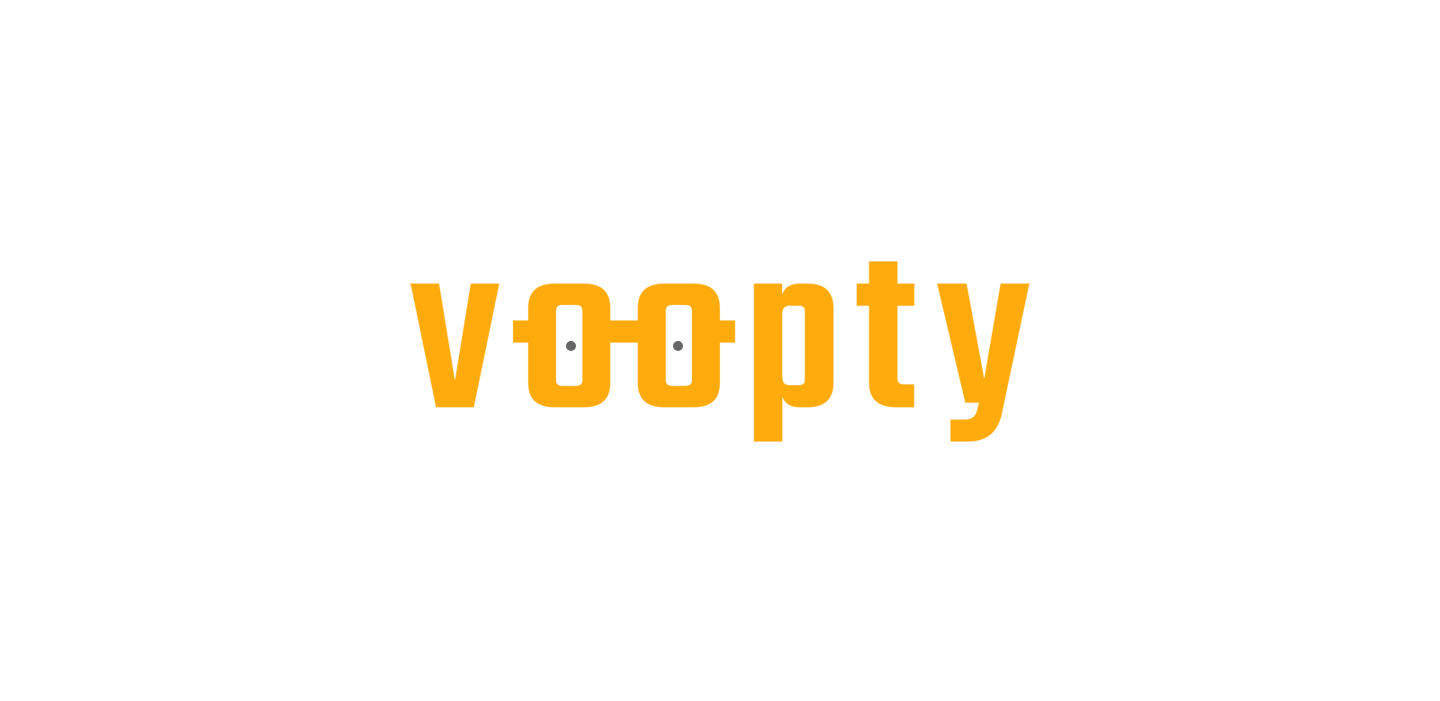 click at bounding box center (720, 0) 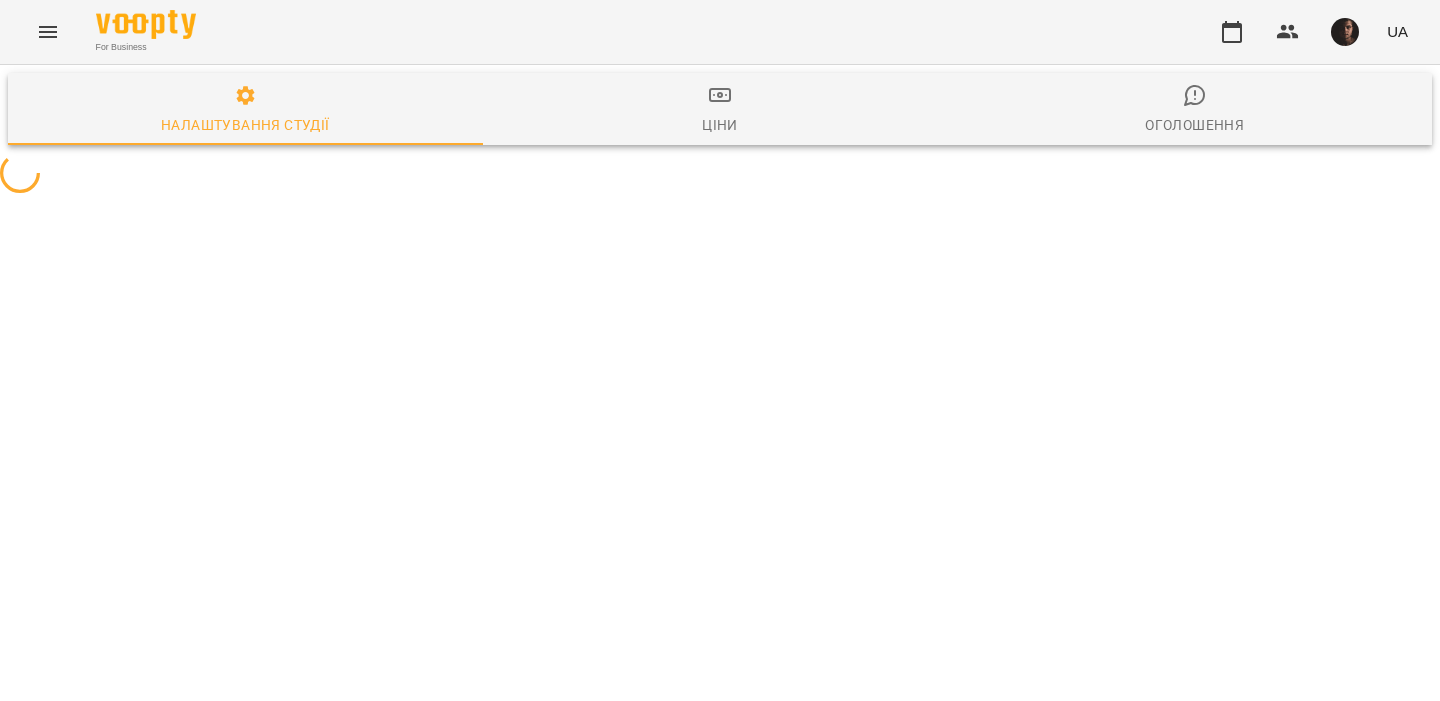 click at bounding box center (48, 32) 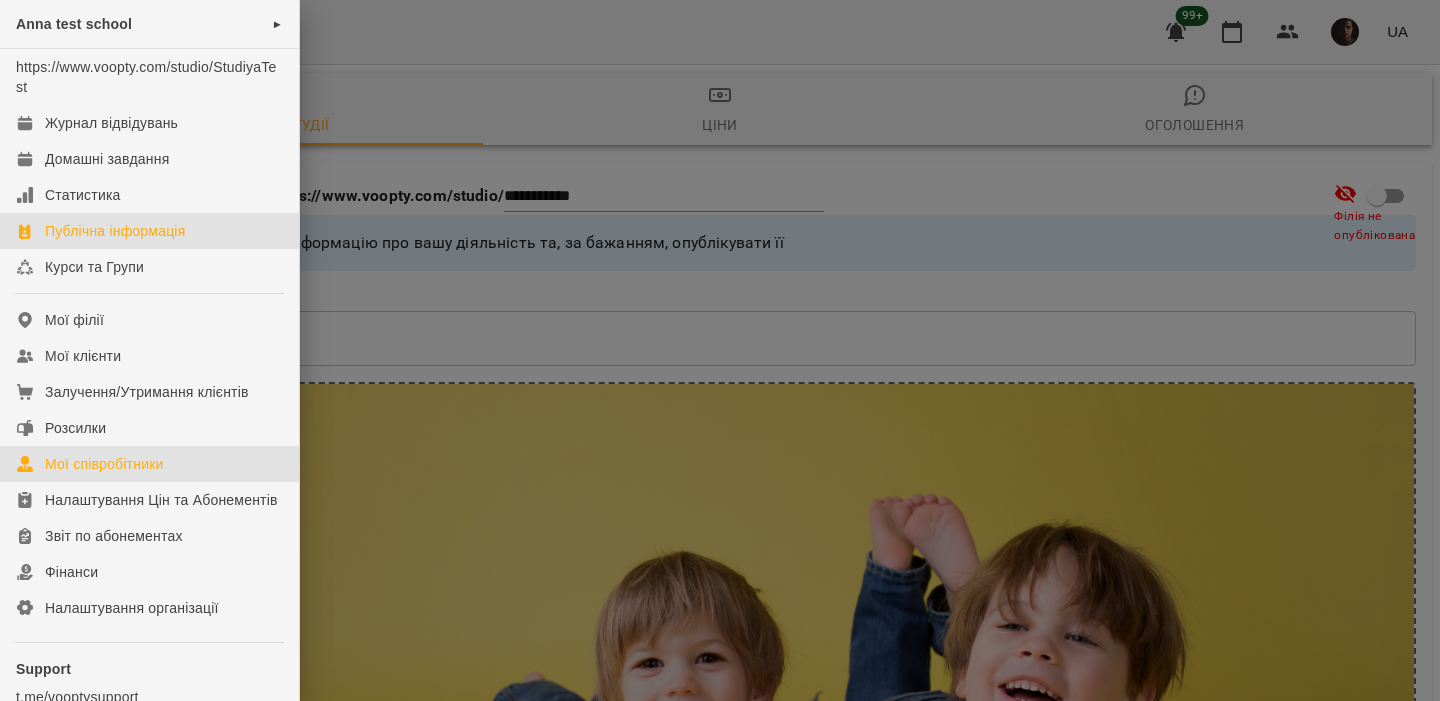 click on "Мої співробітники" at bounding box center [104, 464] 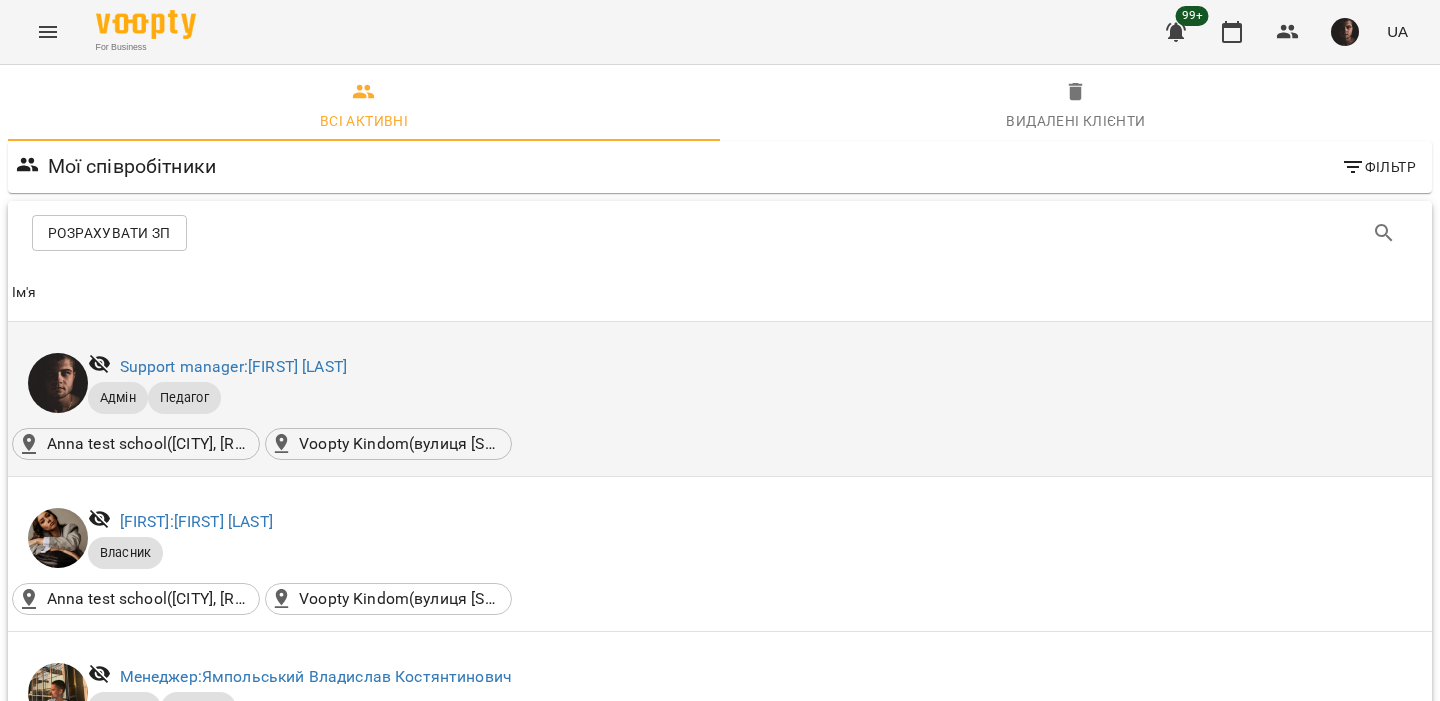 scroll, scrollTop: 0, scrollLeft: 0, axis: both 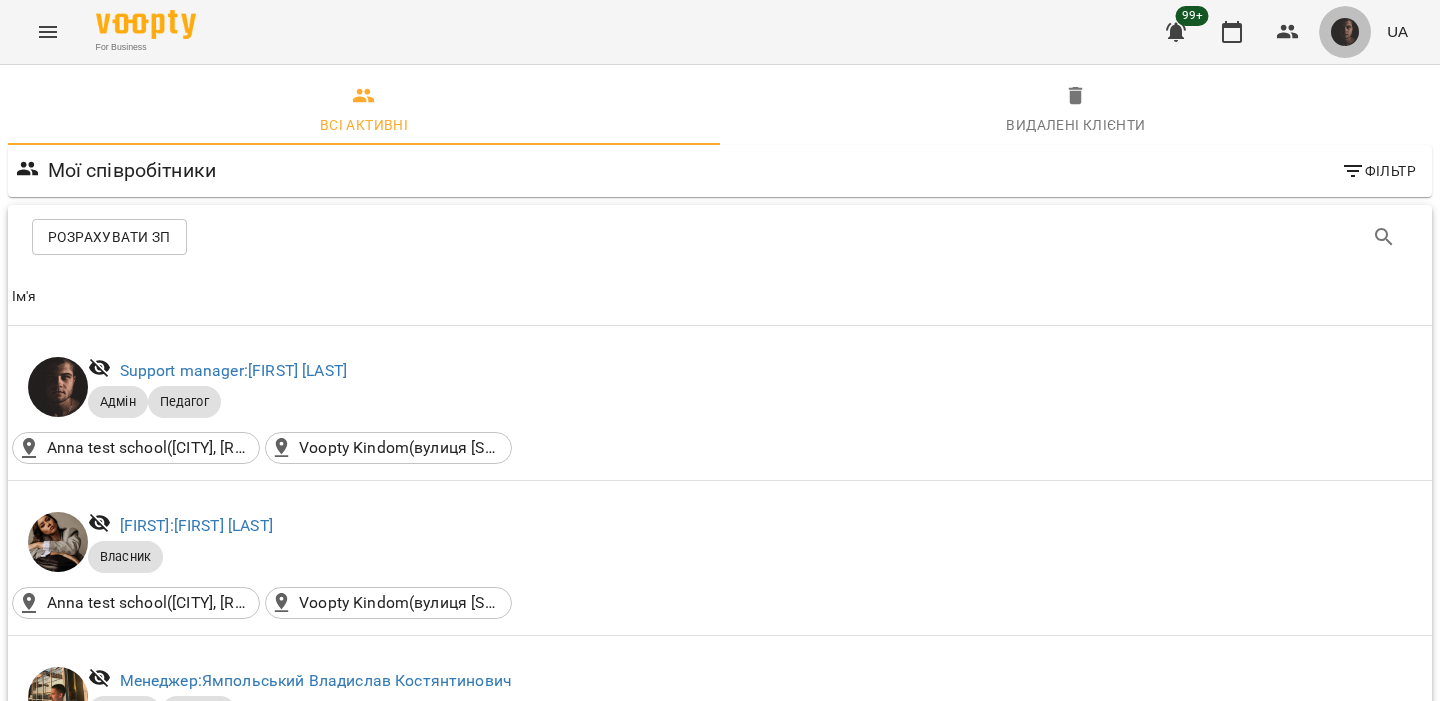 click at bounding box center [1345, 32] 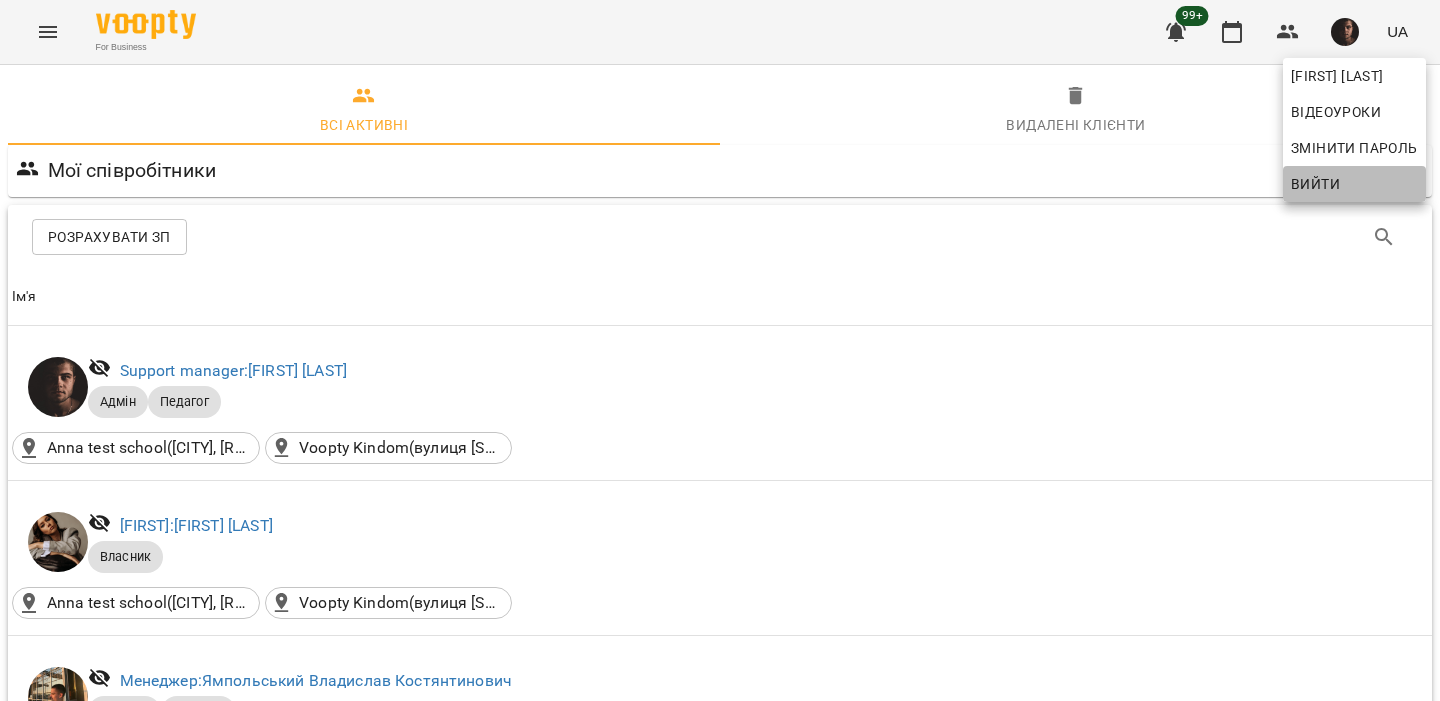 click on "Вийти" at bounding box center [1315, 184] 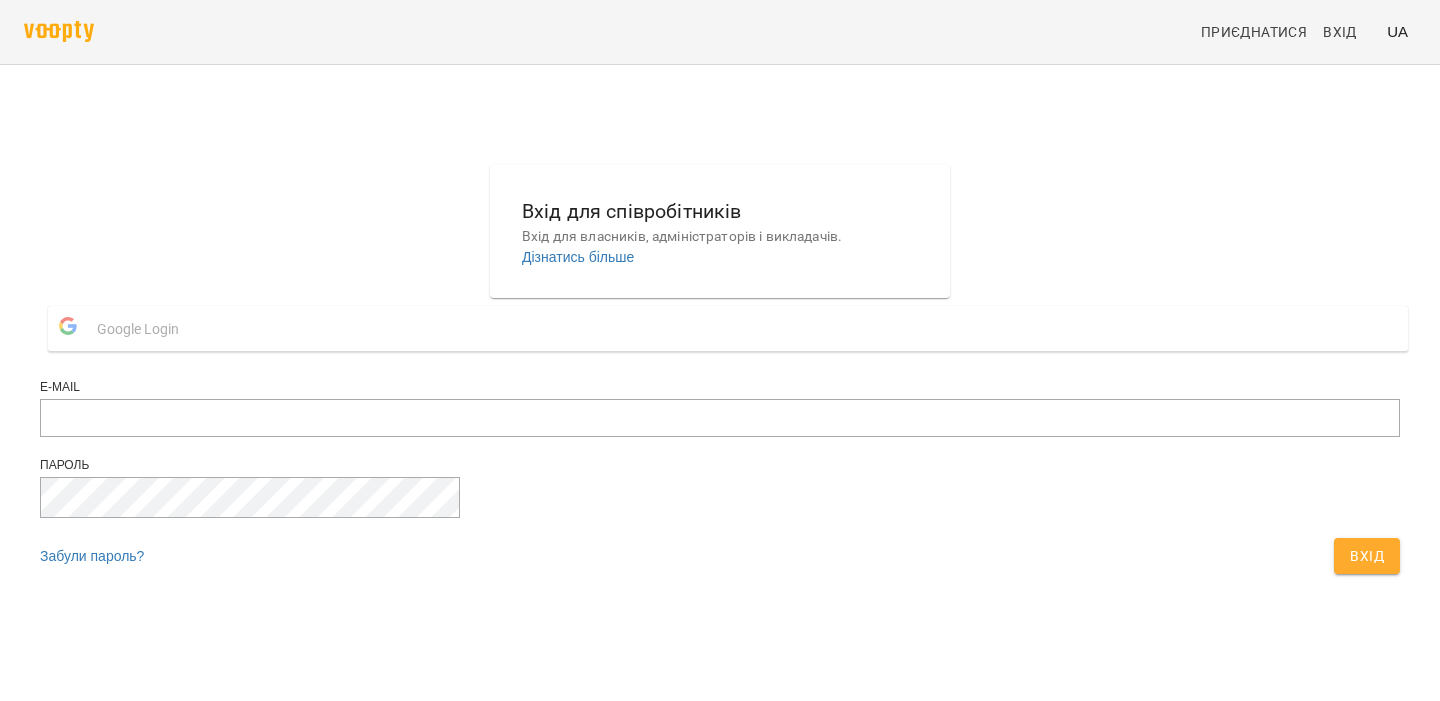 scroll, scrollTop: 0, scrollLeft: 0, axis: both 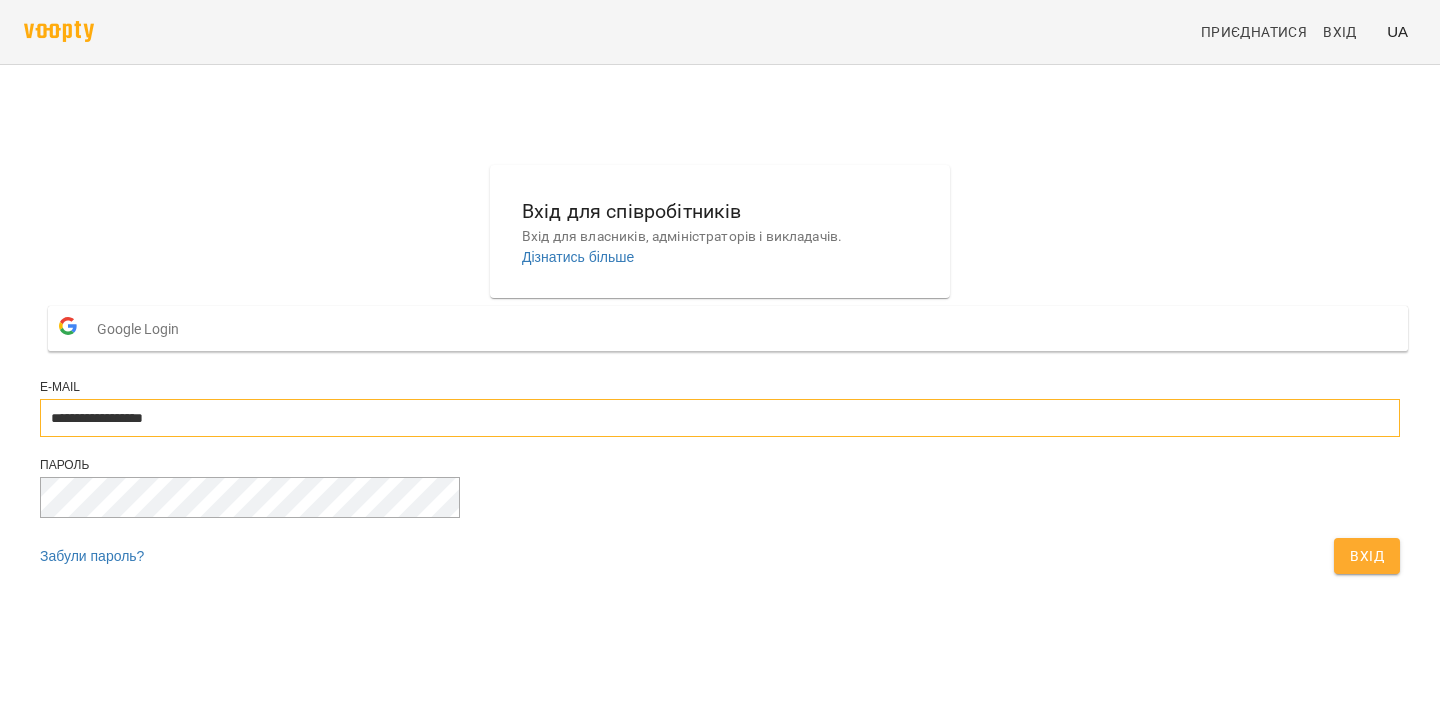 click on "**********" at bounding box center (720, 418) 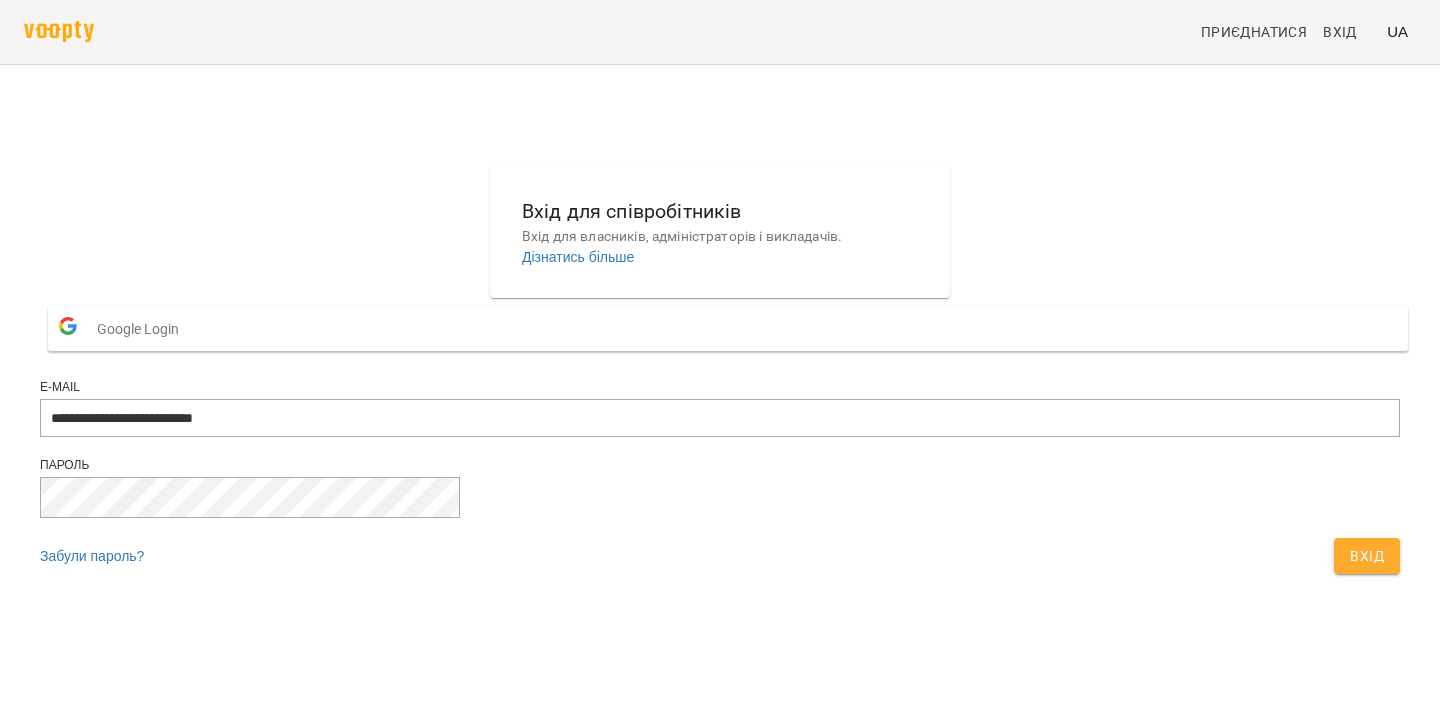 click on "Вхід" at bounding box center (1367, 556) 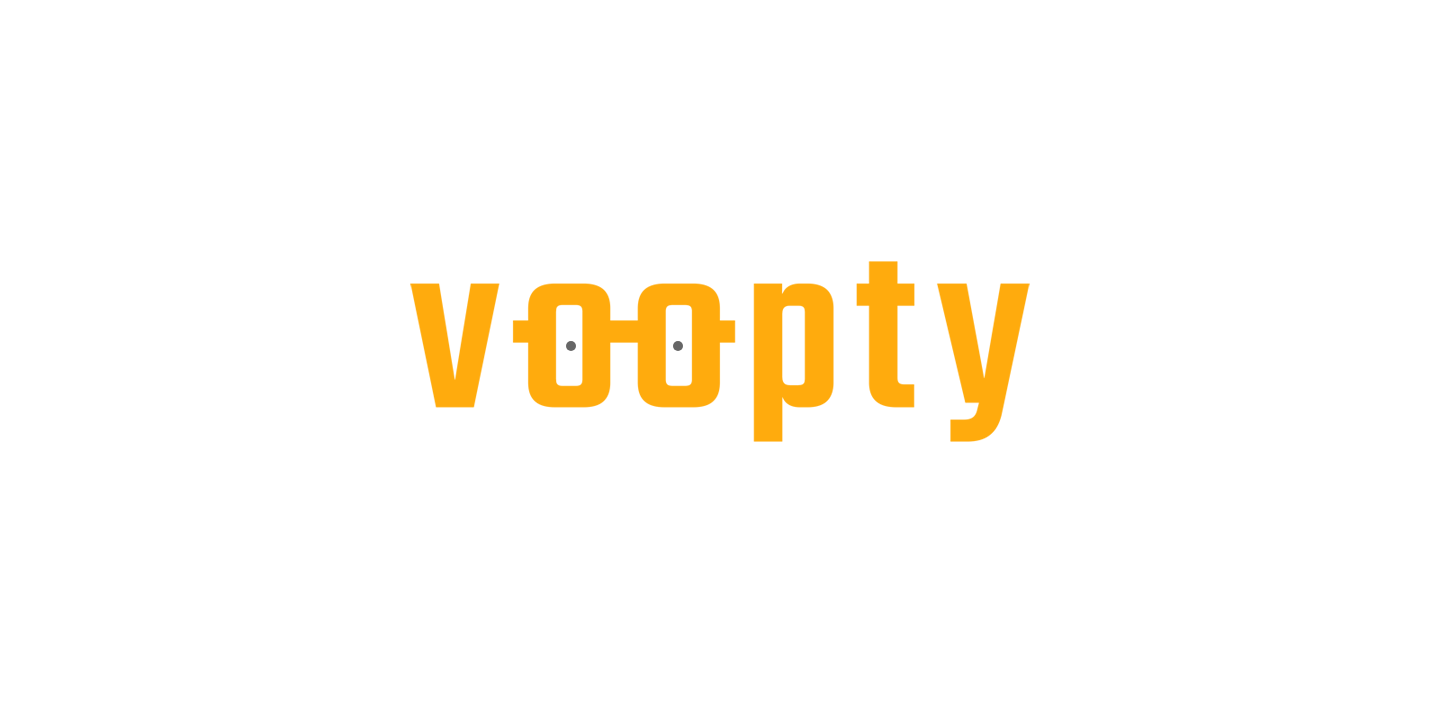 scroll, scrollTop: 0, scrollLeft: 0, axis: both 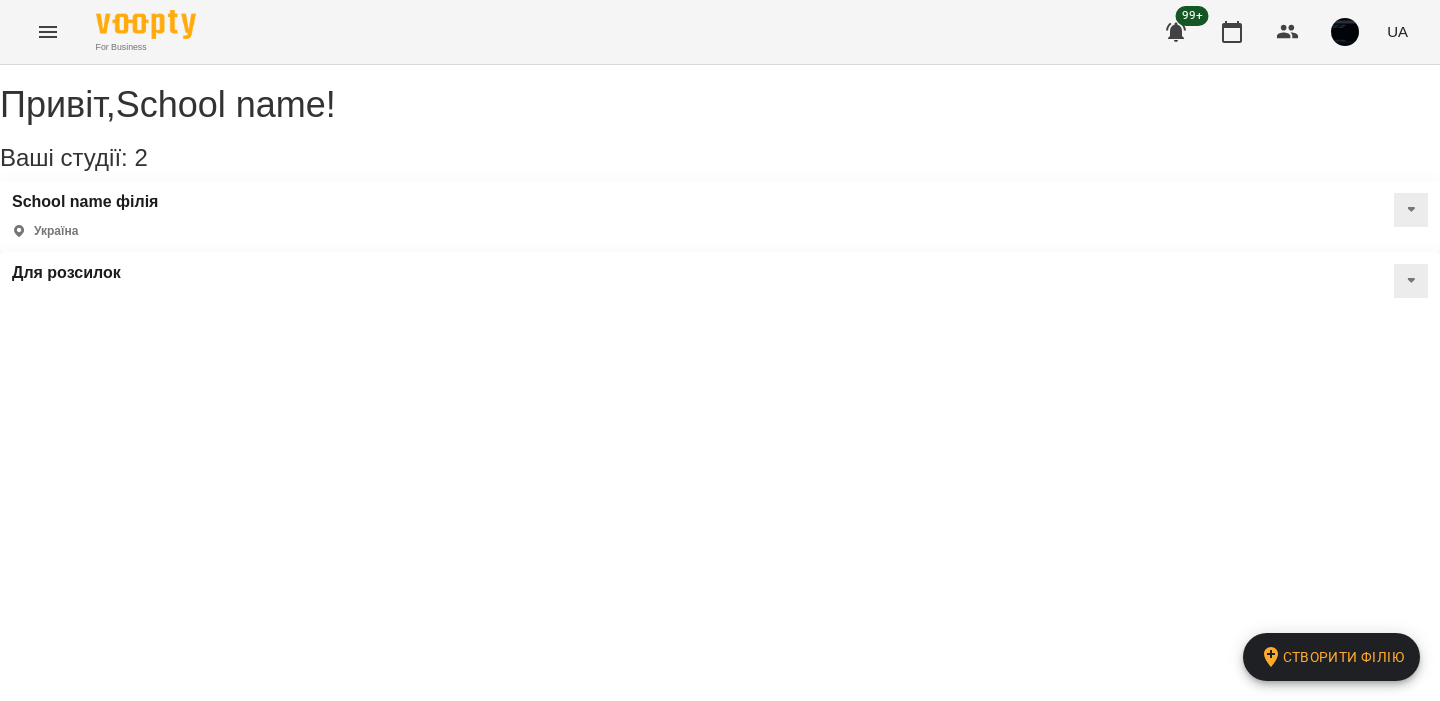 click 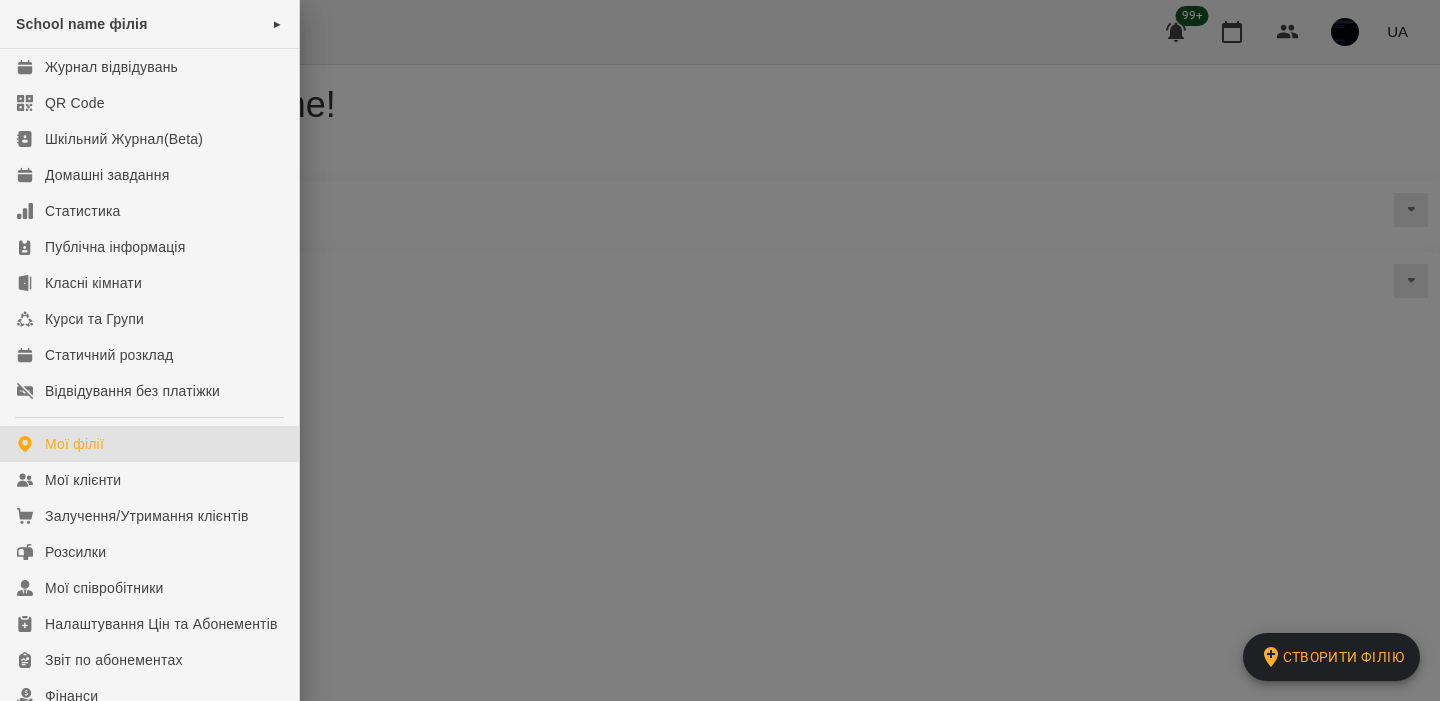 click at bounding box center (720, 350) 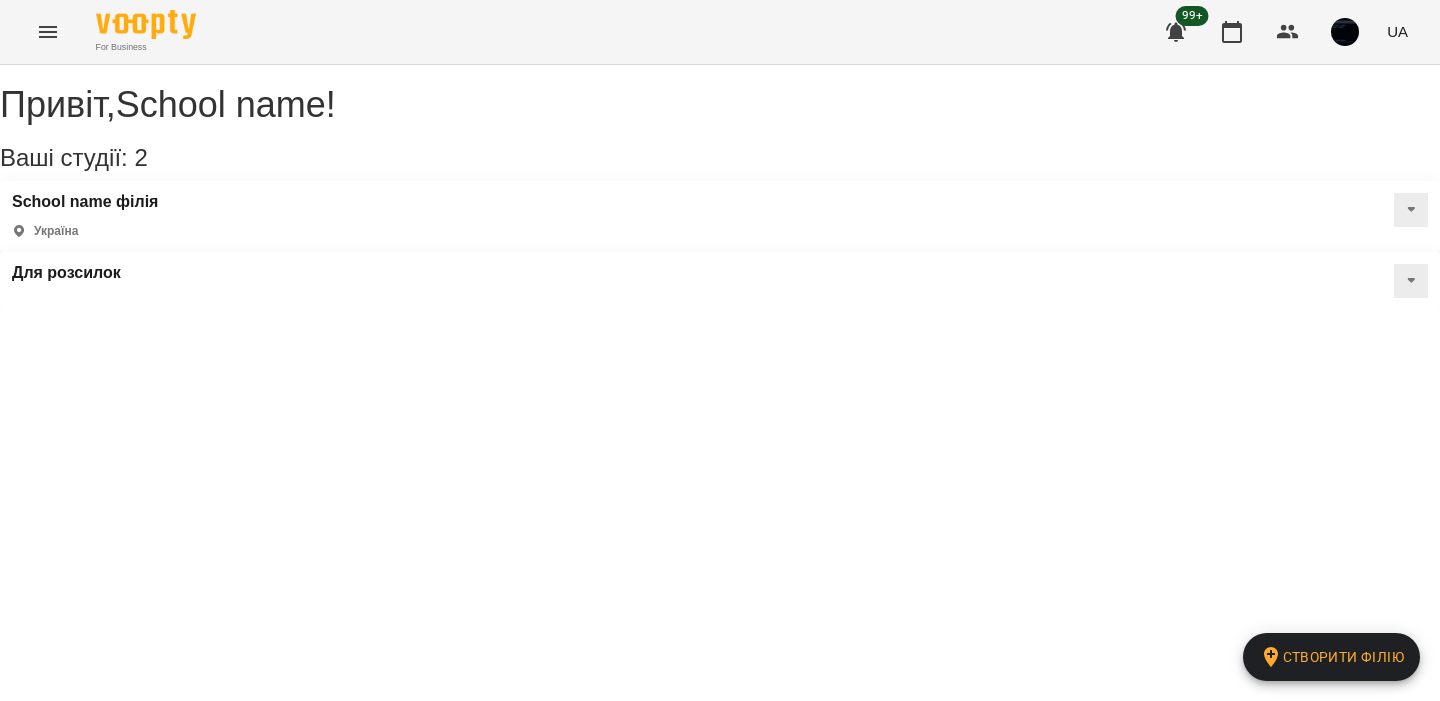 type 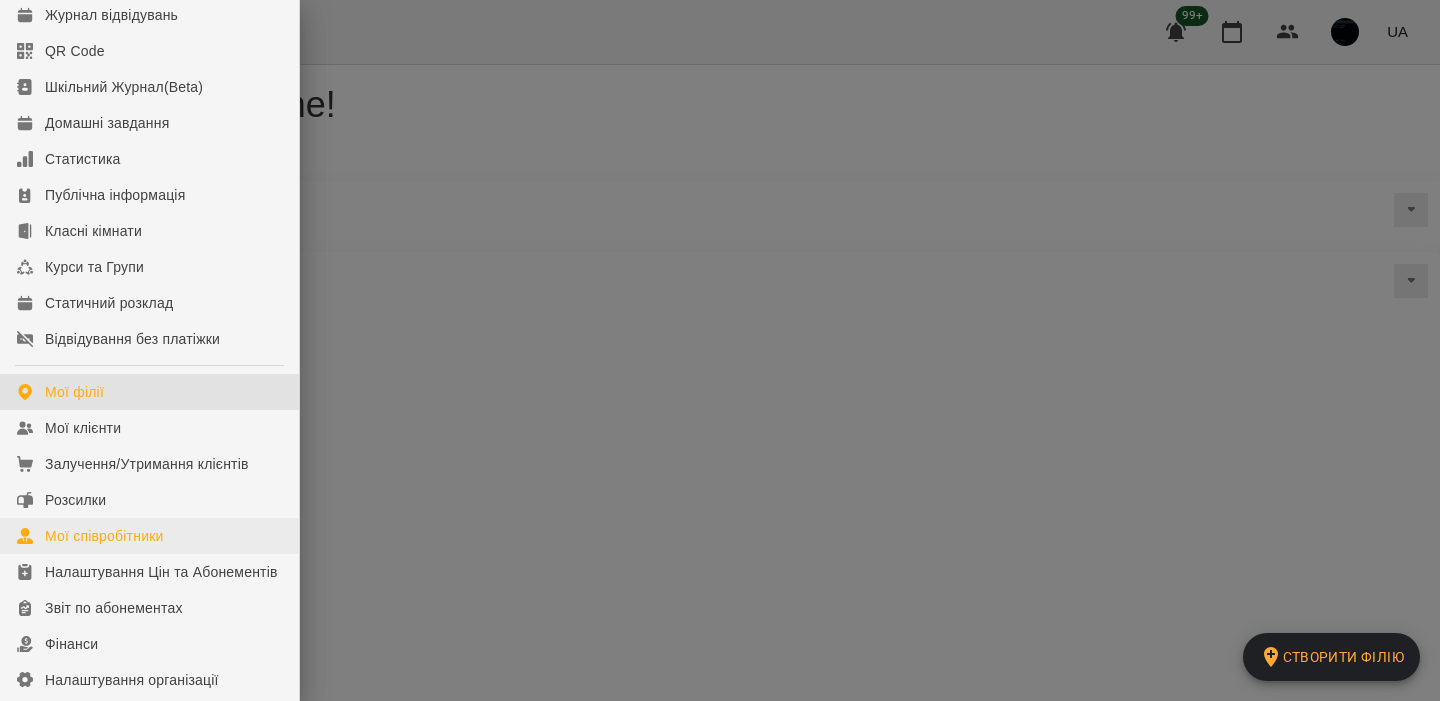 scroll, scrollTop: 53, scrollLeft: 0, axis: vertical 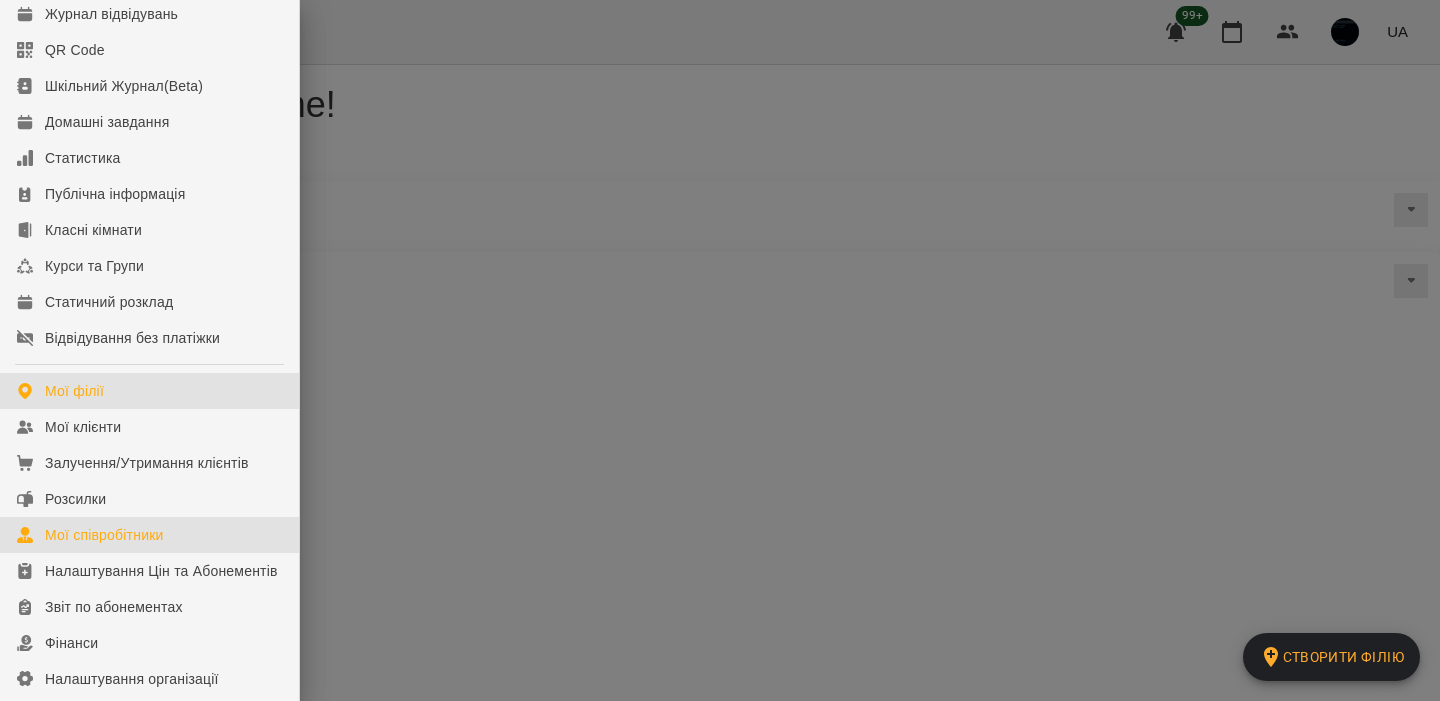 click on "Мої співробітники" at bounding box center [149, 535] 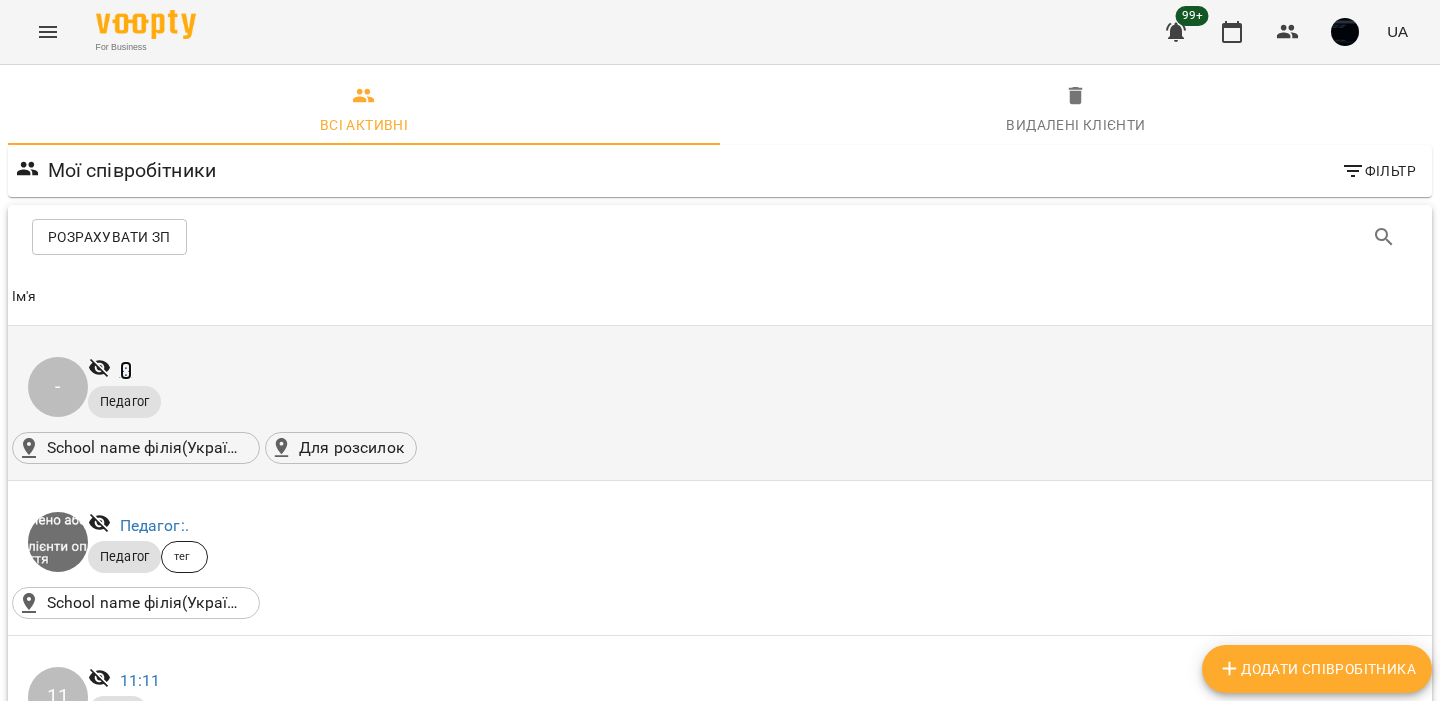 click on "-:  -" at bounding box center [126, 370] 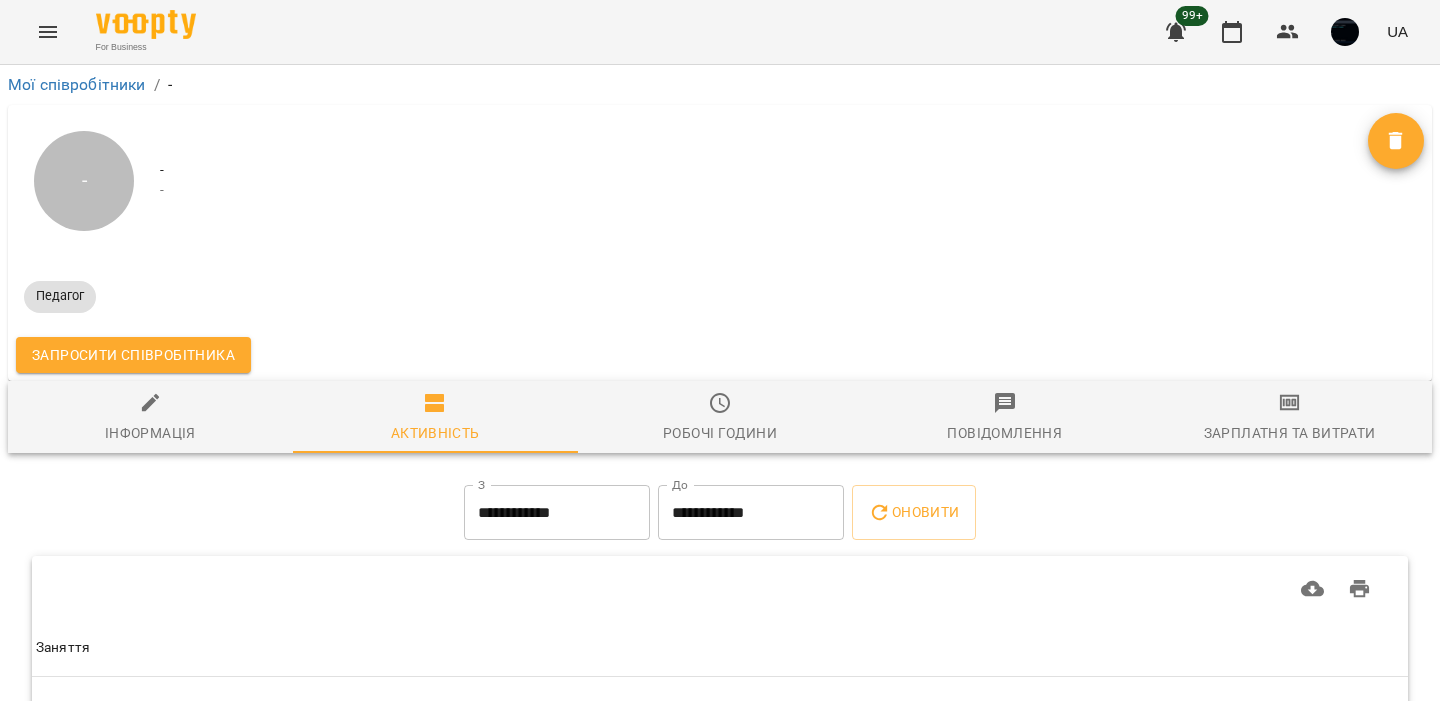 click on "Зарплатня та Витрати" at bounding box center (1289, 418) 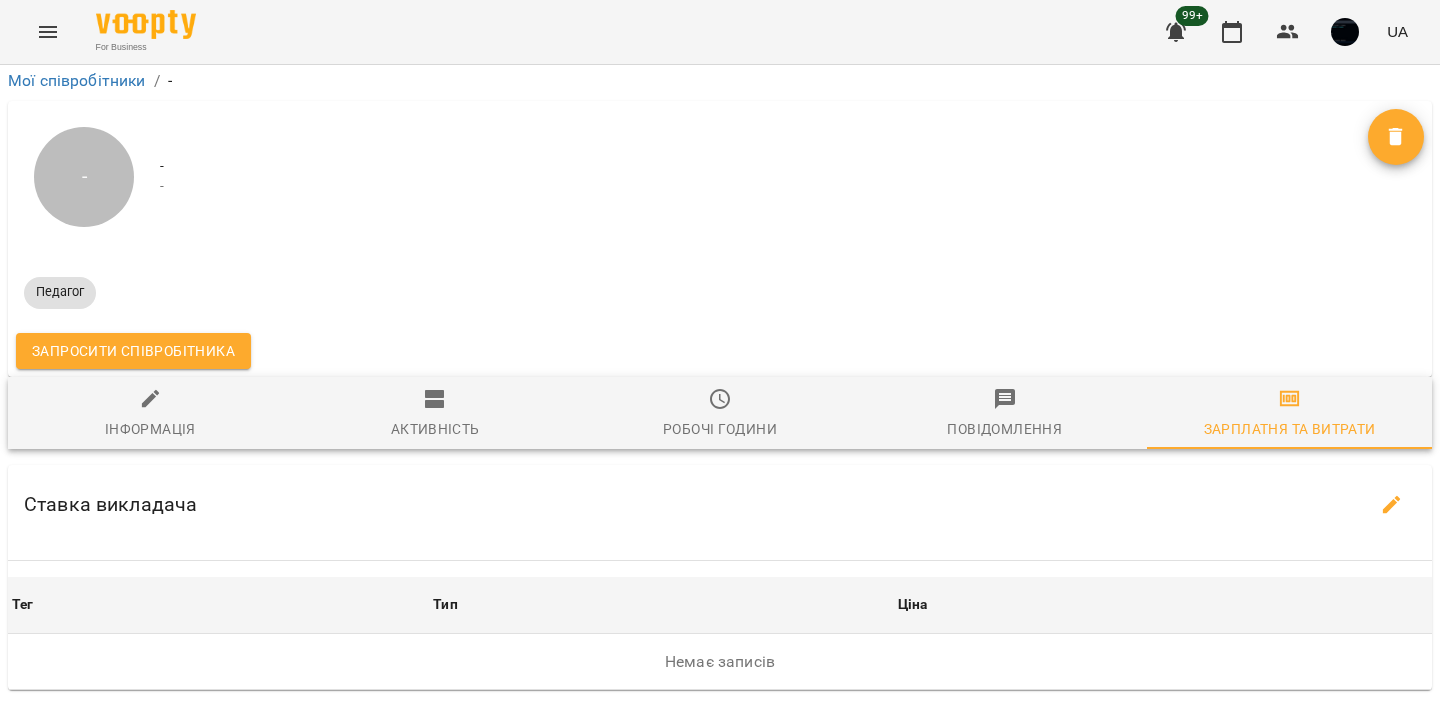 scroll, scrollTop: 442, scrollLeft: 0, axis: vertical 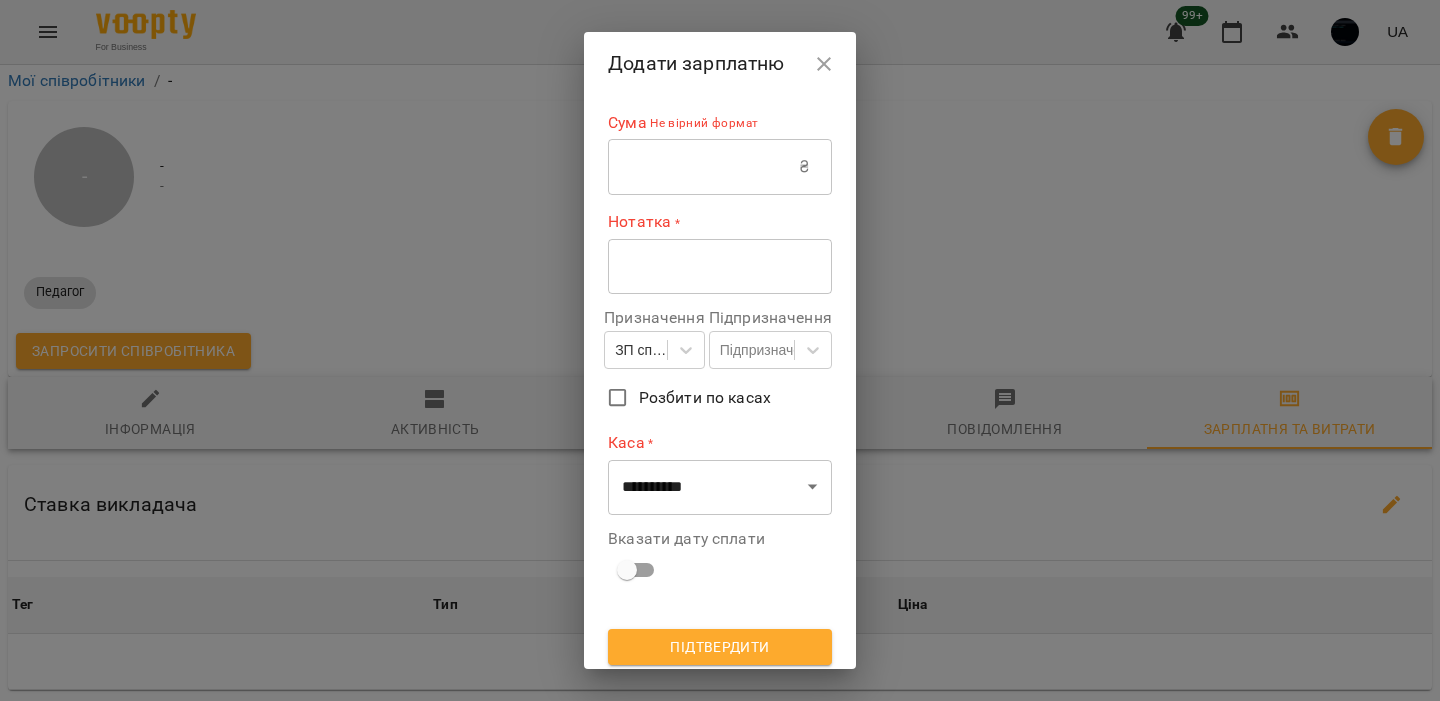 click at bounding box center [703, 167] 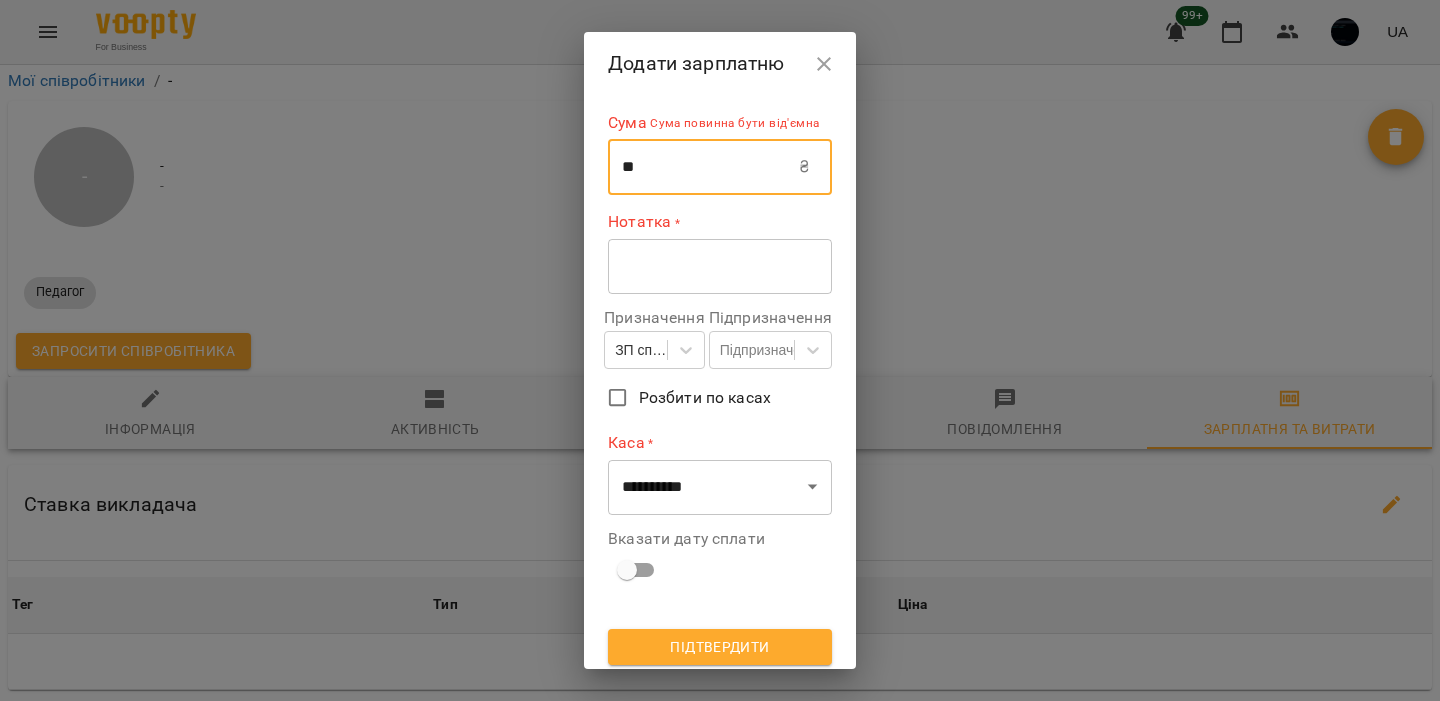 type on "*" 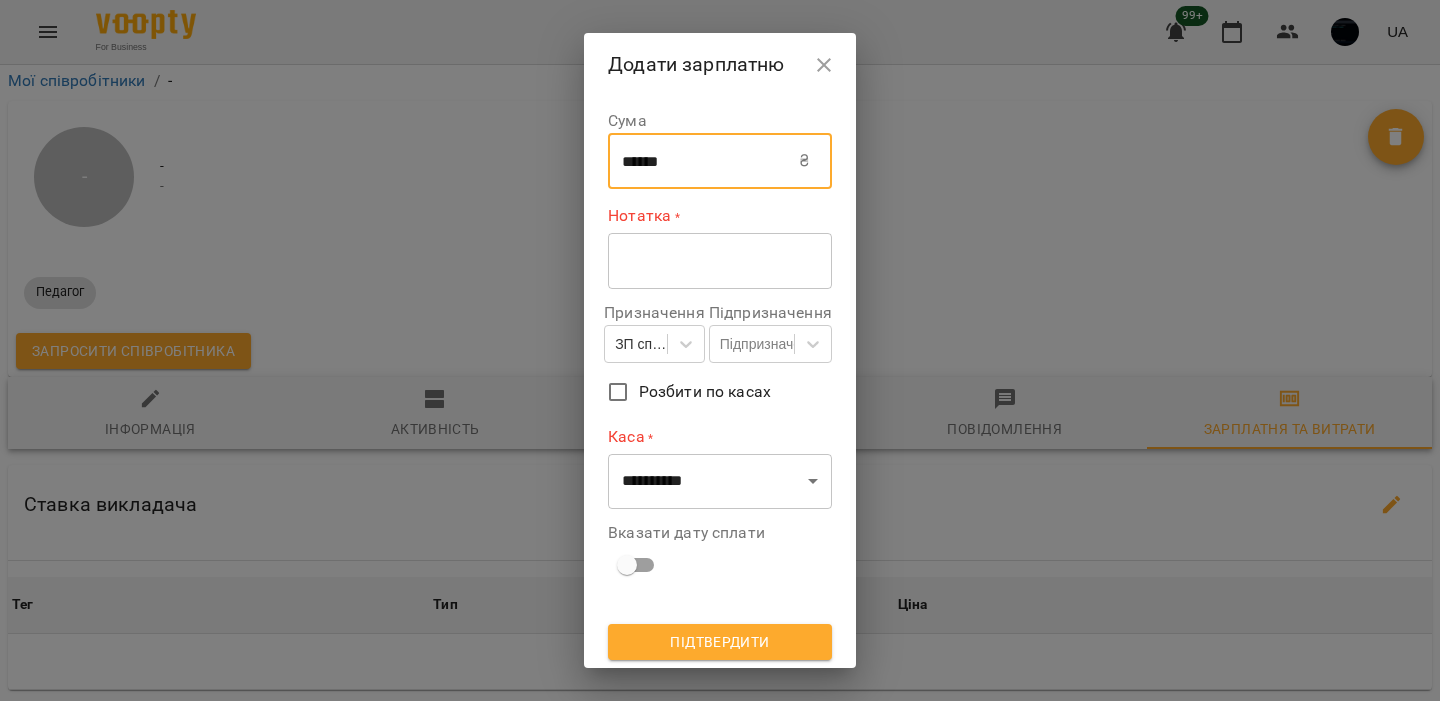 type on "******" 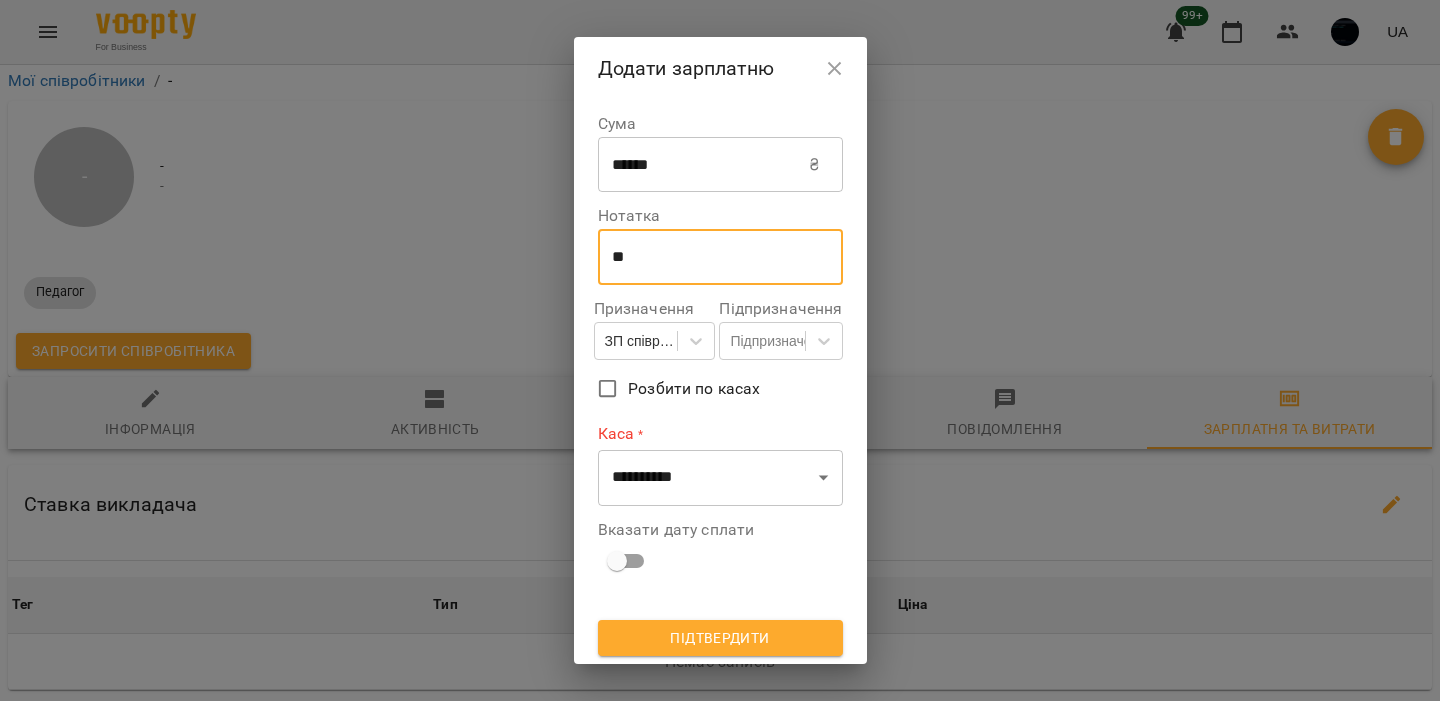 type on "**" 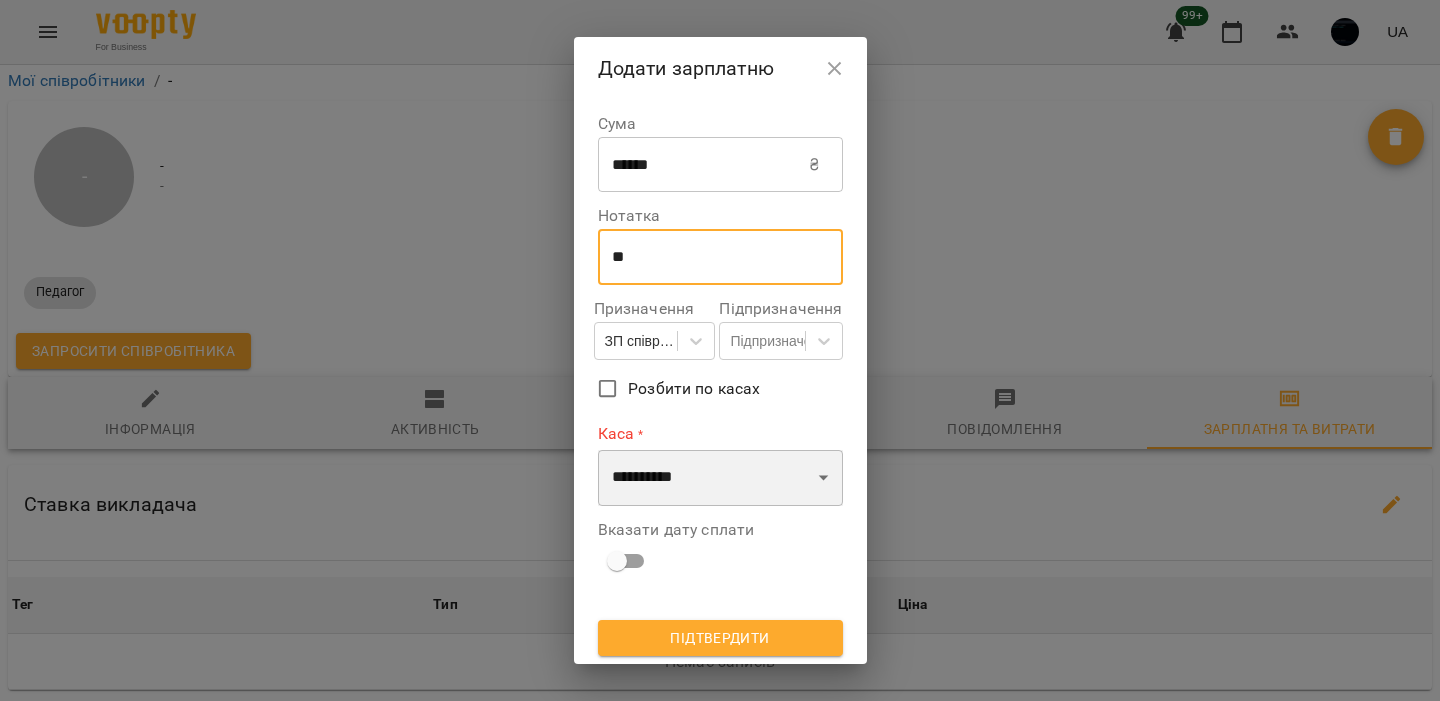click on "**********" at bounding box center (720, 478) 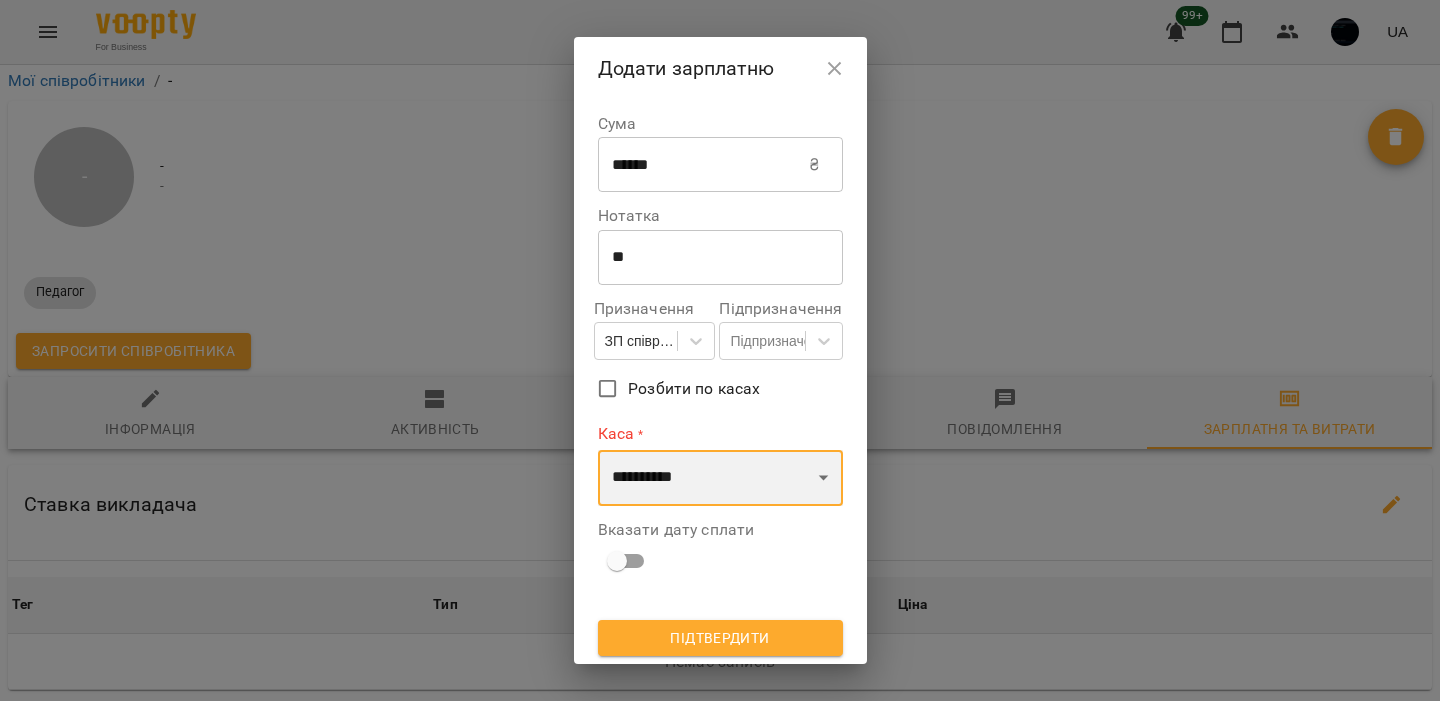 select on "****" 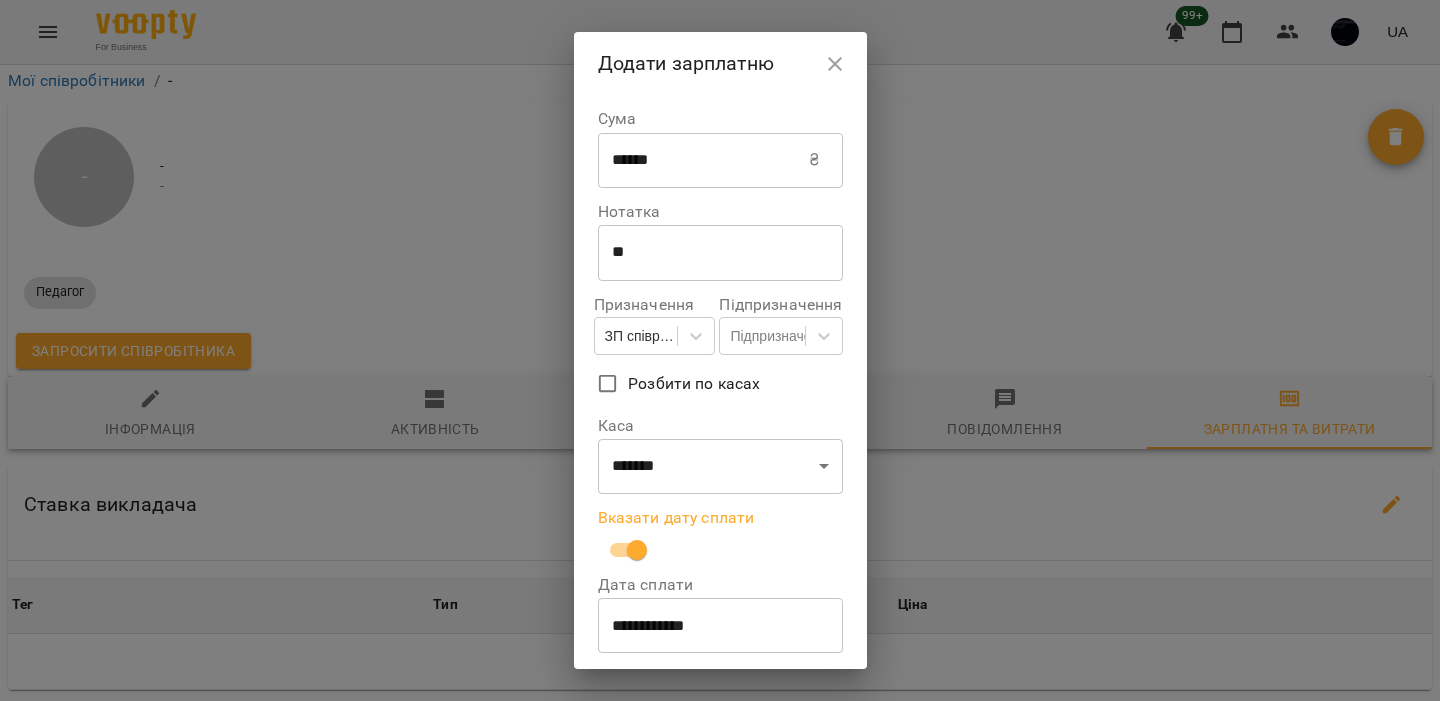scroll, scrollTop: 68, scrollLeft: 0, axis: vertical 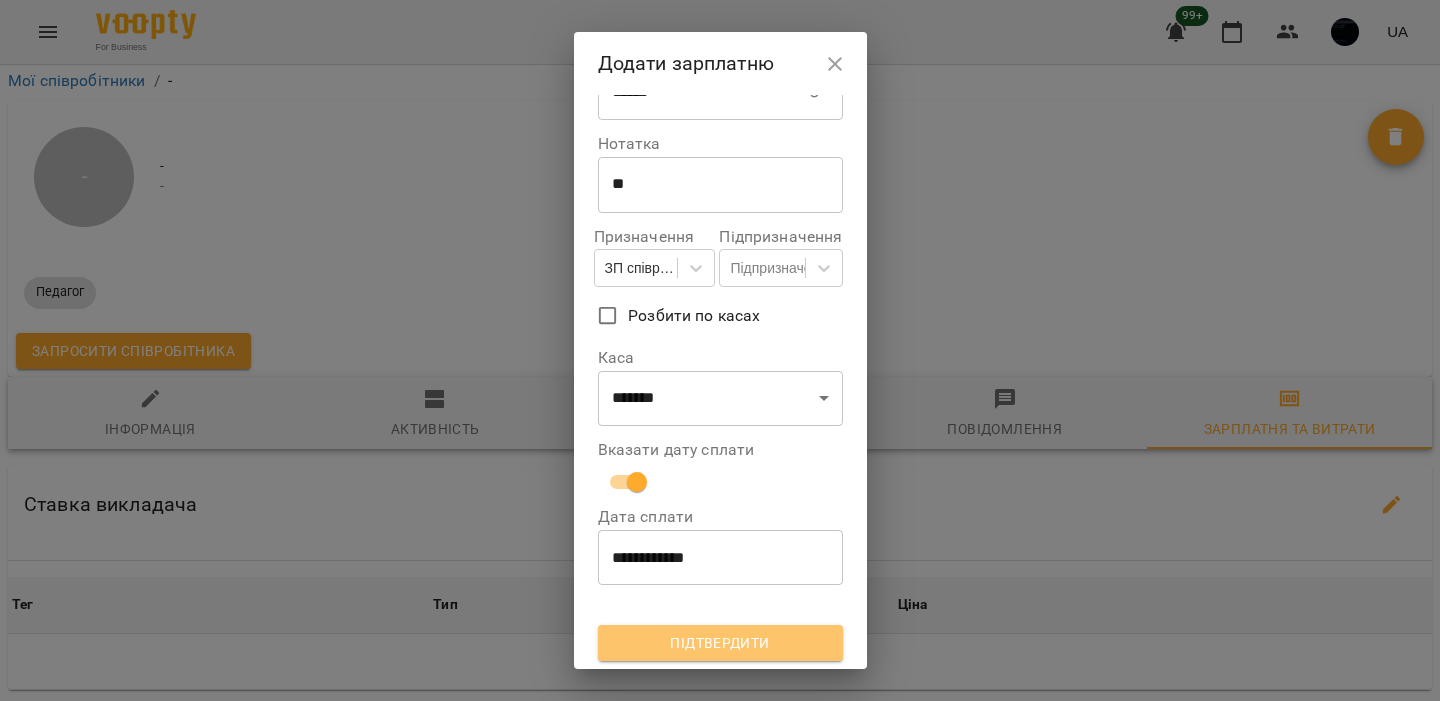 click on "Підтвердити" at bounding box center [720, 643] 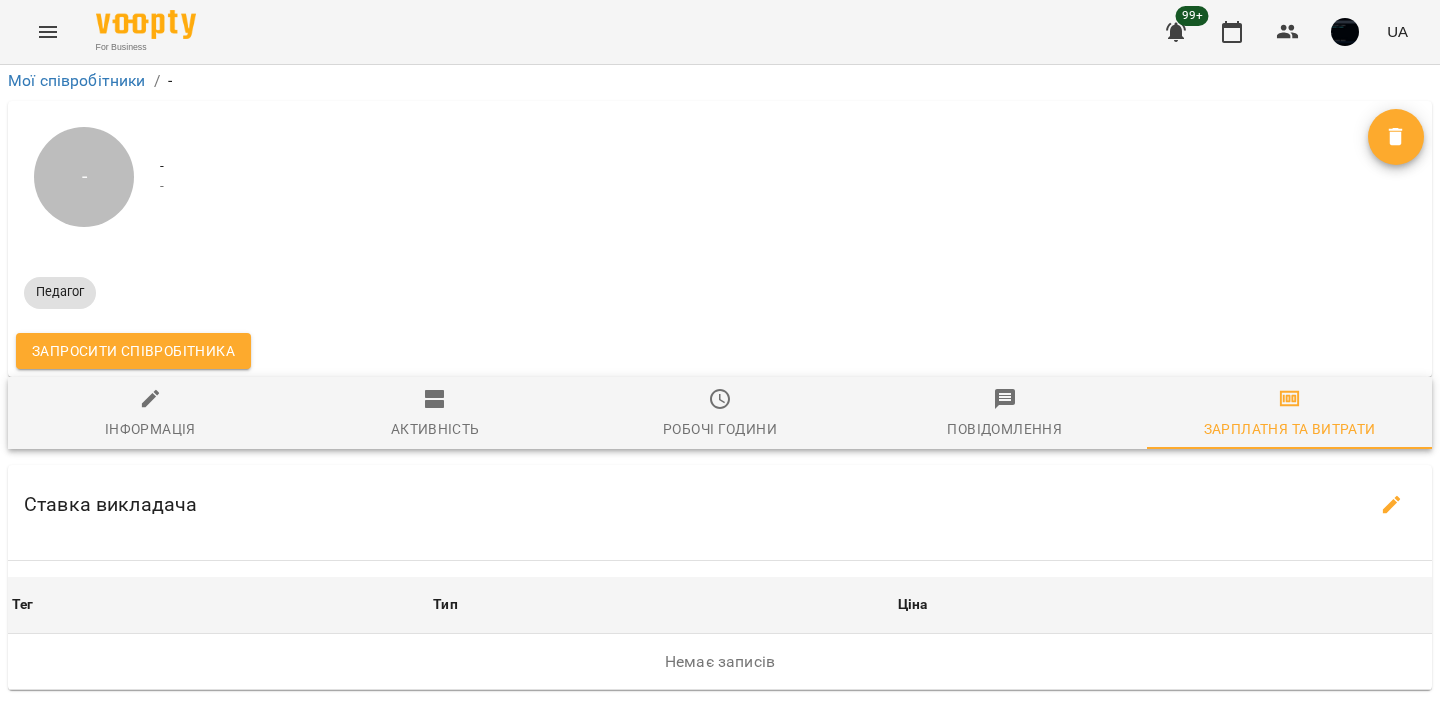 scroll, scrollTop: 442, scrollLeft: 0, axis: vertical 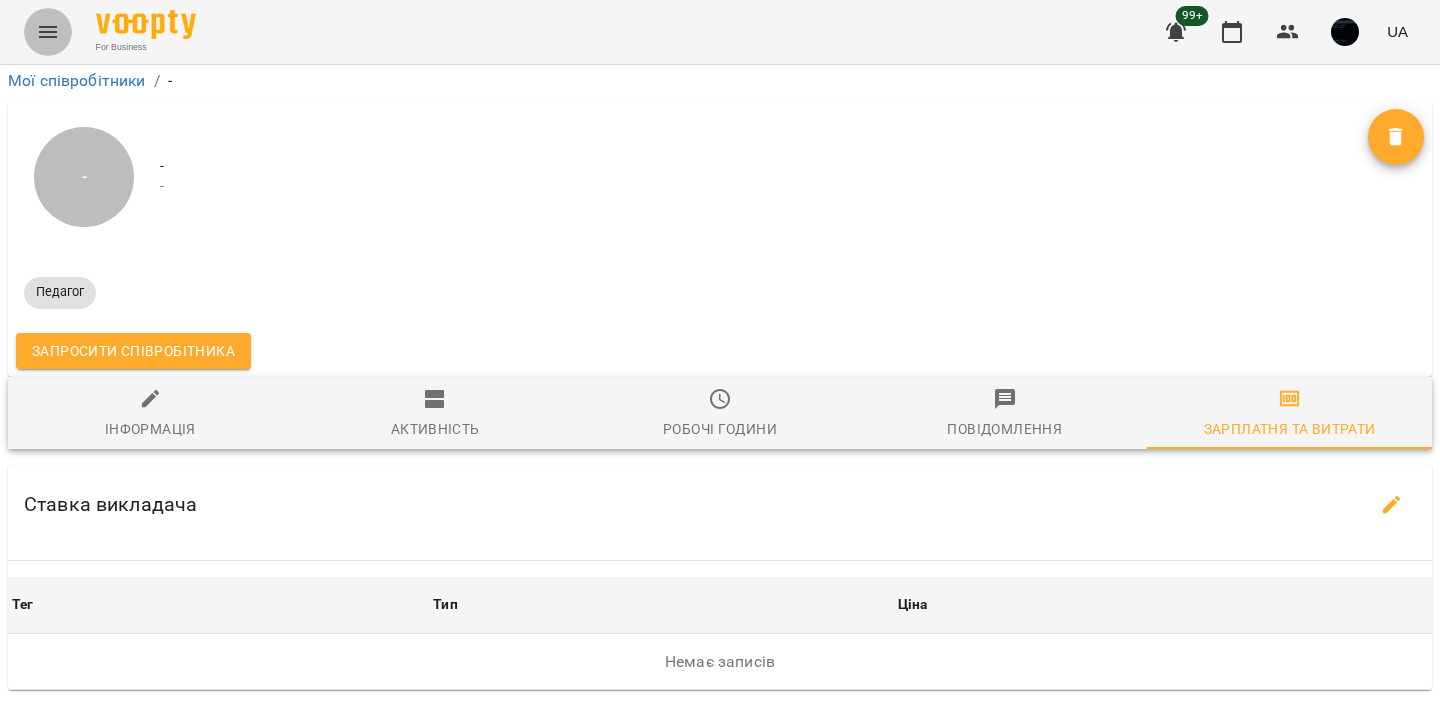 click at bounding box center [48, 32] 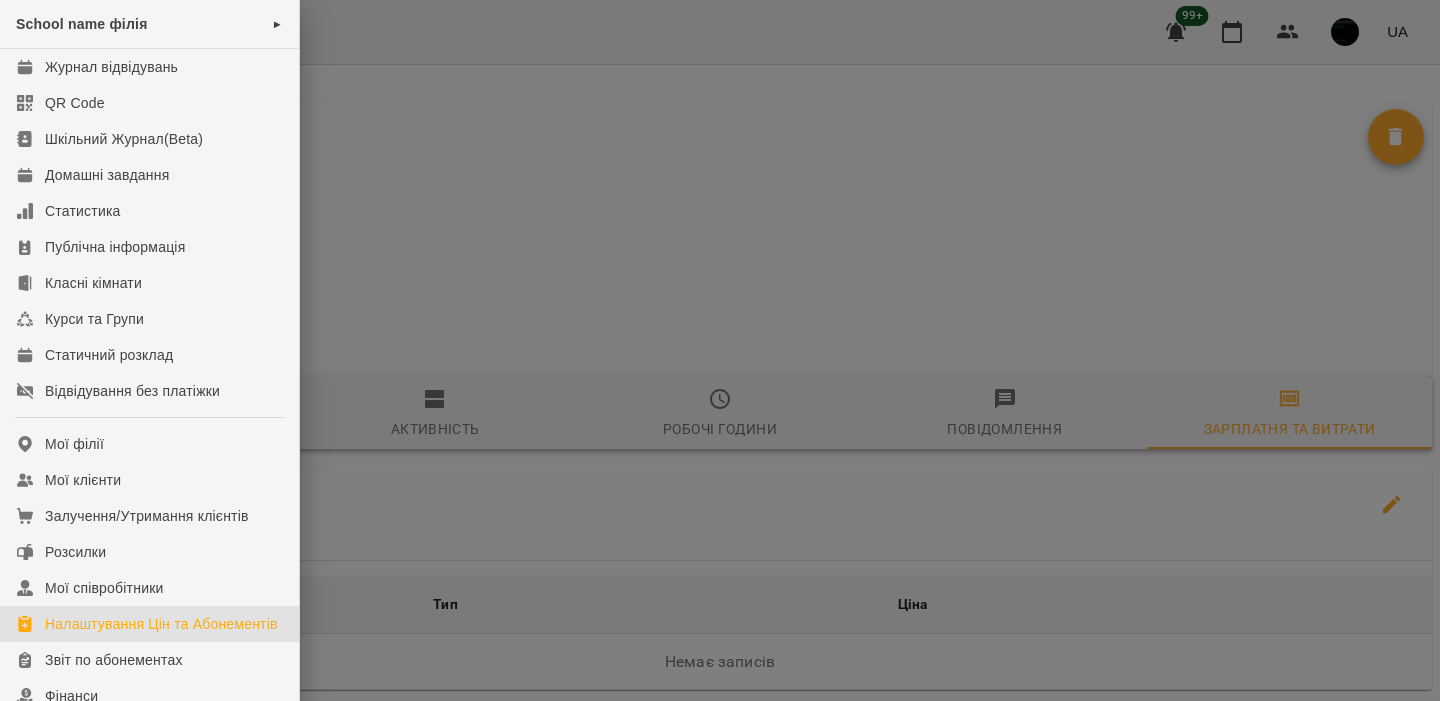 click on "Налаштування Цін та Абонементів" at bounding box center [161, 624] 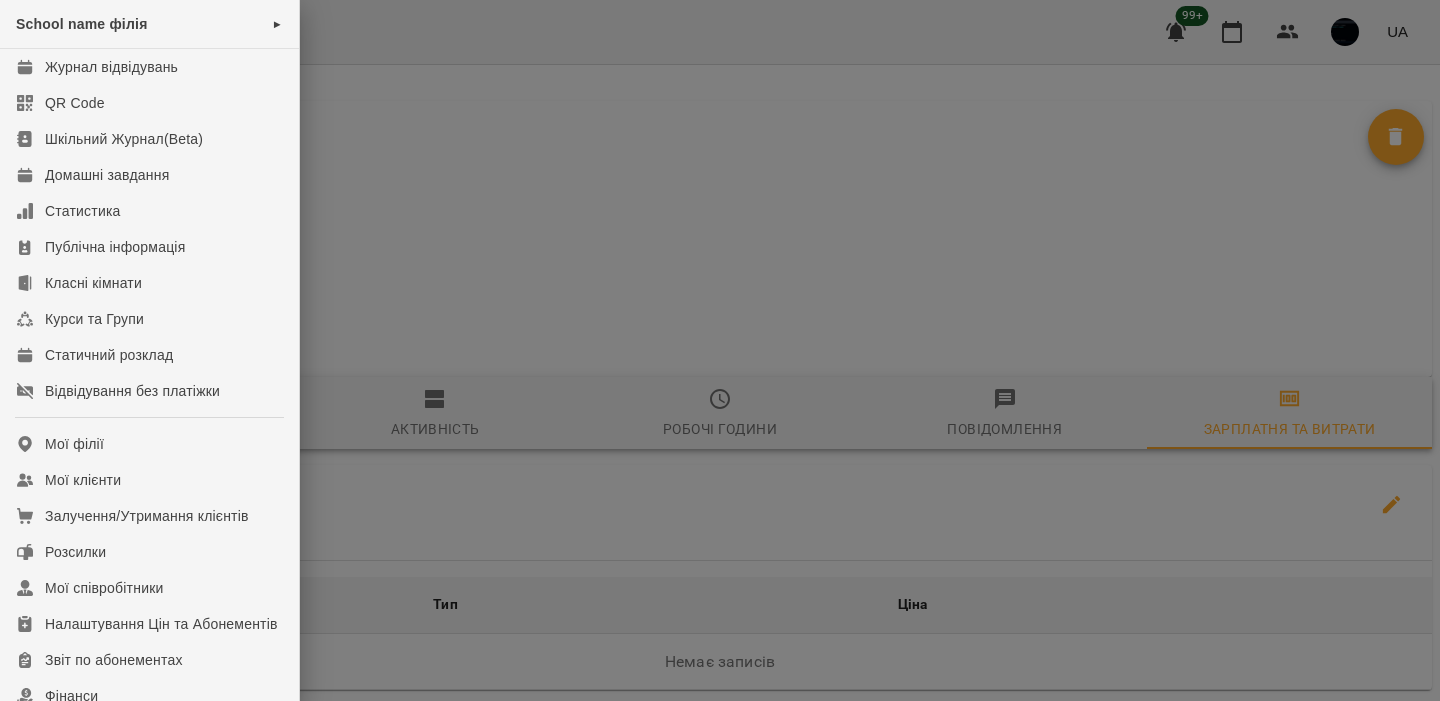 scroll, scrollTop: 0, scrollLeft: 0, axis: both 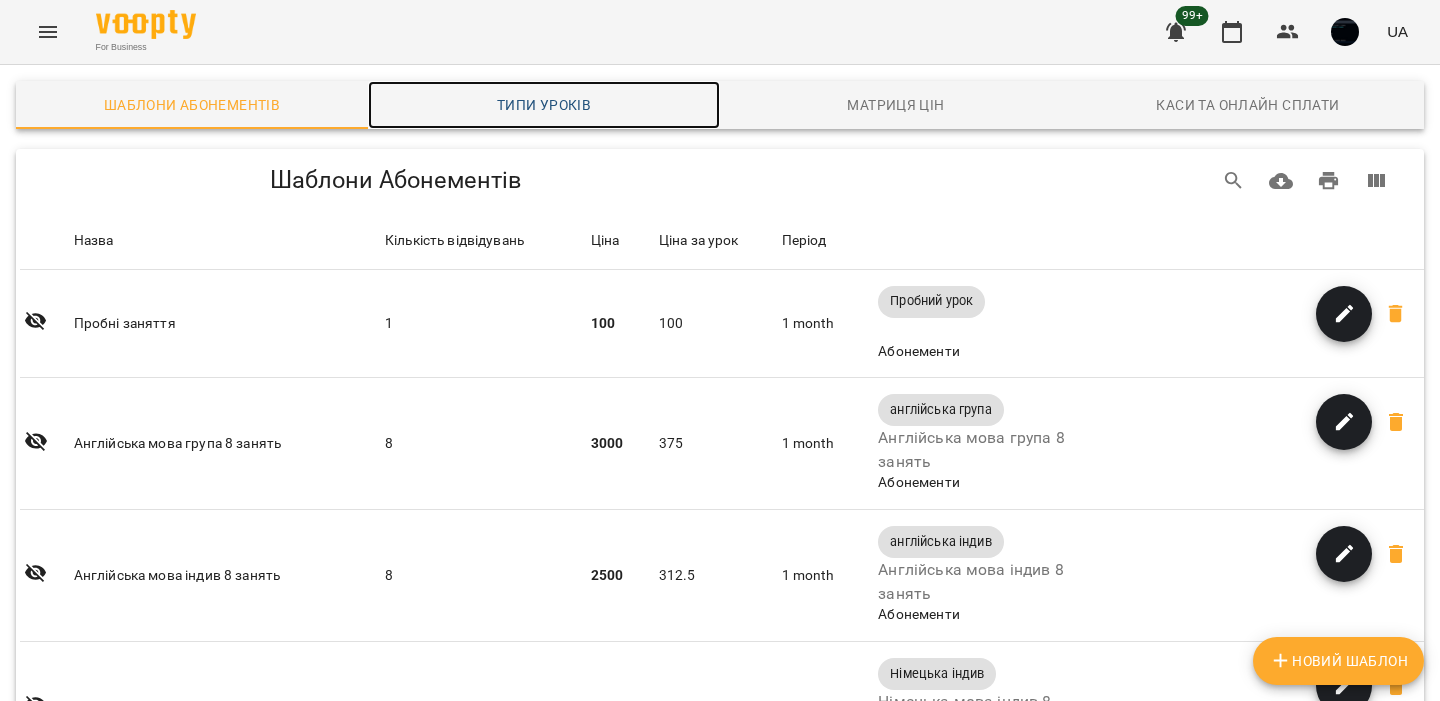 click on "Типи уроків" at bounding box center [544, 105] 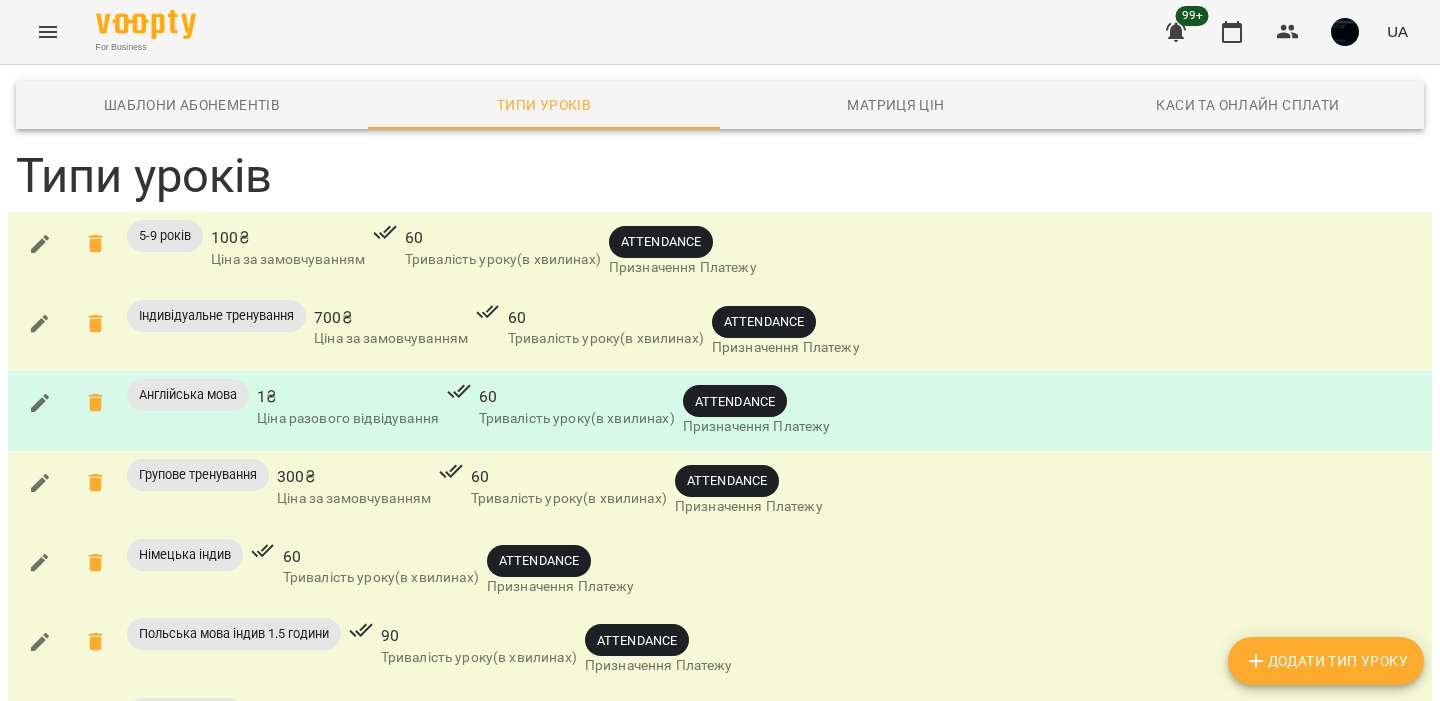 click on "Додати Тип Уроку" at bounding box center (1326, 661) 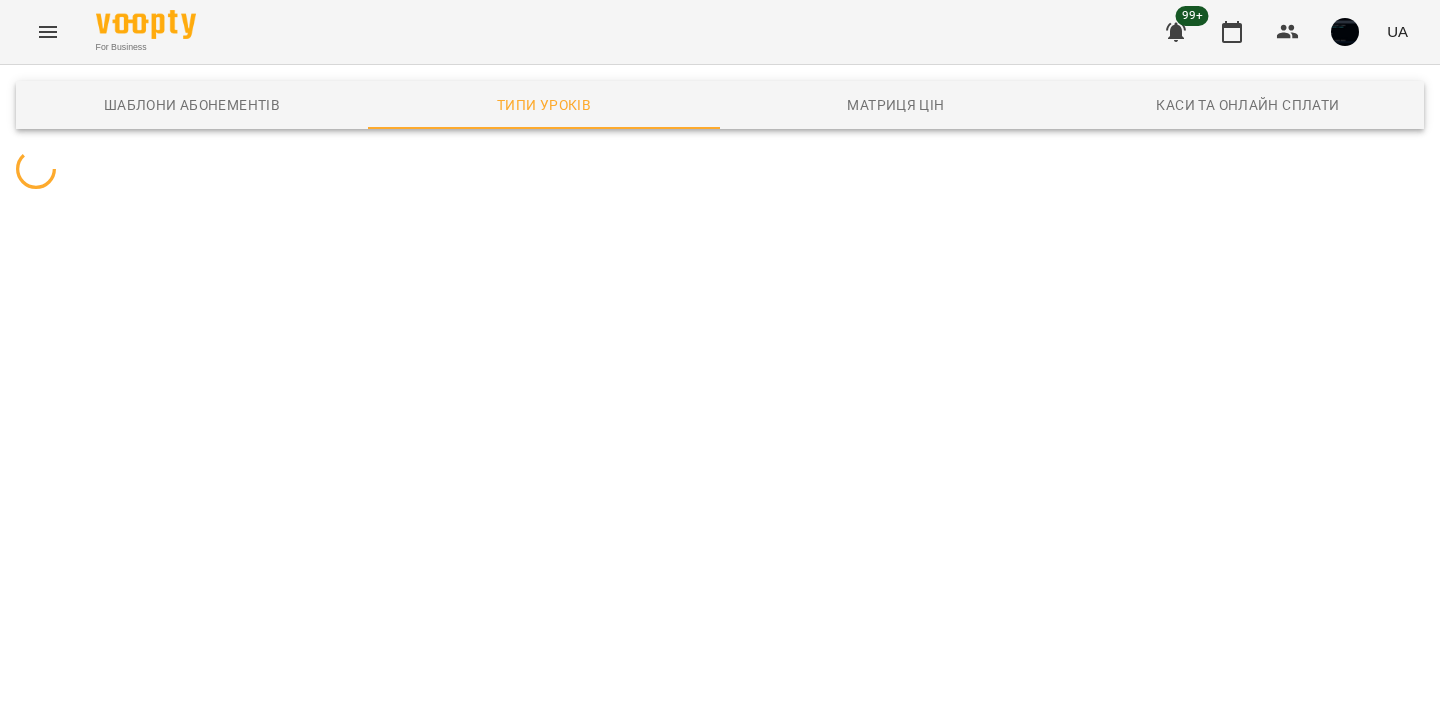 scroll, scrollTop: 0, scrollLeft: 0, axis: both 